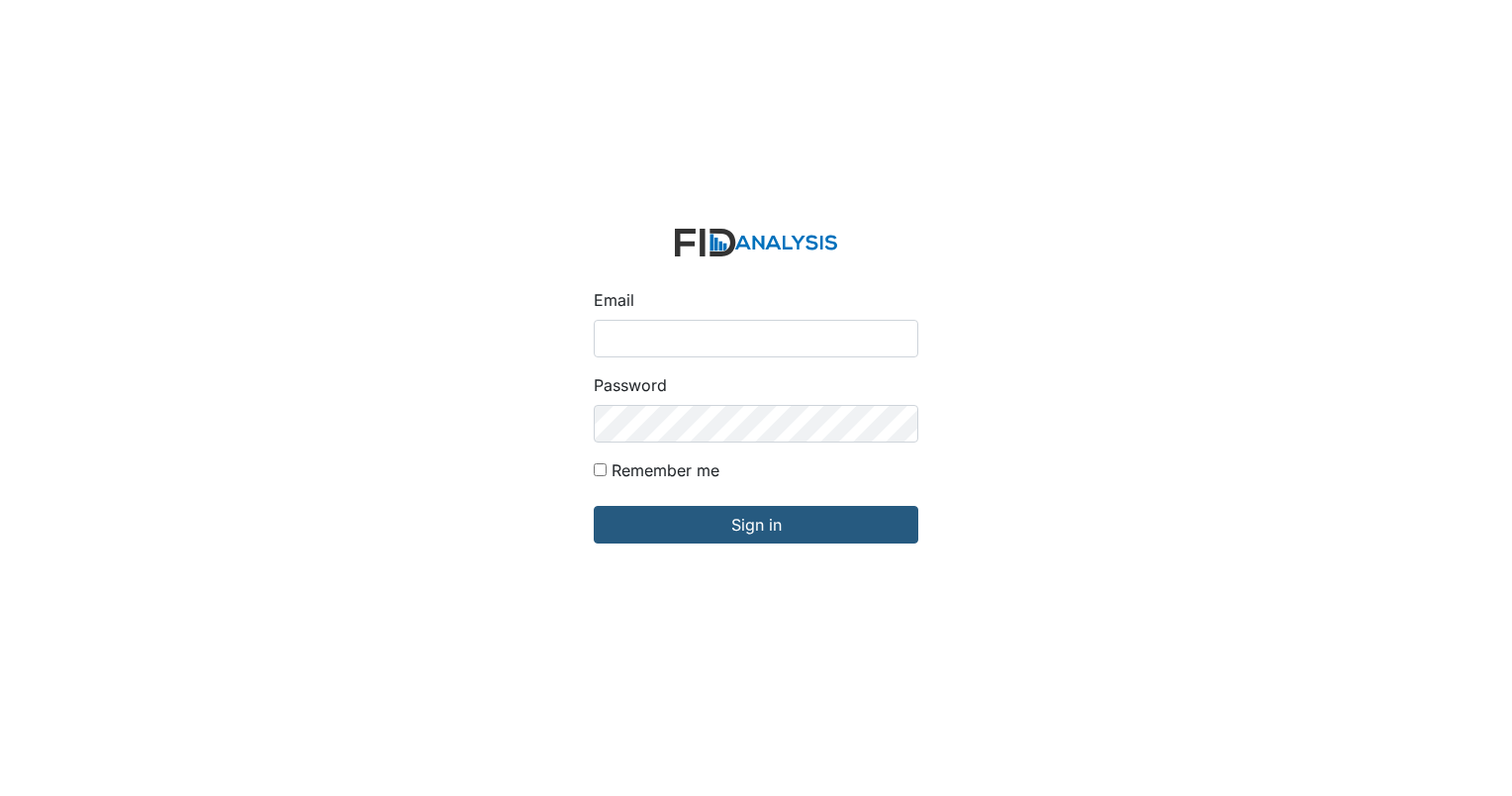 scroll, scrollTop: 0, scrollLeft: 0, axis: both 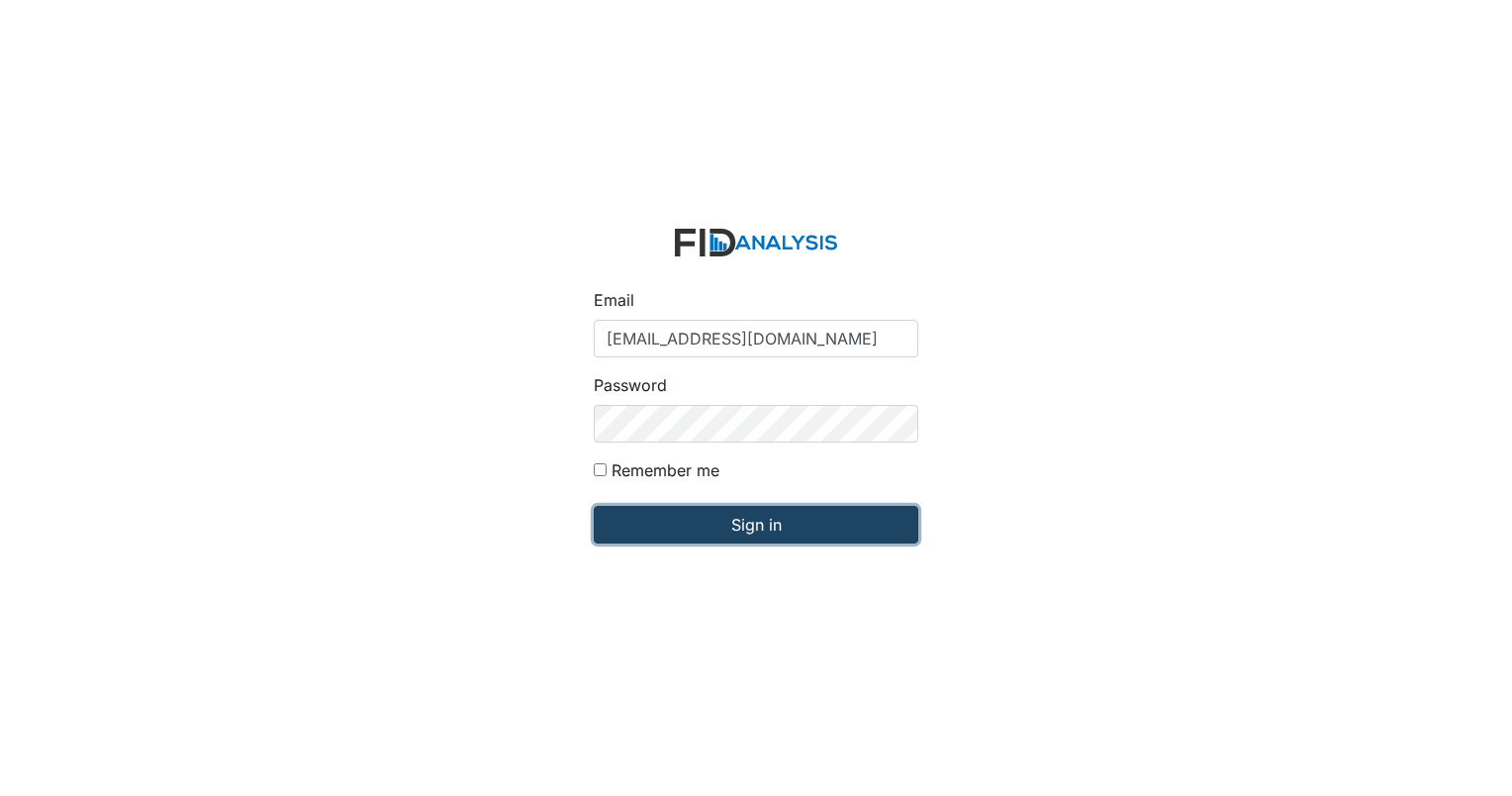 click on "Sign in" at bounding box center (756, 525) 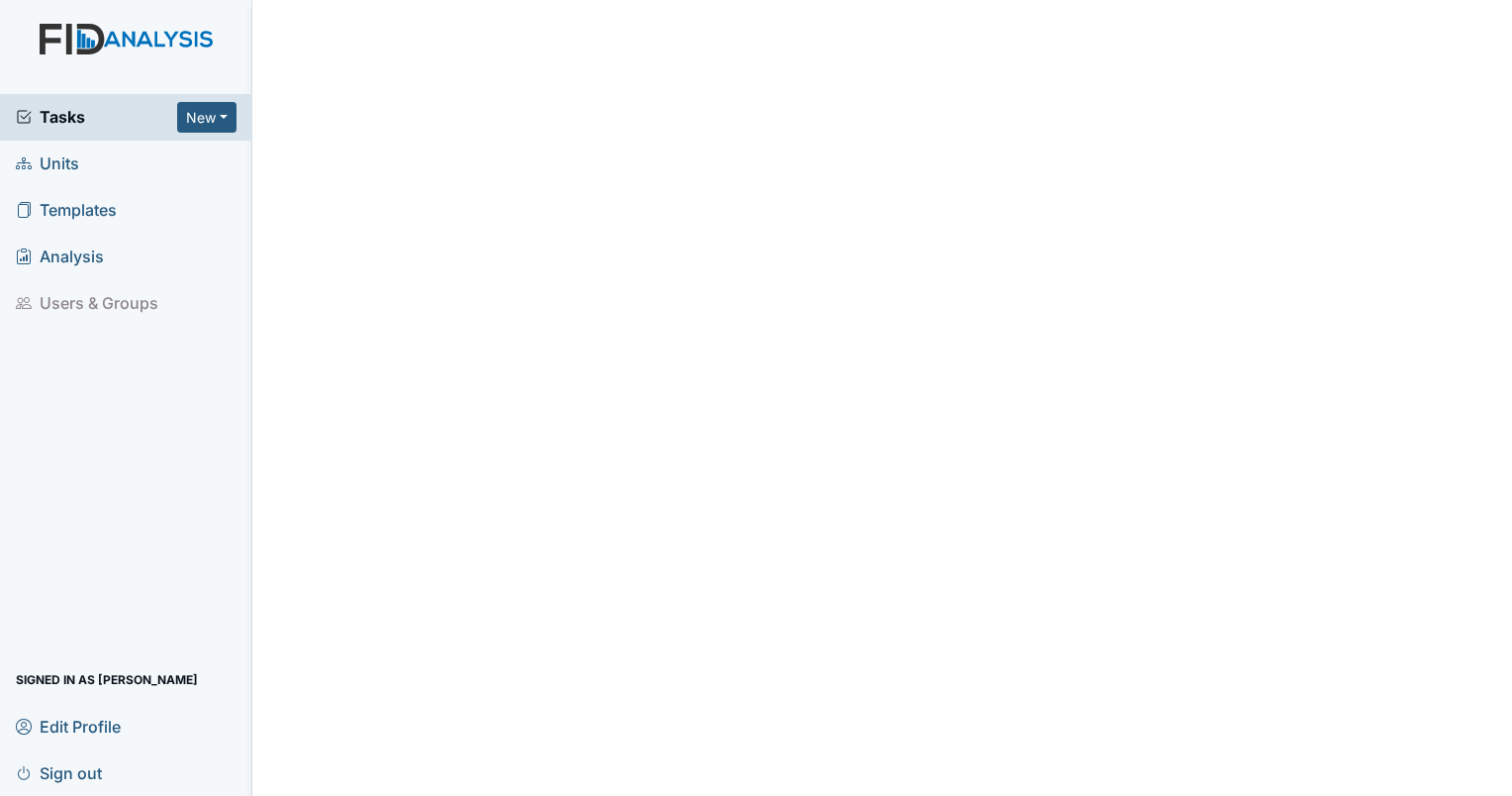 scroll, scrollTop: 0, scrollLeft: 0, axis: both 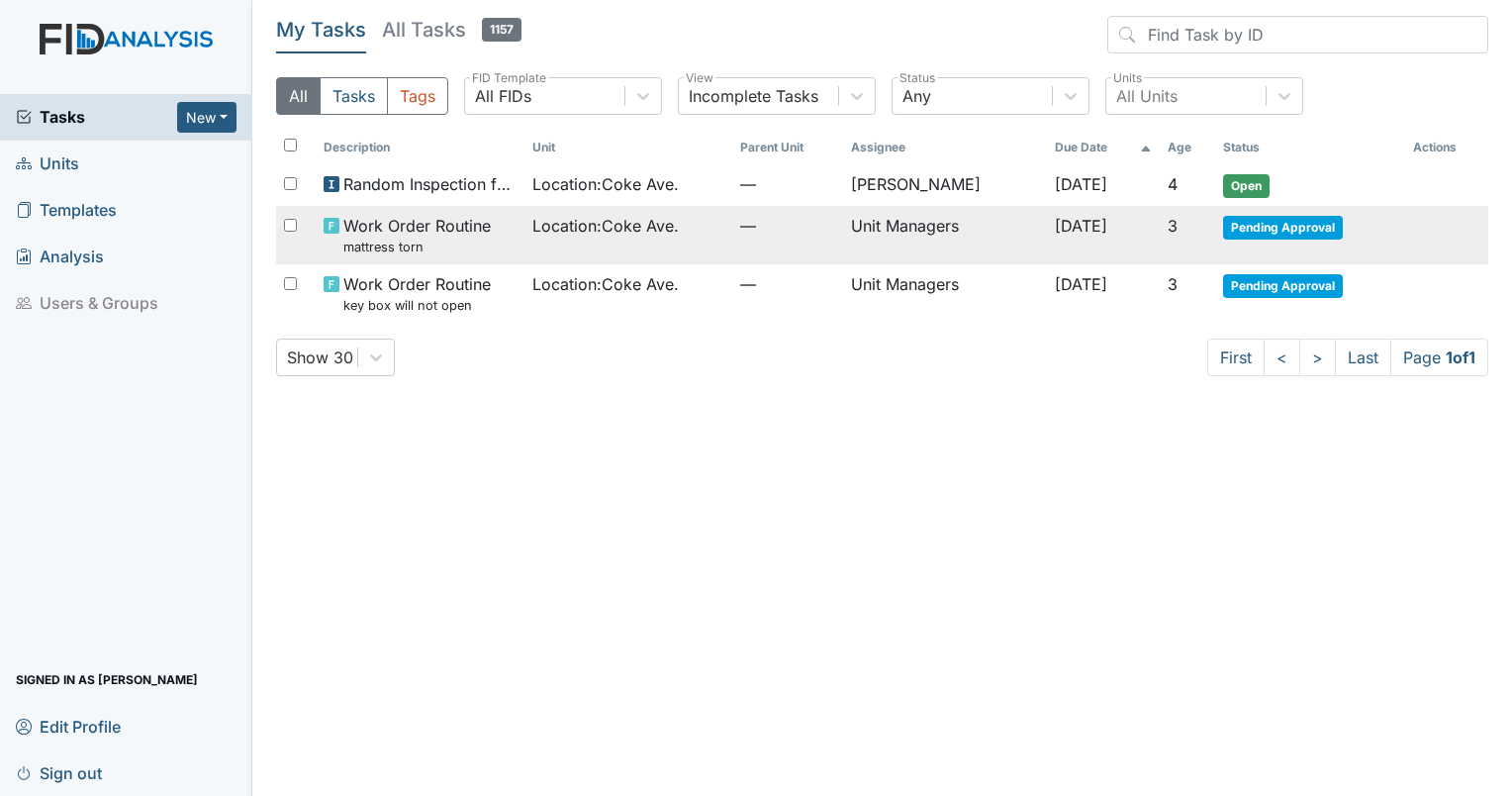 click on "Pending Approval" at bounding box center (1282, 228) 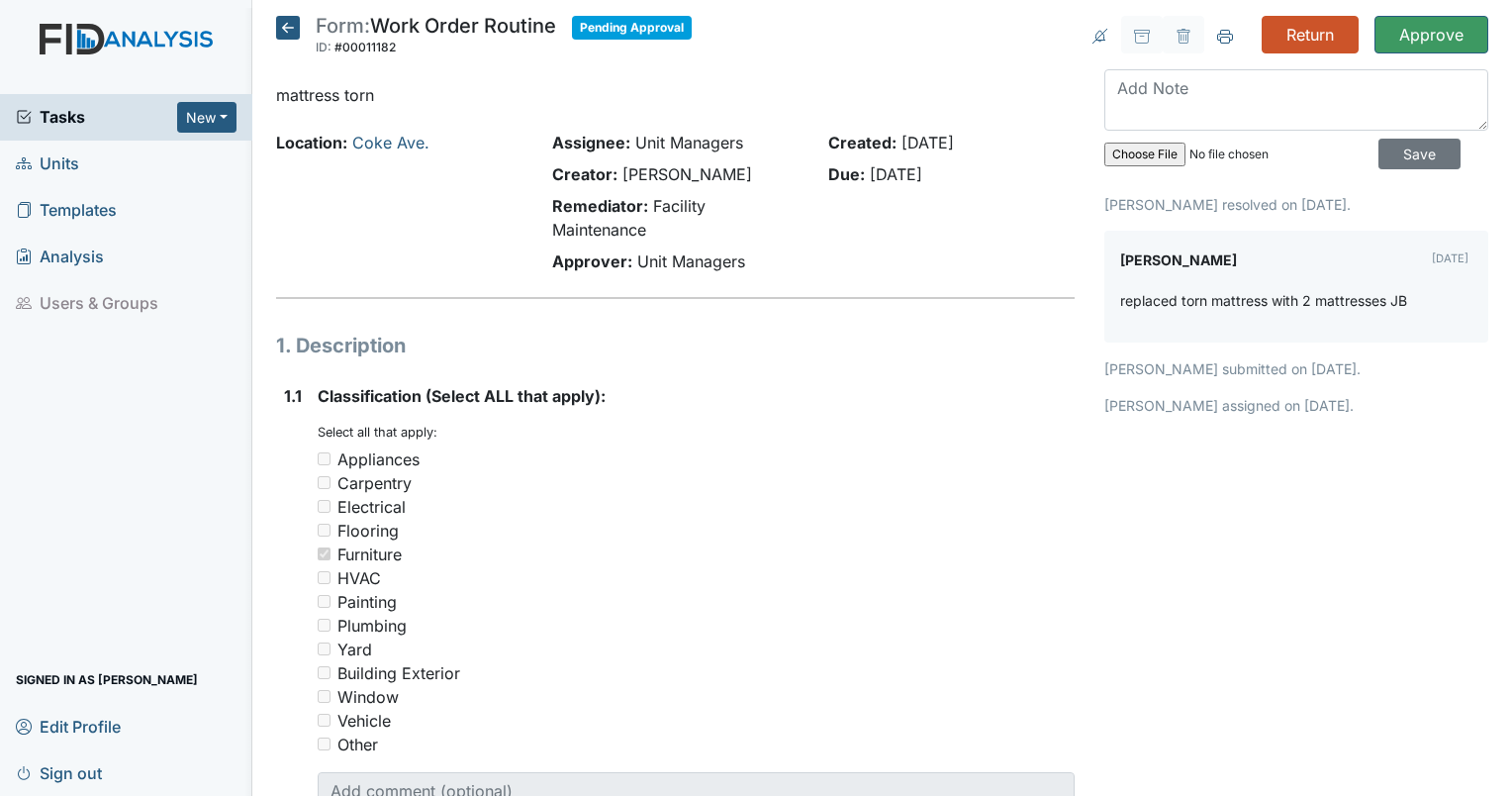 scroll, scrollTop: 0, scrollLeft: 0, axis: both 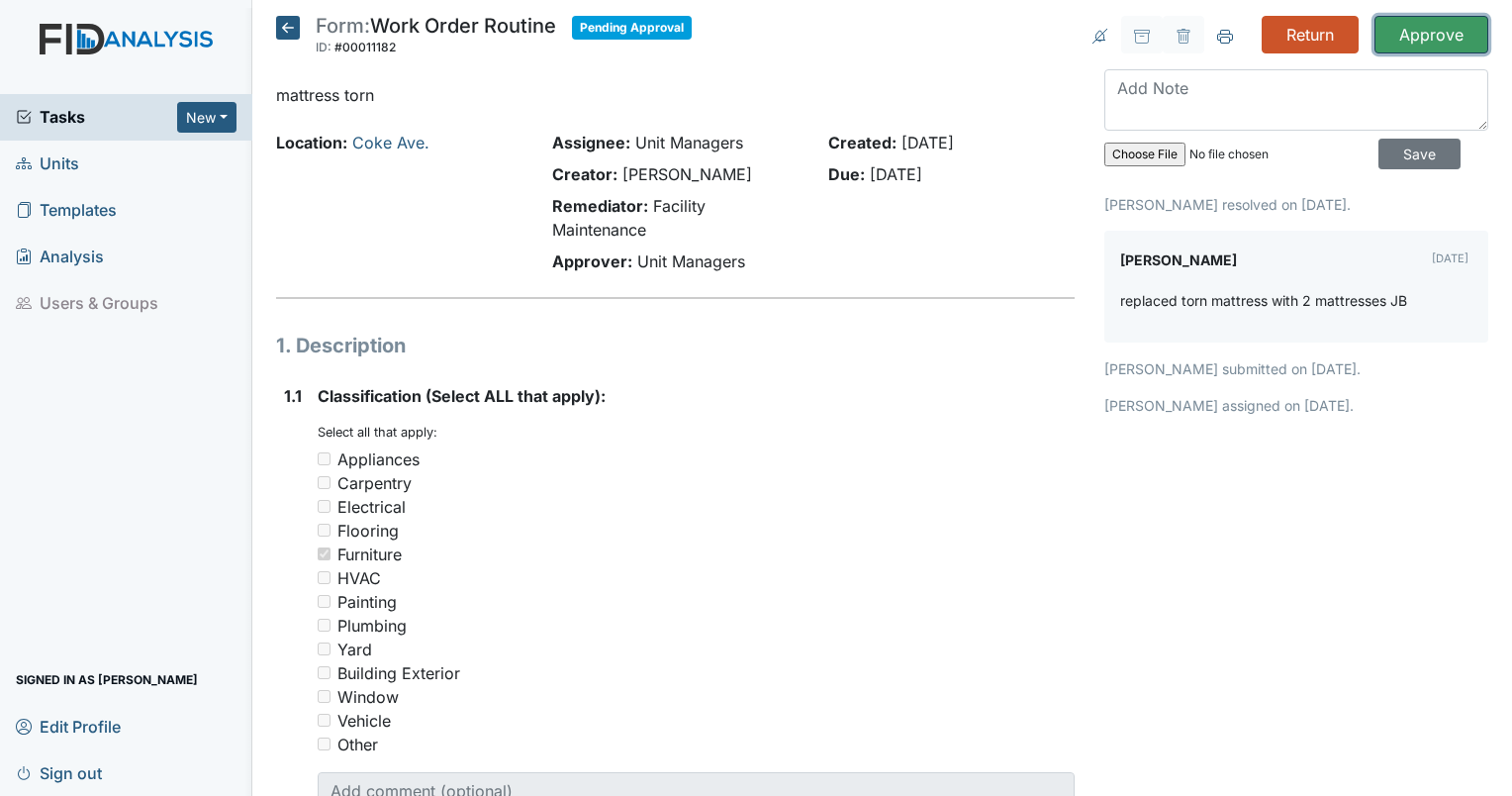 click on "Approve" at bounding box center [1431, 35] 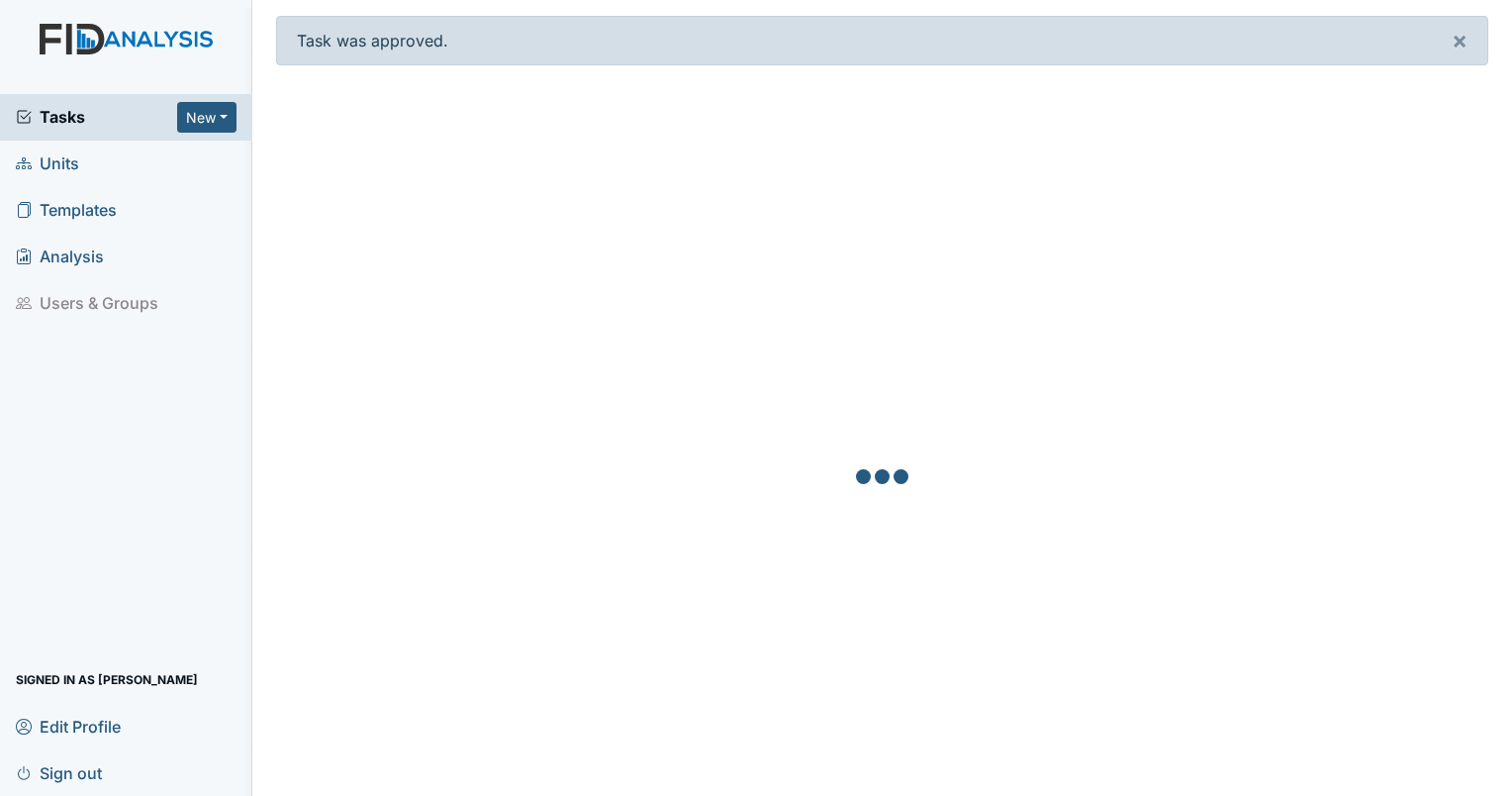 scroll, scrollTop: 0, scrollLeft: 0, axis: both 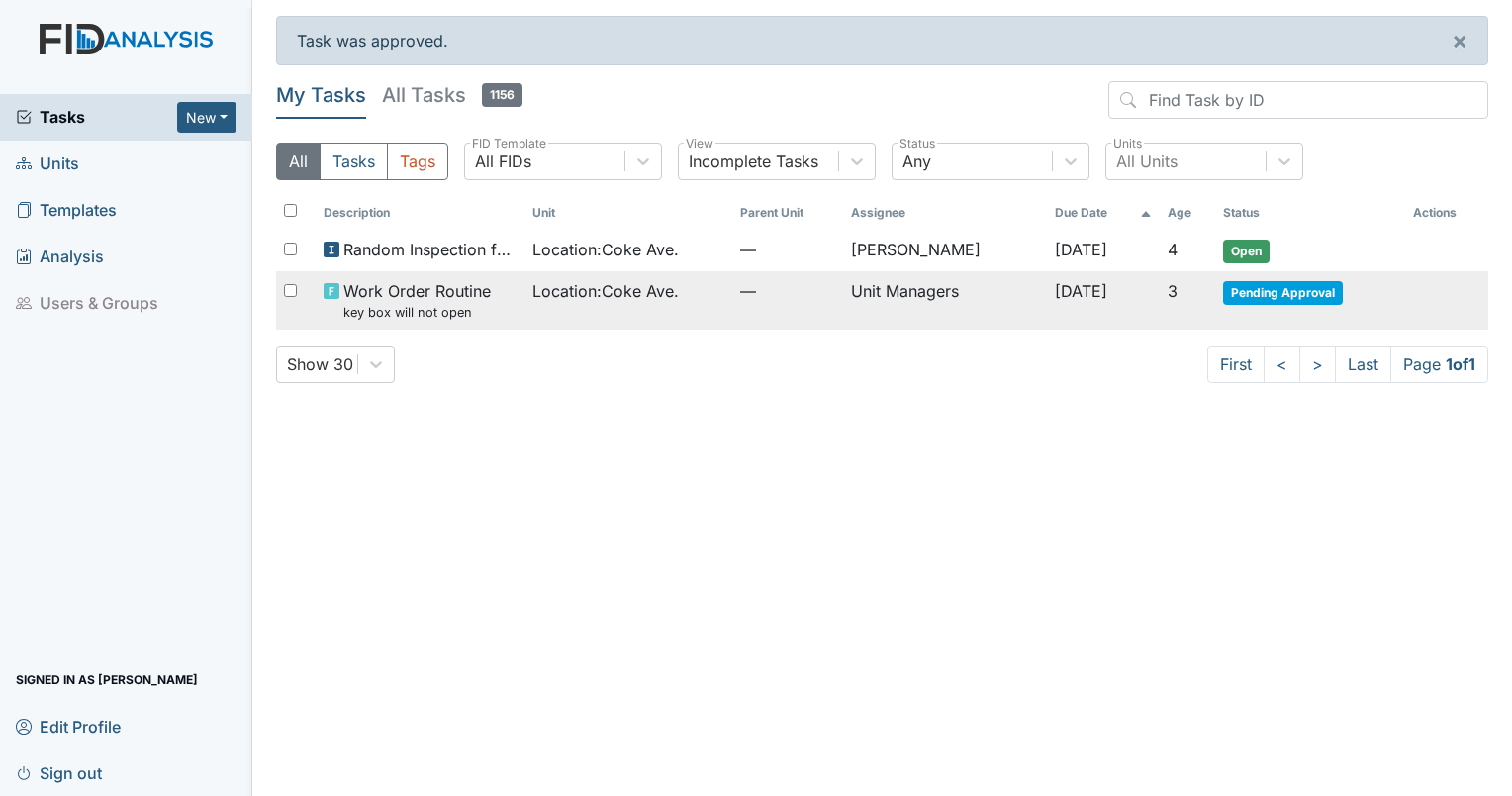 click on "Pending Approval" at bounding box center (1282, 293) 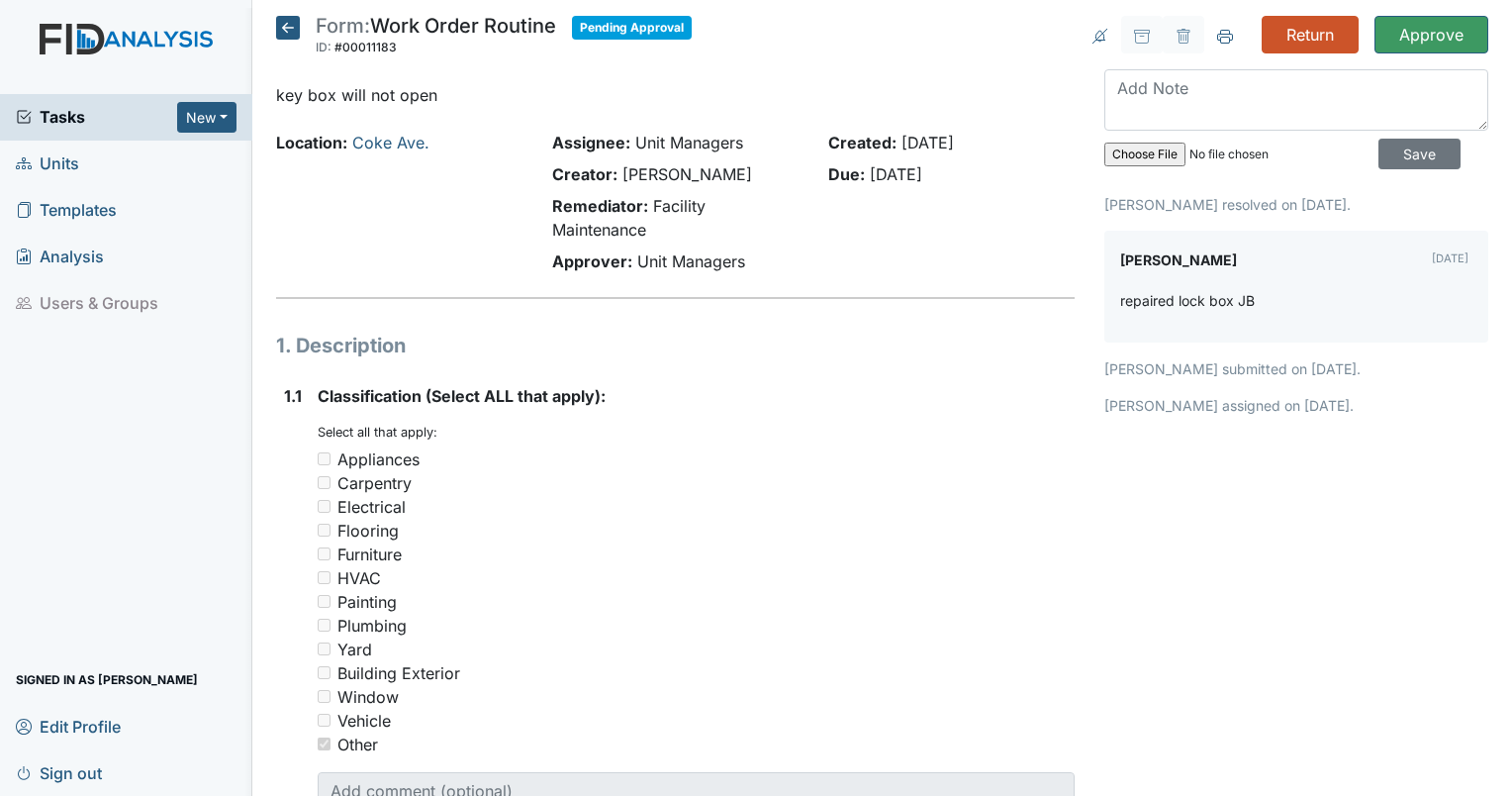 scroll, scrollTop: 0, scrollLeft: 0, axis: both 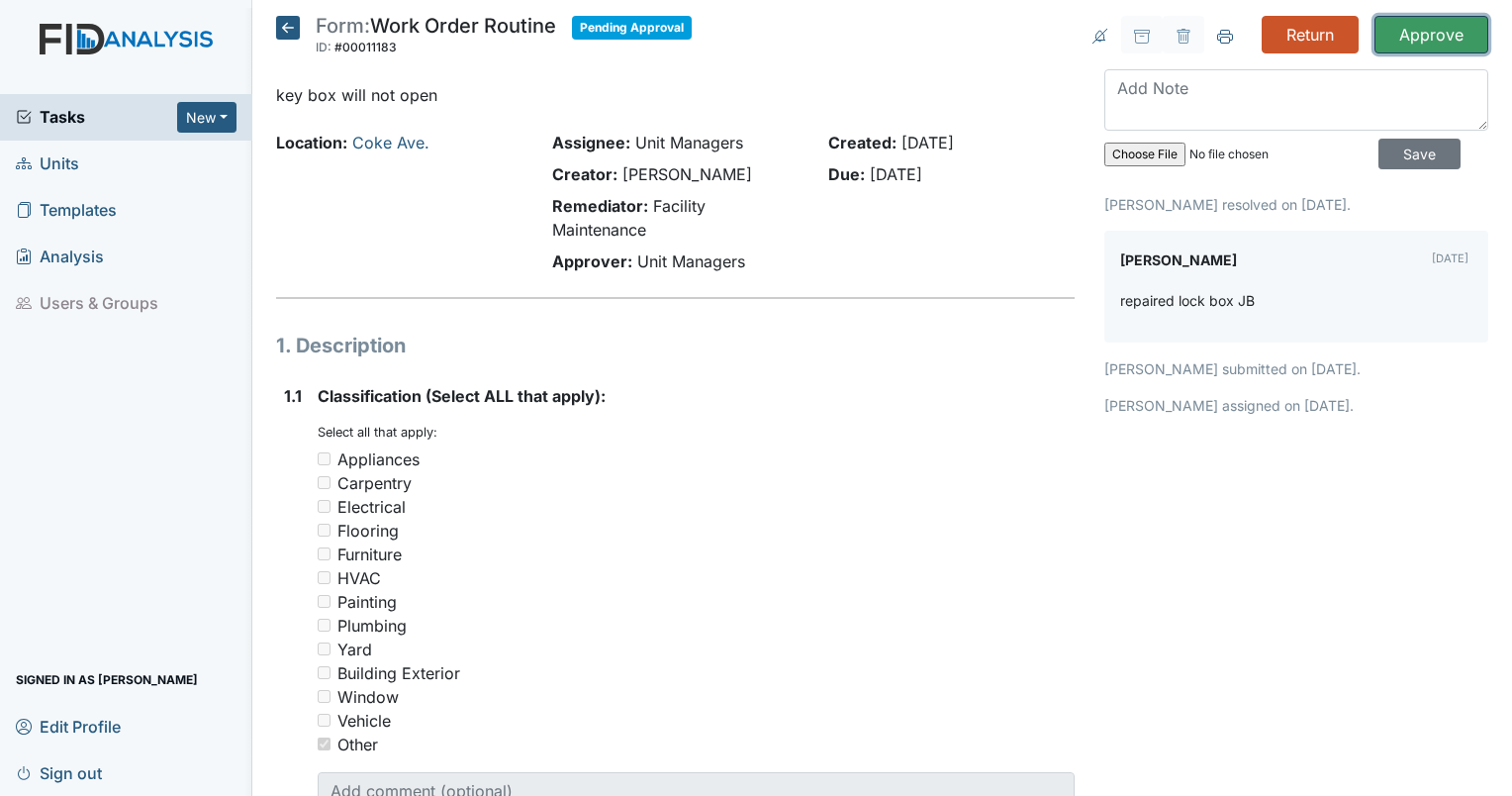 click on "Approve" at bounding box center (1431, 35) 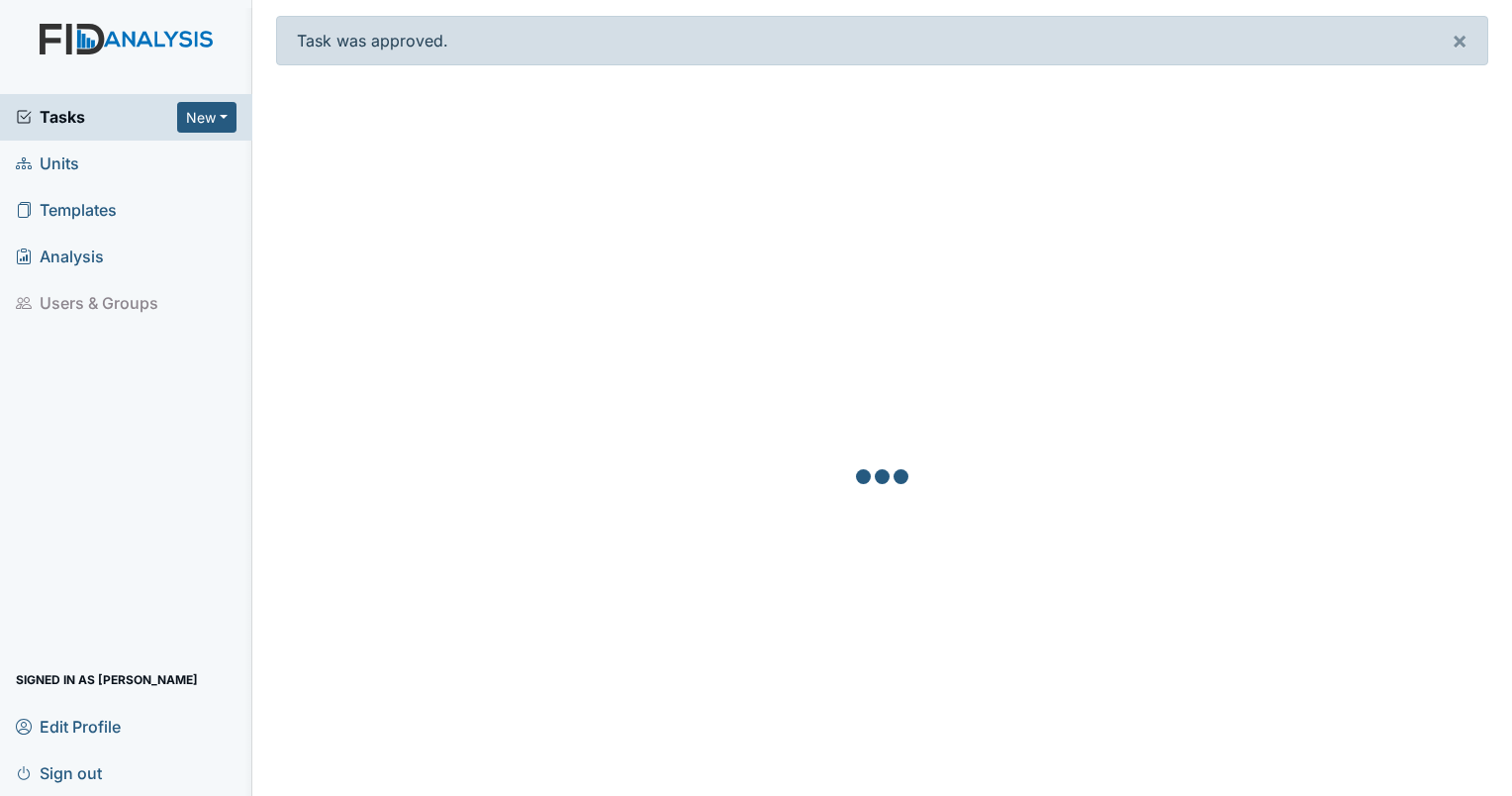 scroll, scrollTop: 0, scrollLeft: 0, axis: both 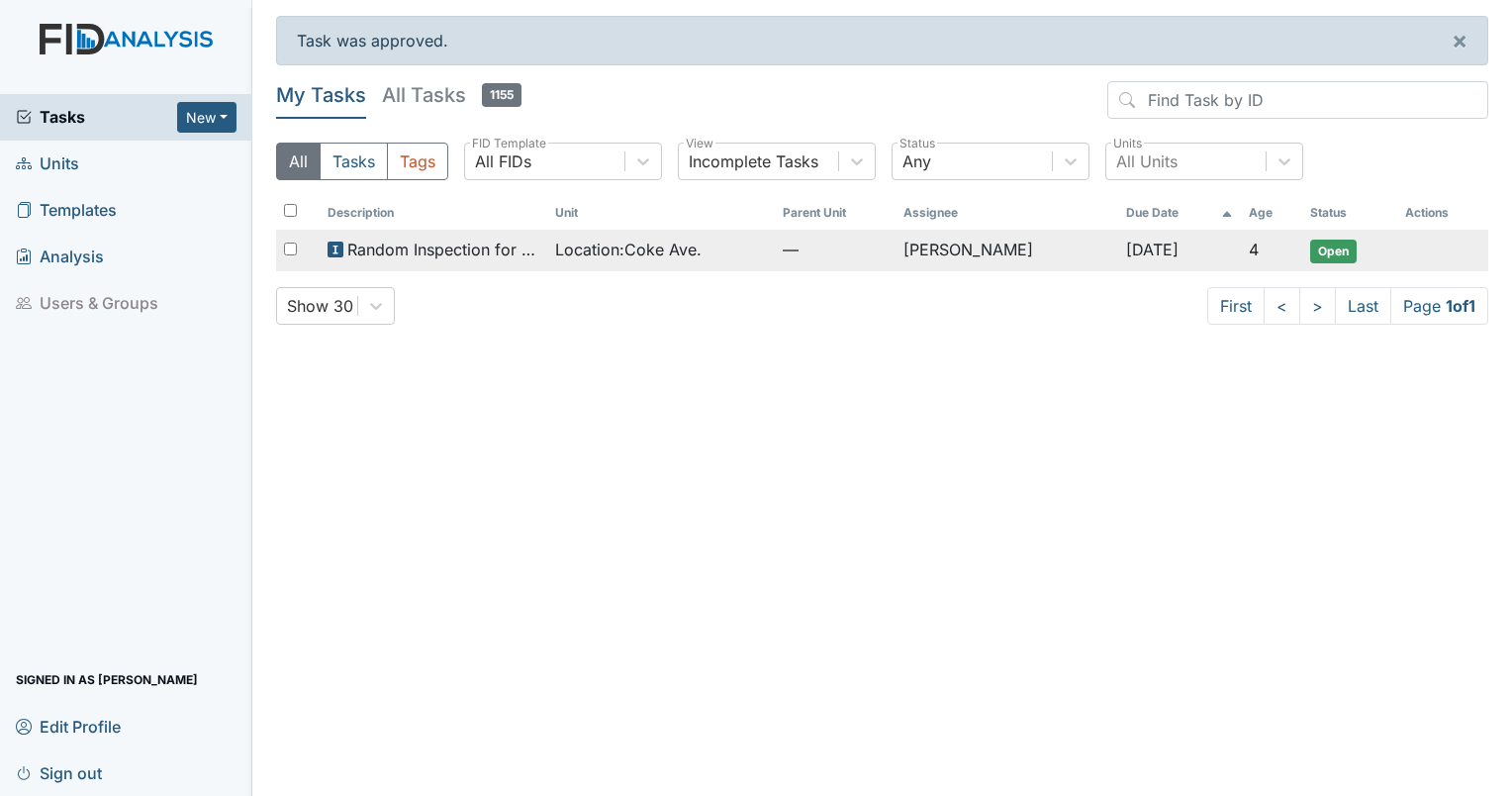 click on "Open" at bounding box center [1333, 251] 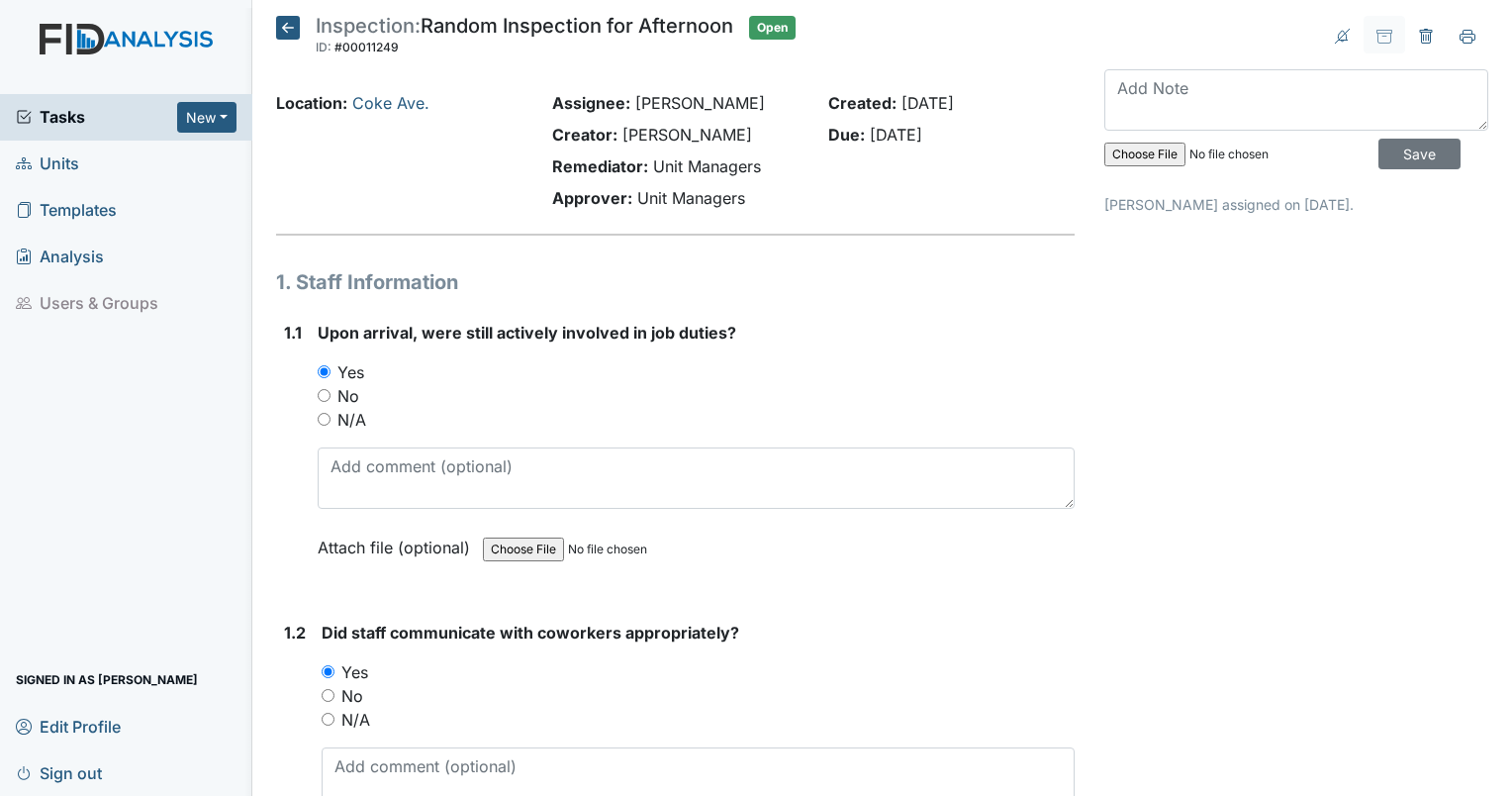 scroll, scrollTop: 0, scrollLeft: 0, axis: both 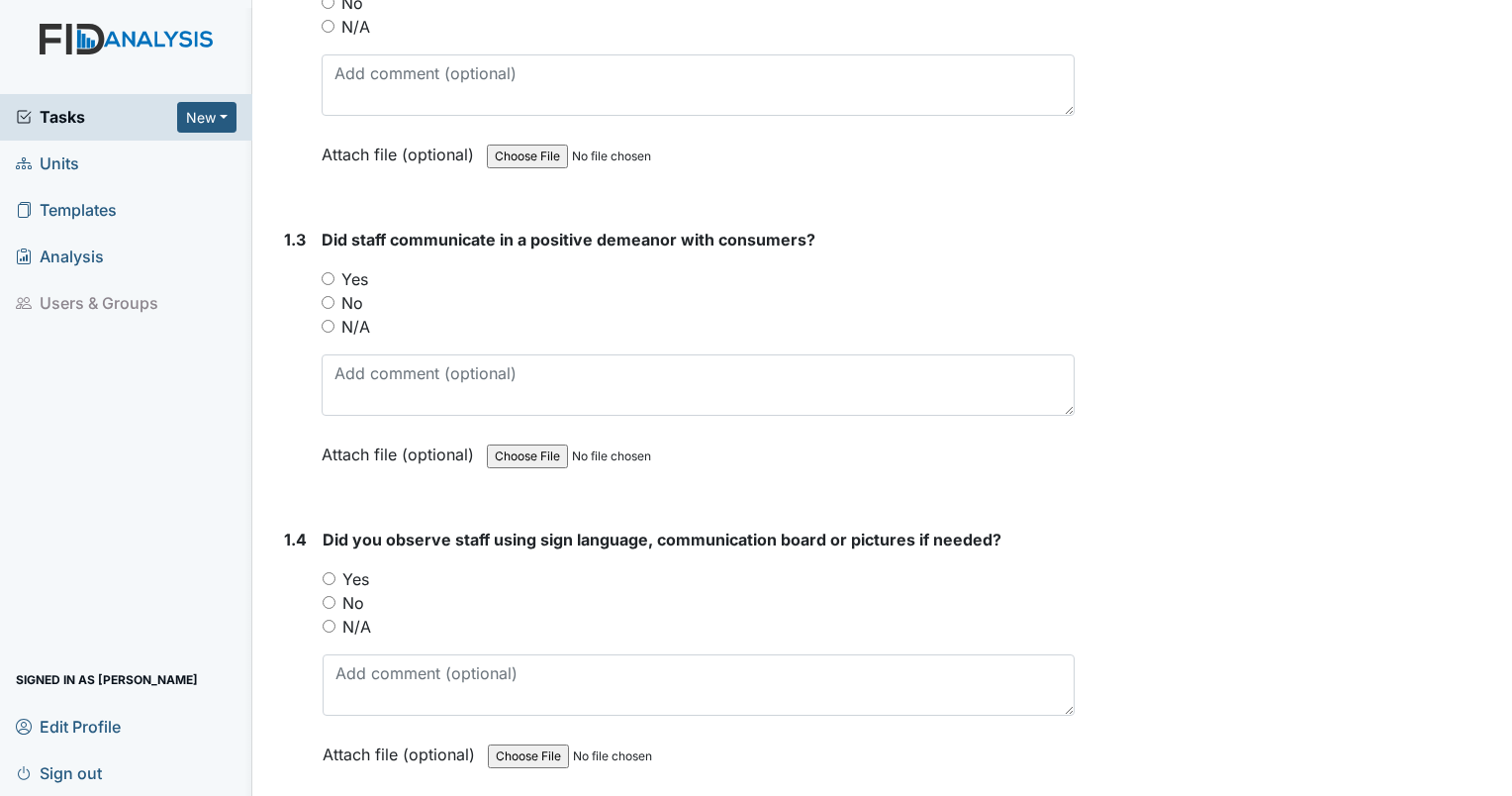 click on "Yes" at bounding box center (328, 278) 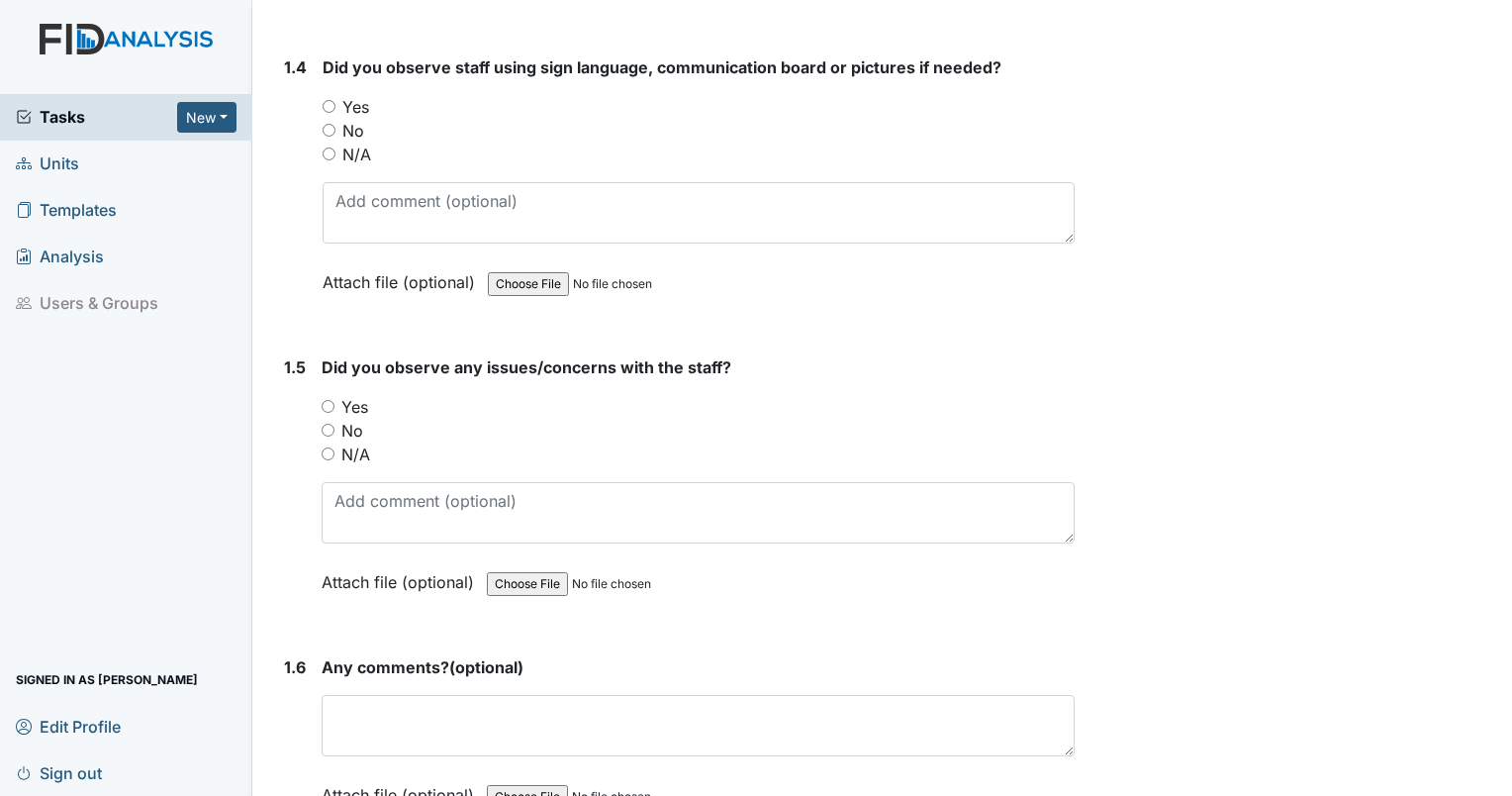 scroll, scrollTop: 1188, scrollLeft: 0, axis: vertical 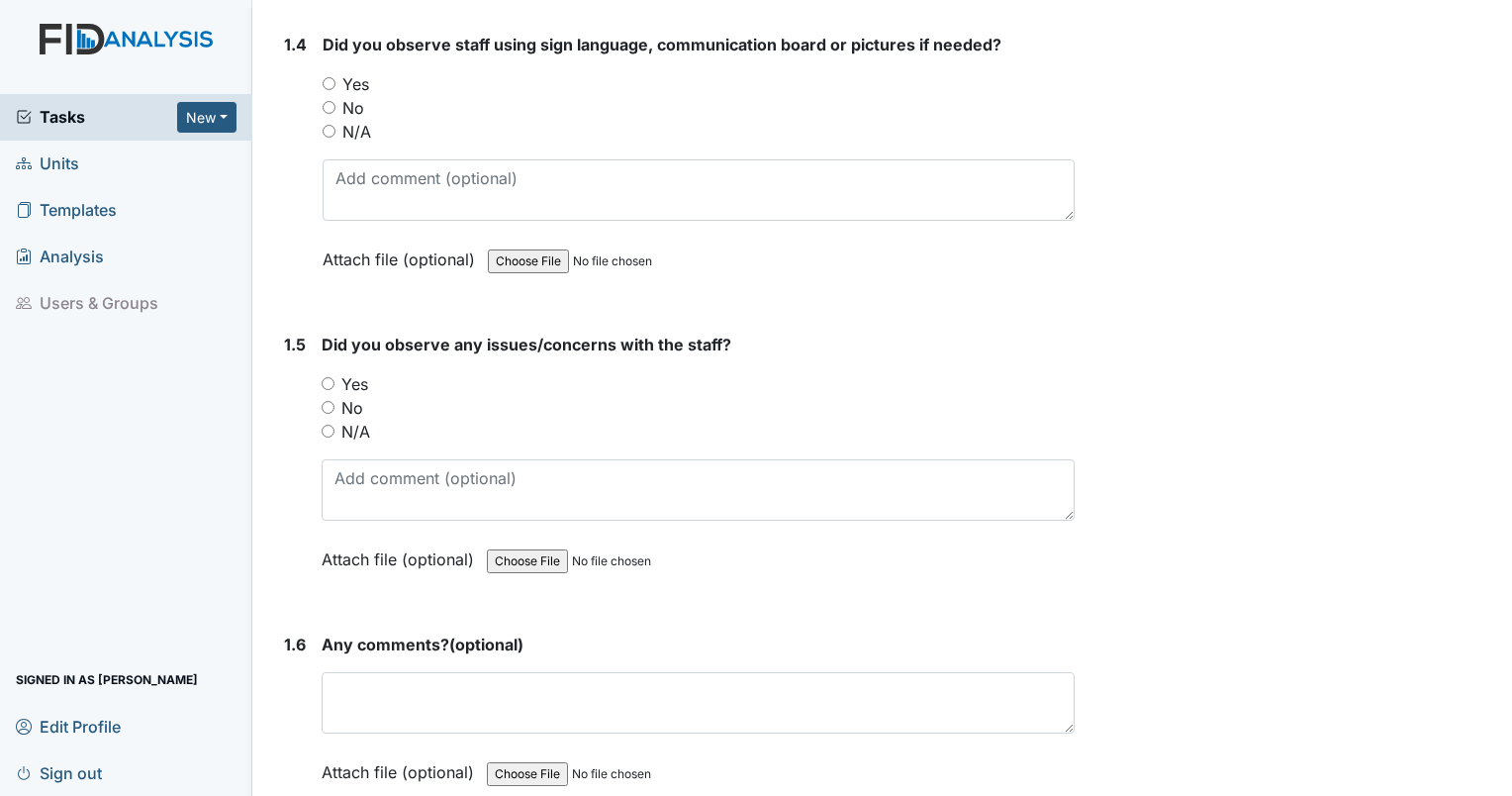 click on "N/A" at bounding box center (329, 131) 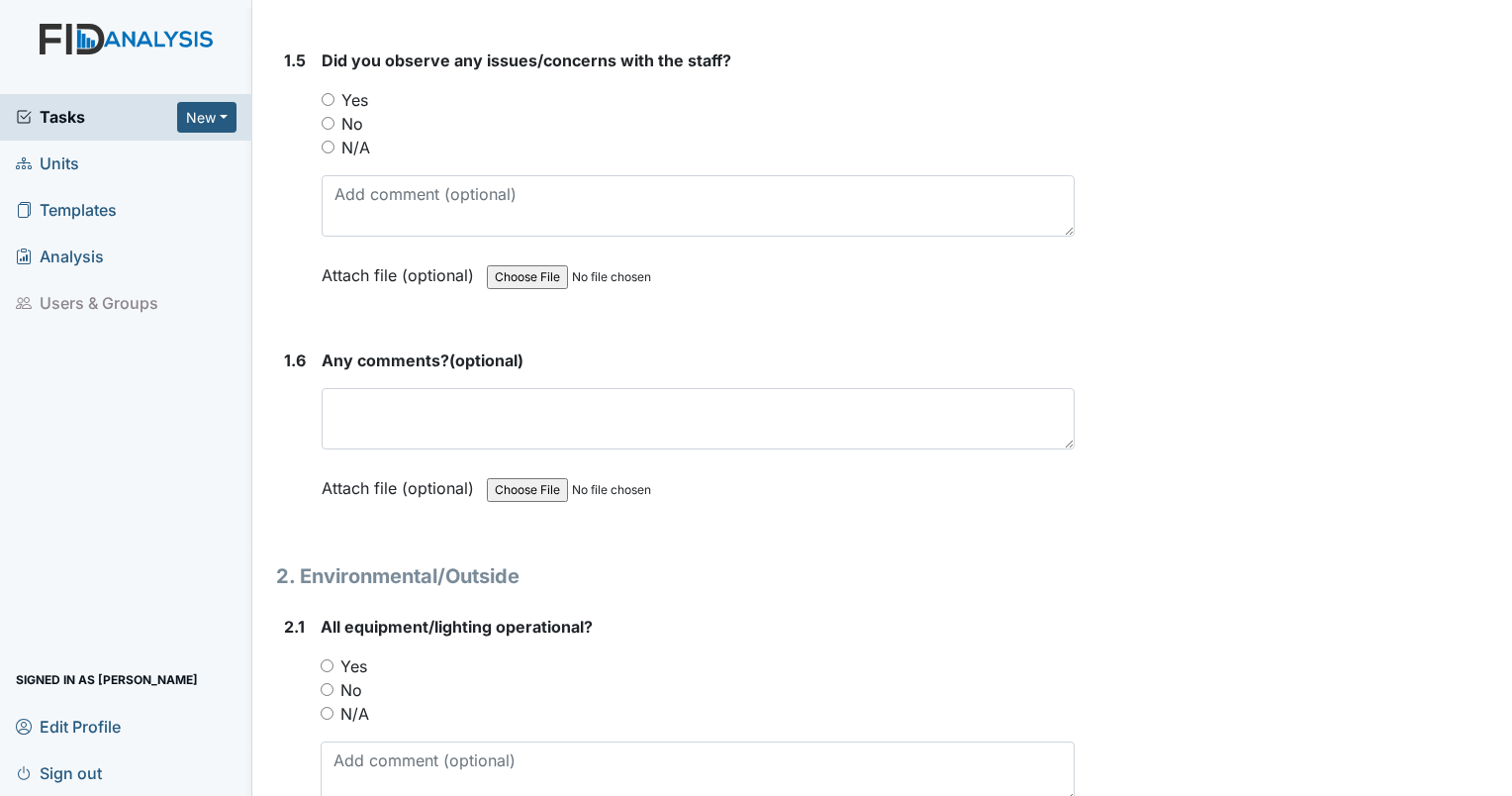 scroll, scrollTop: 1485, scrollLeft: 0, axis: vertical 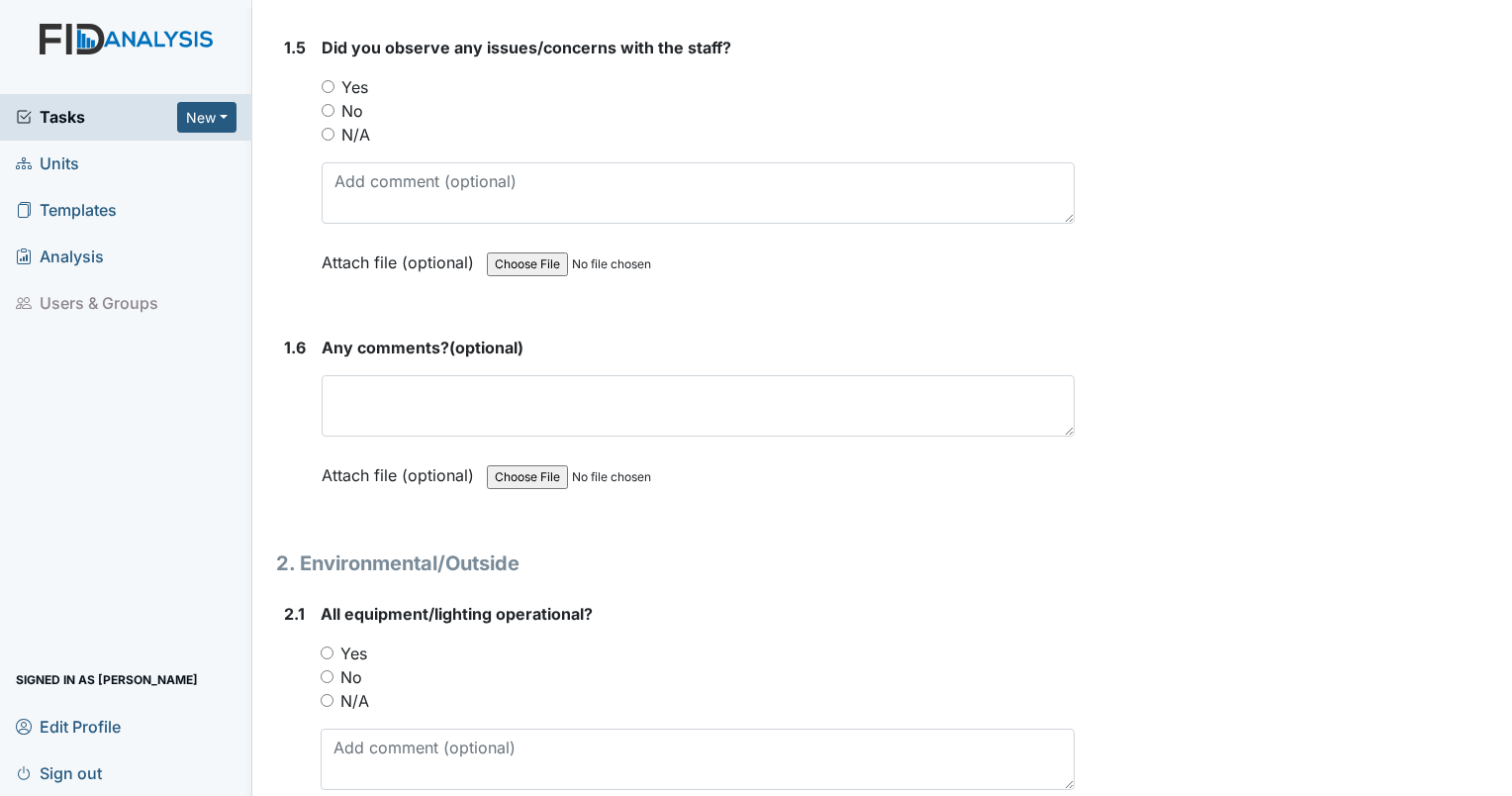 click on "Yes" at bounding box center (328, 86) 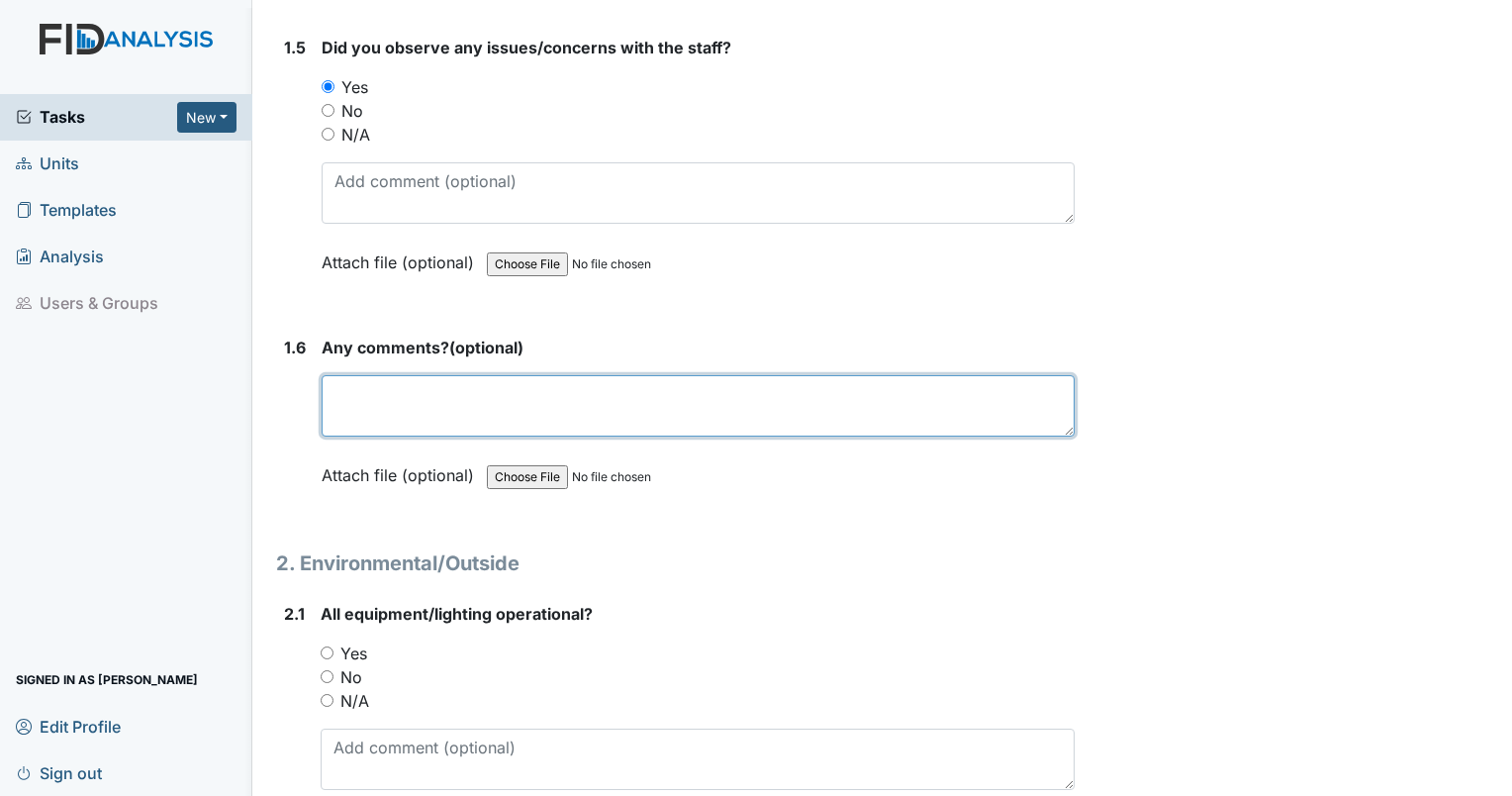 click at bounding box center [698, 406] 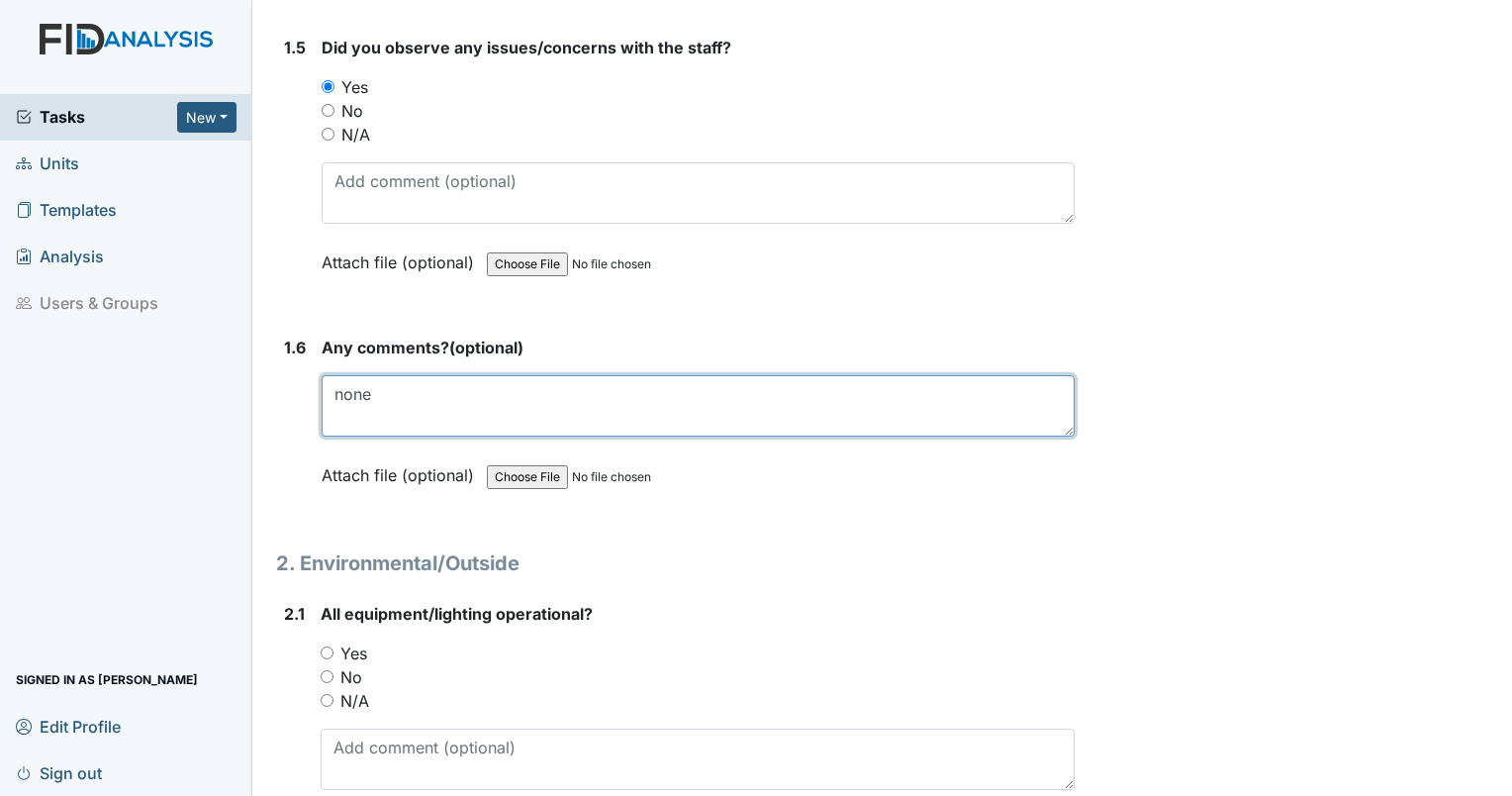 type on "none" 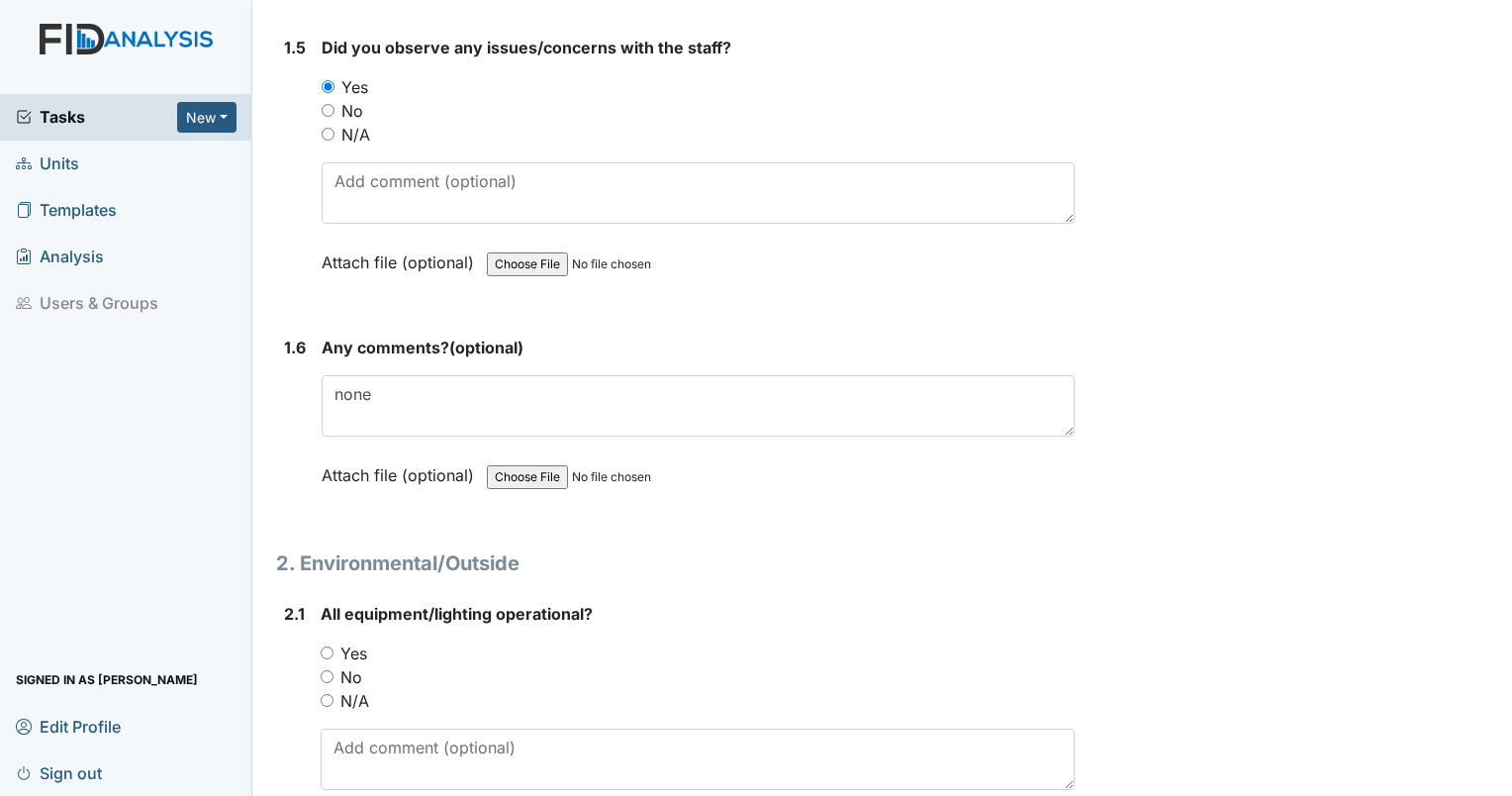 click on "Archive Task
×
Are you sure you want to archive this task? It will appear as incomplete on reports.
Archive
Delete Task
×
Are you sure you want to delete this task?
[GEOGRAPHIC_DATA]
Save
[PERSON_NAME] assigned on [DATE]." at bounding box center (1296, 16381) 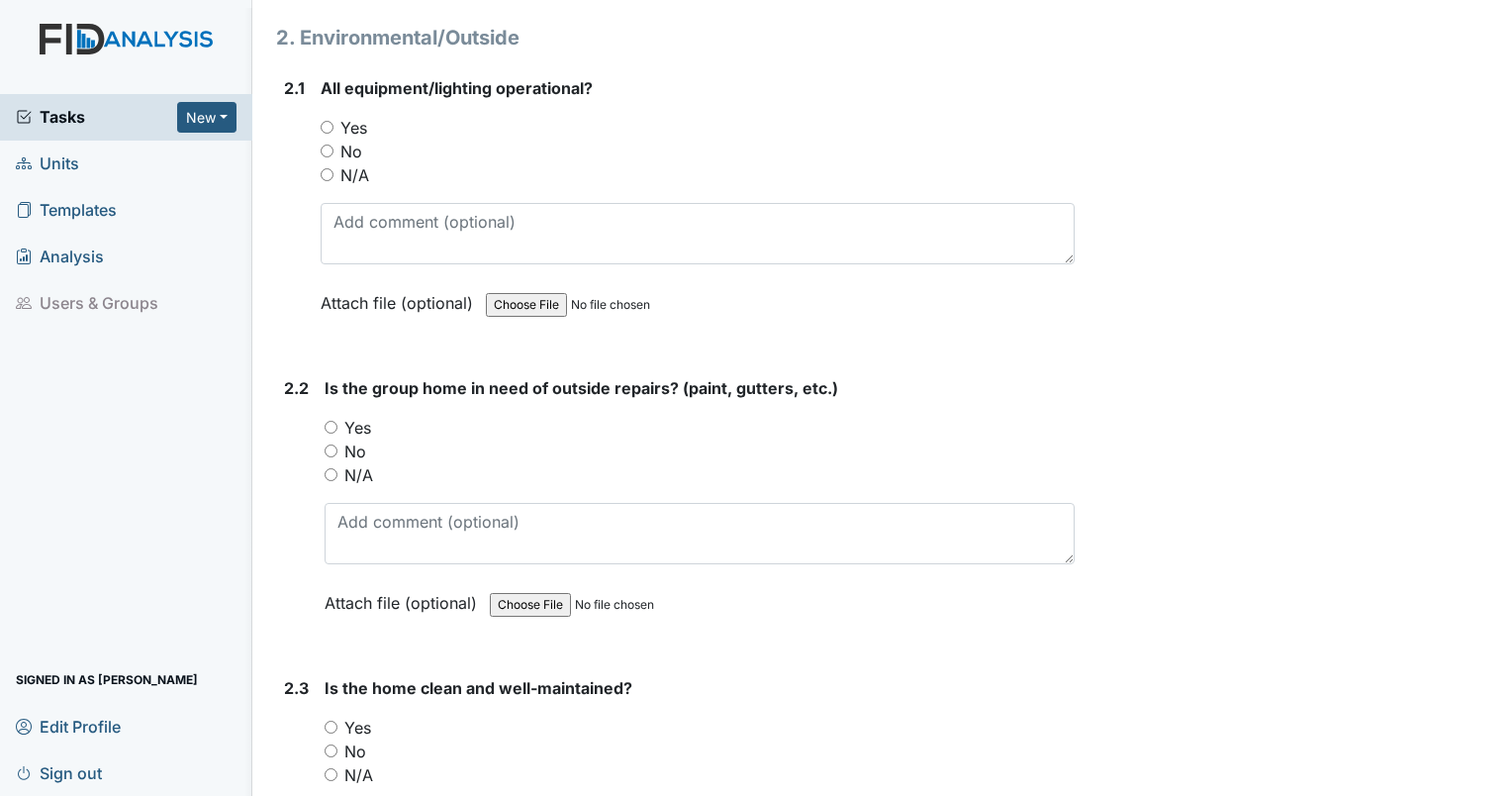 scroll, scrollTop: 1980, scrollLeft: 0, axis: vertical 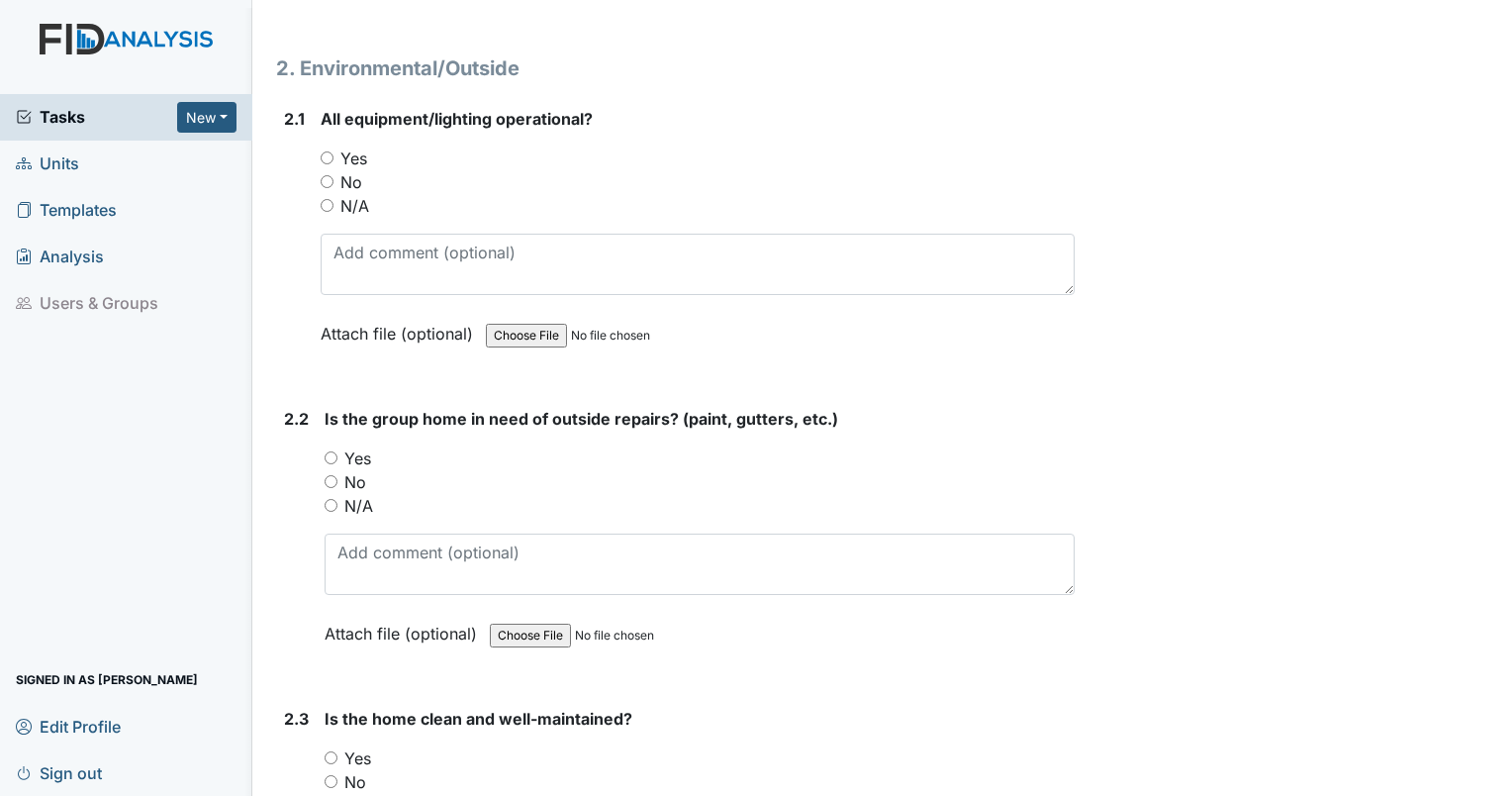 drag, startPoint x: 326, startPoint y: 148, endPoint x: 340, endPoint y: 156, distance: 16.124515 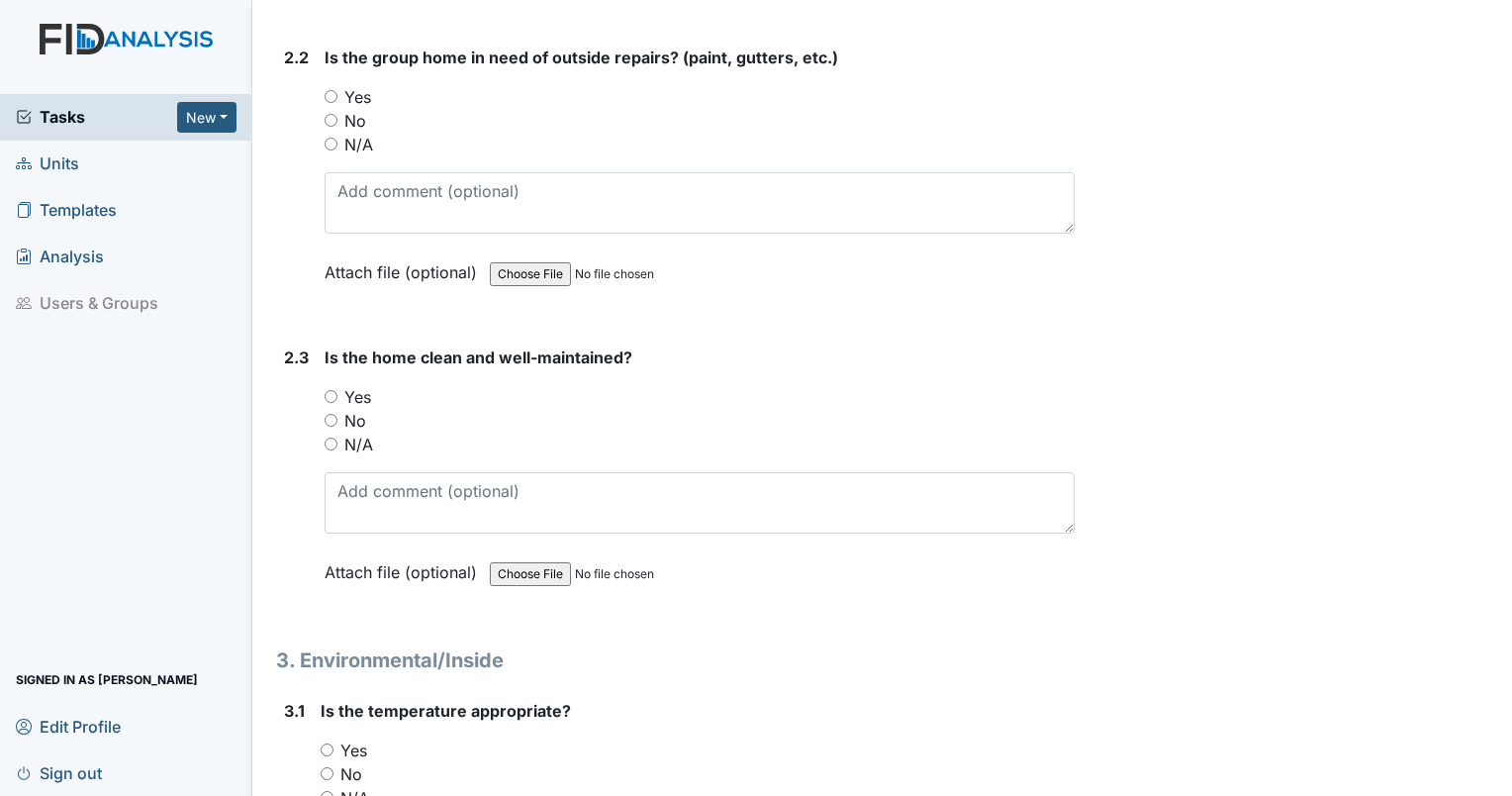 scroll, scrollTop: 2376, scrollLeft: 0, axis: vertical 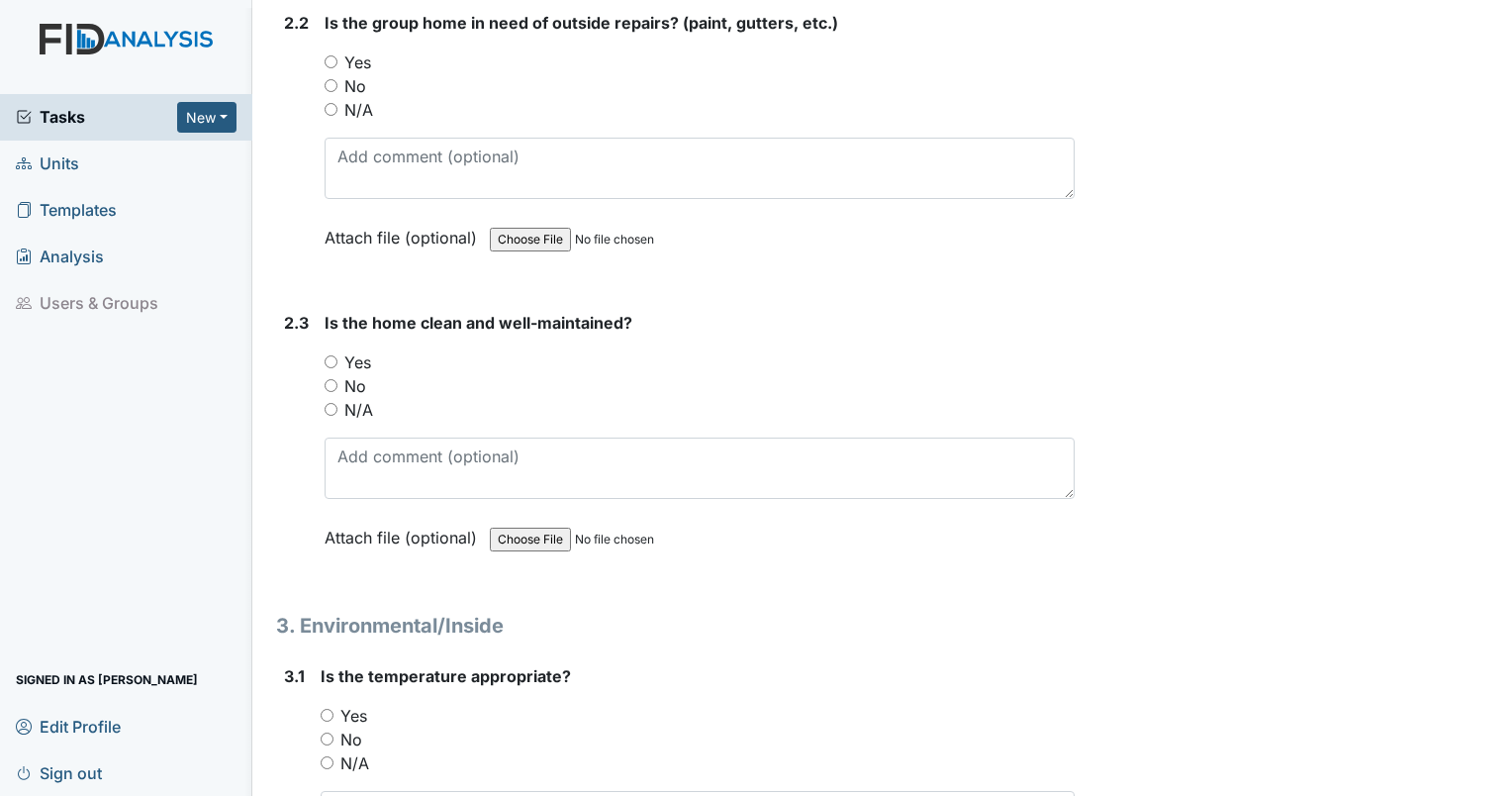click on "No" at bounding box center (331, 85) 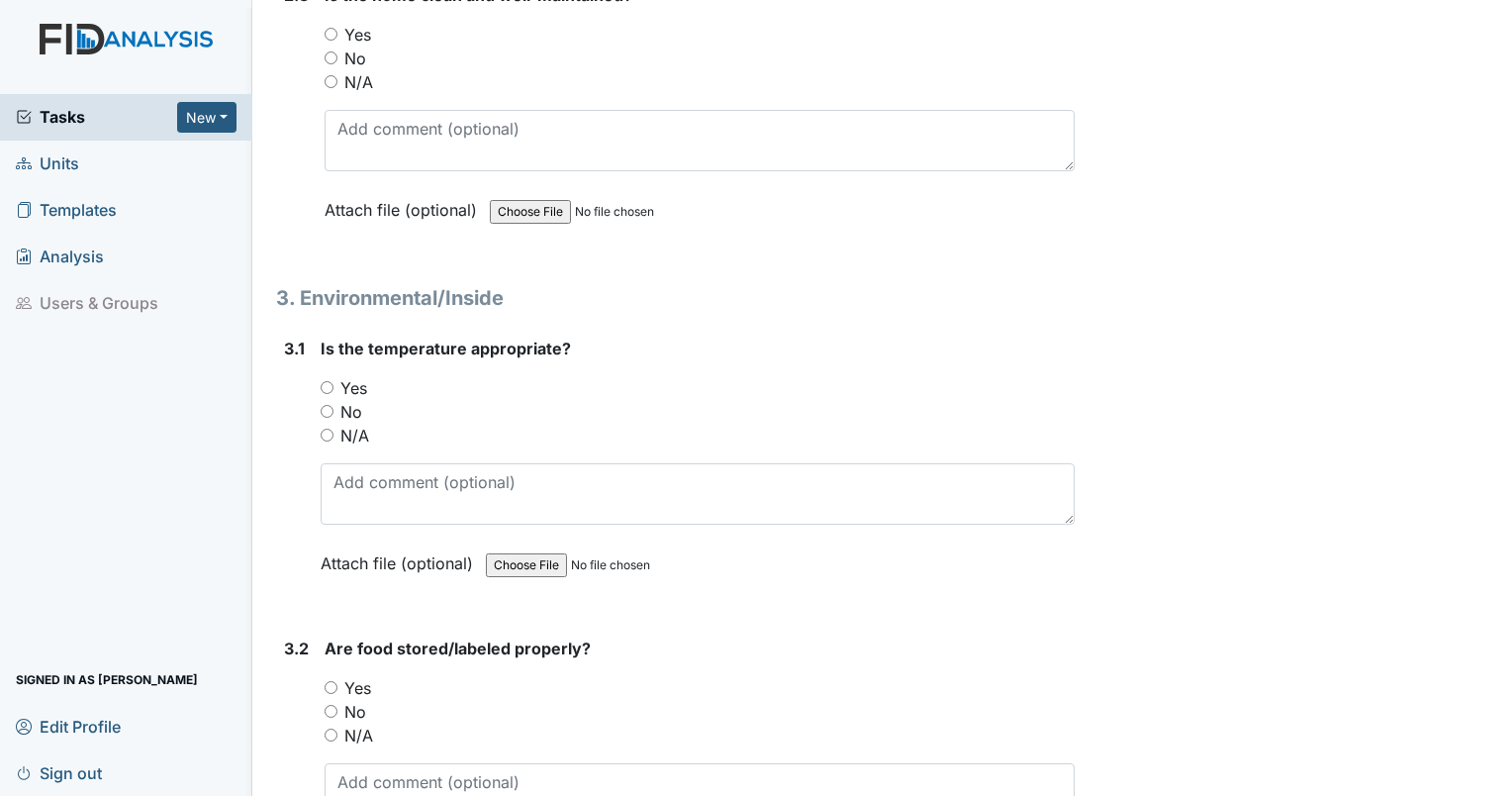 scroll, scrollTop: 2673, scrollLeft: 0, axis: vertical 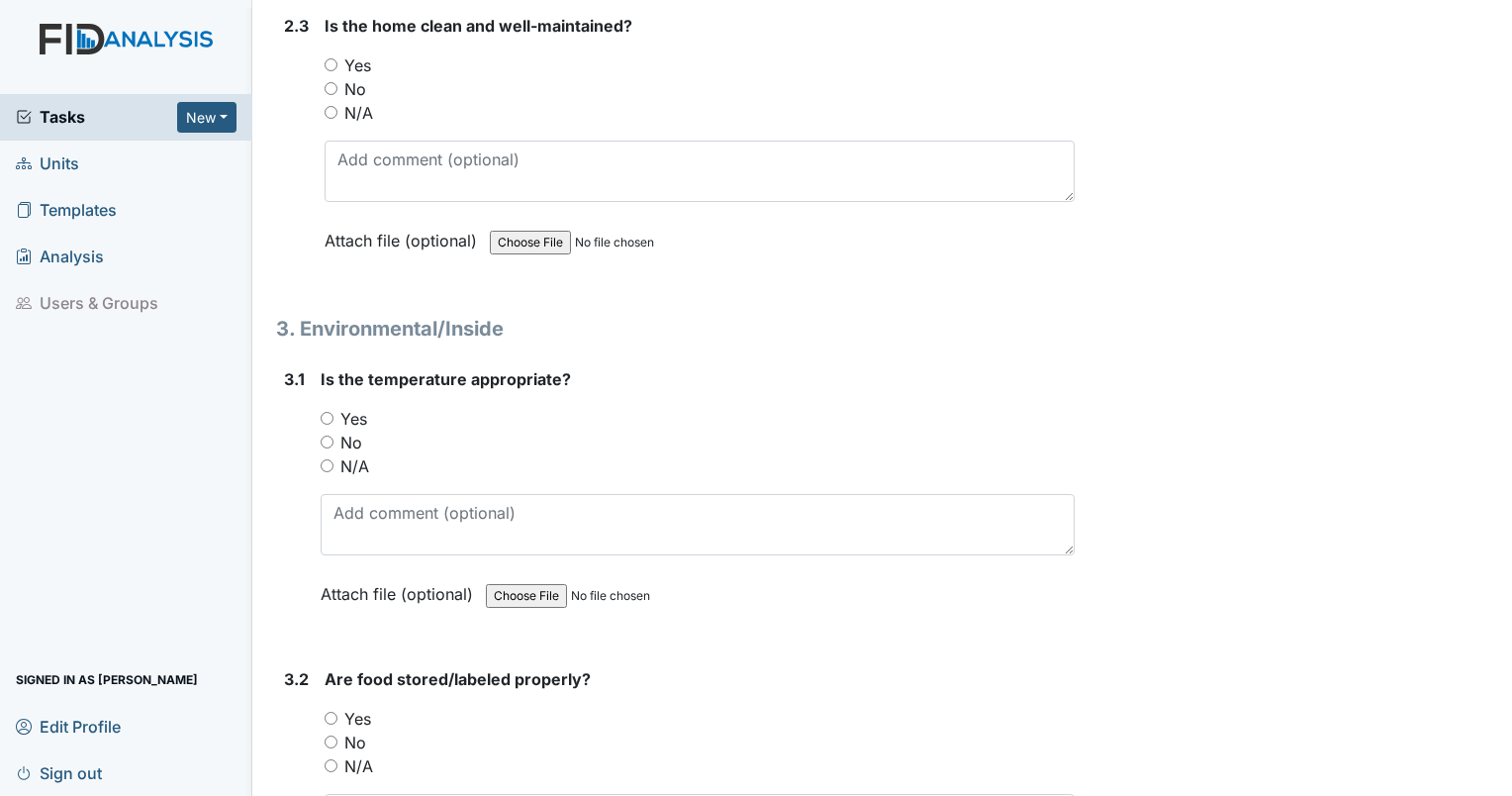 click on "Yes" at bounding box center [331, 64] 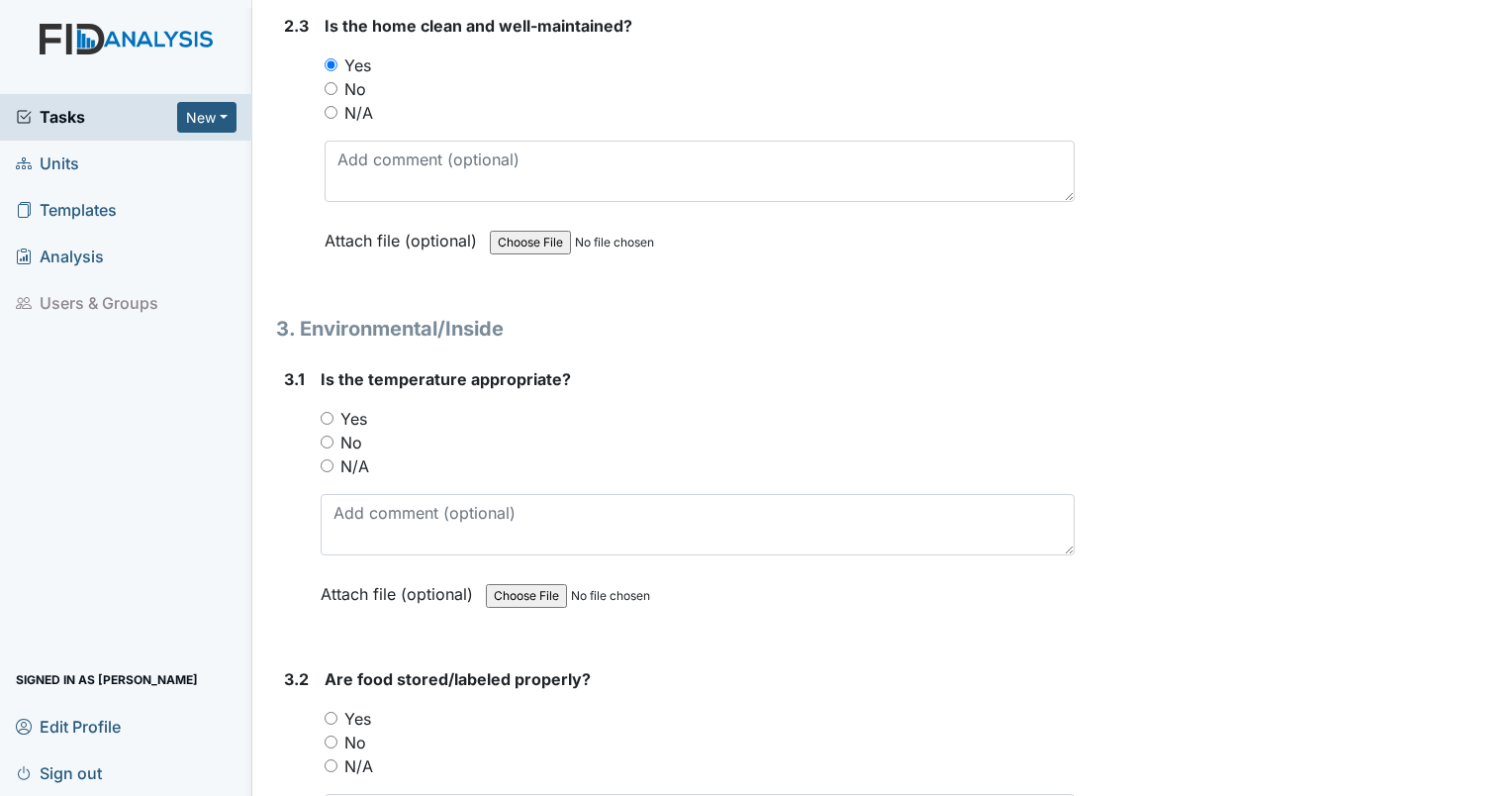 click on "Yes" at bounding box center [327, 418] 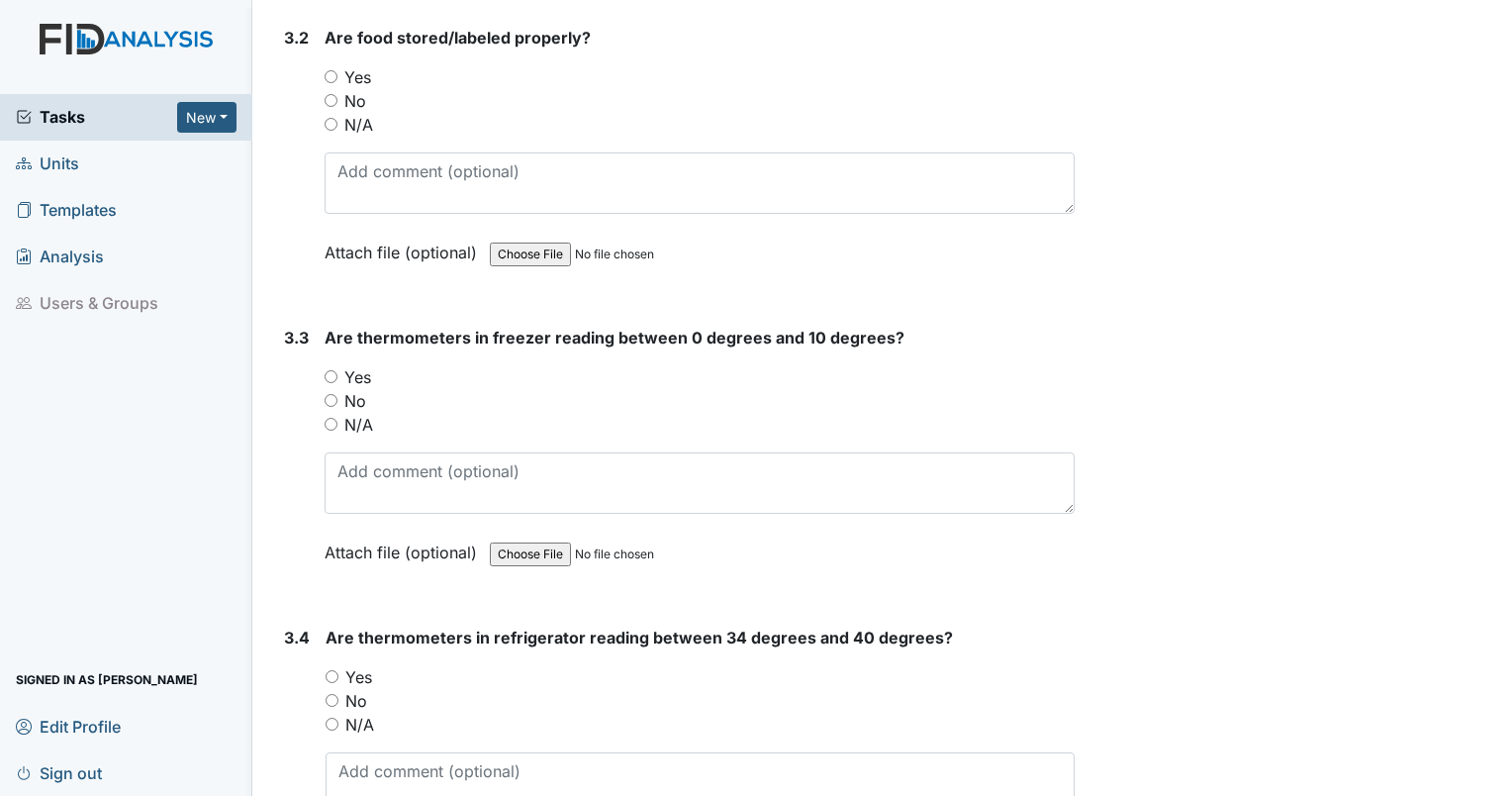 scroll, scrollTop: 3267, scrollLeft: 0, axis: vertical 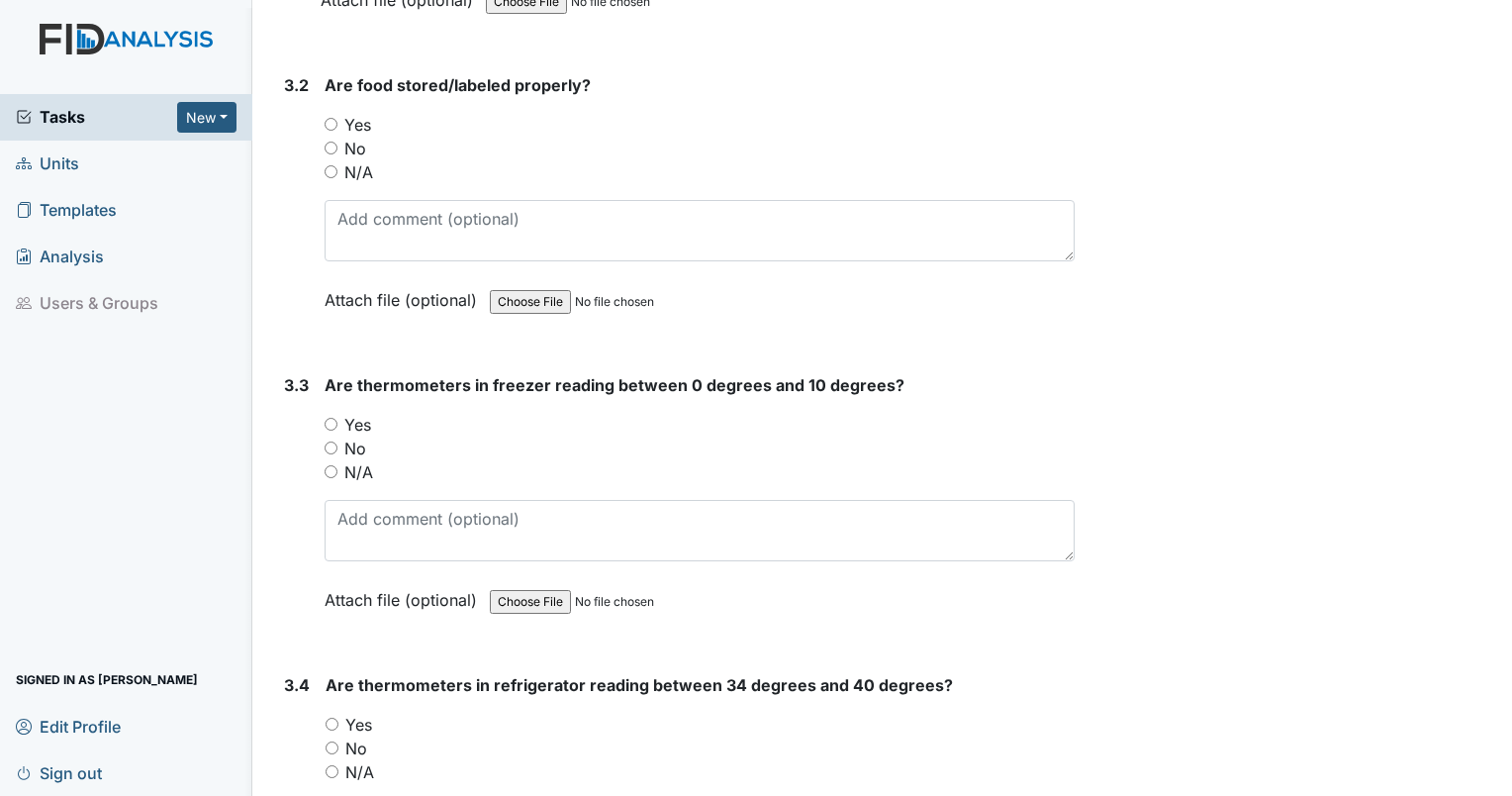 click on "Yes" at bounding box center (331, 124) 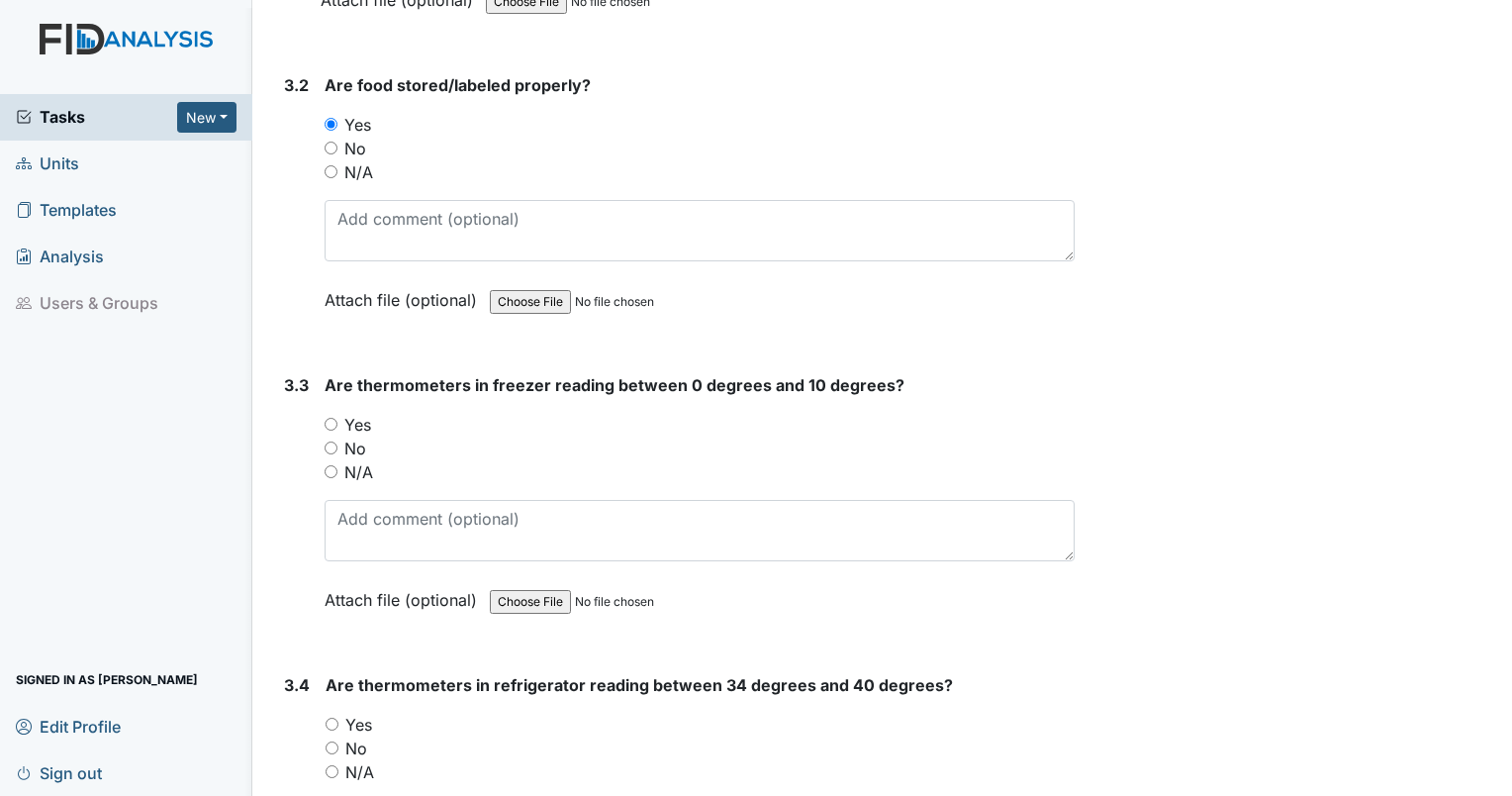click on "Yes" at bounding box center (331, 424) 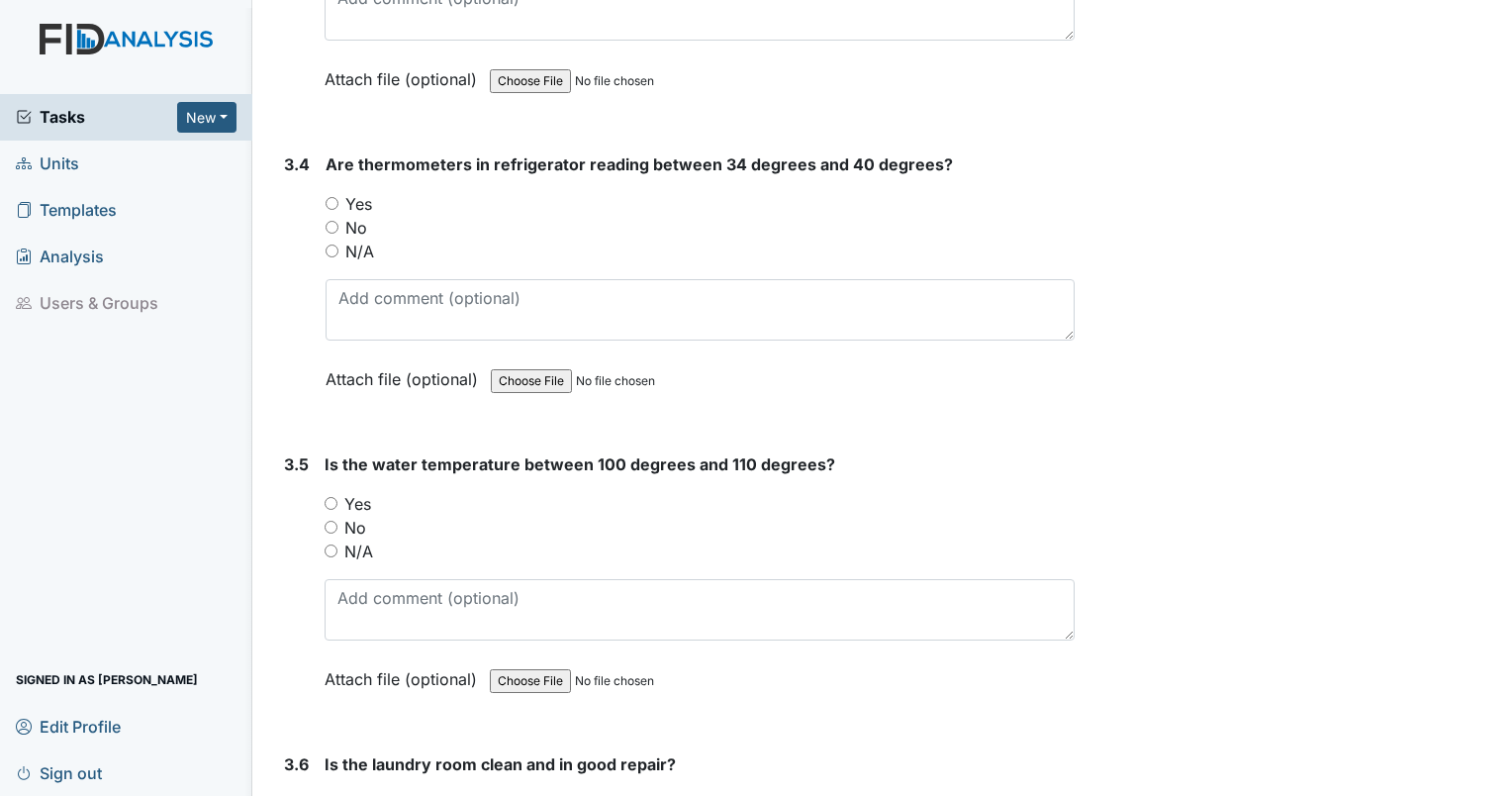 scroll, scrollTop: 3861, scrollLeft: 0, axis: vertical 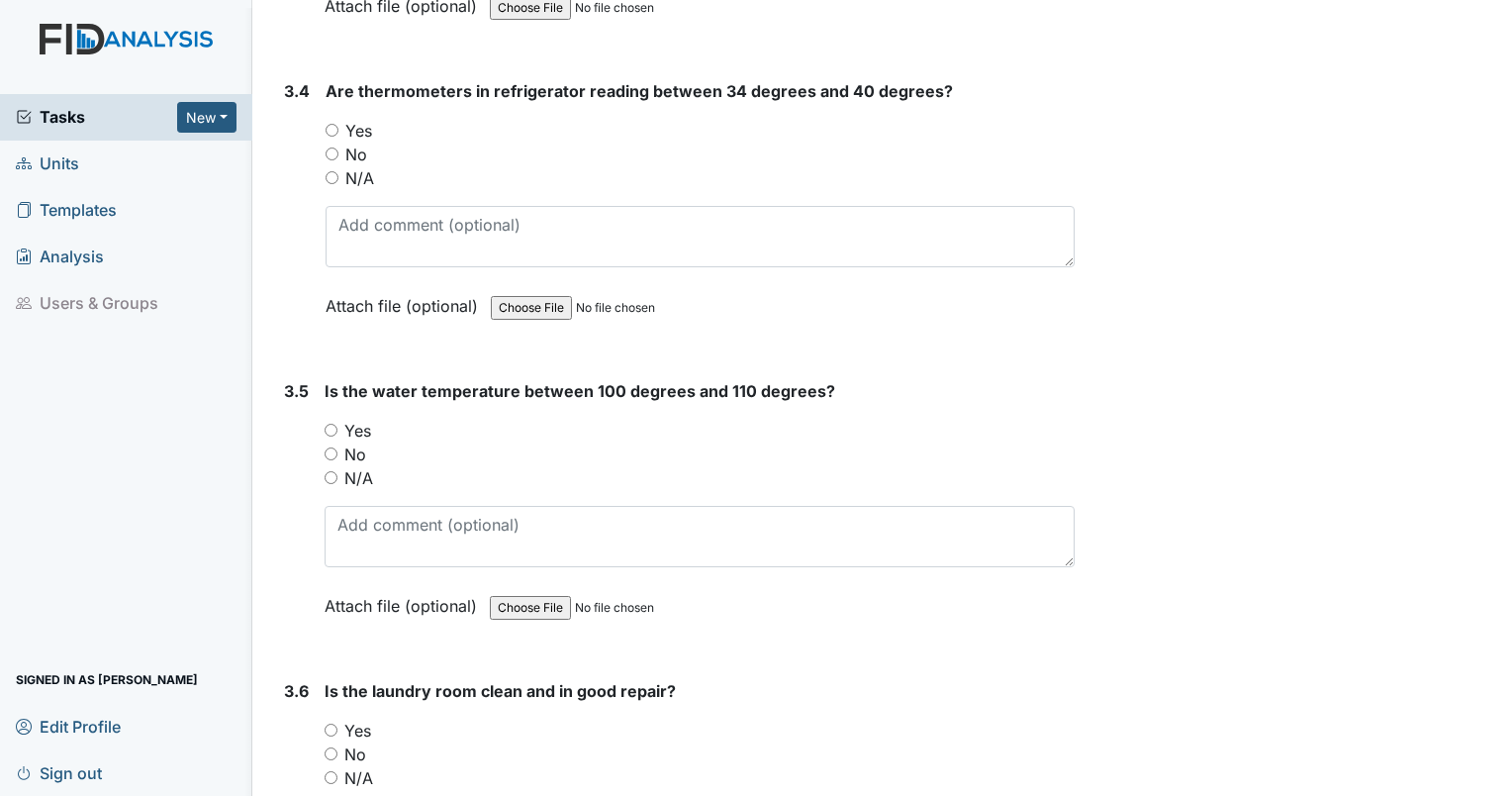 click on "Yes" at bounding box center (331, 130) 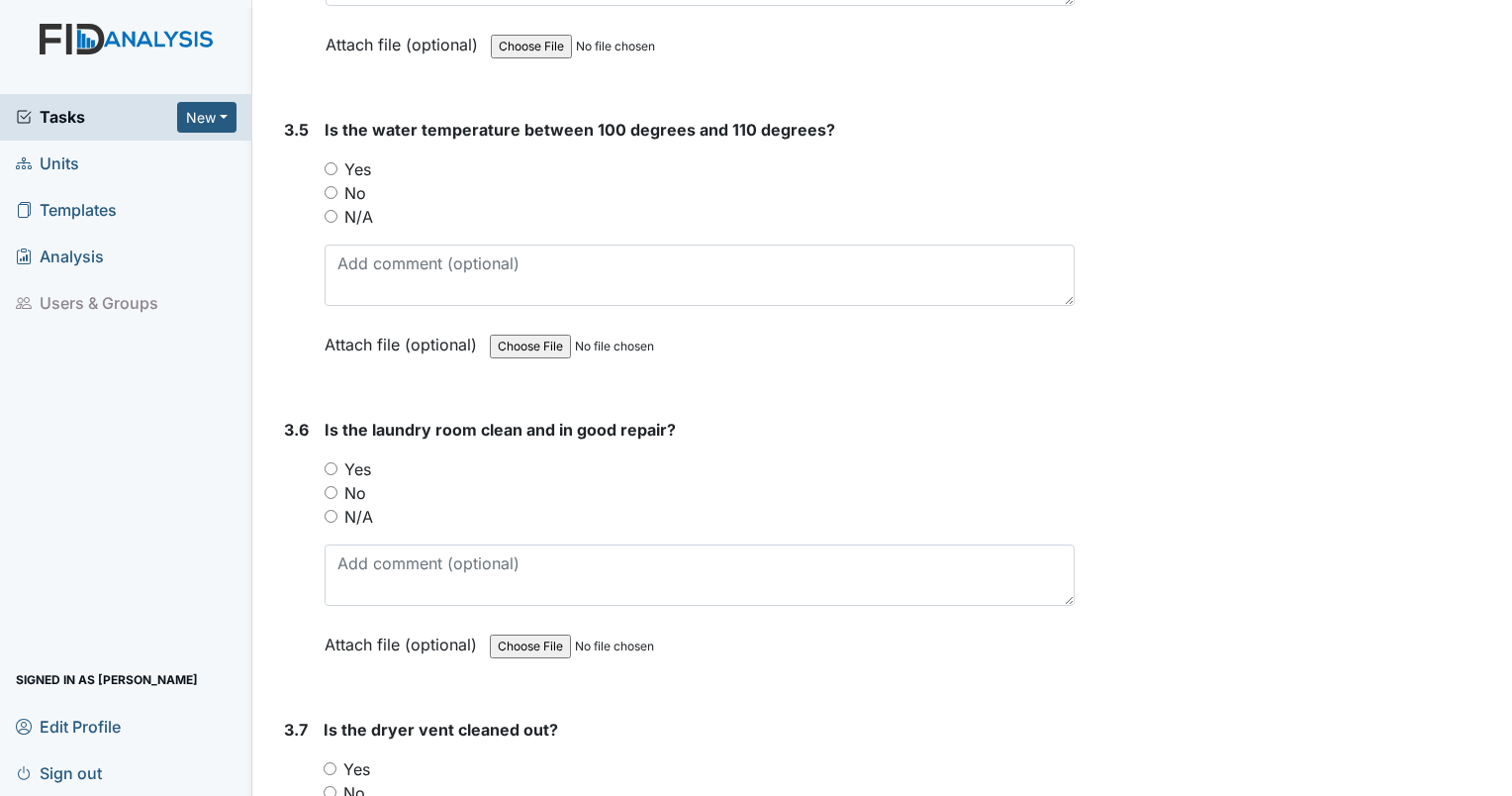 scroll, scrollTop: 4158, scrollLeft: 0, axis: vertical 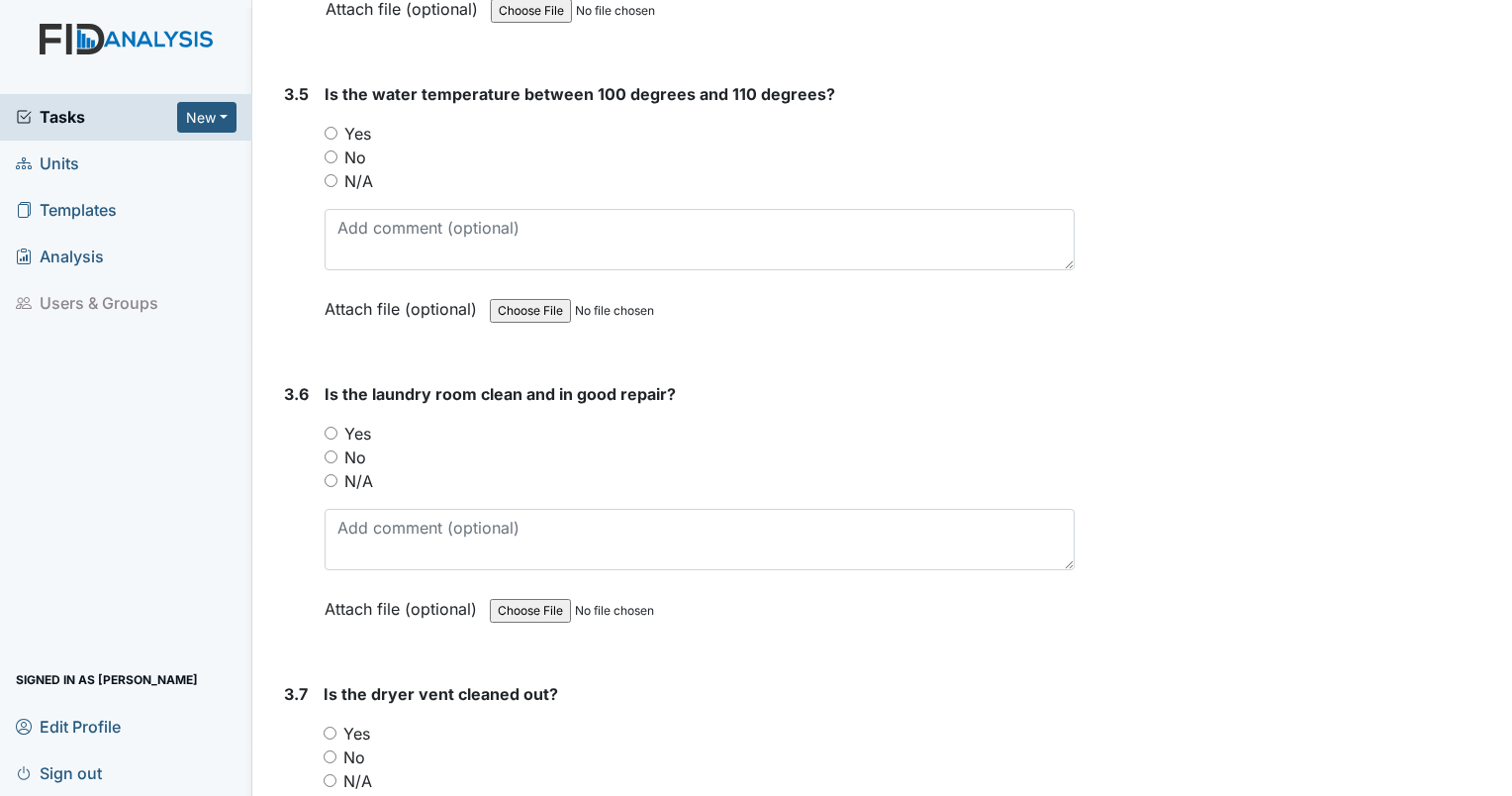 click on "Yes" at bounding box center (331, 133) 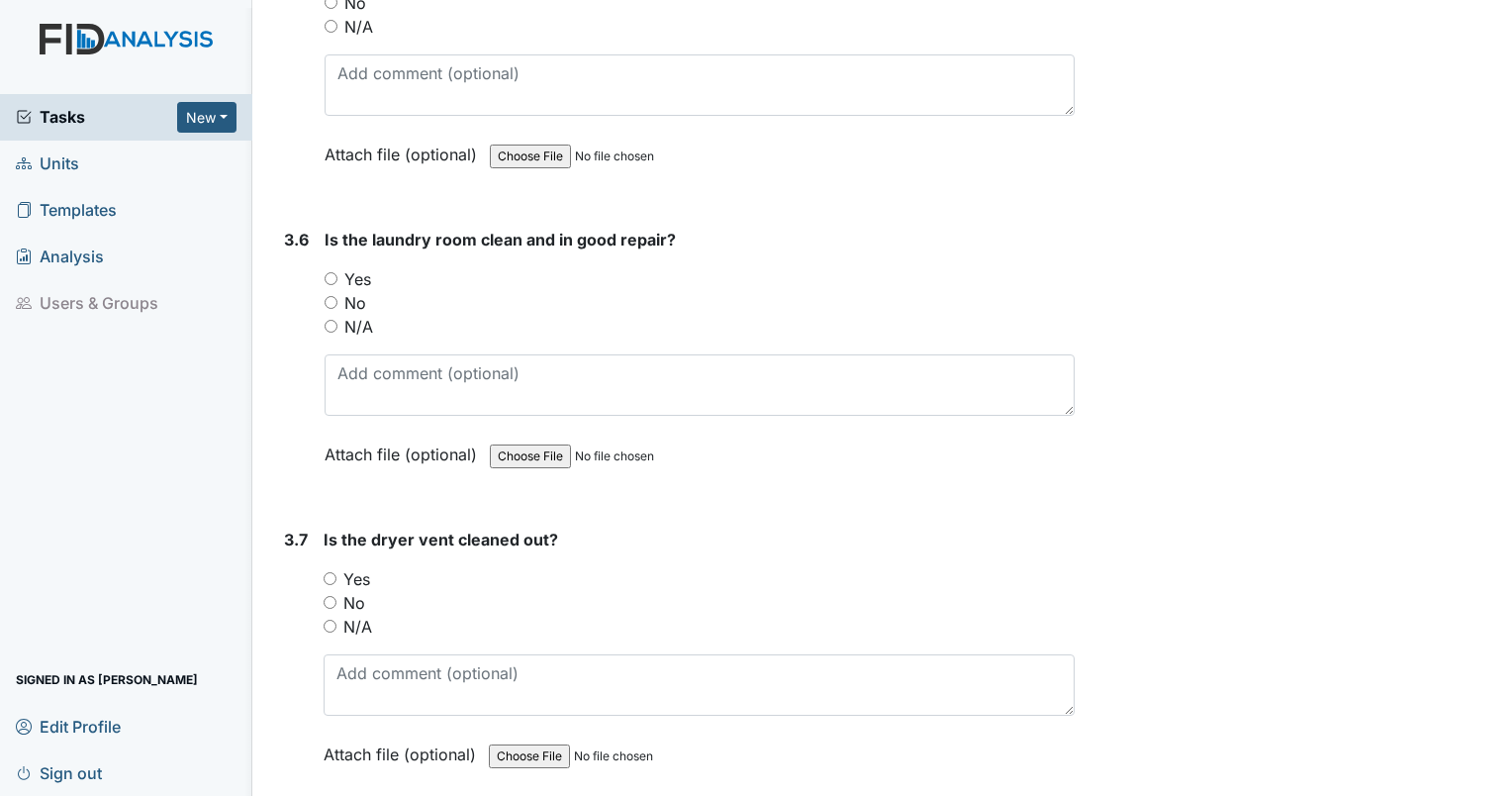 scroll, scrollTop: 4356, scrollLeft: 0, axis: vertical 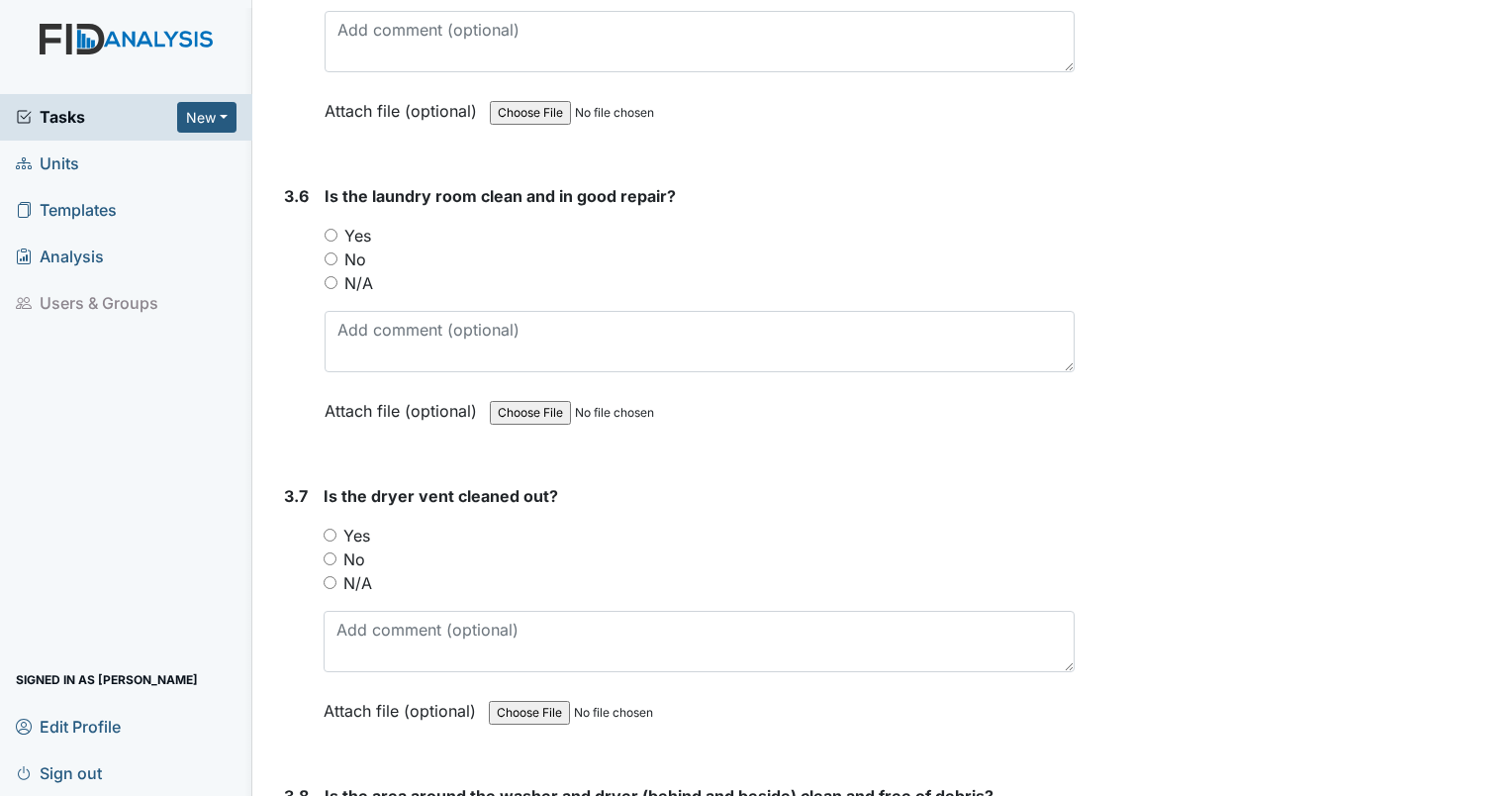 click on "Yes" at bounding box center (331, 235) 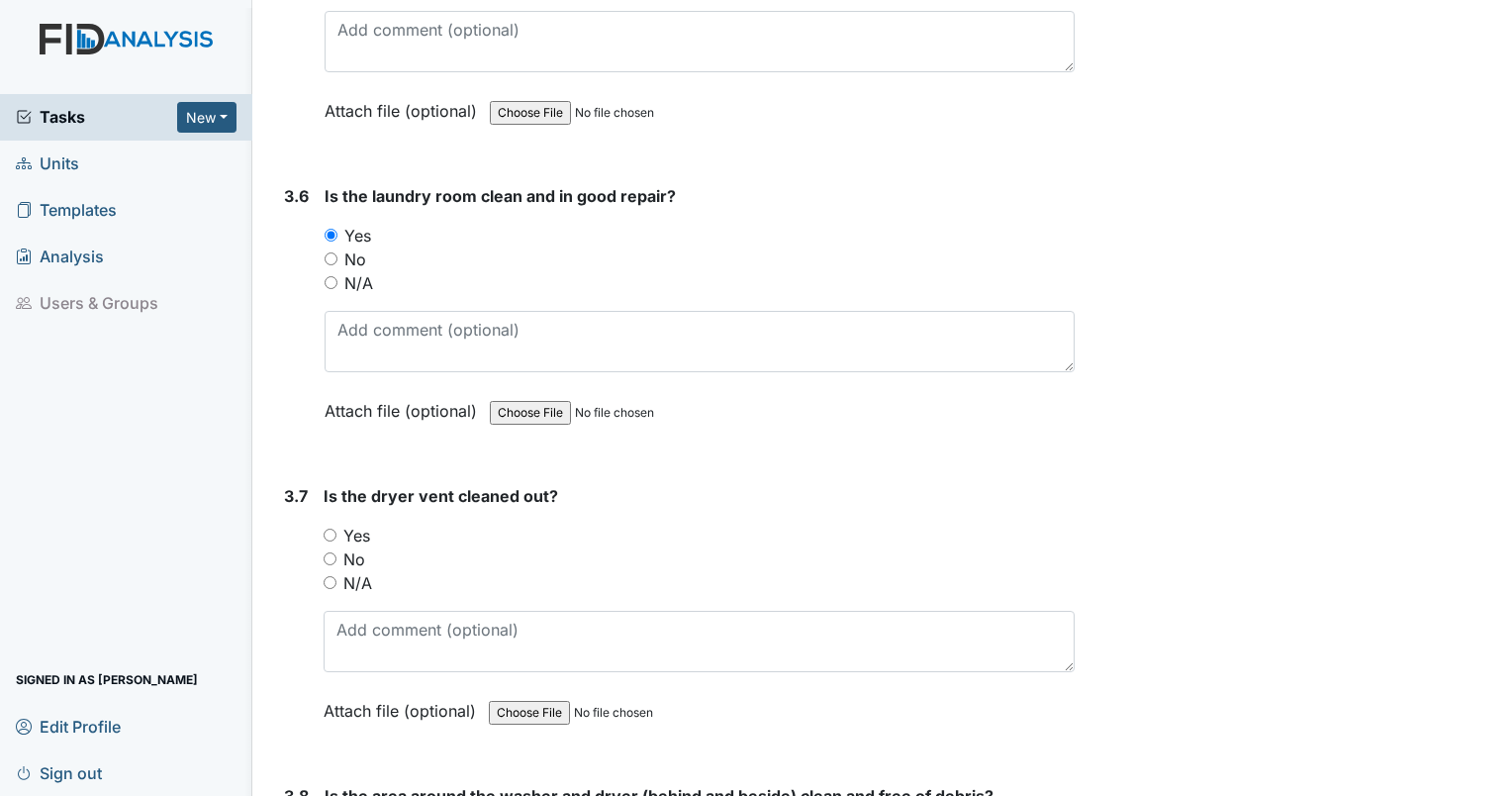 click on "Yes" at bounding box center [330, 535] 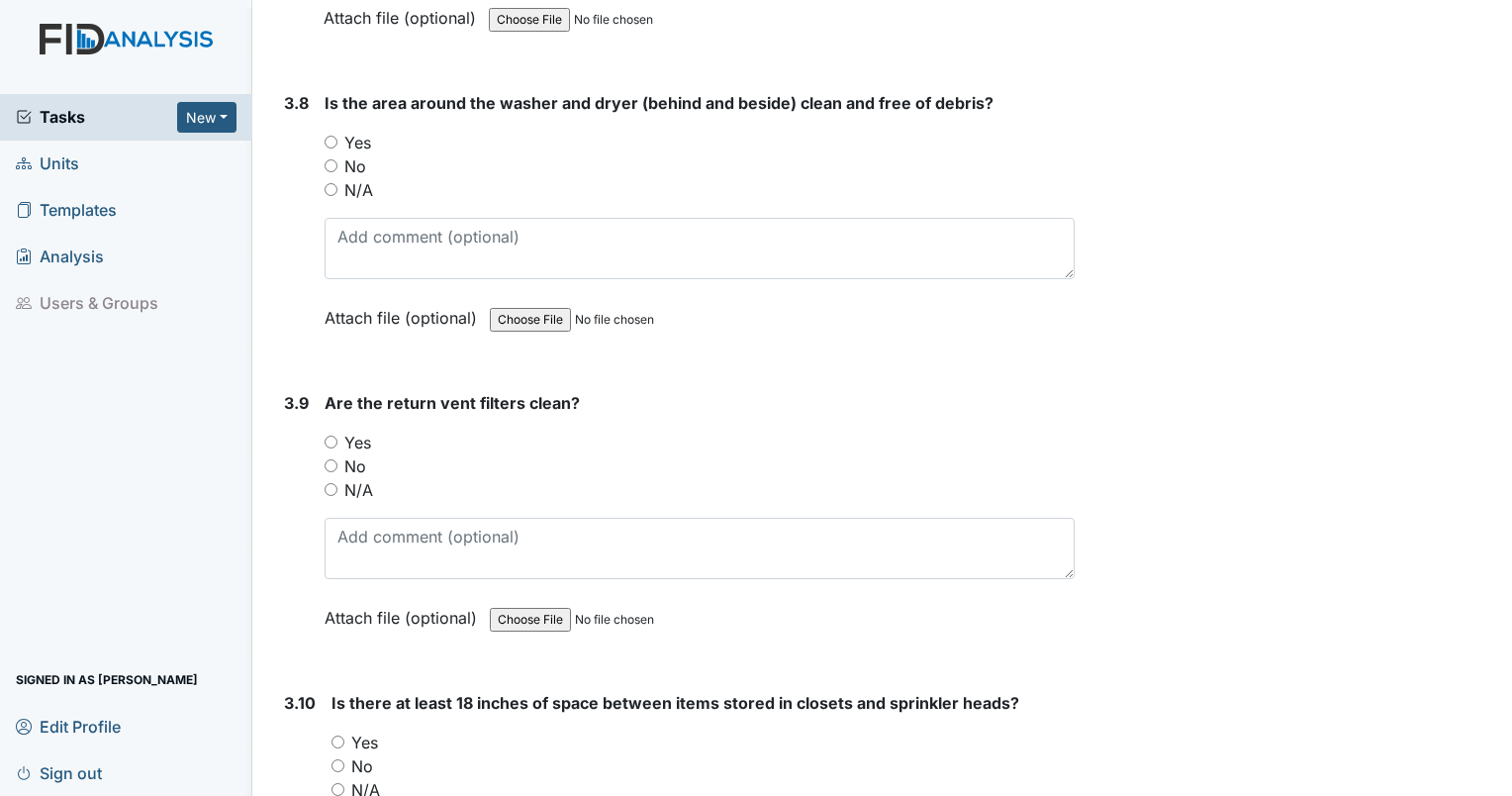 scroll, scrollTop: 5043, scrollLeft: 0, axis: vertical 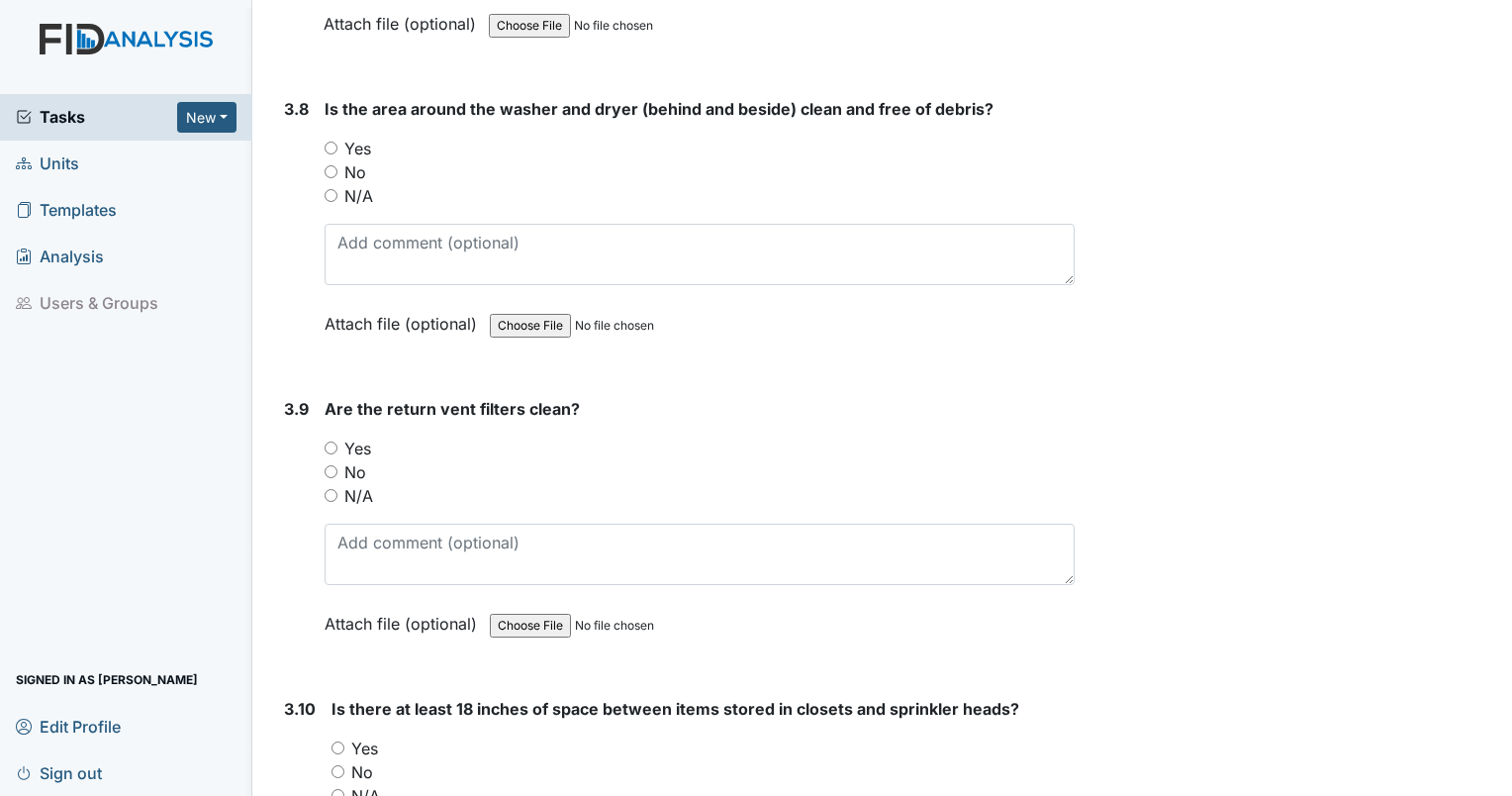 click on "Yes" at bounding box center [331, 448] 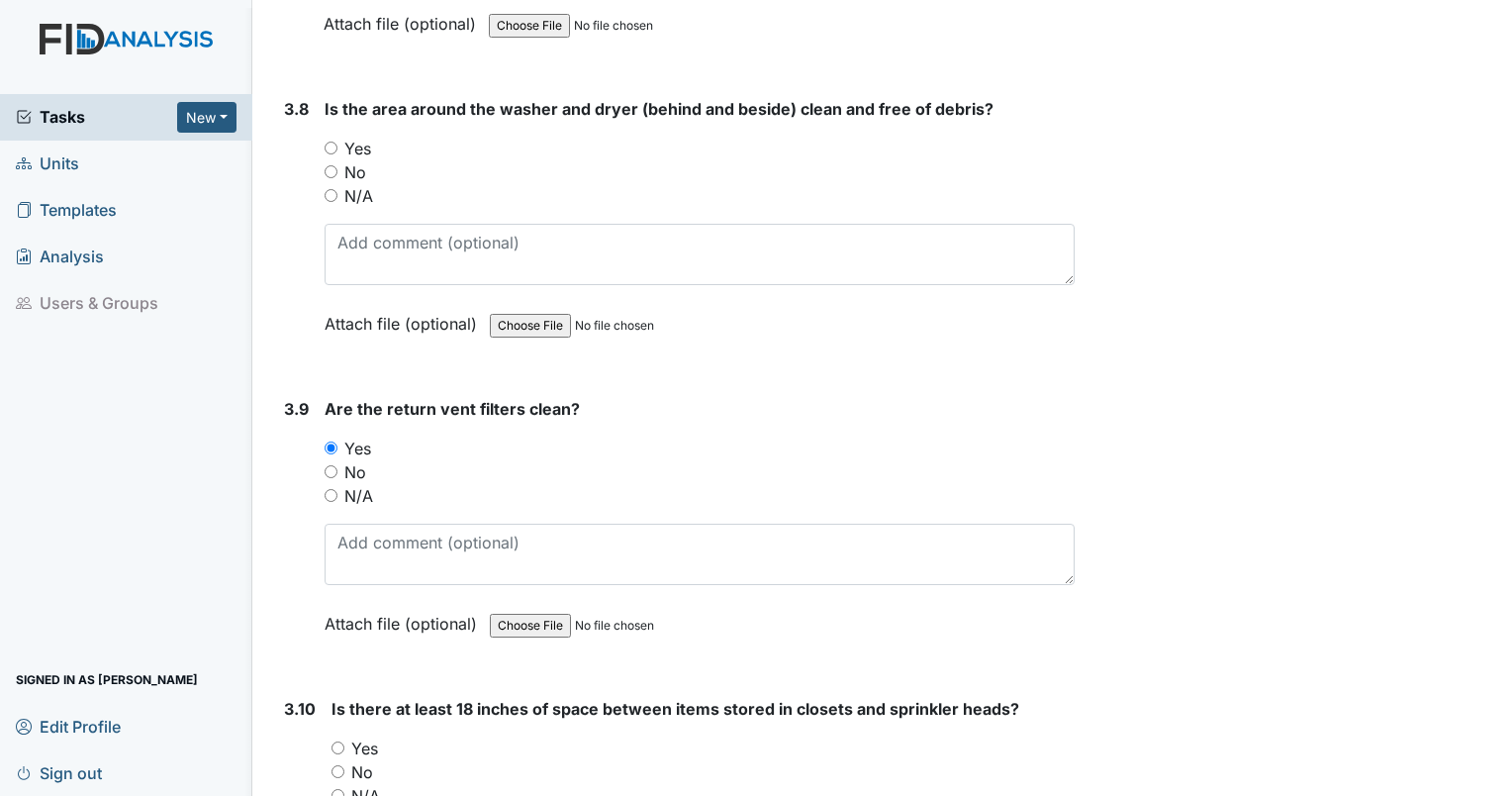 click on "Yes" at bounding box center [331, 148] 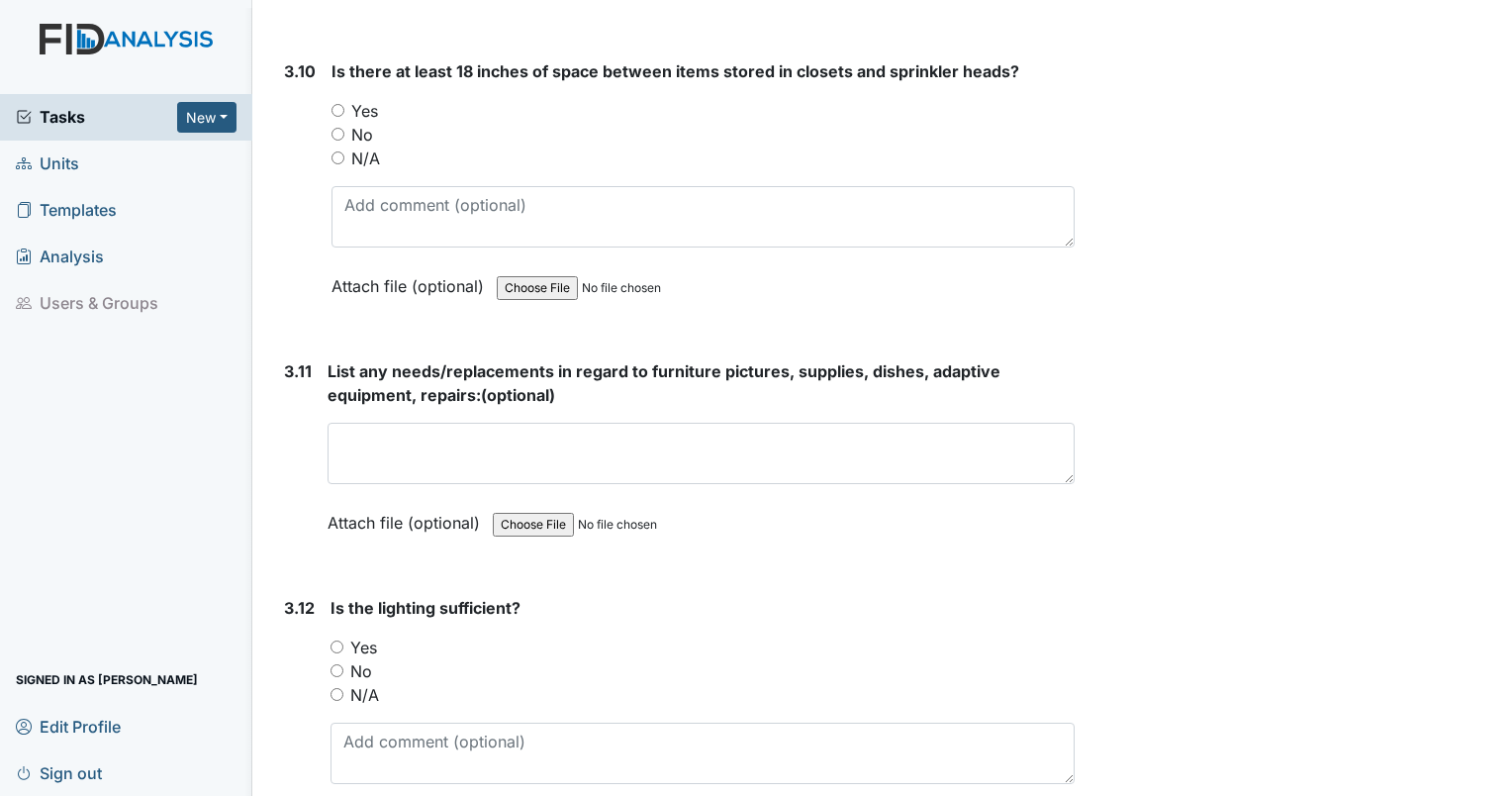 scroll, scrollTop: 5637, scrollLeft: 0, axis: vertical 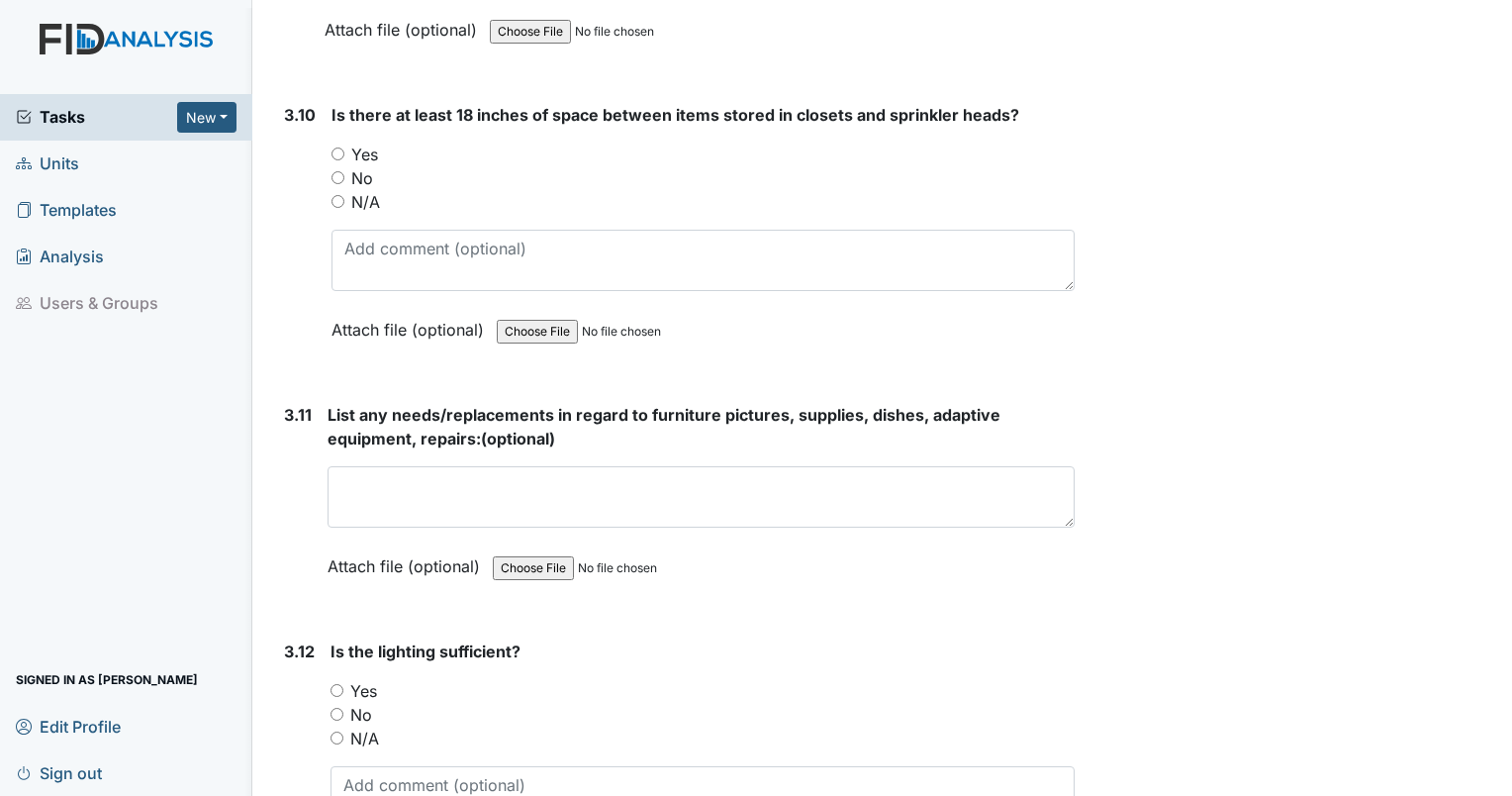 click on "Yes" at bounding box center [337, 153] 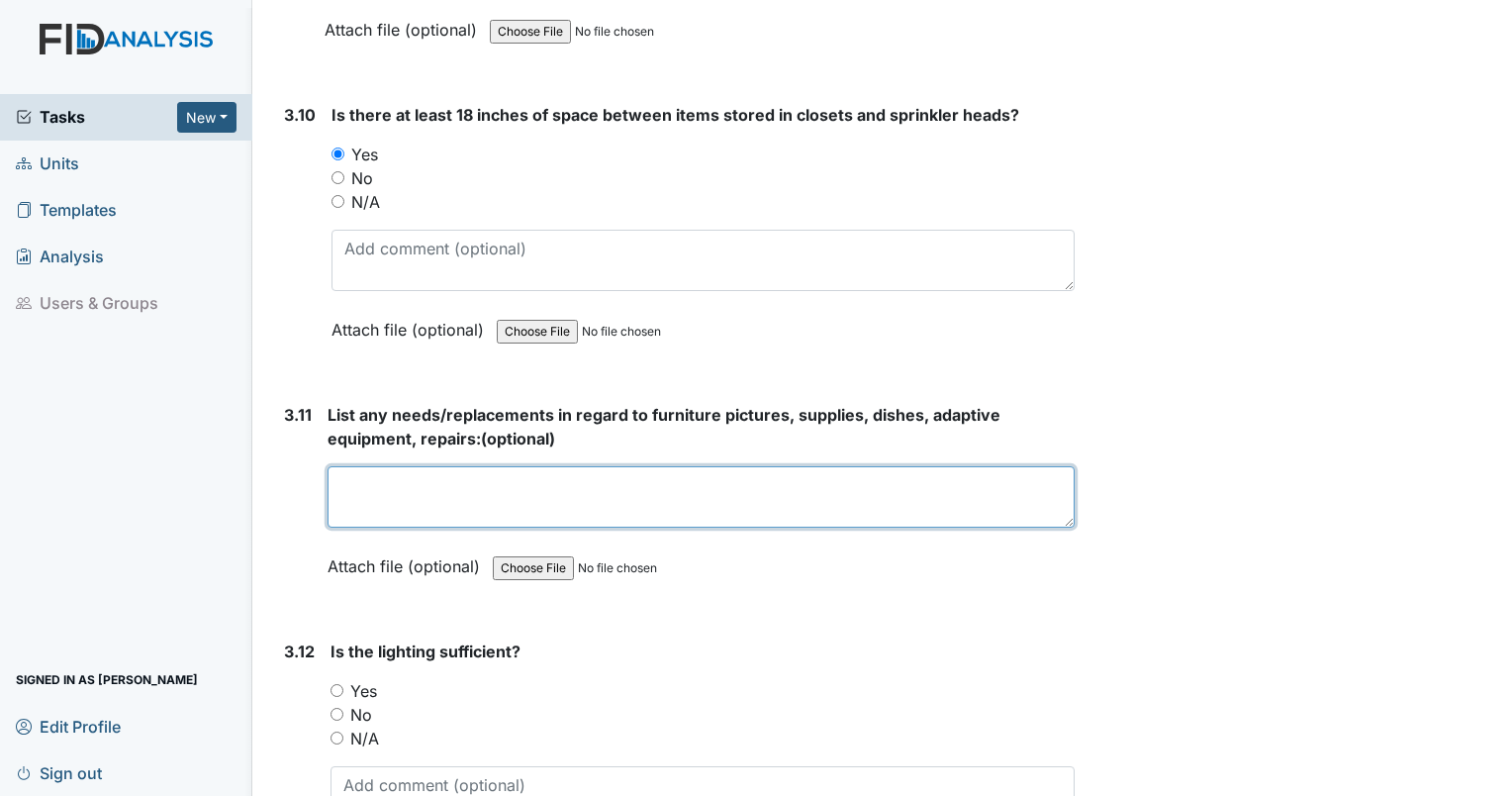 click at bounding box center [701, 497] 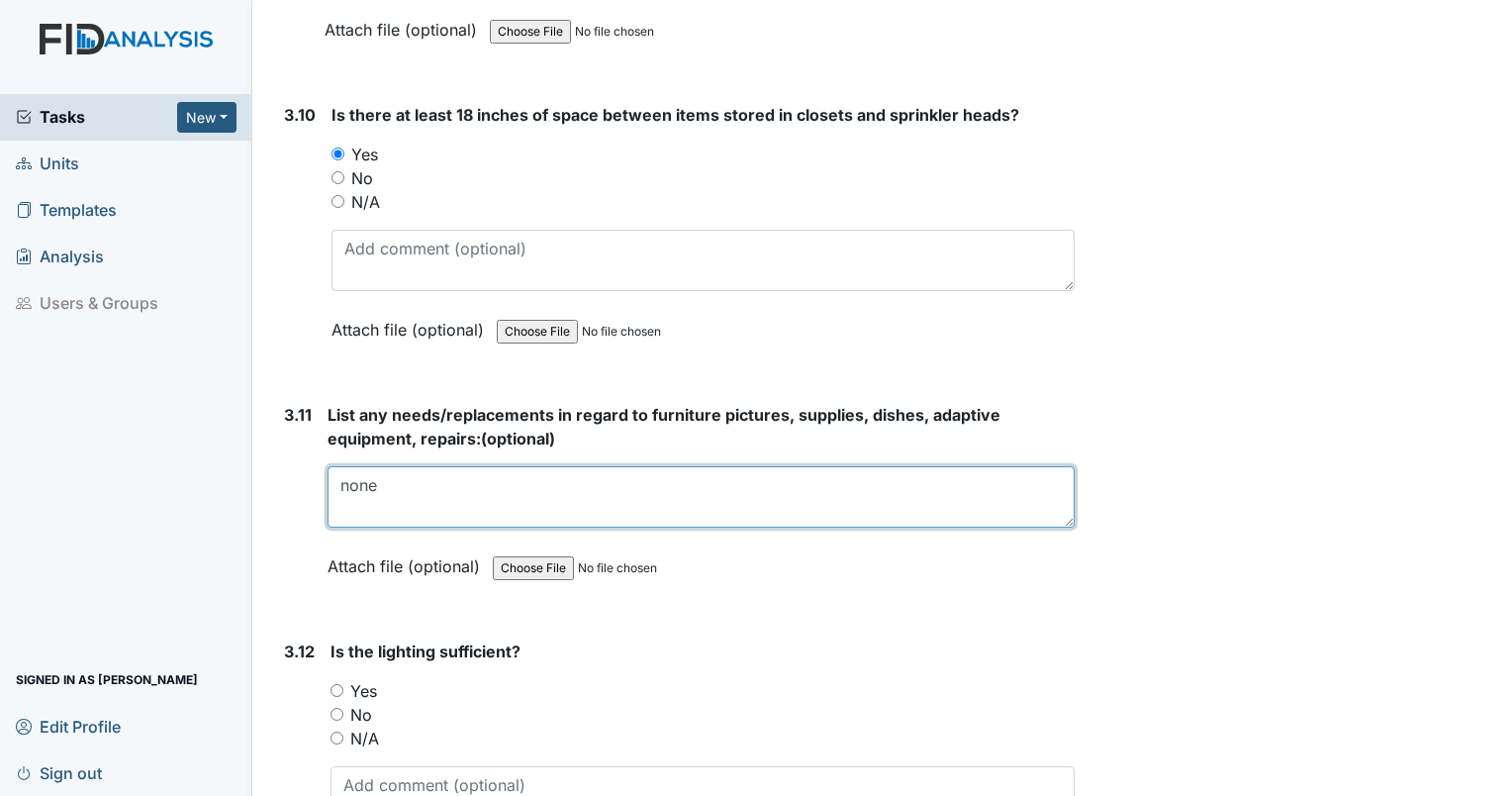 type on "none" 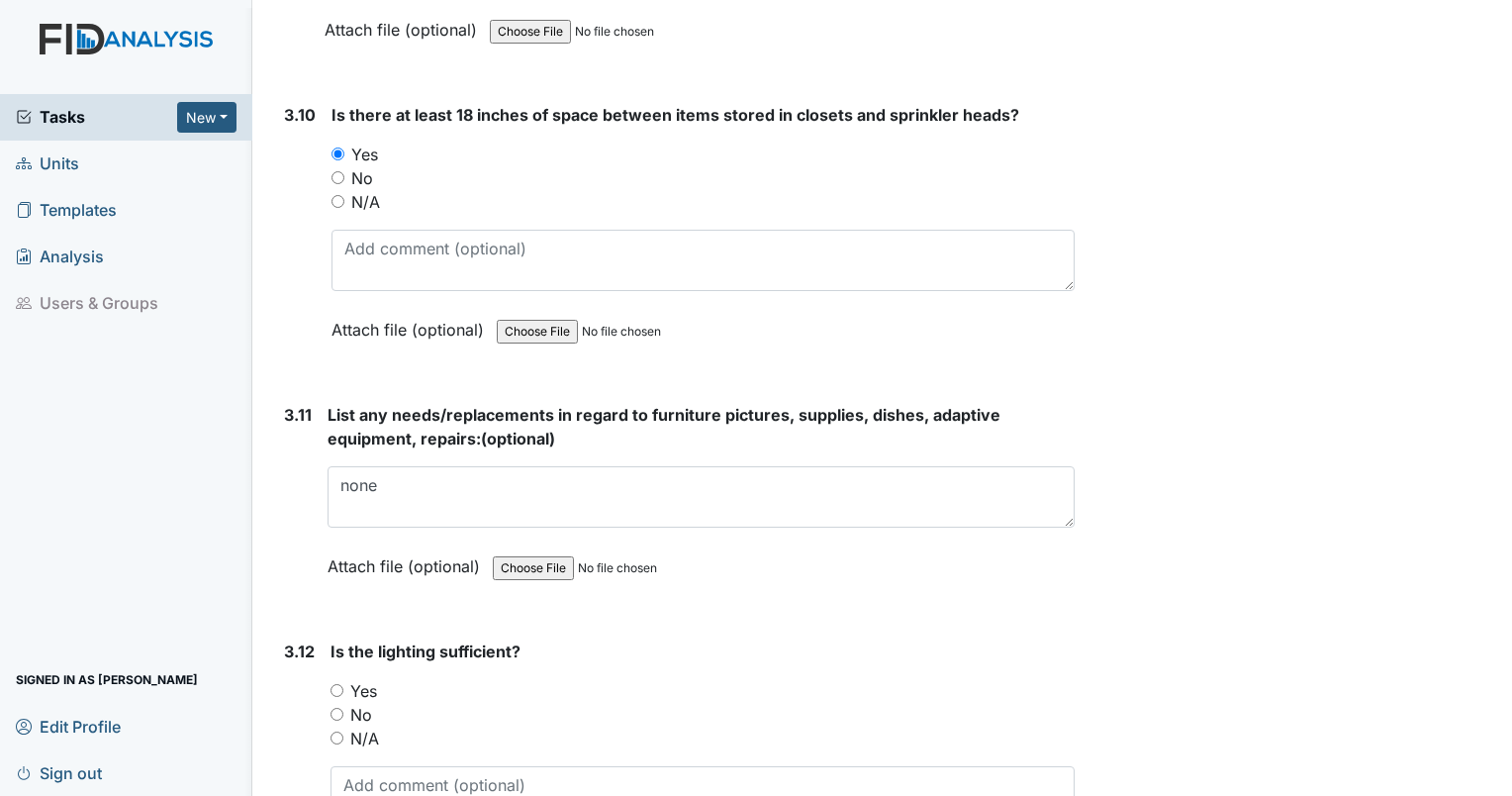 click on "1. Staff Information
1.1
Upon arrival, were still actively involved in job duties?
You must select one of the below options.
Yes
No
N/A
Attach file (optional)
You can upload .pdf, .txt, .jpg, .jpeg, .png, .csv, .xls, or .doc files under 100MB.
1.2
Did staff communicate with coworkers appropriately?
You must select one of the below options.
Yes
No
N/A
Attach file (optional)
You can upload .pdf, .txt, .jpg, .jpeg, .png, .csv, .xls, or .doc files under 100MB.
1.3
Did staff communicate in a positive demeanor with consumers?
You must select one of the below options.
Yes
No
N/A
Attach file (optional)
You can upload .pdf, .txt, .jpg, .jpeg, .png, .csv, .xls, or .doc files under 100MB.
1.4
You must select one of the below options.
Yes" at bounding box center [675, 12355] 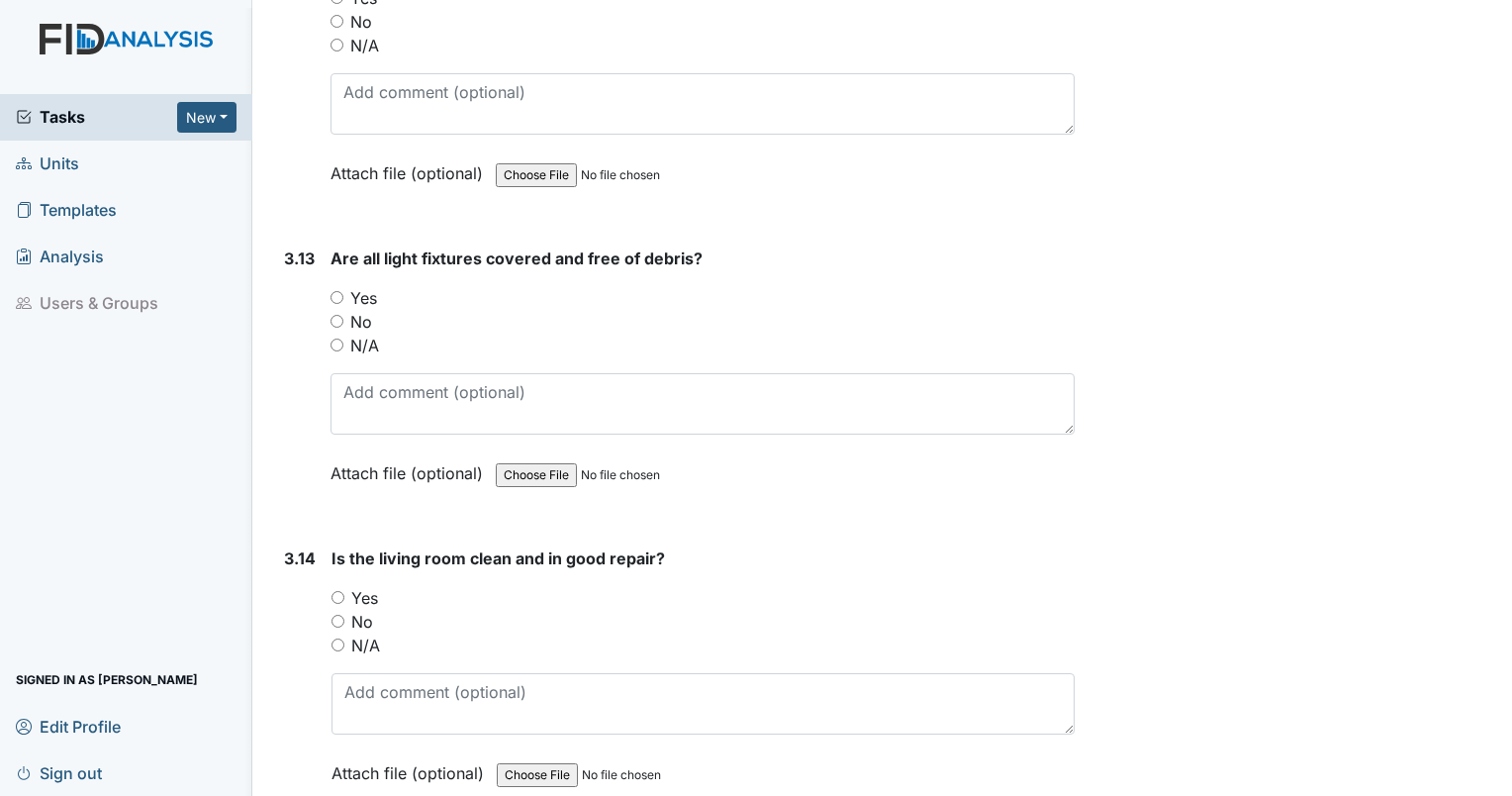 scroll, scrollTop: 6231, scrollLeft: 0, axis: vertical 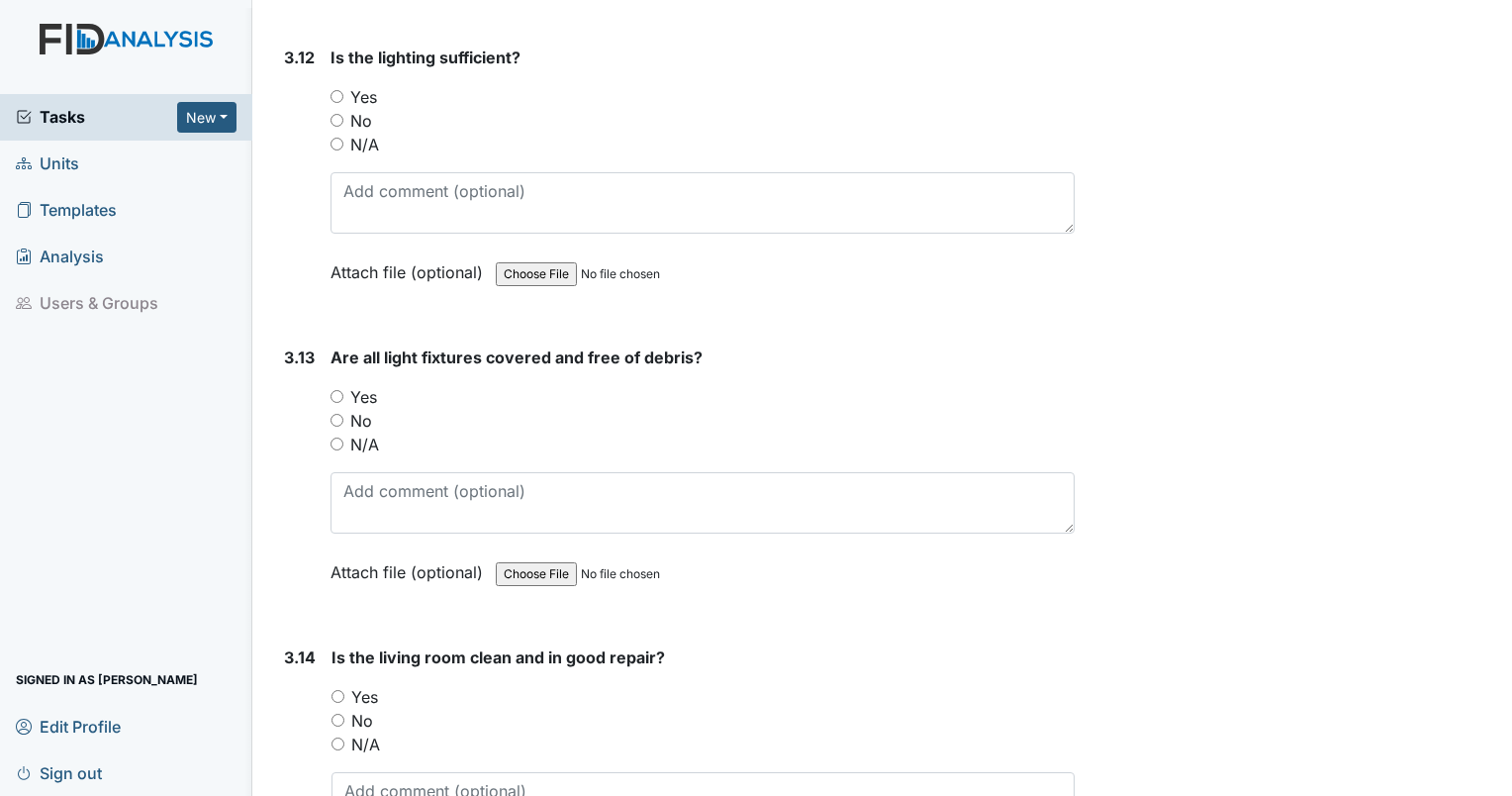 click on "Yes" at bounding box center (336, 96) 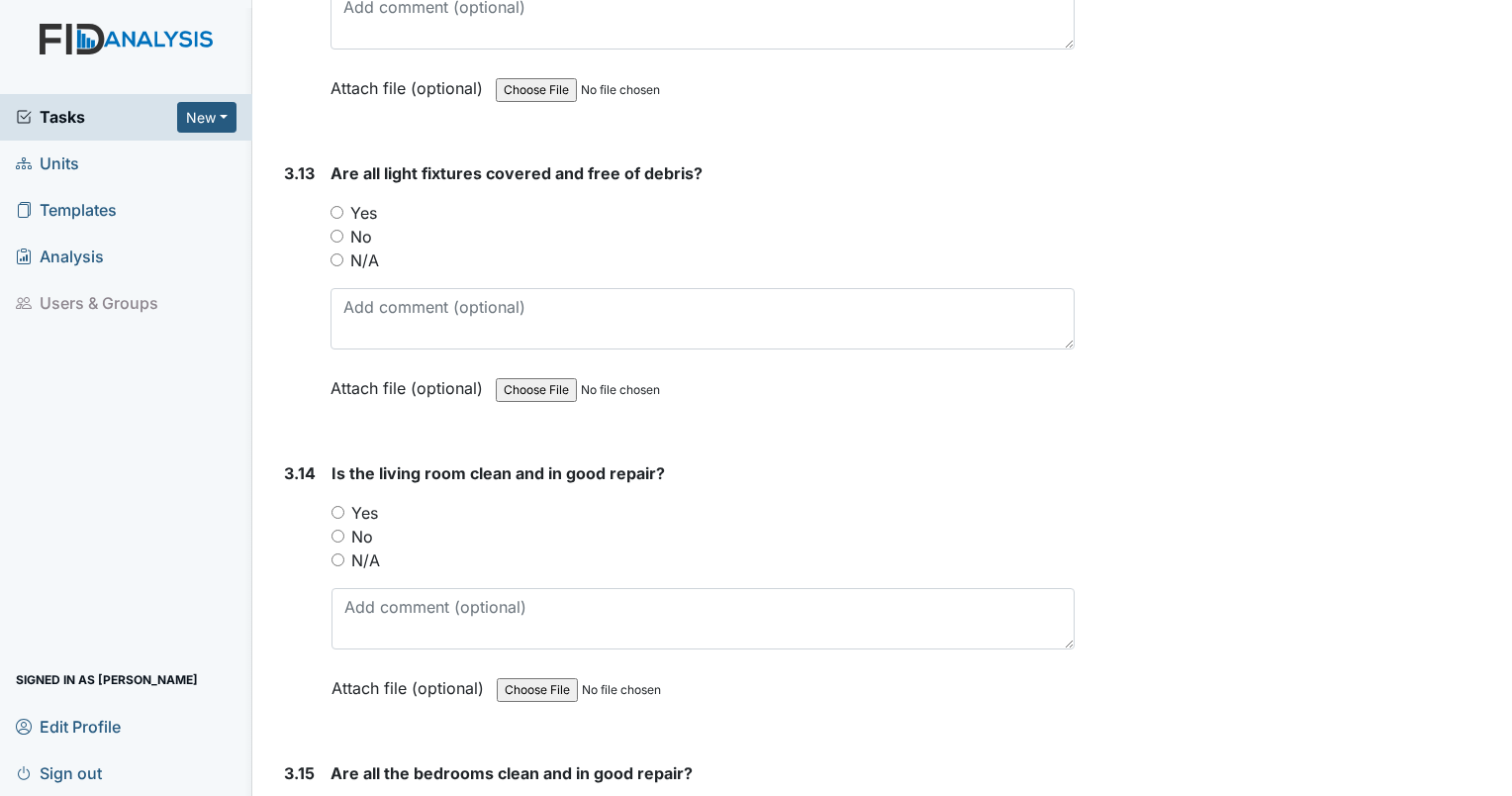 scroll, scrollTop: 6429, scrollLeft: 0, axis: vertical 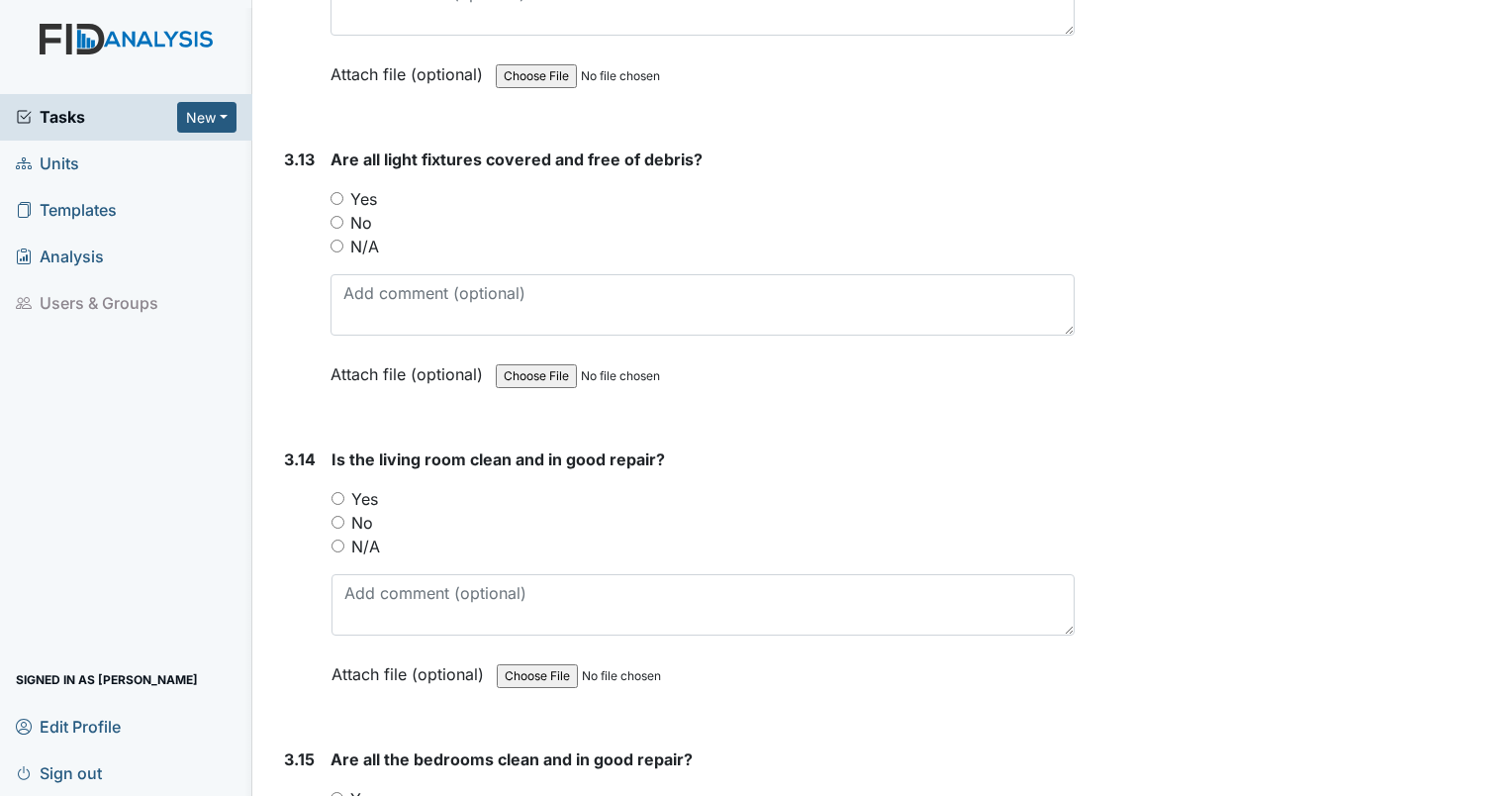click on "Yes" at bounding box center [336, 198] 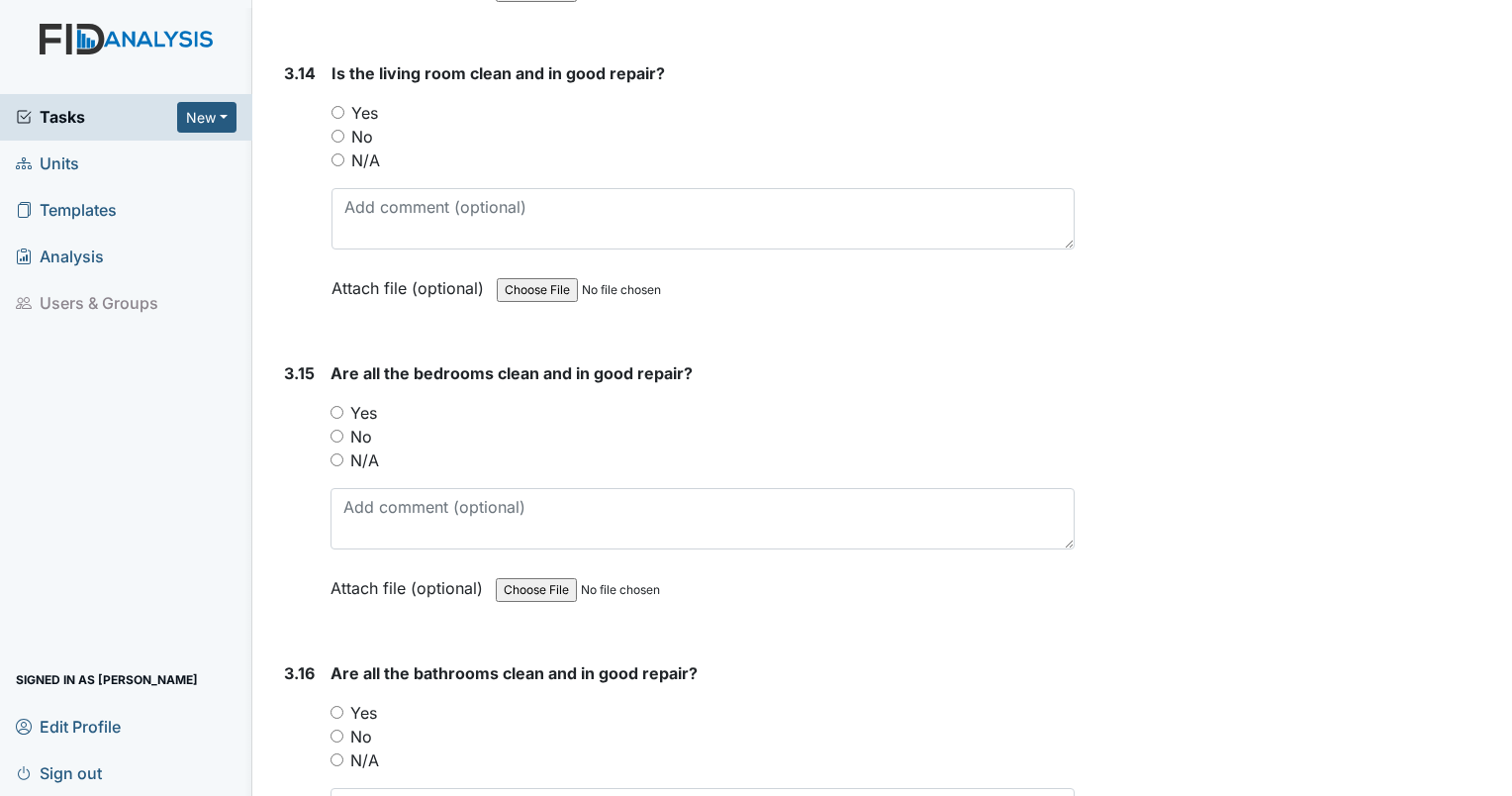 scroll, scrollTop: 6825, scrollLeft: 0, axis: vertical 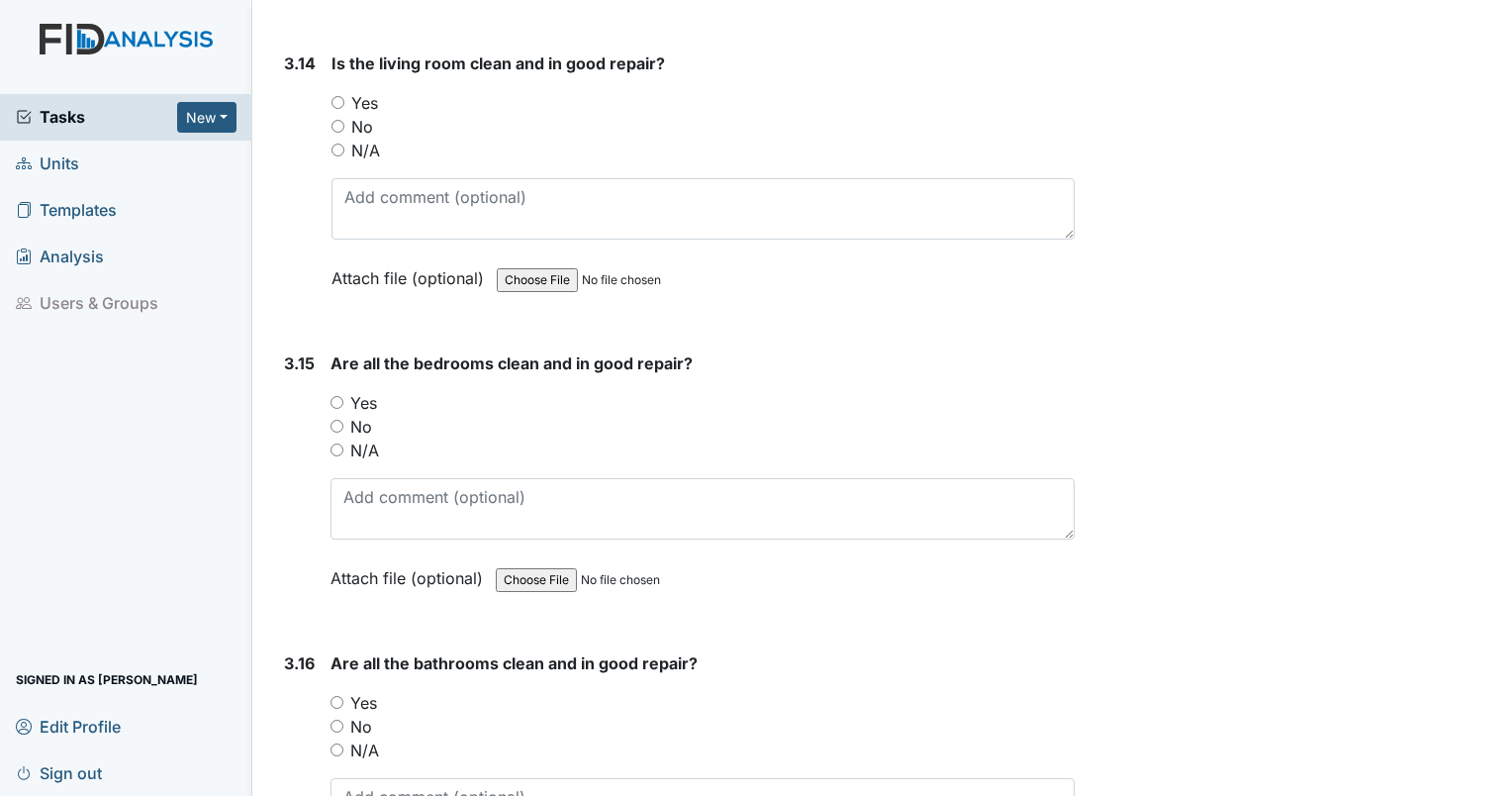 click on "Yes" at bounding box center (337, 102) 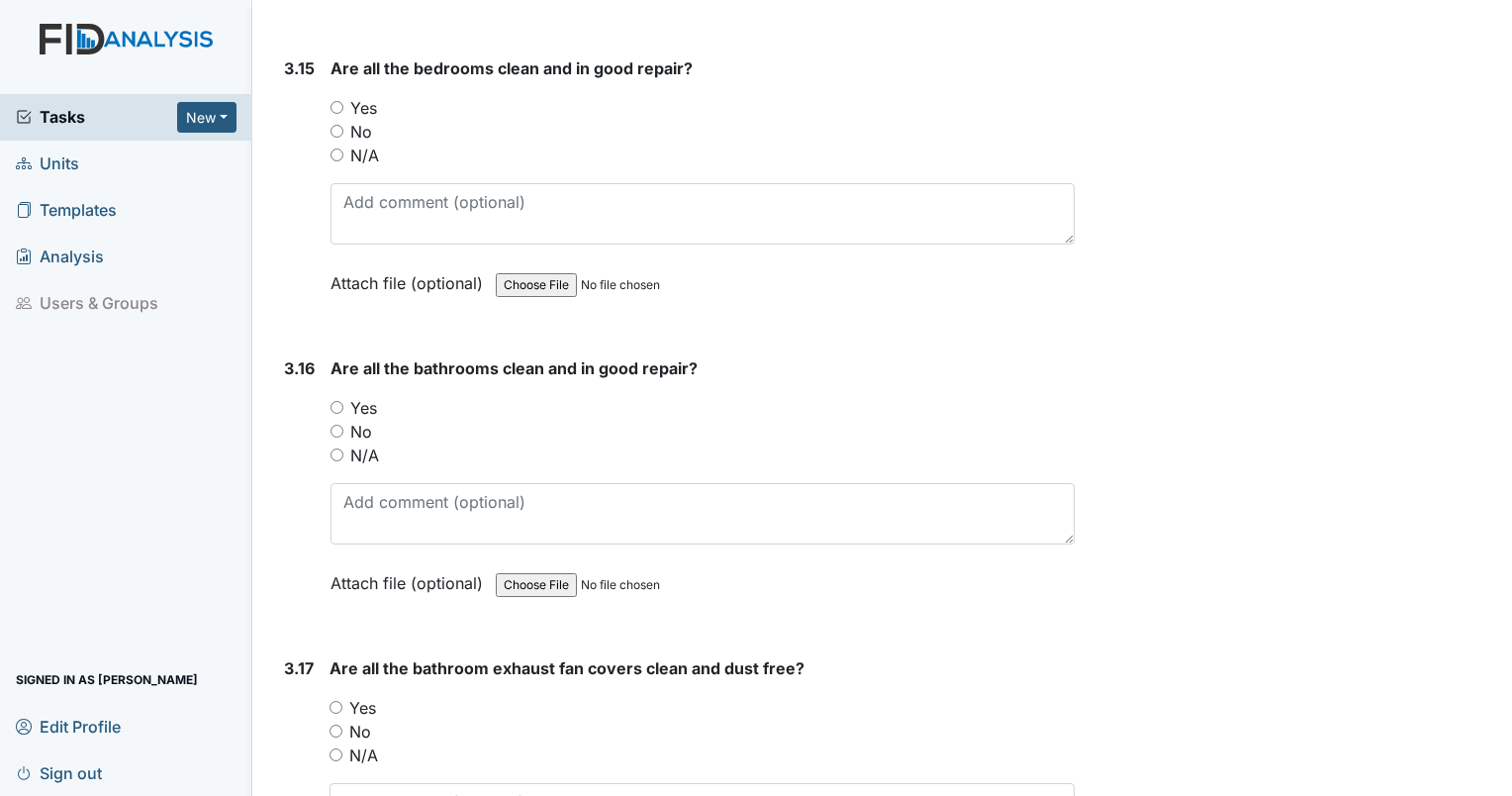 scroll, scrollTop: 7122, scrollLeft: 0, axis: vertical 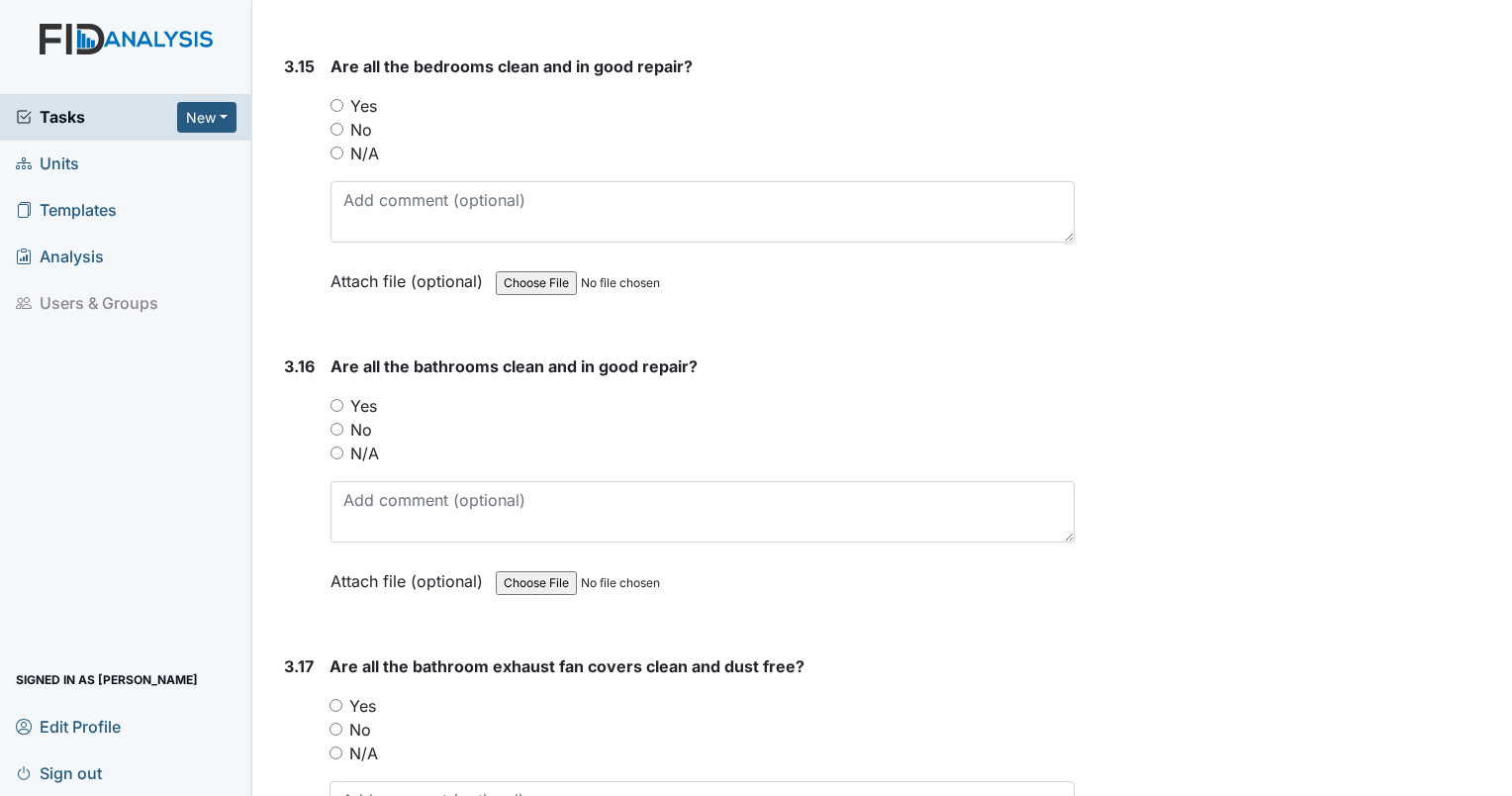 click on "Yes" at bounding box center [336, 405] 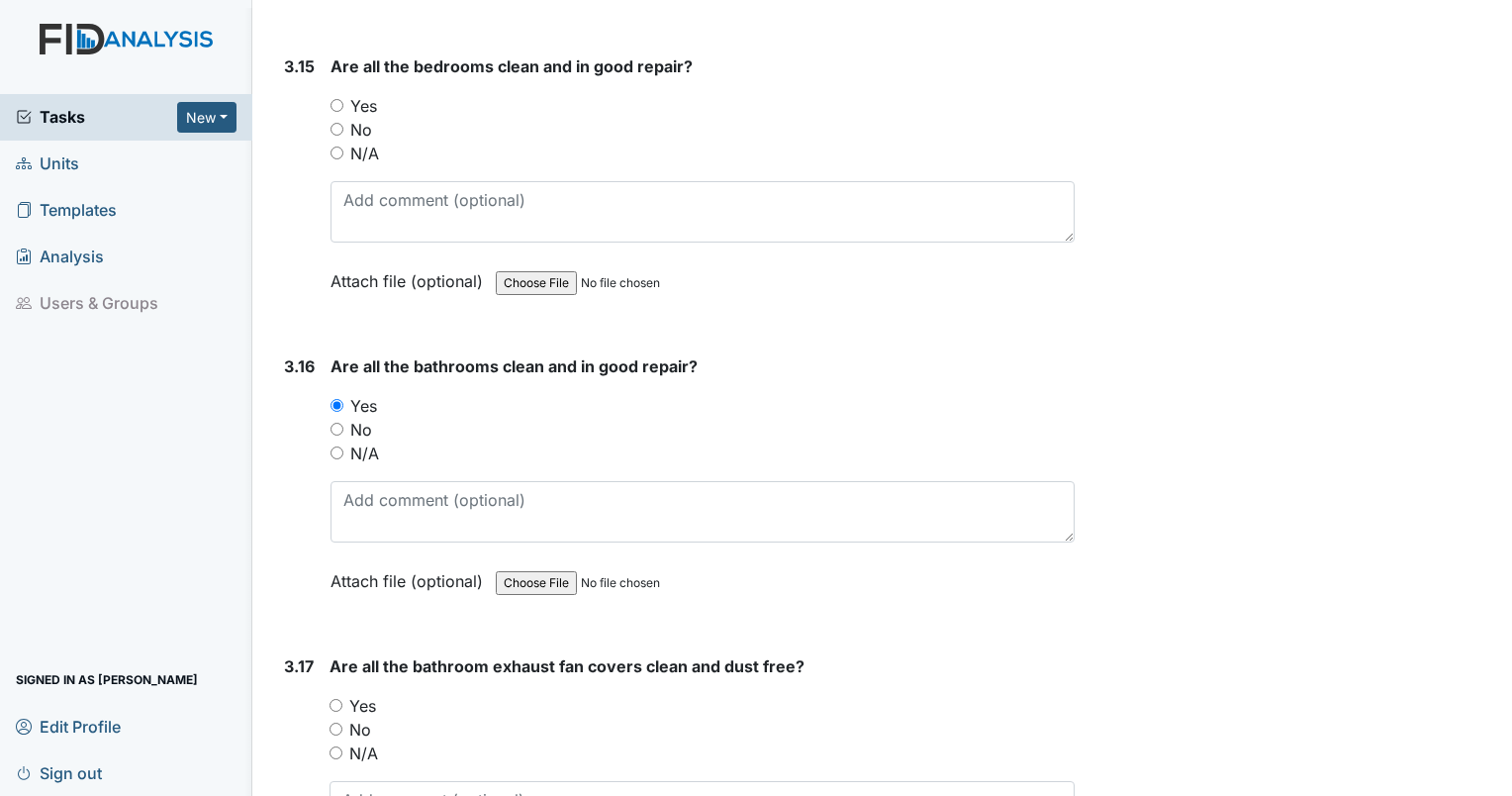 click on "Yes" at bounding box center (336, 105) 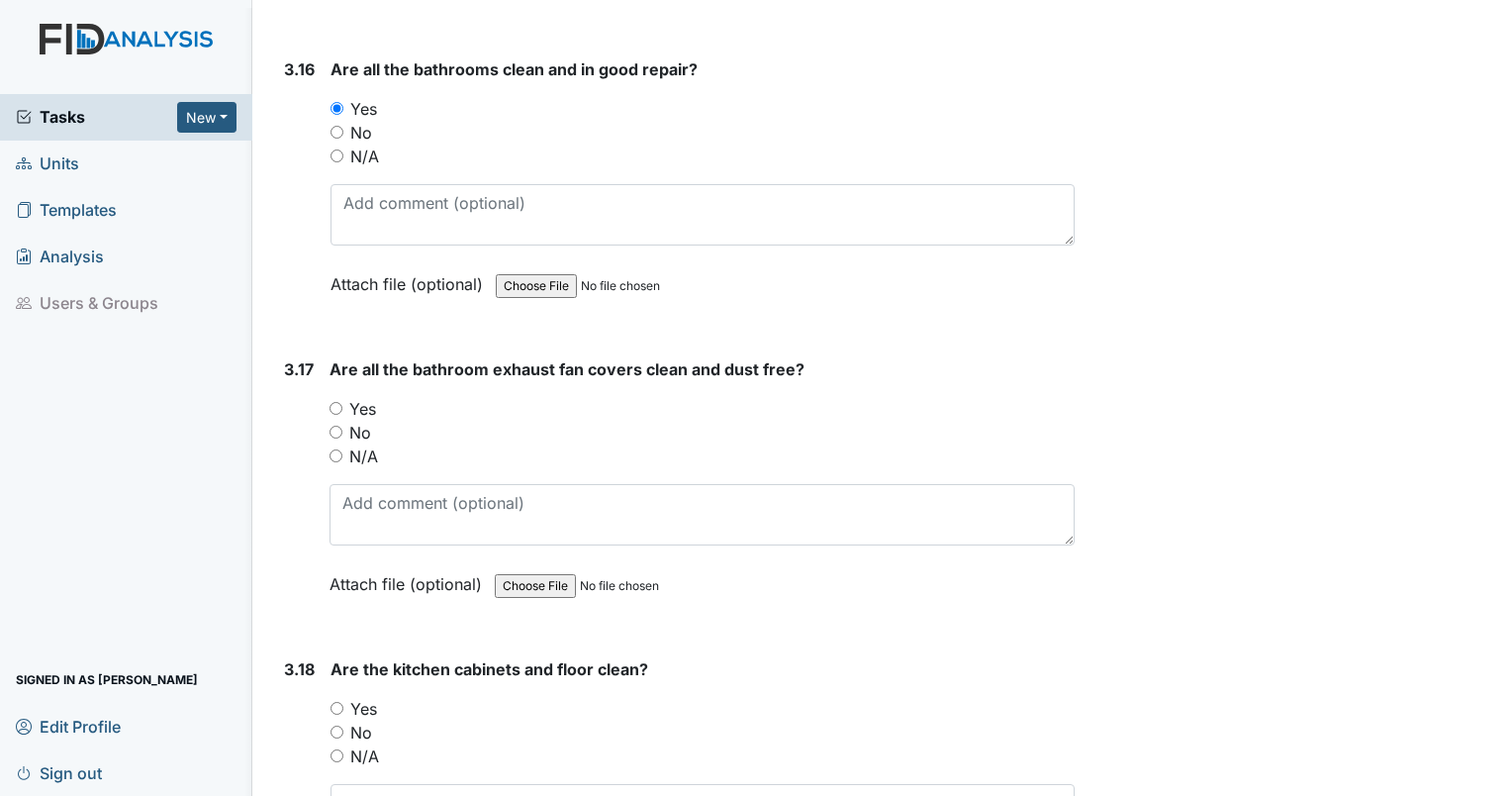 scroll, scrollTop: 7716, scrollLeft: 0, axis: vertical 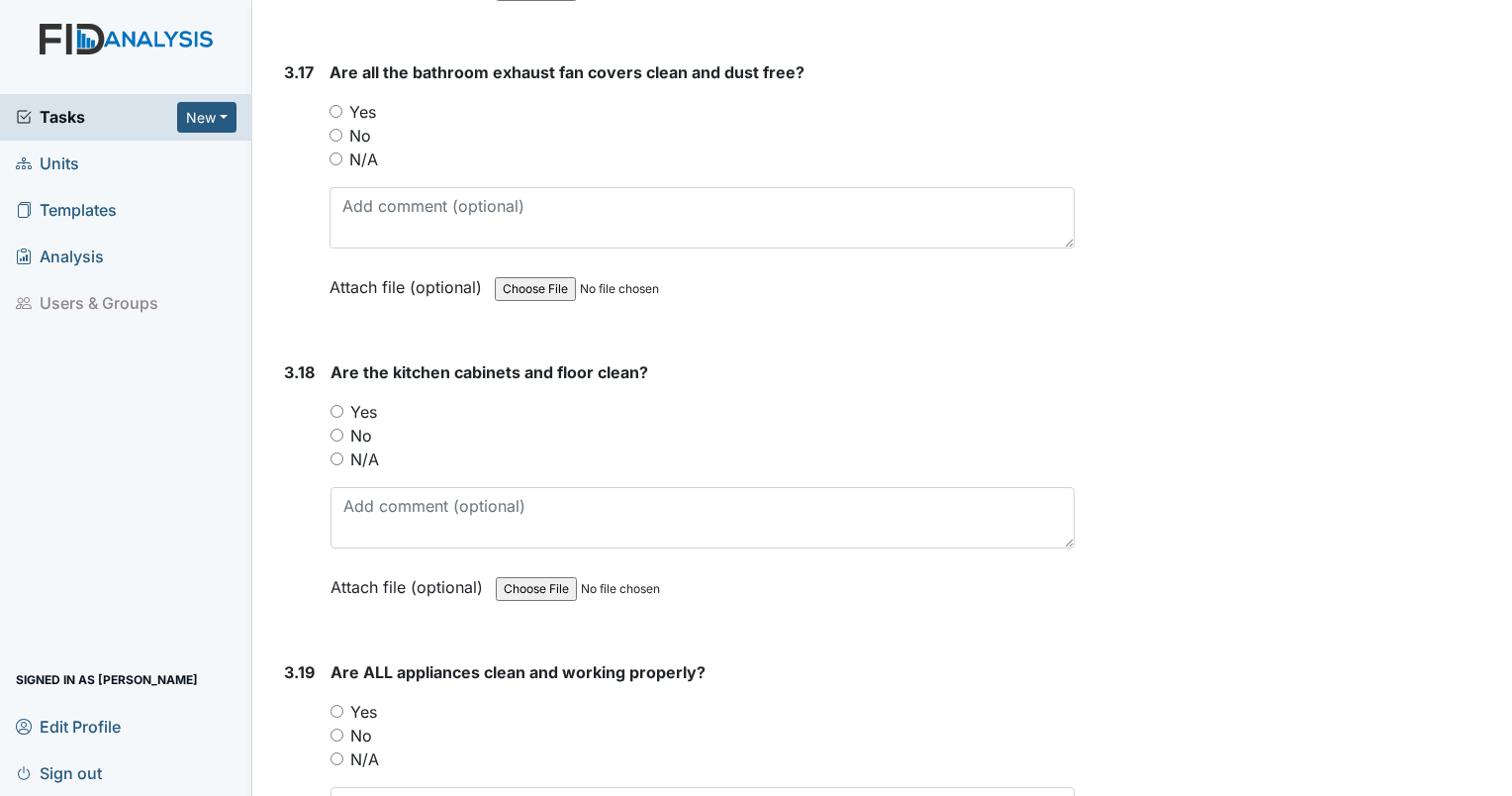 click on "Yes" at bounding box center [335, 111] 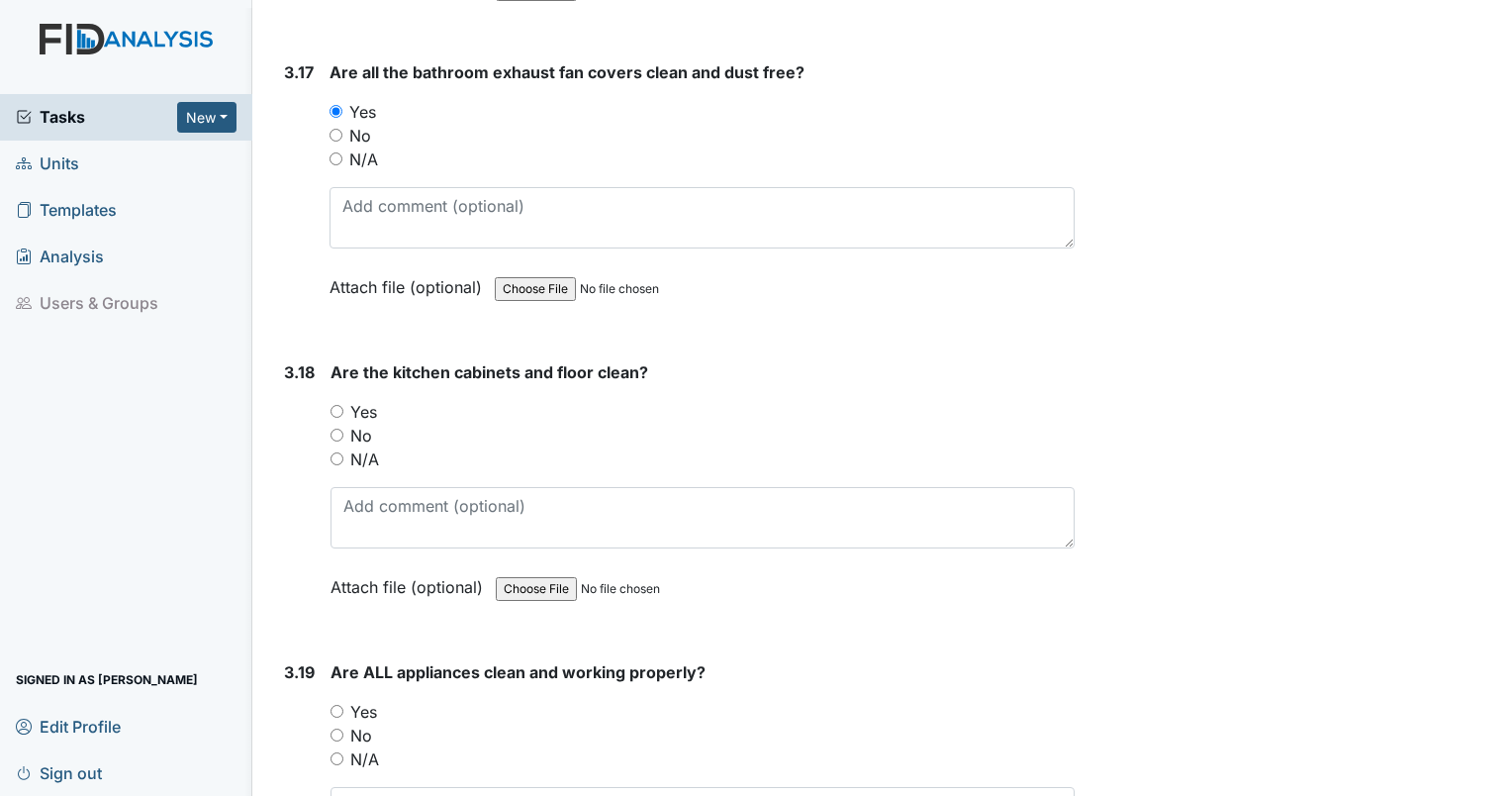 click on "Yes" at bounding box center [336, 411] 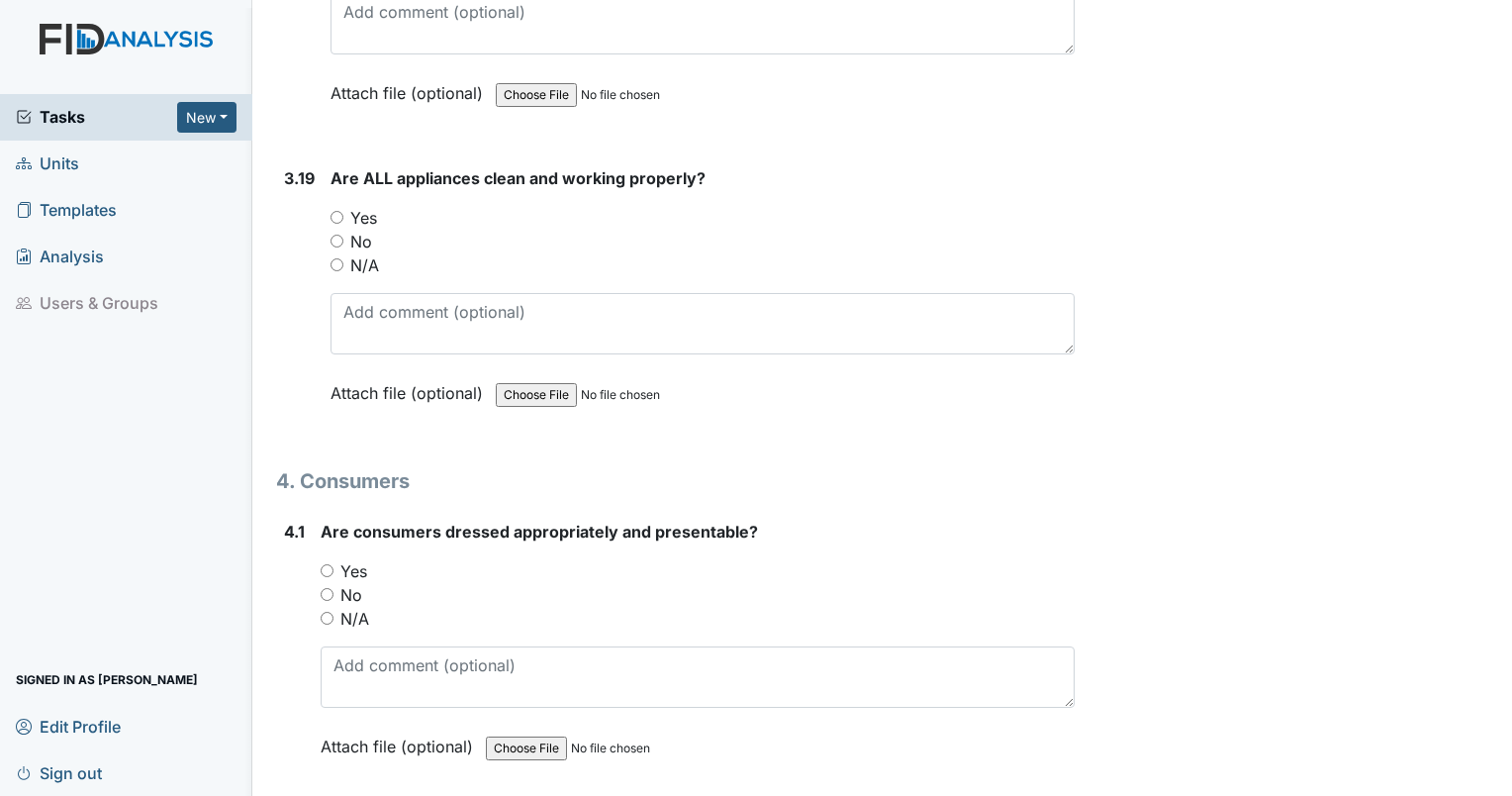 scroll, scrollTop: 8211, scrollLeft: 0, axis: vertical 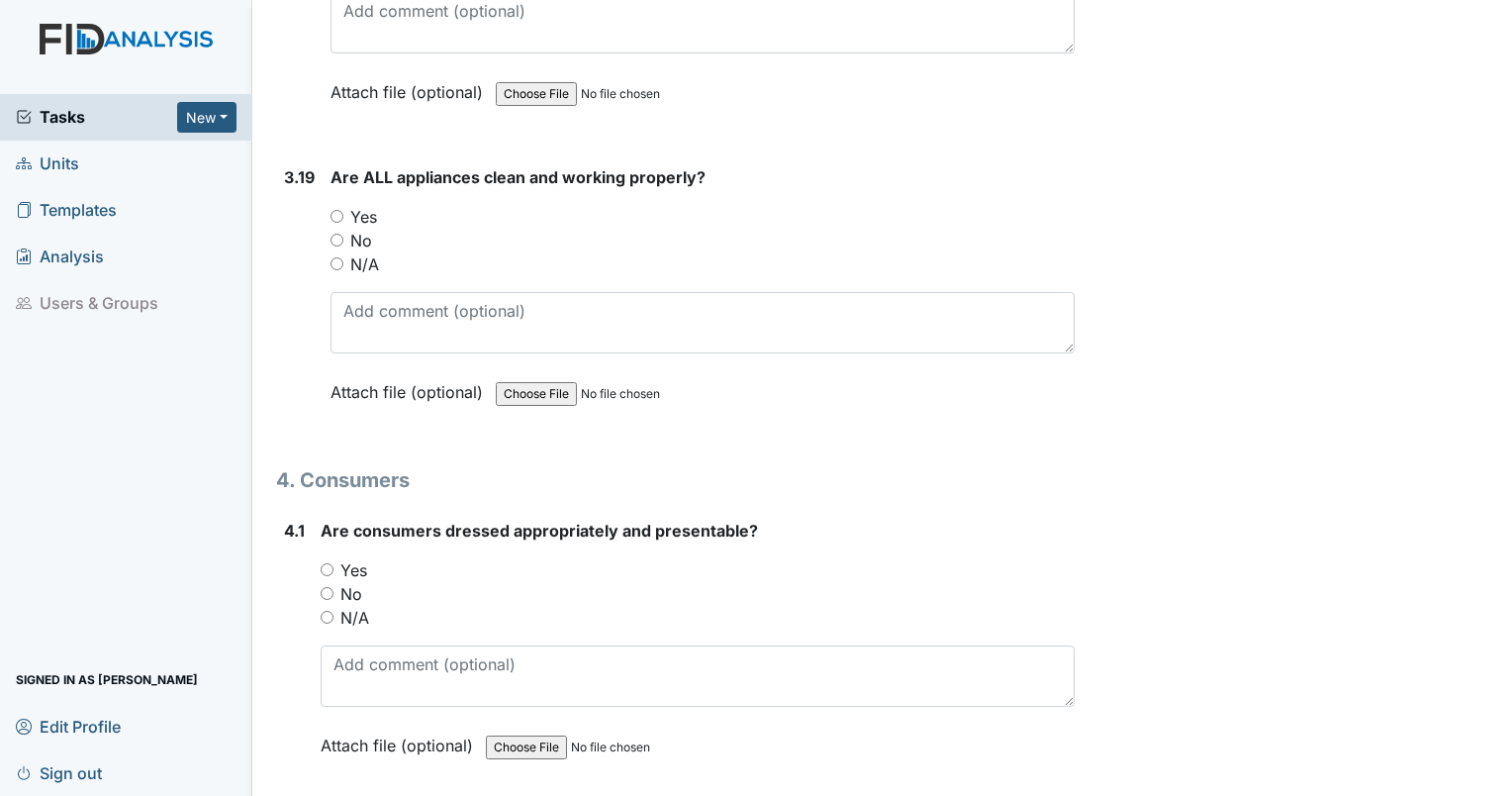 click on "Yes" at bounding box center (336, 216) 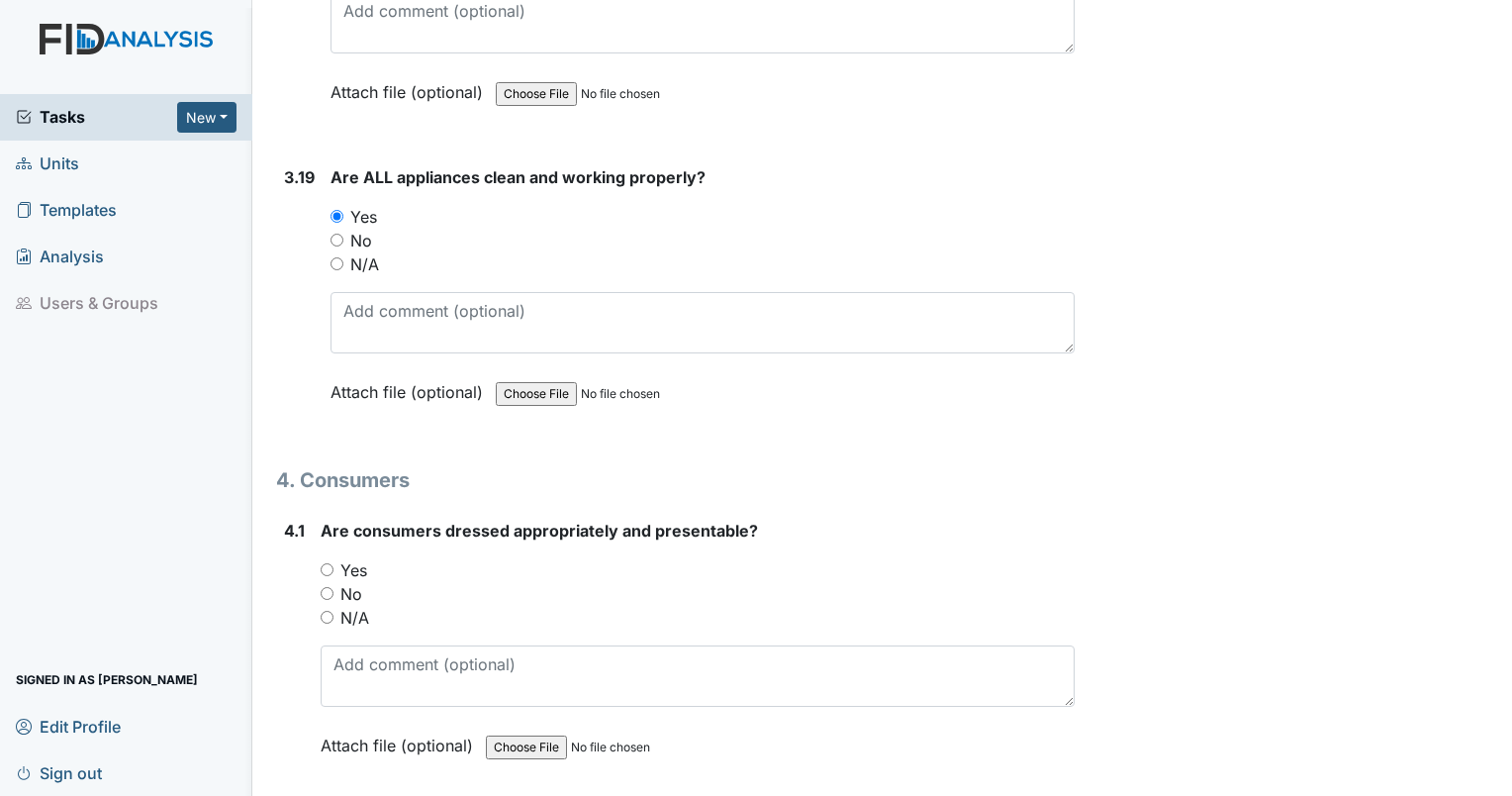click on "Yes" at bounding box center (698, 570) 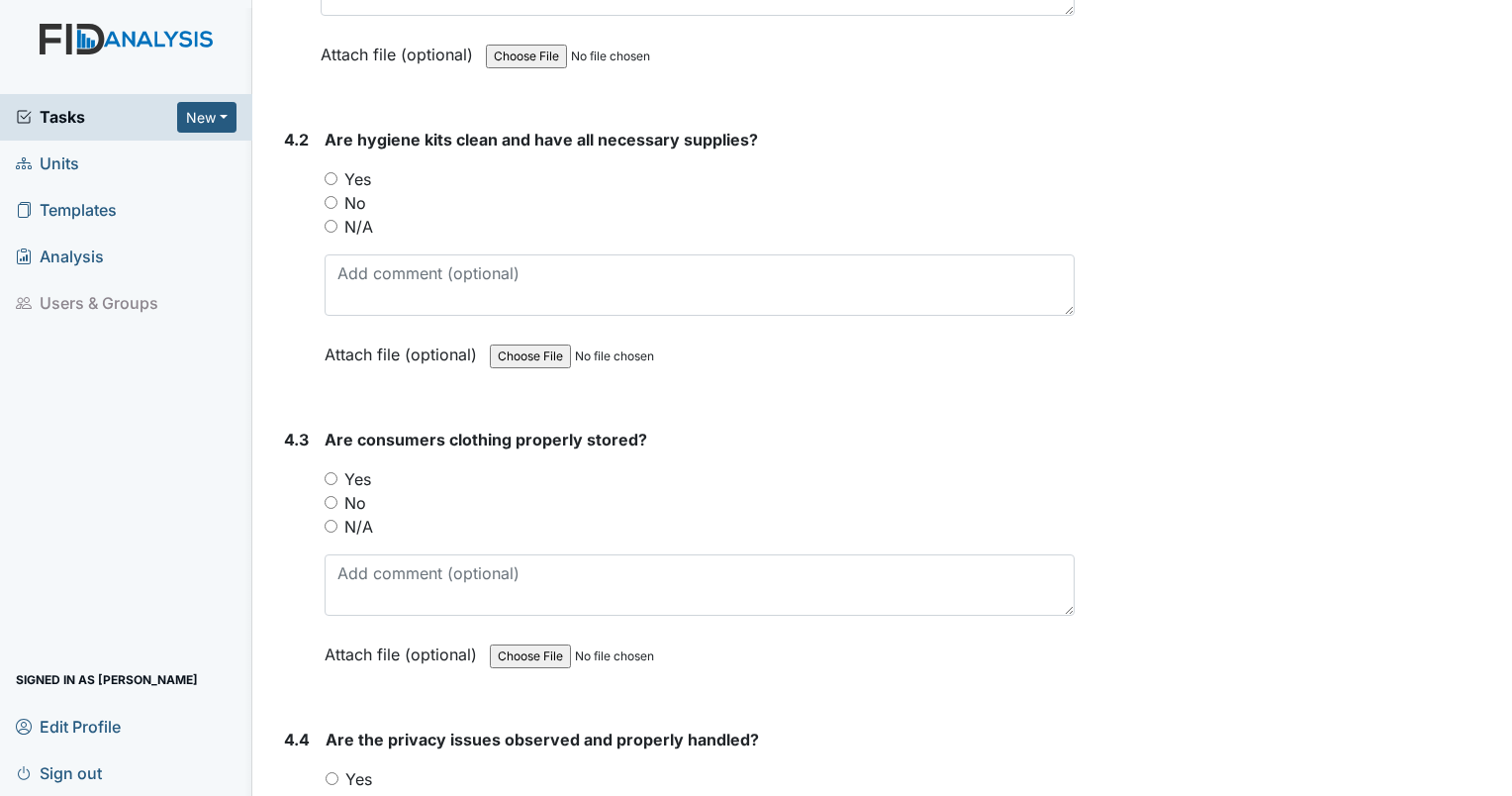 scroll, scrollTop: 8905, scrollLeft: 0, axis: vertical 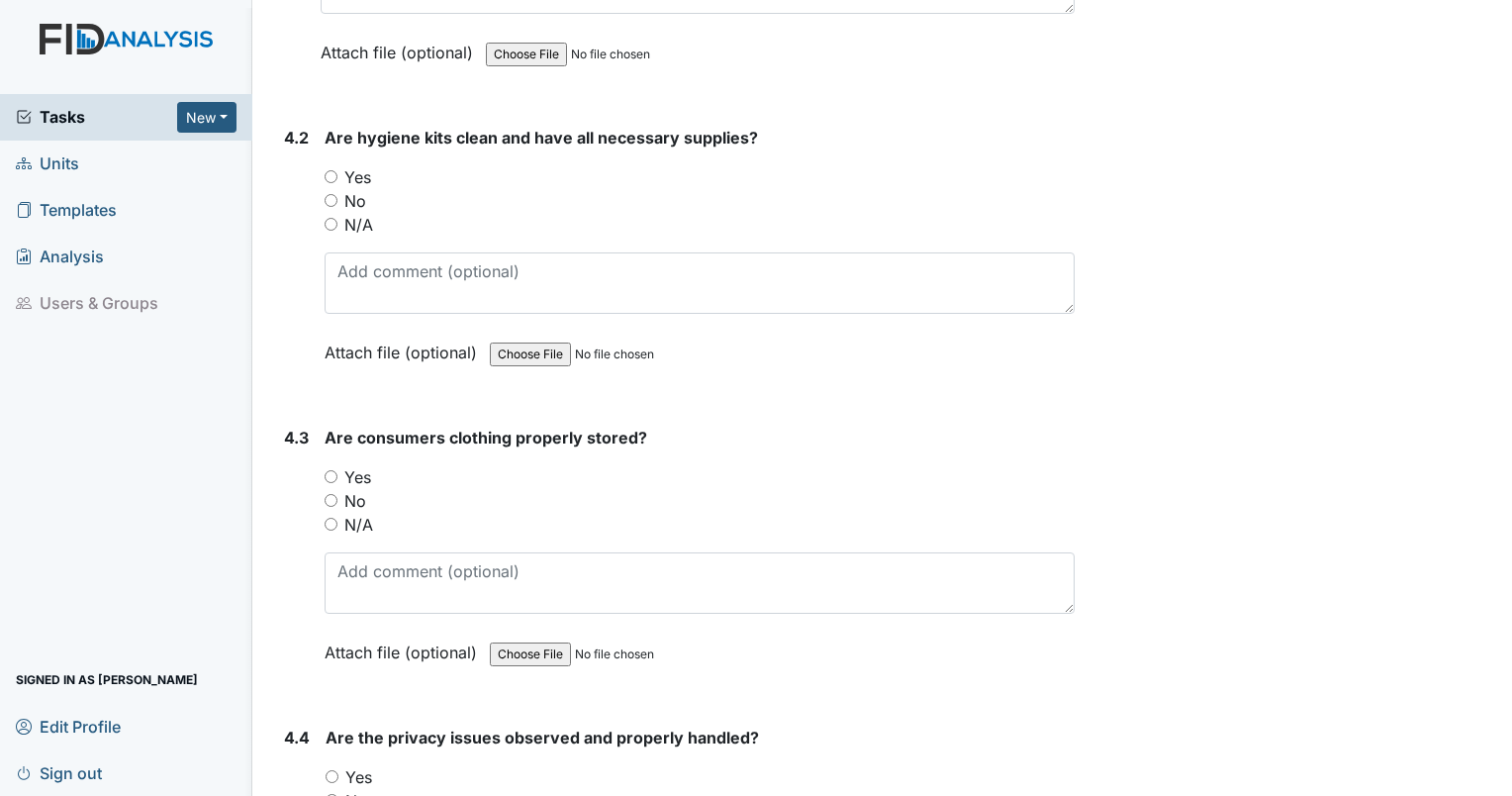 click on "Yes" at bounding box center (331, 176) 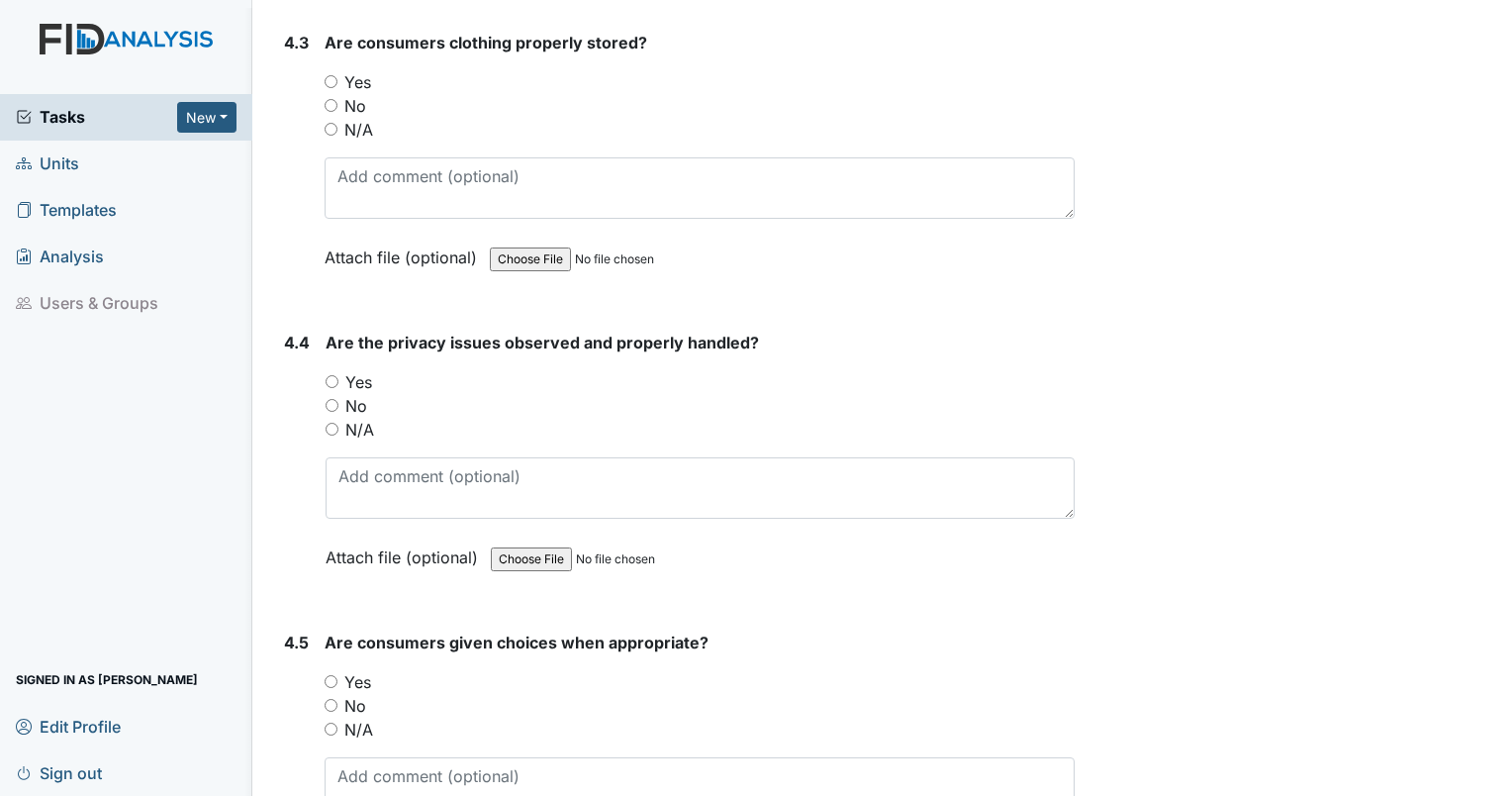 scroll, scrollTop: 9301, scrollLeft: 0, axis: vertical 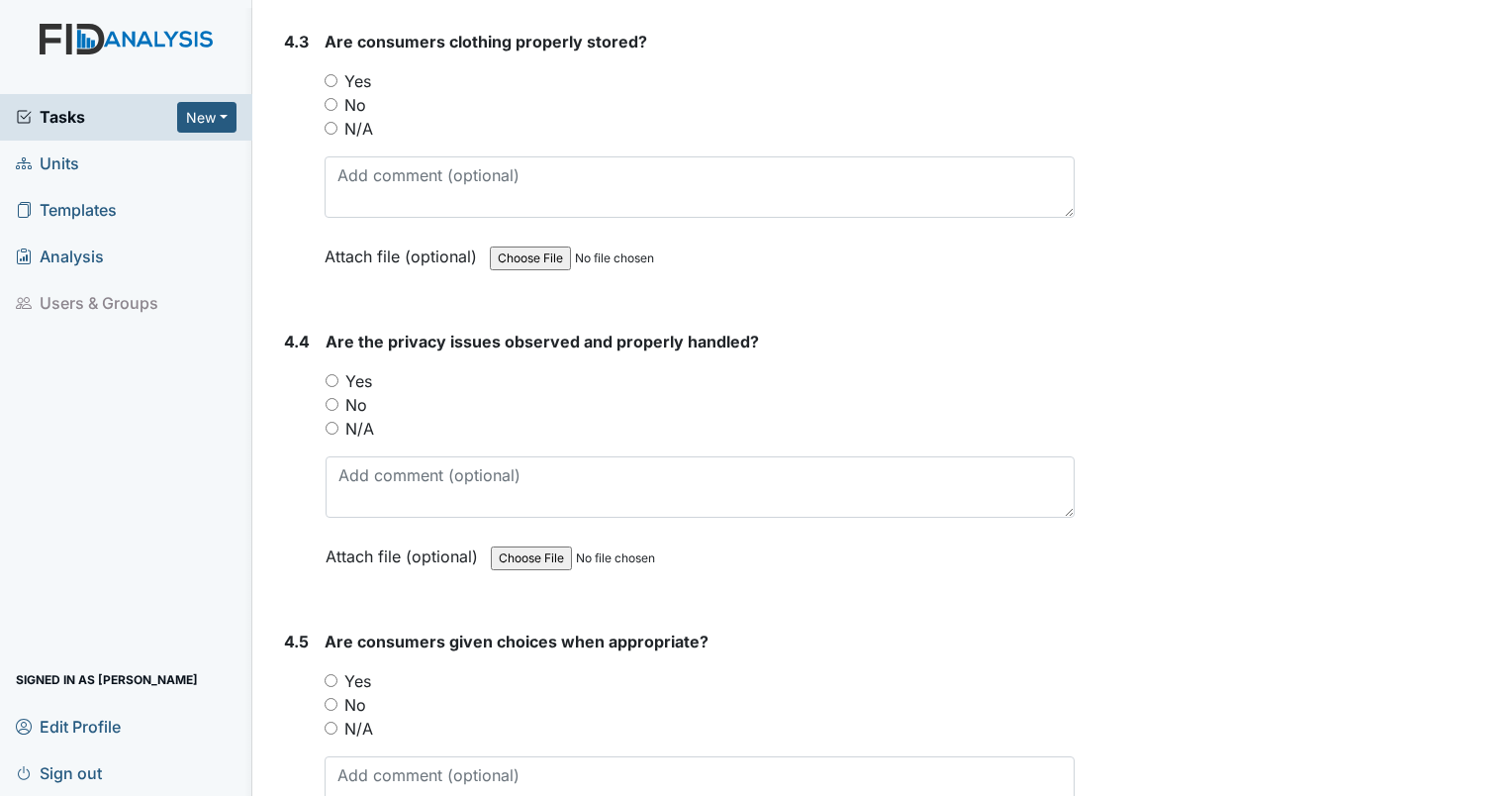 click on "Yes" at bounding box center [331, 680] 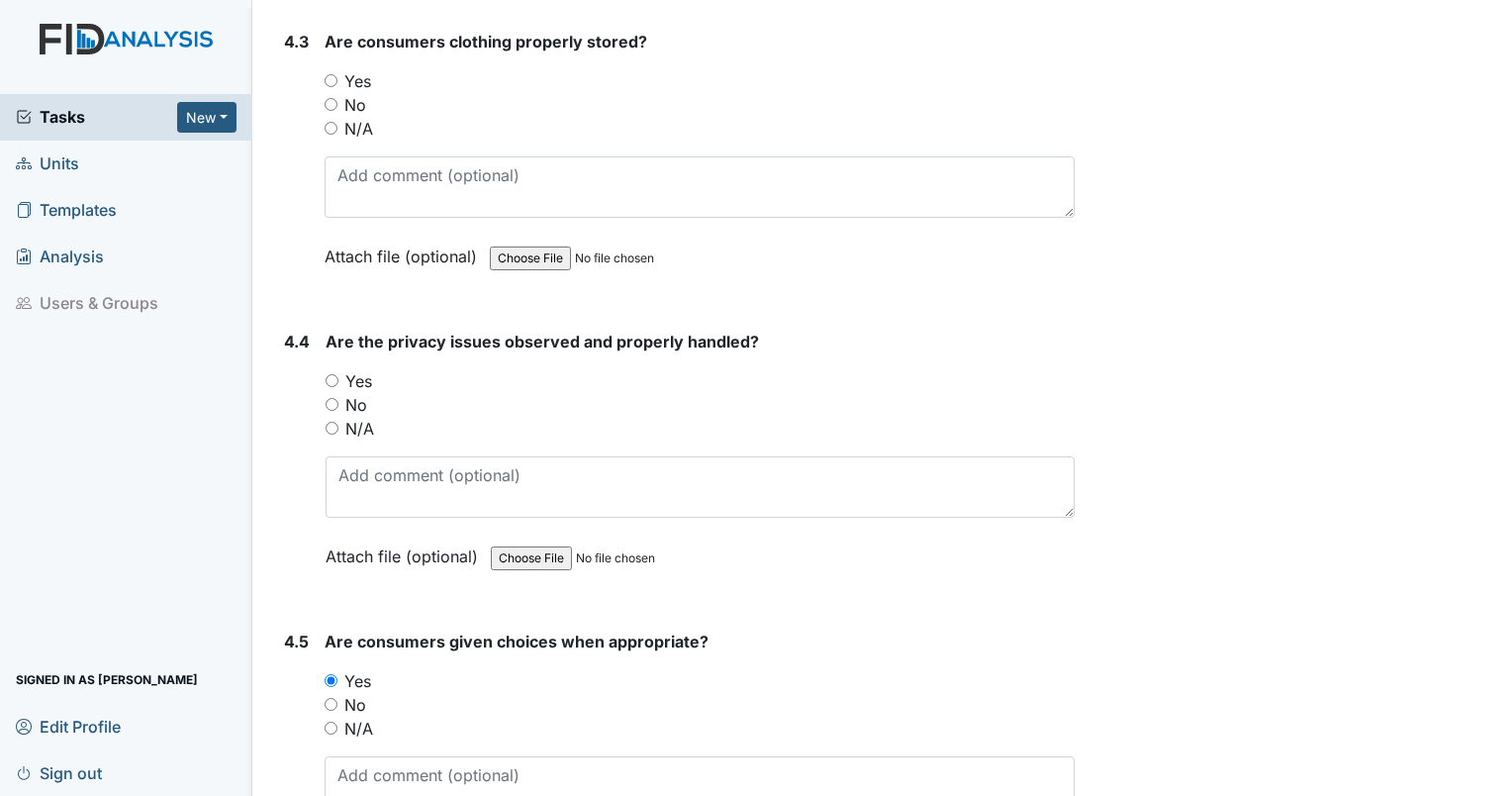 click on "Yes" at bounding box center [331, 380] 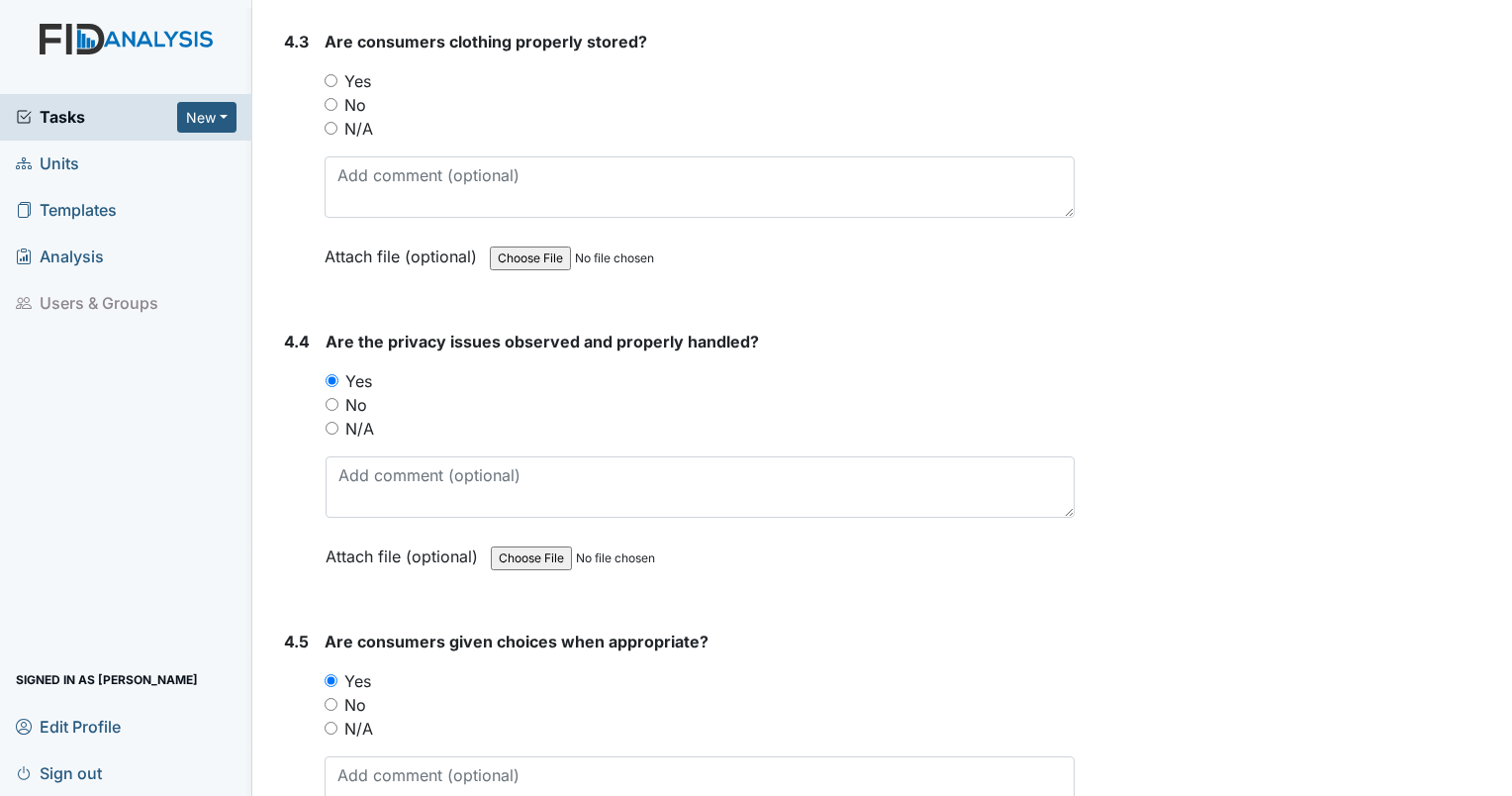 click on "Yes" at bounding box center (331, 80) 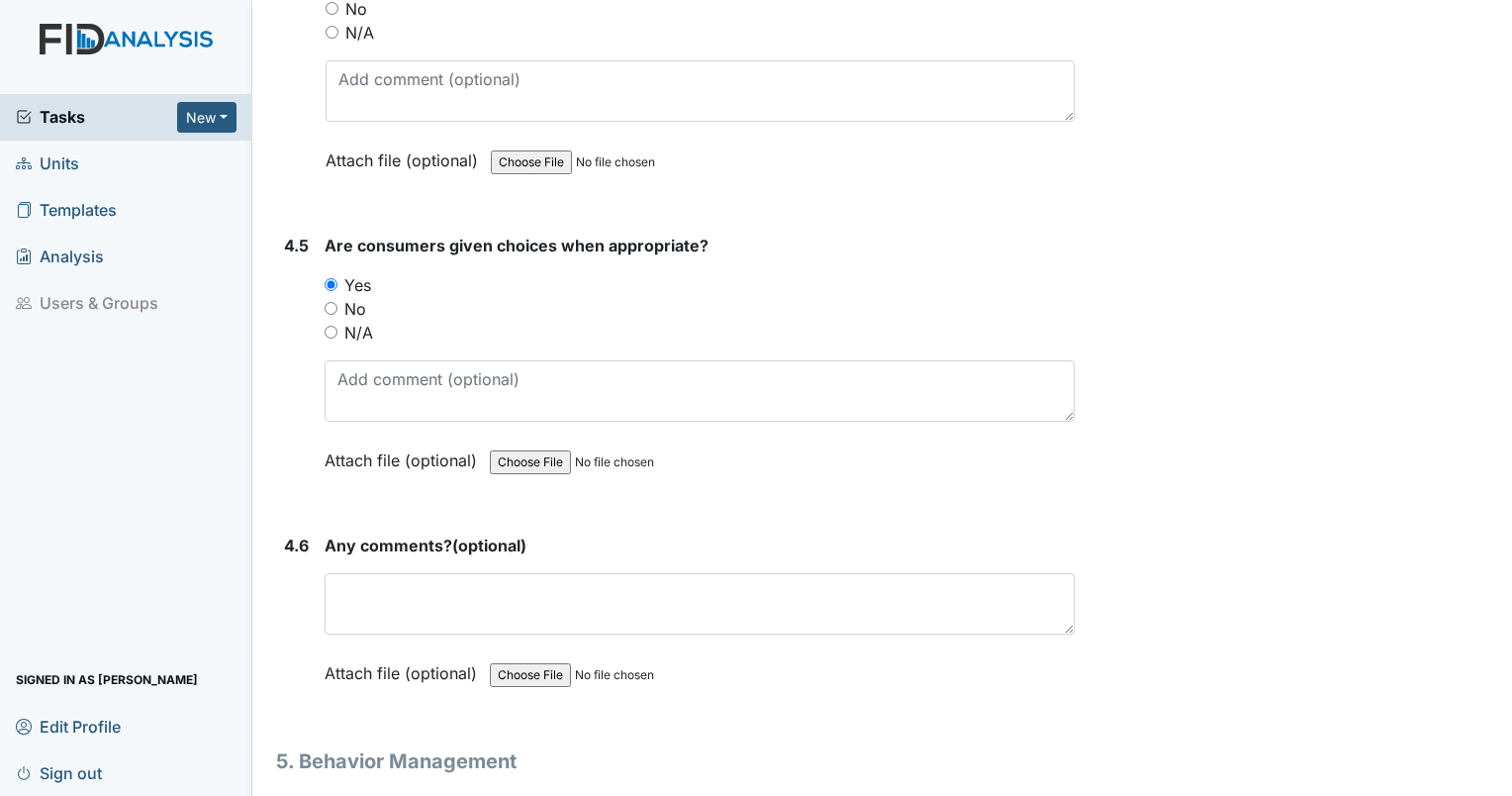 scroll, scrollTop: 9895, scrollLeft: 0, axis: vertical 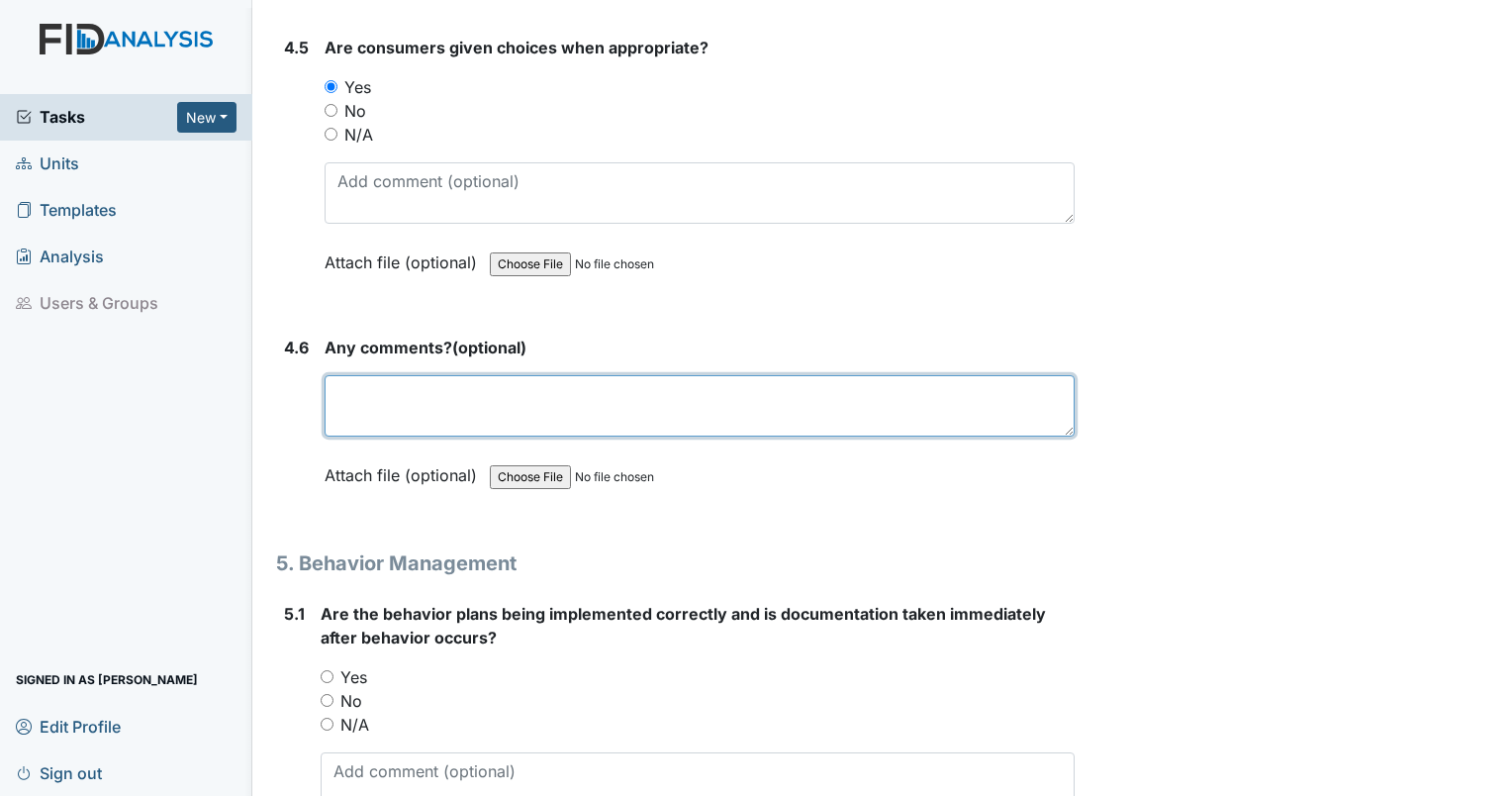 click at bounding box center [700, 406] 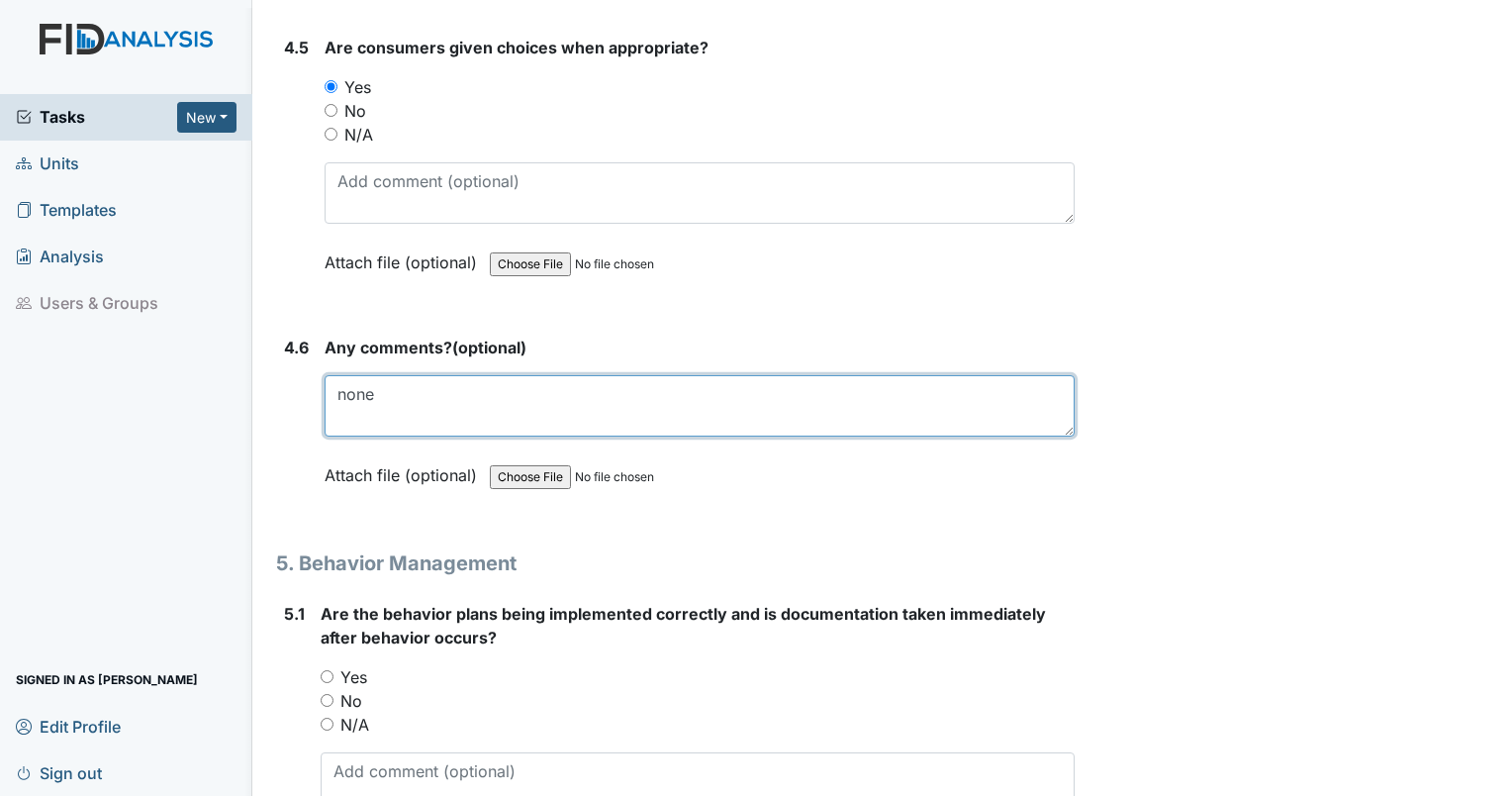 type on "none" 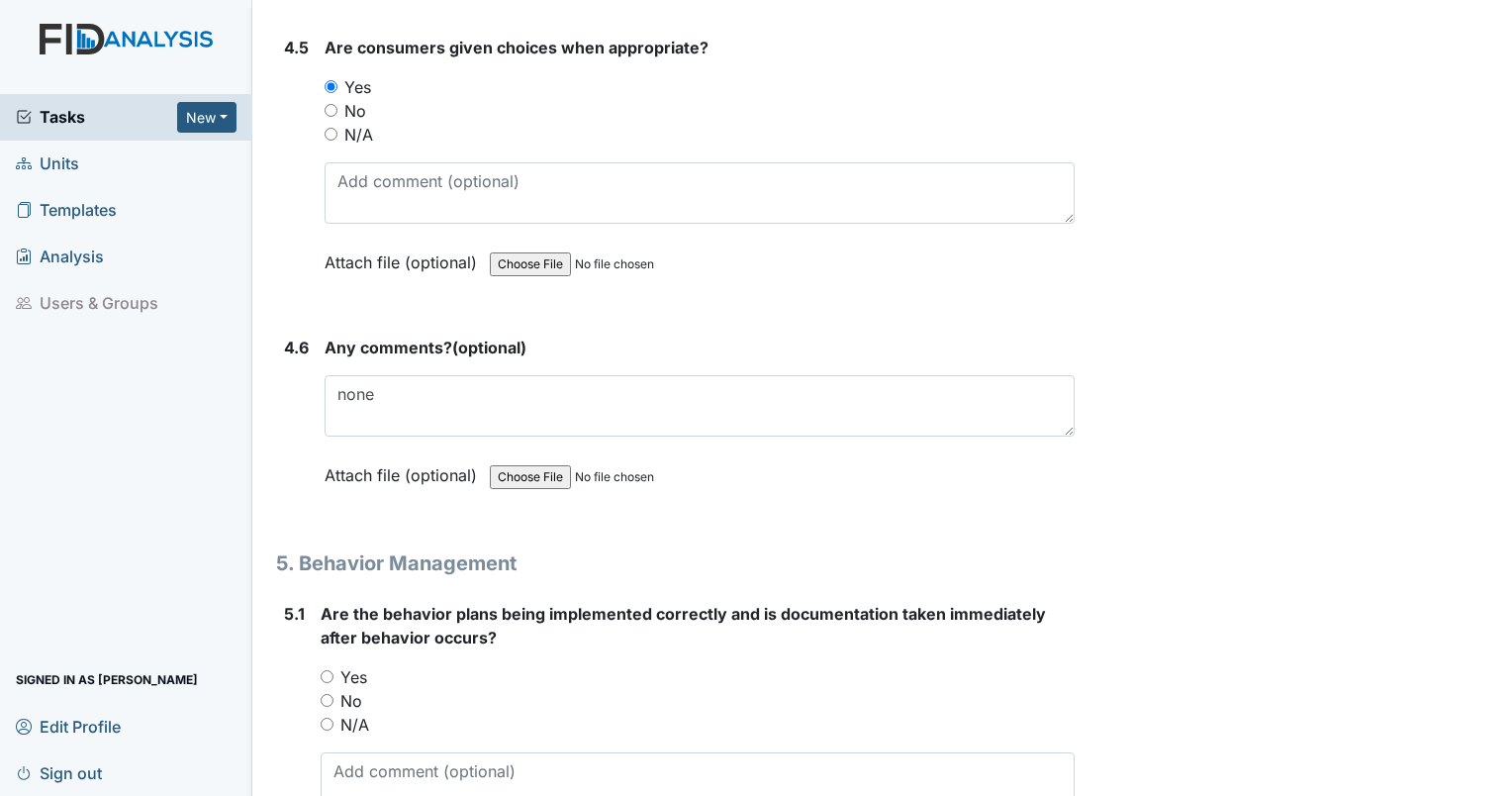 click on "Archive Task
×
Are you sure you want to archive this task? It will appear as incomplete on reports.
Archive
Delete Task
×
Are you sure you want to delete this task?
[GEOGRAPHIC_DATA]
Save
[PERSON_NAME] assigned on [DATE]." at bounding box center [1296, 7972] 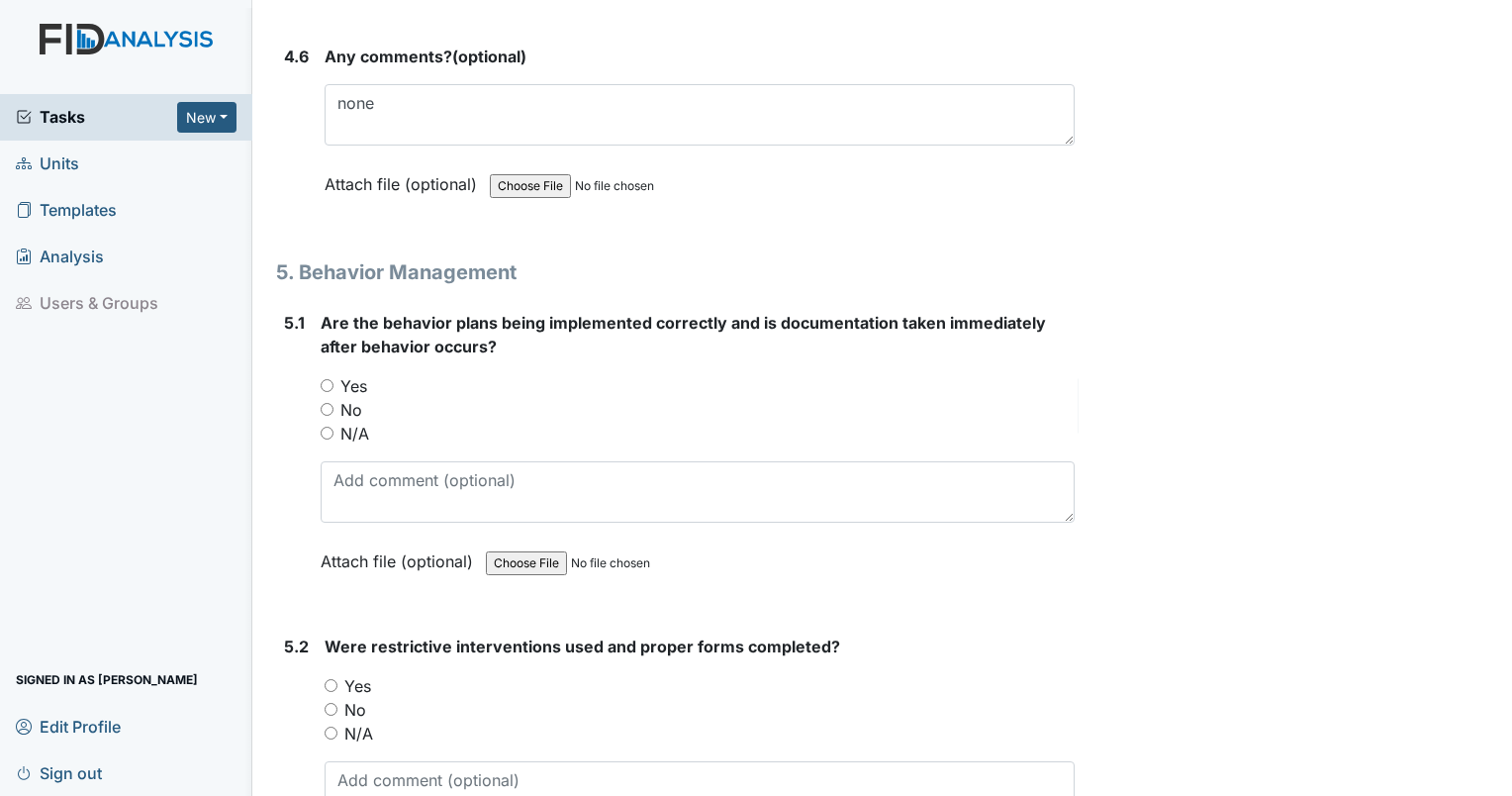 scroll, scrollTop: 10192, scrollLeft: 0, axis: vertical 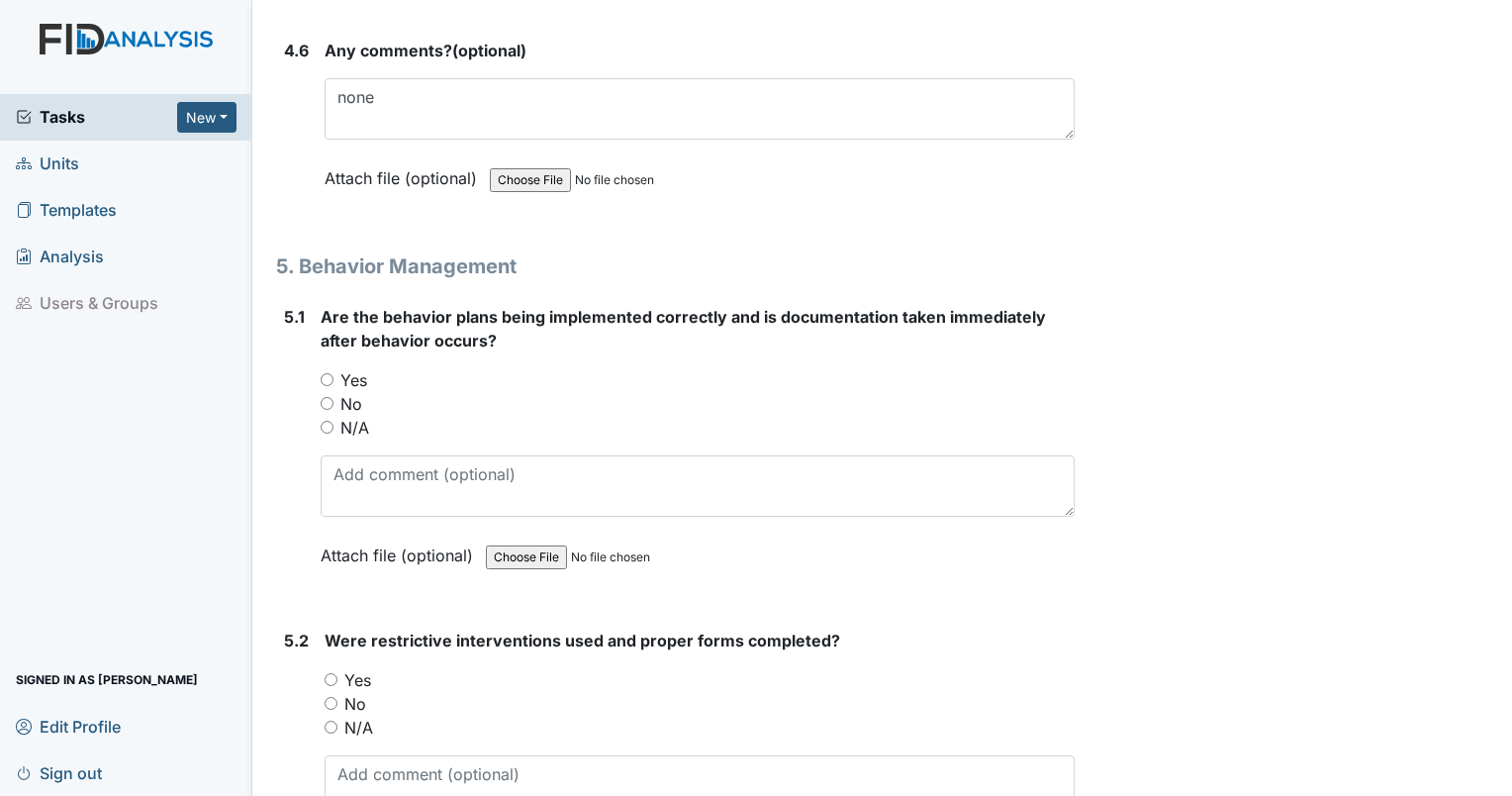 click on "Yes" at bounding box center (331, 679) 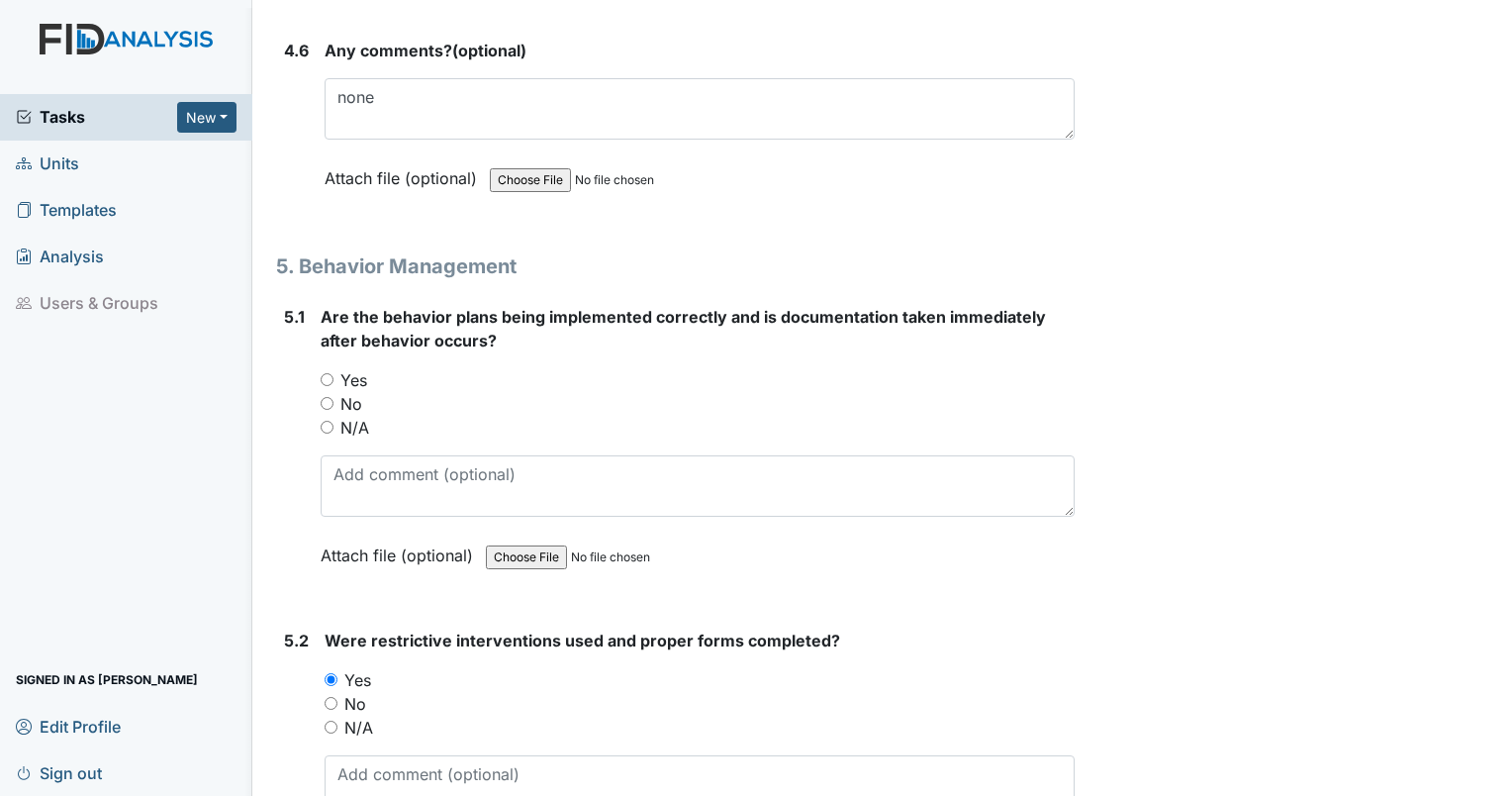 click on "Yes" at bounding box center [327, 379] 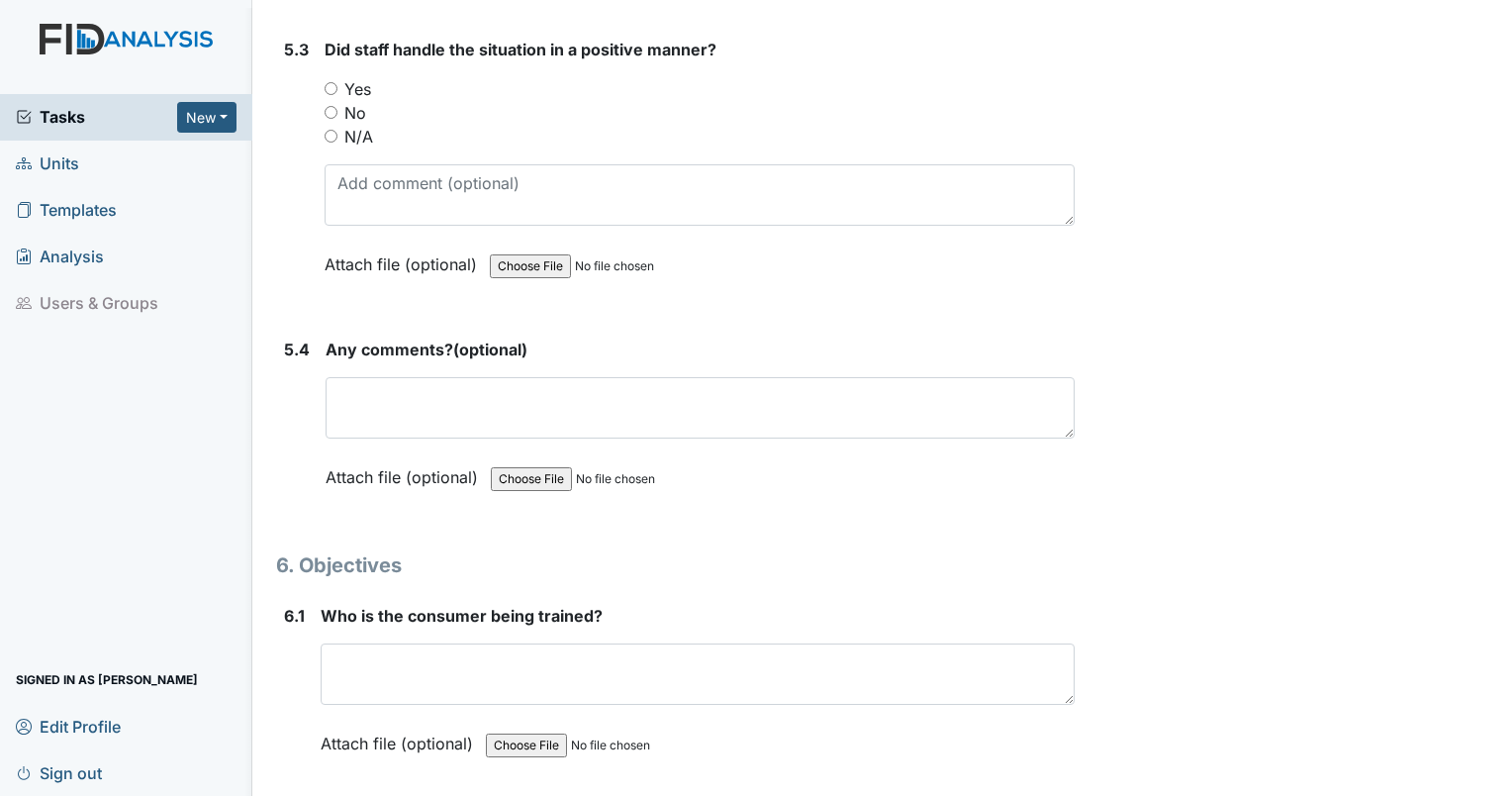 scroll, scrollTop: 10984, scrollLeft: 0, axis: vertical 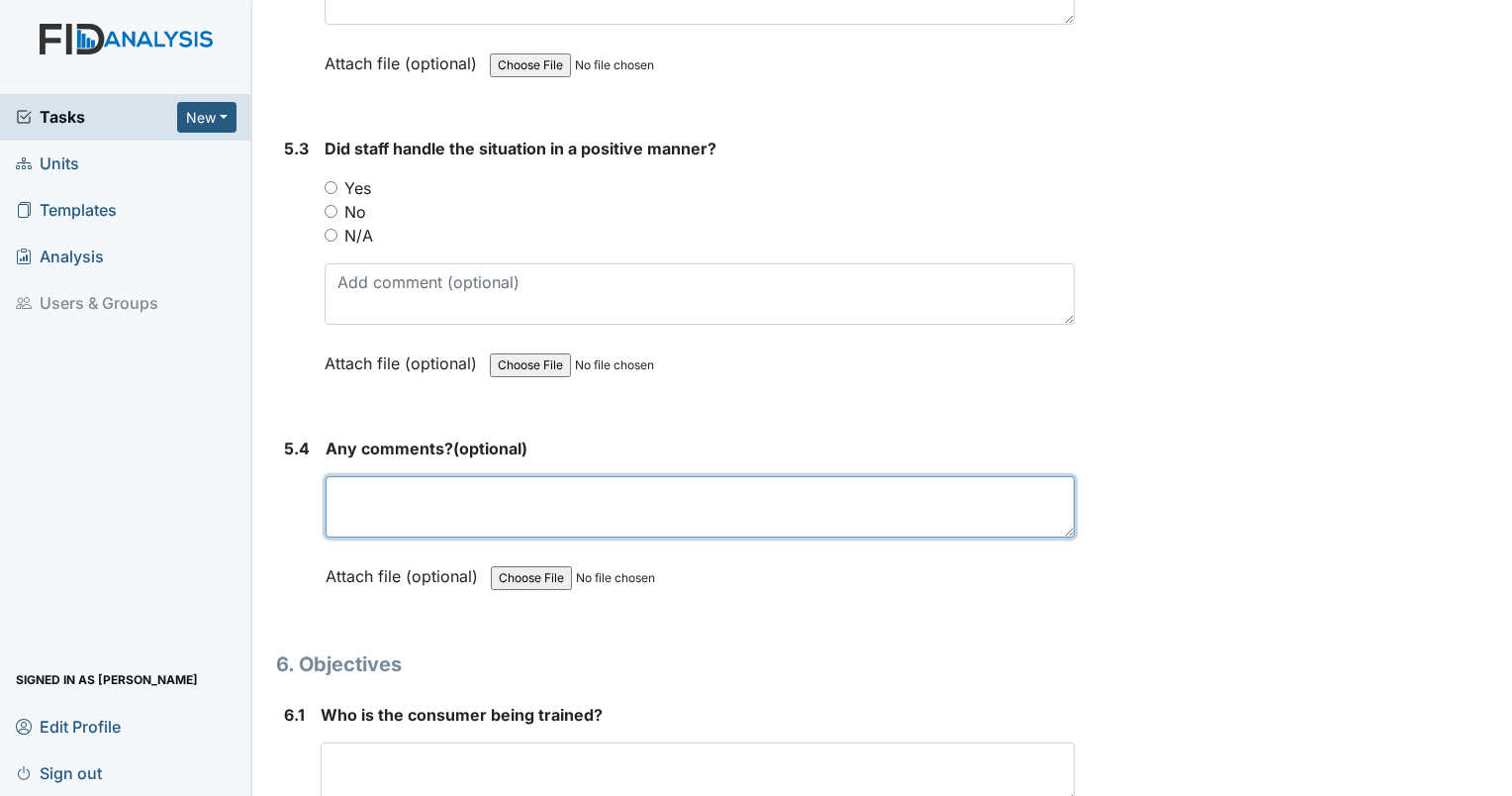 click at bounding box center (700, 507) 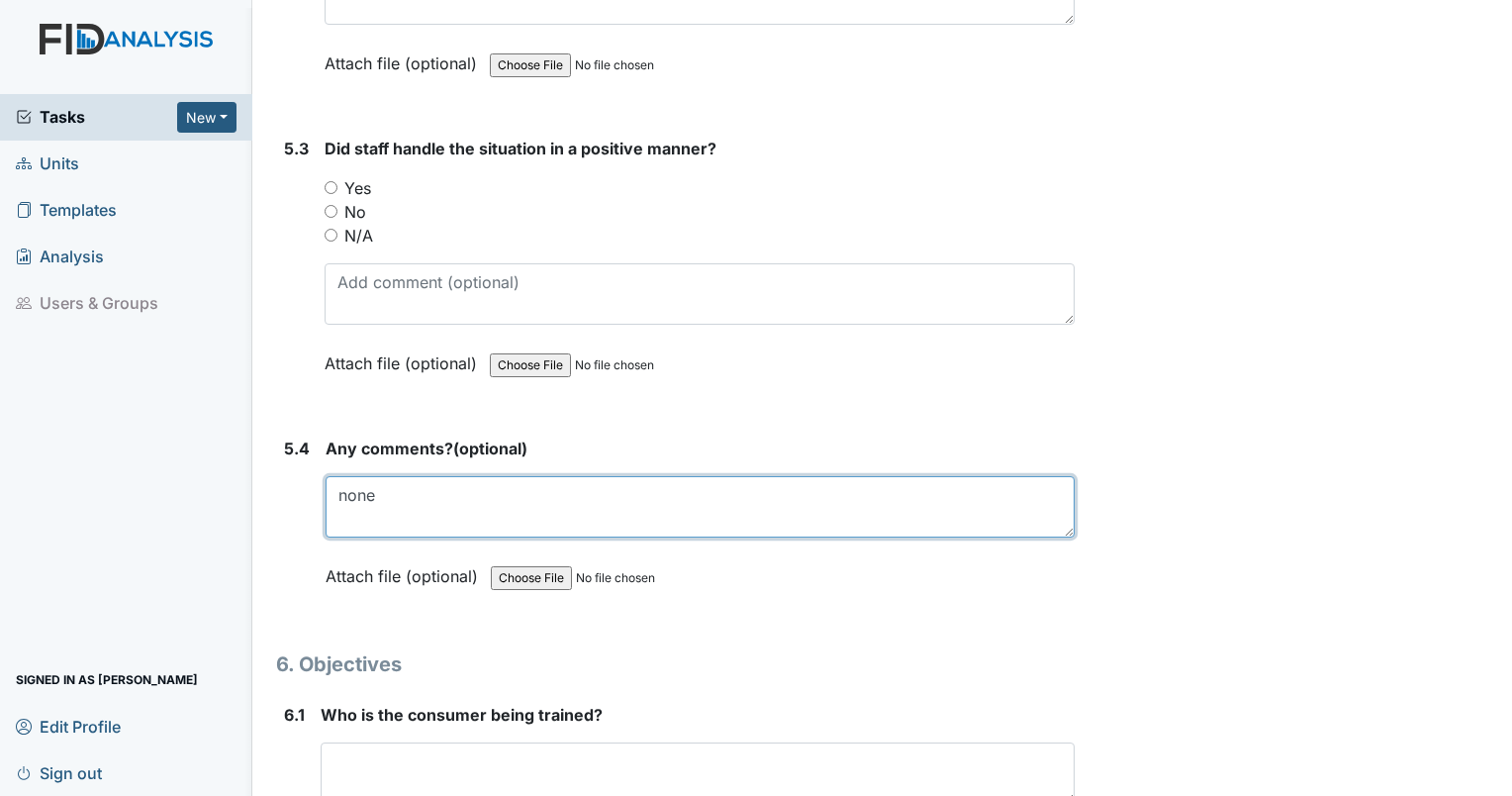 type on "none" 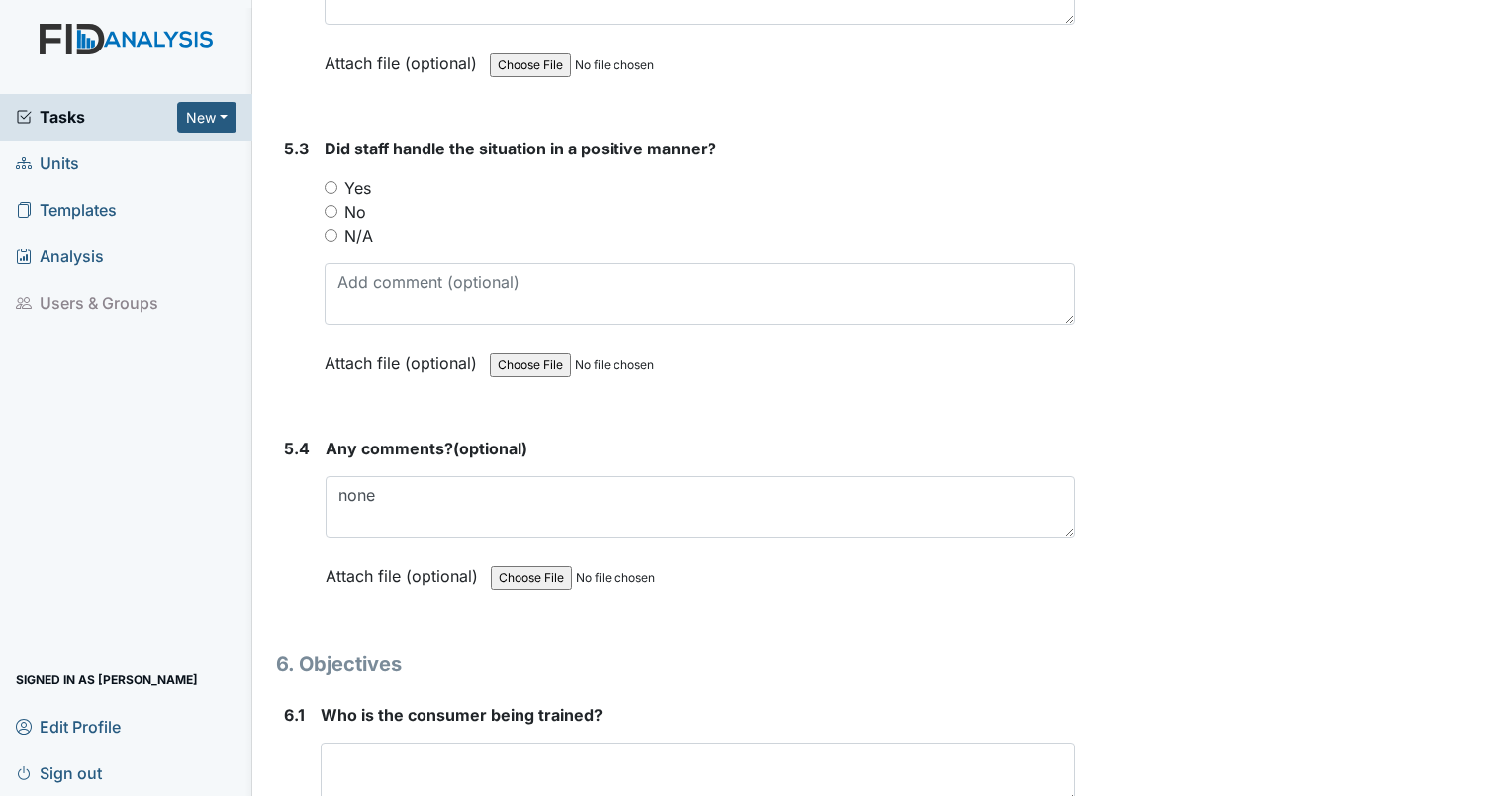 click on "Yes" at bounding box center (331, 187) 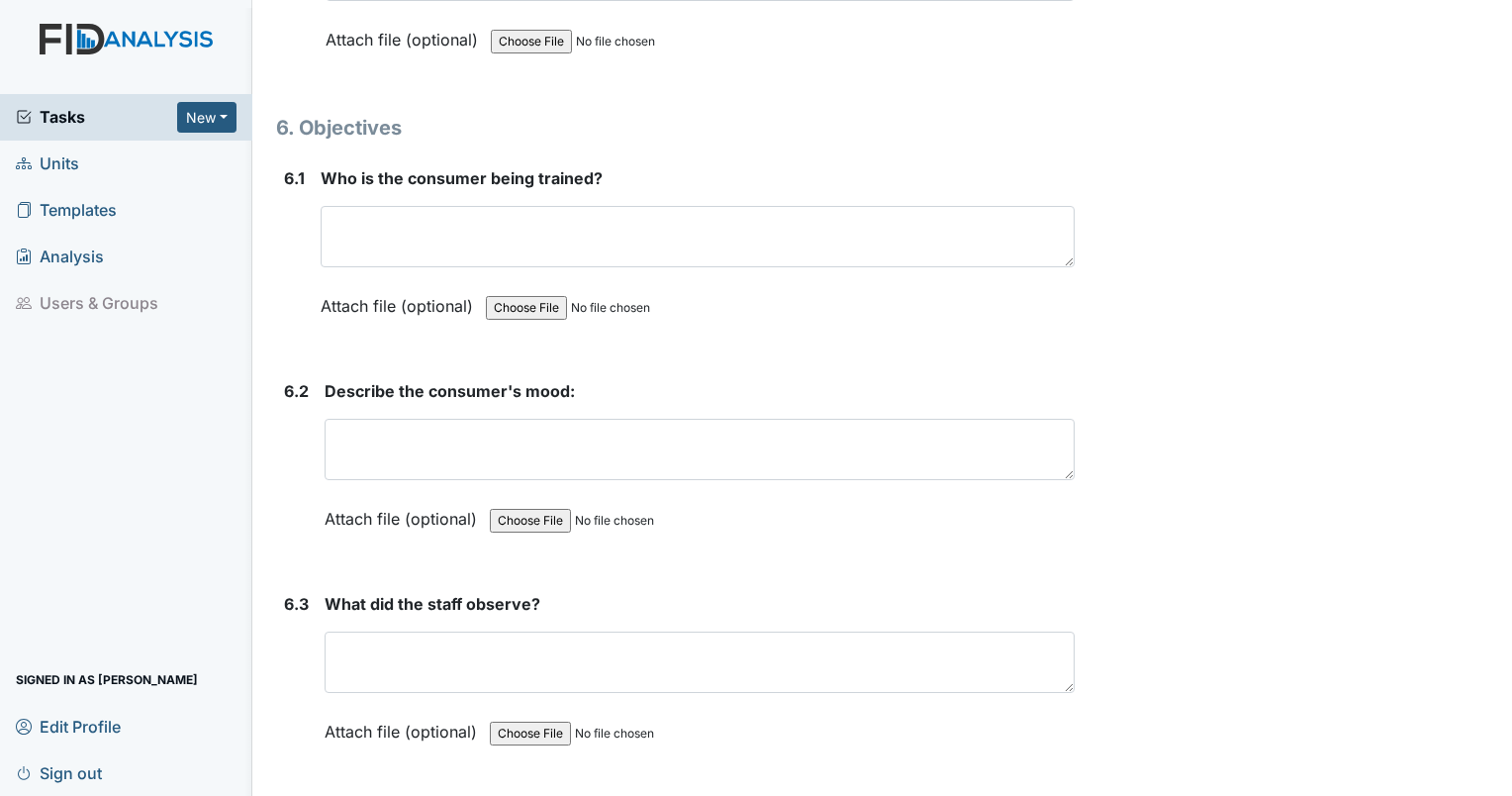 scroll, scrollTop: 11578, scrollLeft: 0, axis: vertical 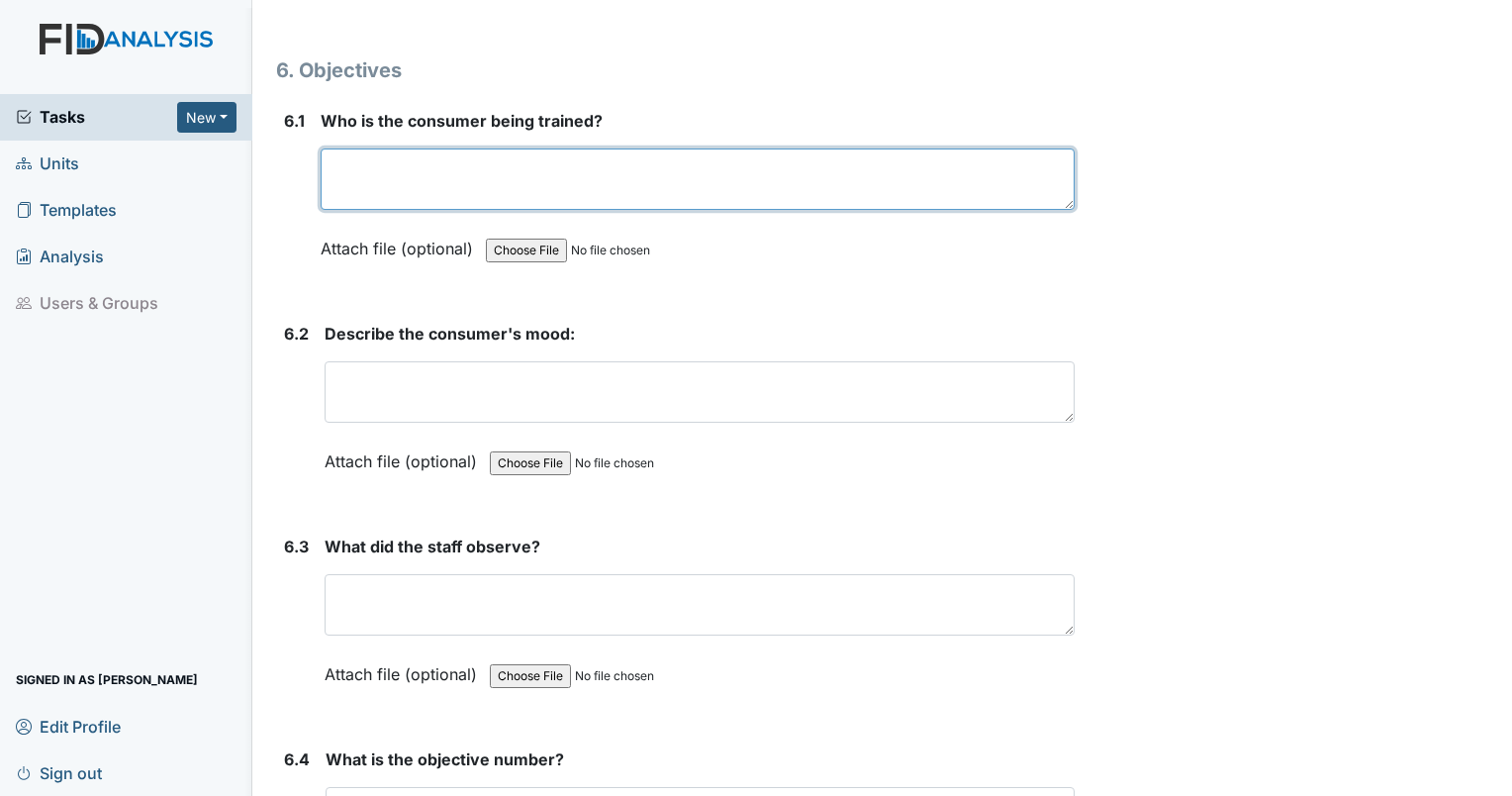click at bounding box center (698, 179) 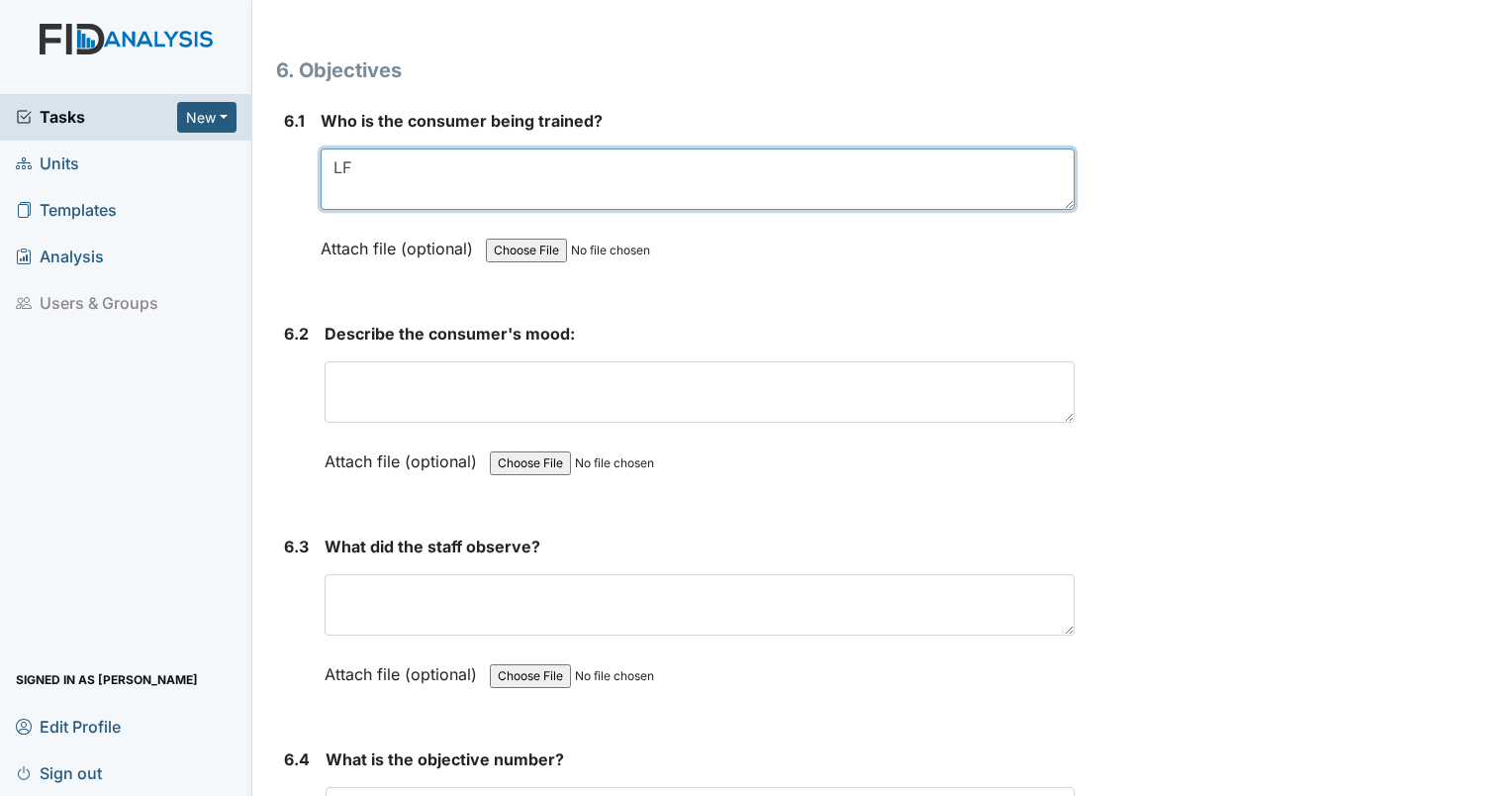 type on "LF" 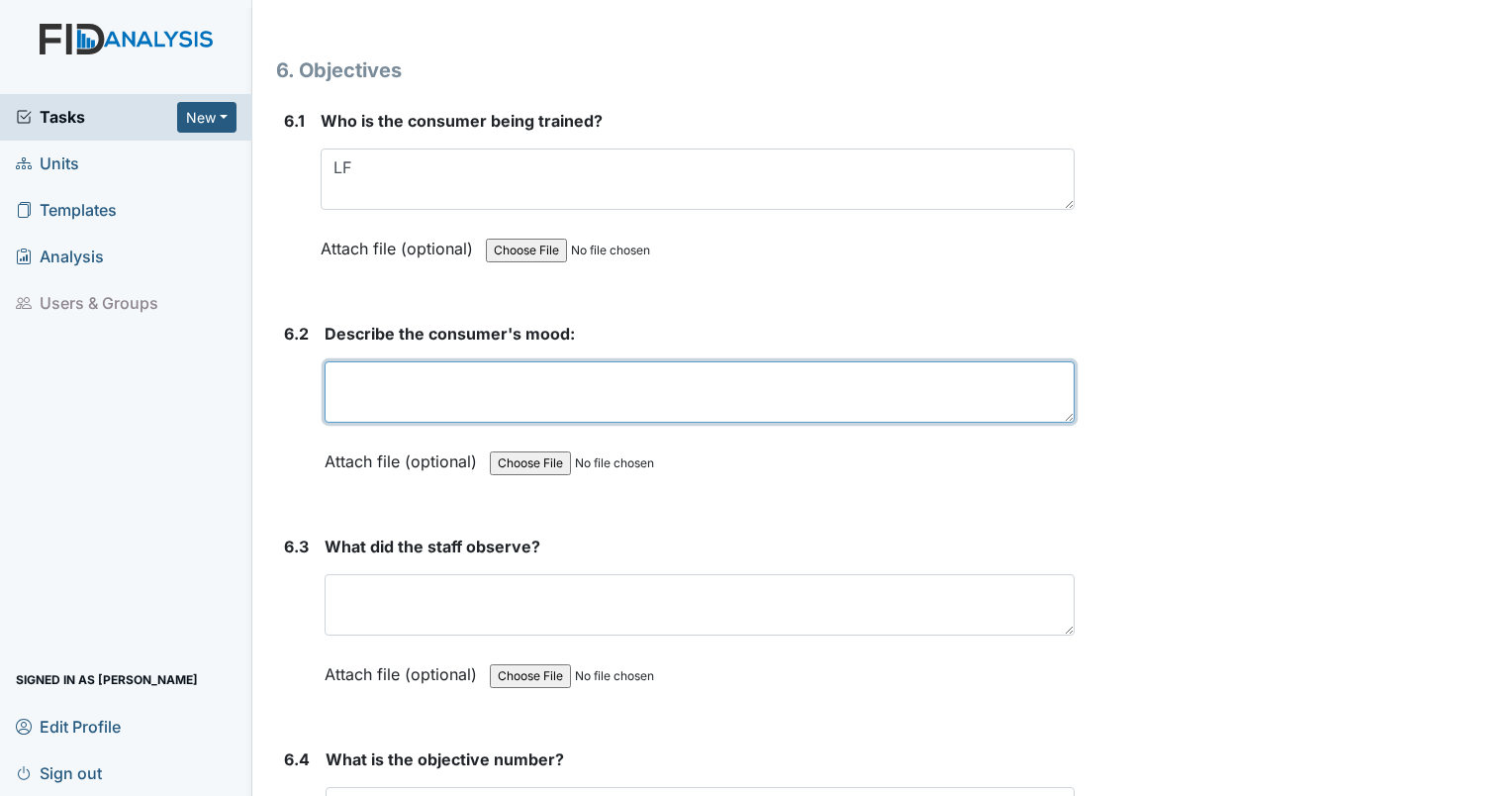 click at bounding box center (700, 392) 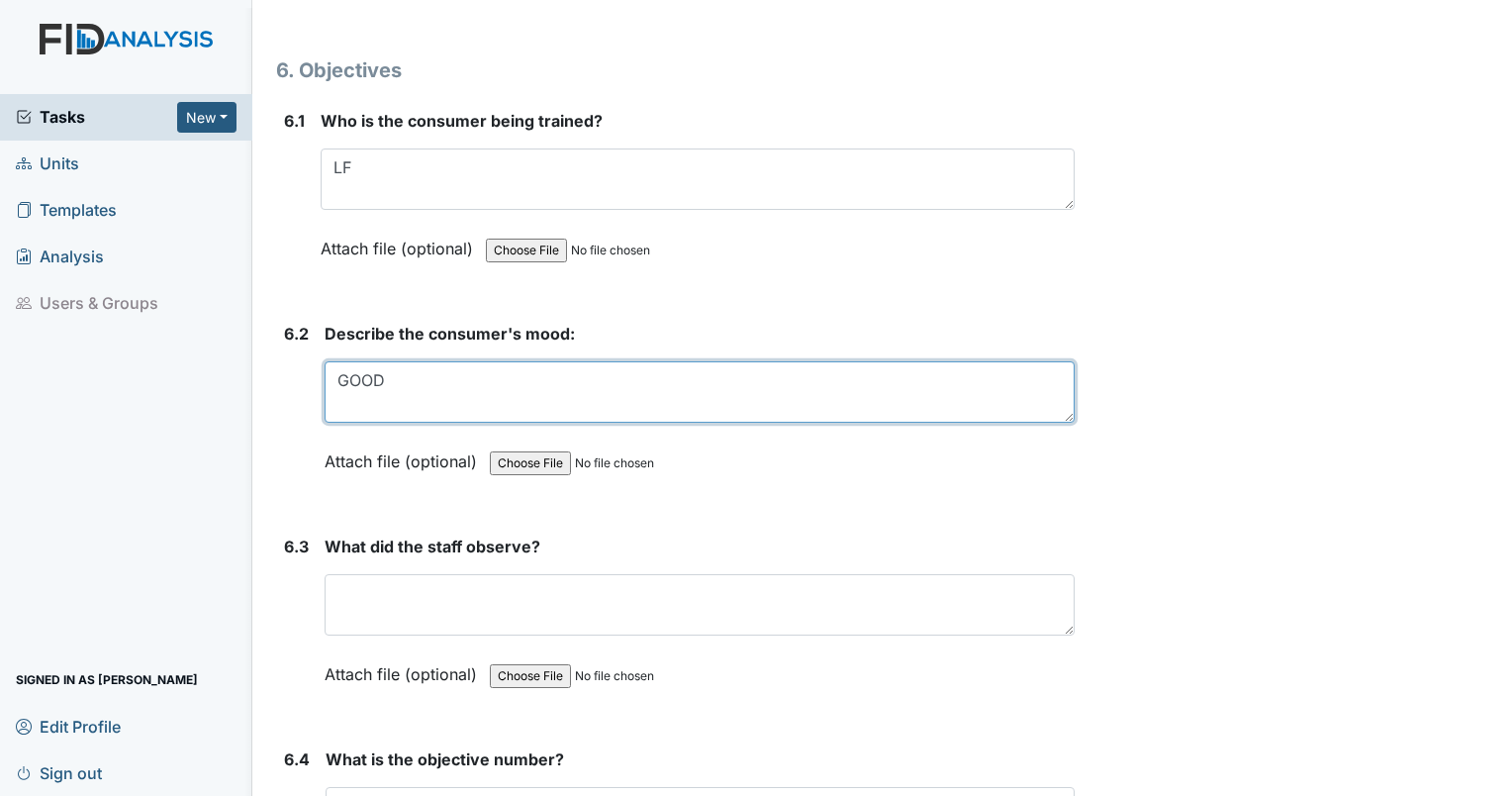 type on "GOOD" 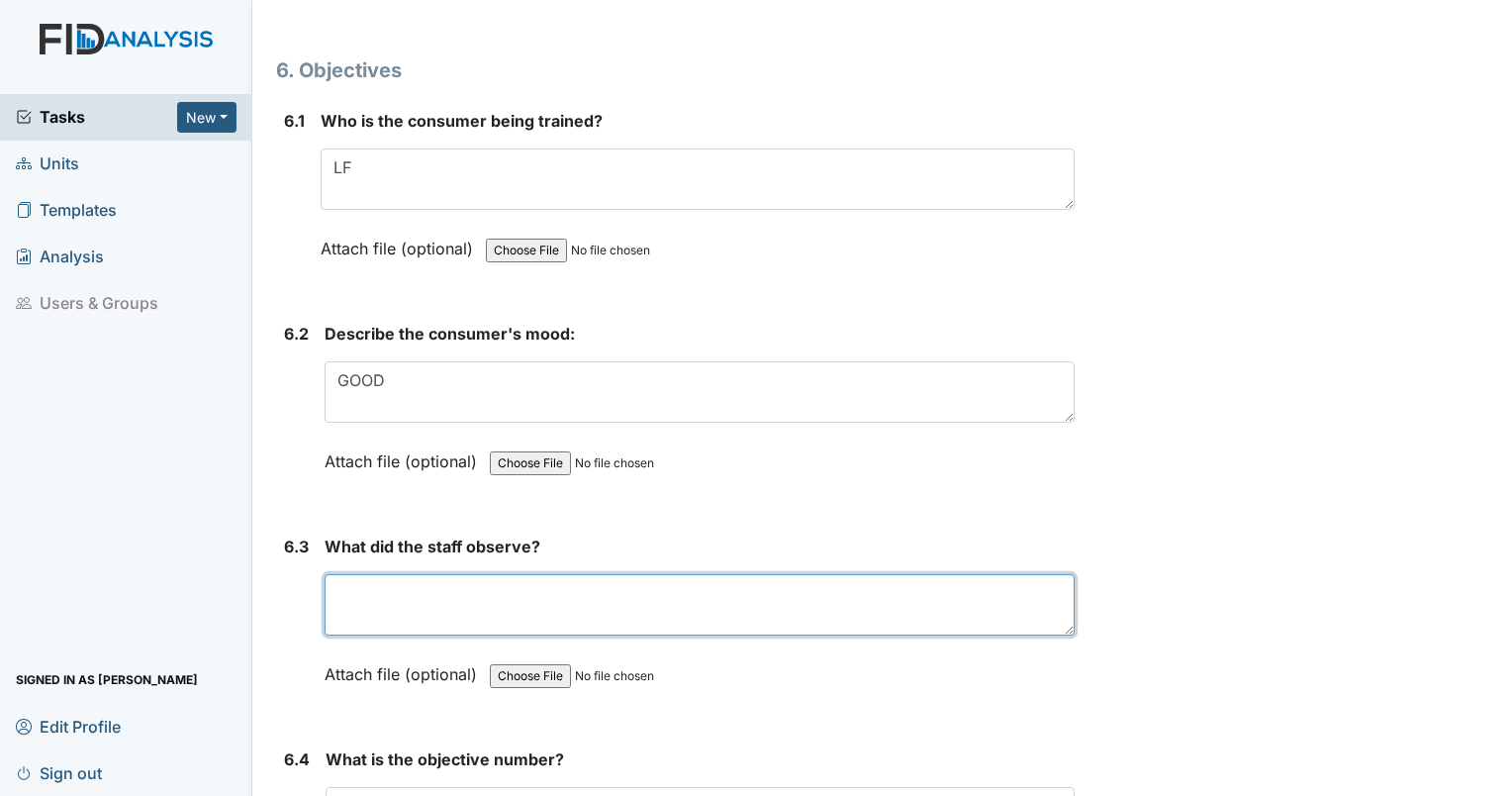 drag, startPoint x: 611, startPoint y: 563, endPoint x: 664, endPoint y: 567, distance: 53.150729 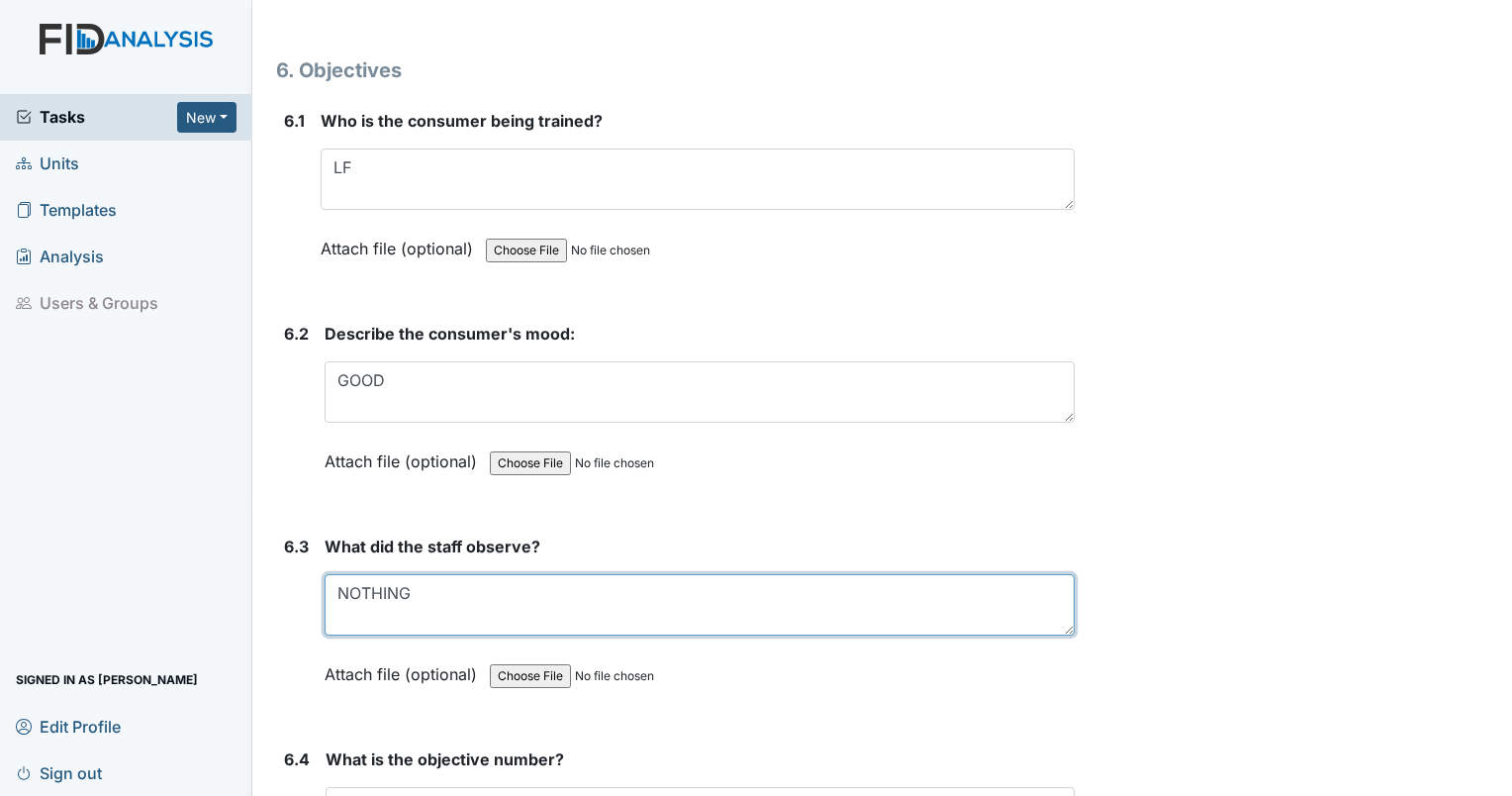 type on "NOTHING" 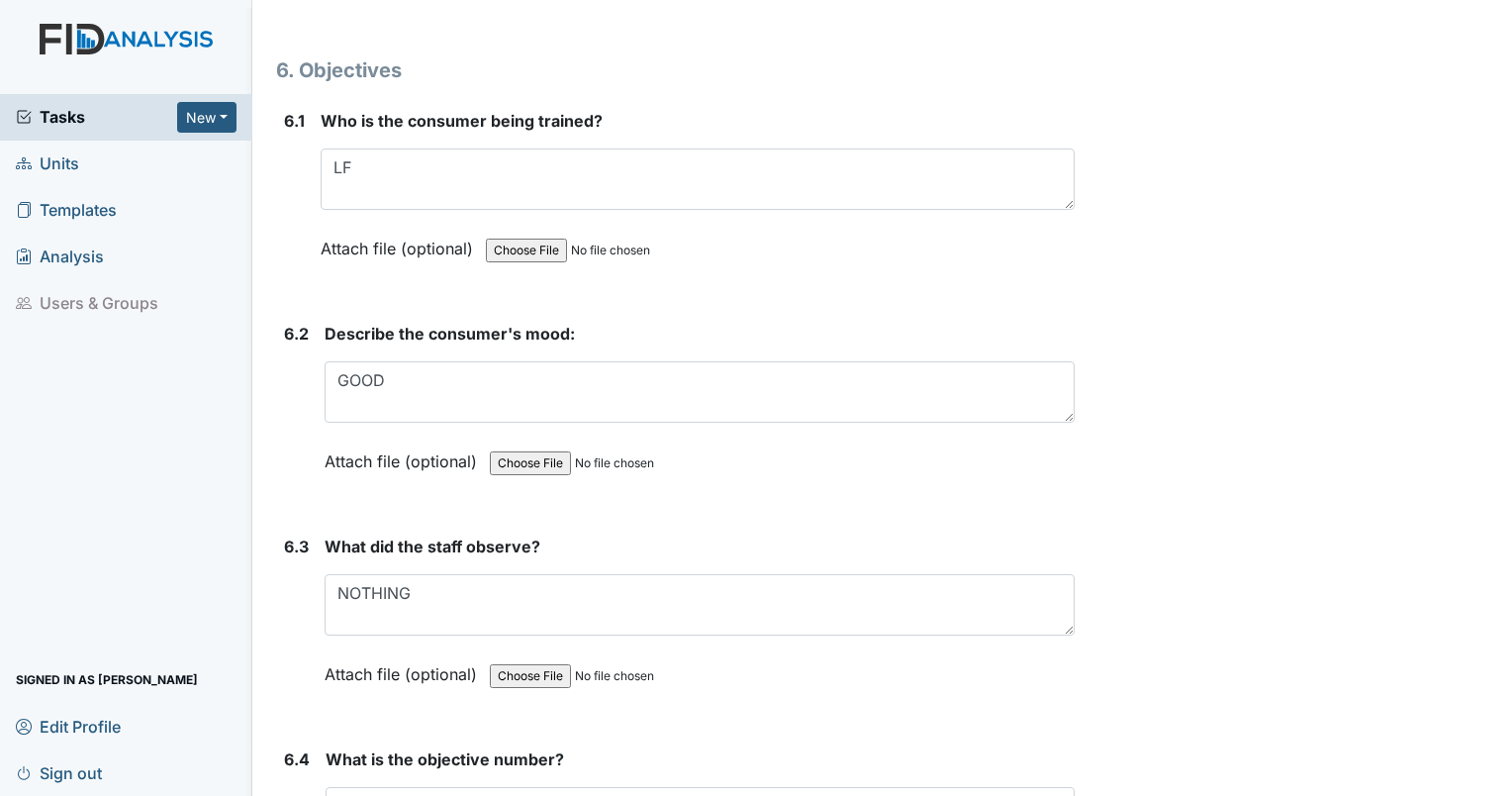 click on "Archive Task
×
Are you sure you want to archive this task? It will appear as incomplete on reports.
Archive
Delete Task
×
Are you sure you want to delete this task?
[GEOGRAPHIC_DATA]
Save
[PERSON_NAME] assigned on [DATE]." at bounding box center [1296, 6289] 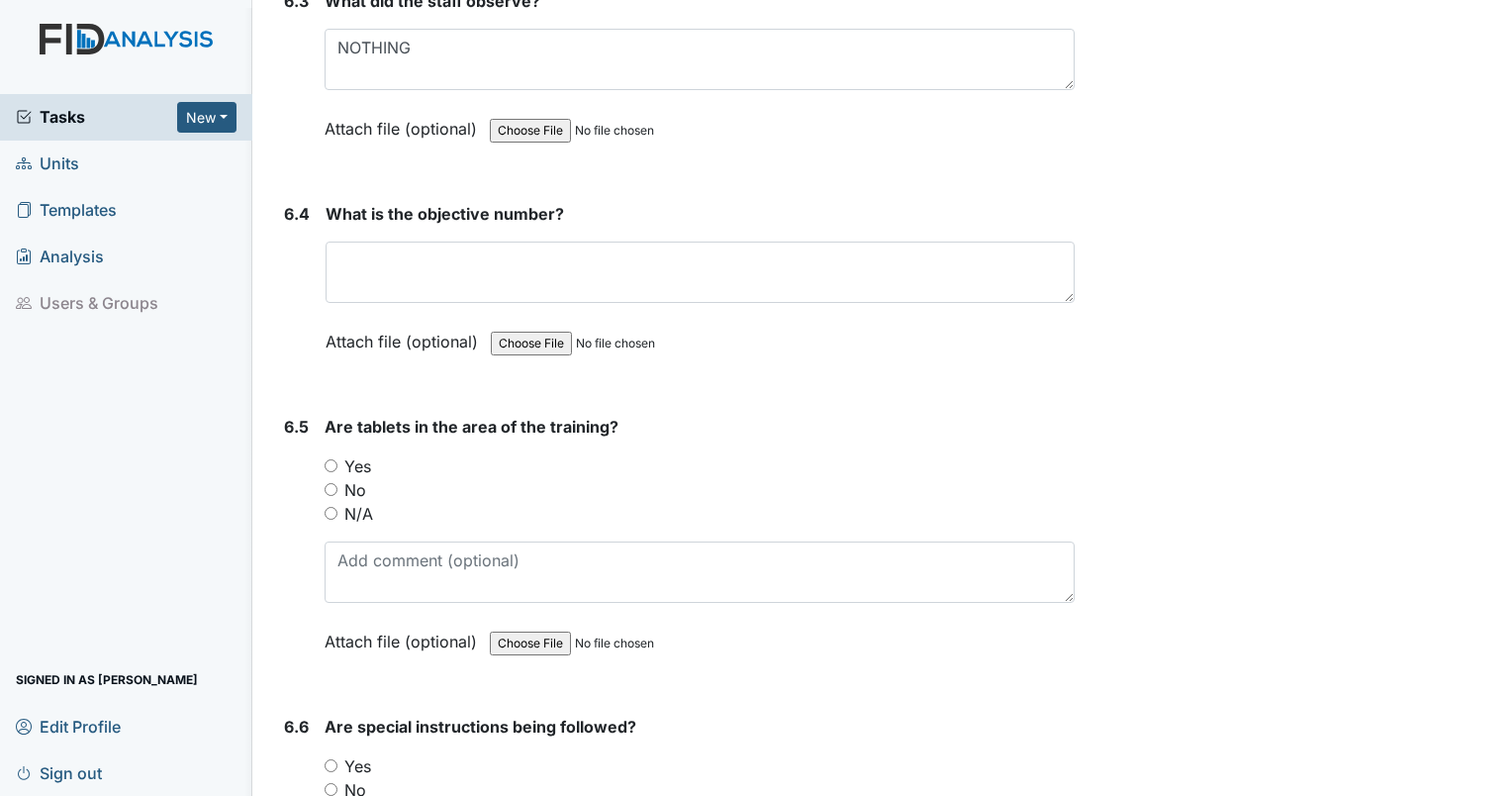 scroll, scrollTop: 12271, scrollLeft: 0, axis: vertical 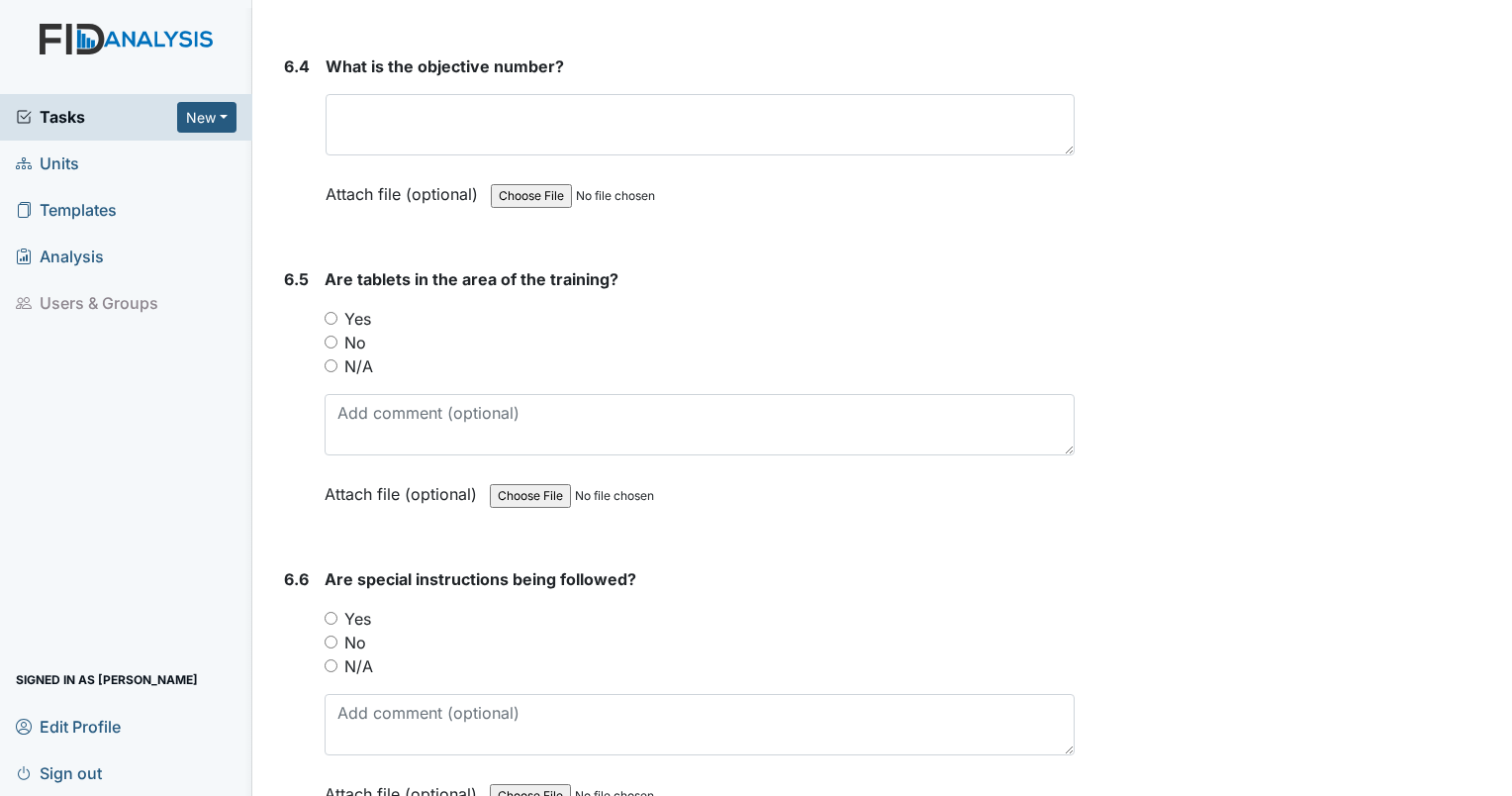 click on "Yes" at bounding box center [331, 318] 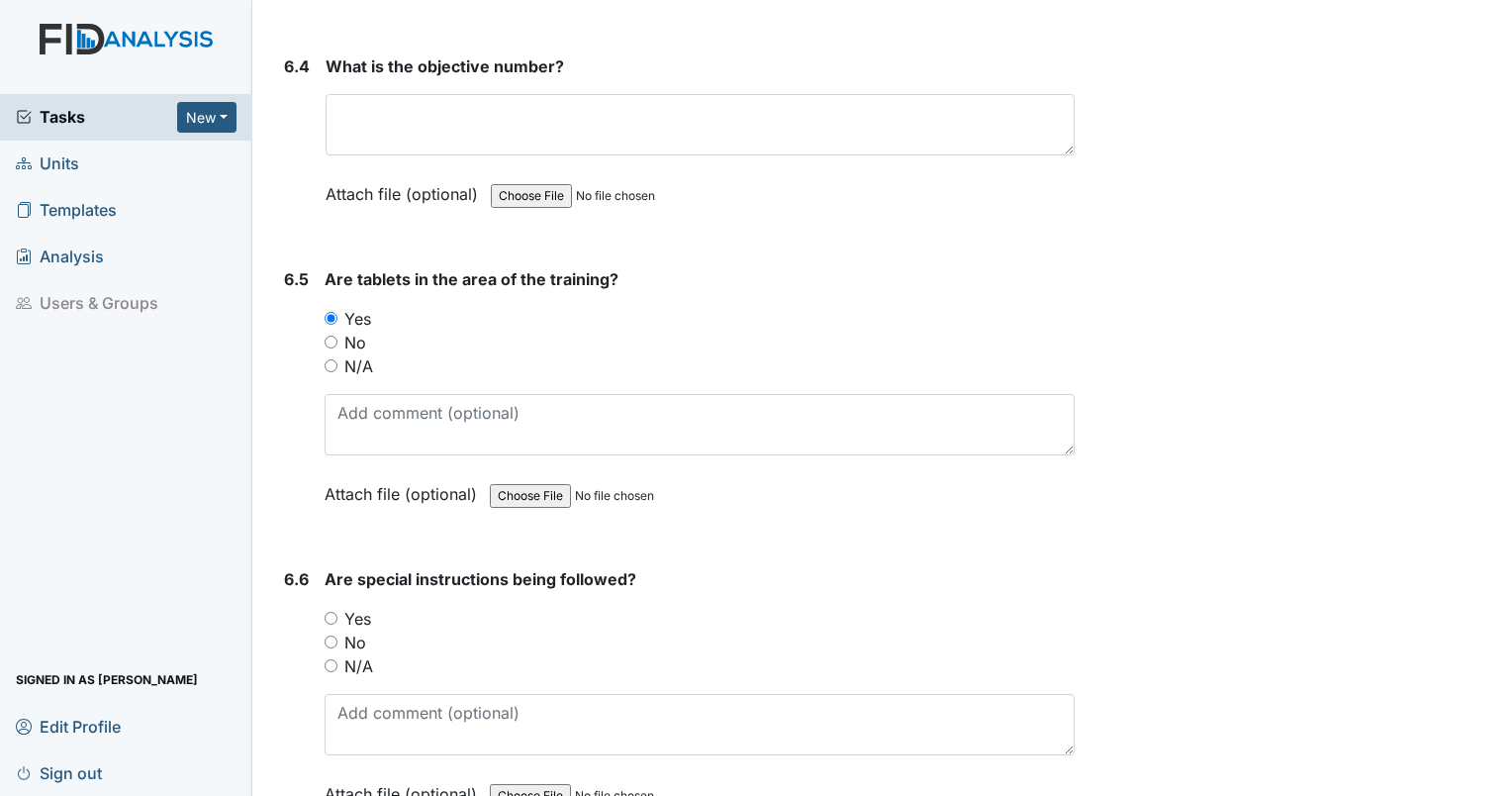 click on "6.6
Are special instructions being followed?
You must select one of the below options.
Yes
No
N/A
Attach file (optional)
You can upload .pdf, .txt, .jpg, .jpeg, .png, .csv, .xls, or .doc files under 100MB." at bounding box center (675, 701) 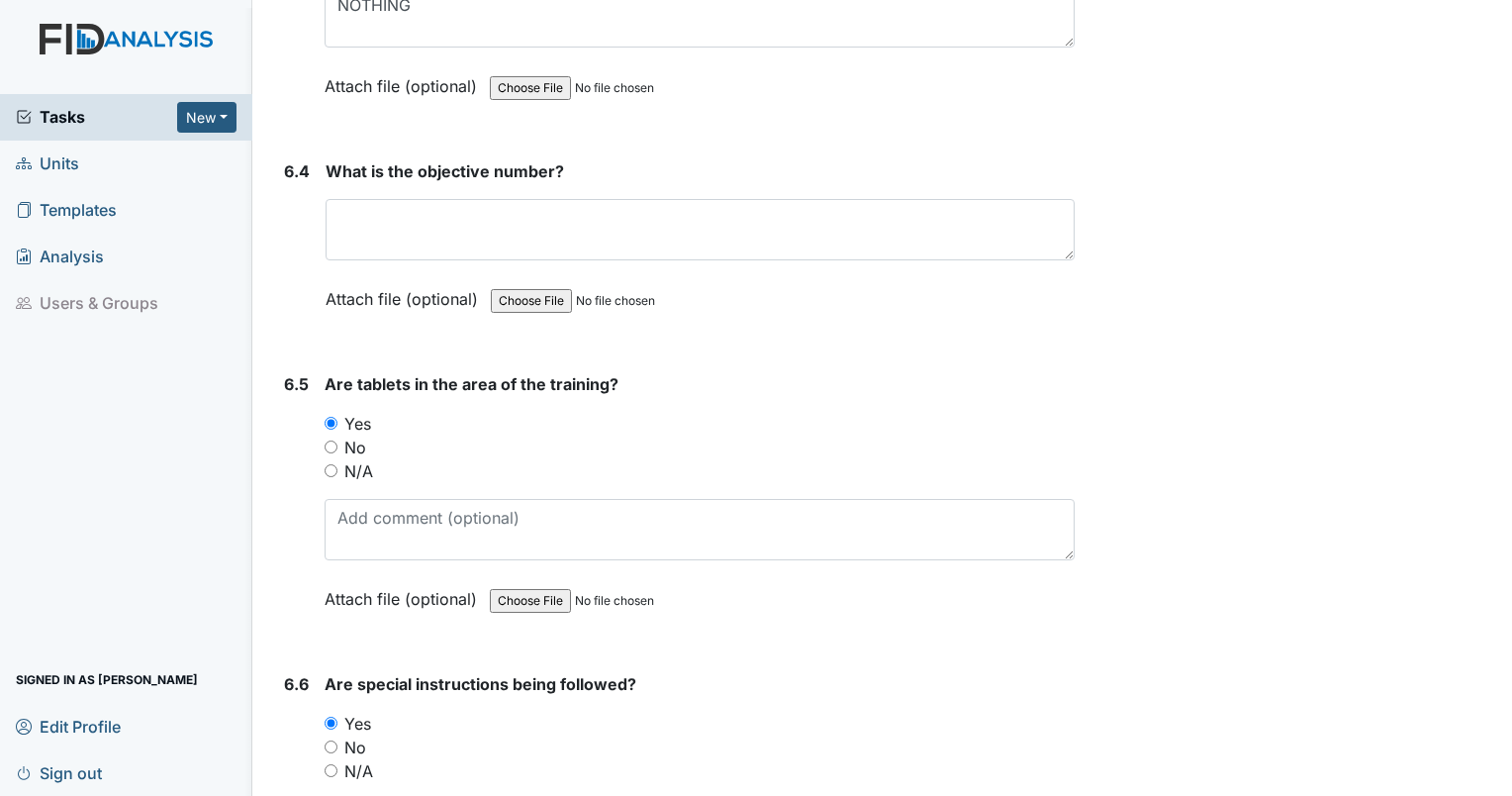 scroll, scrollTop: 11974, scrollLeft: 0, axis: vertical 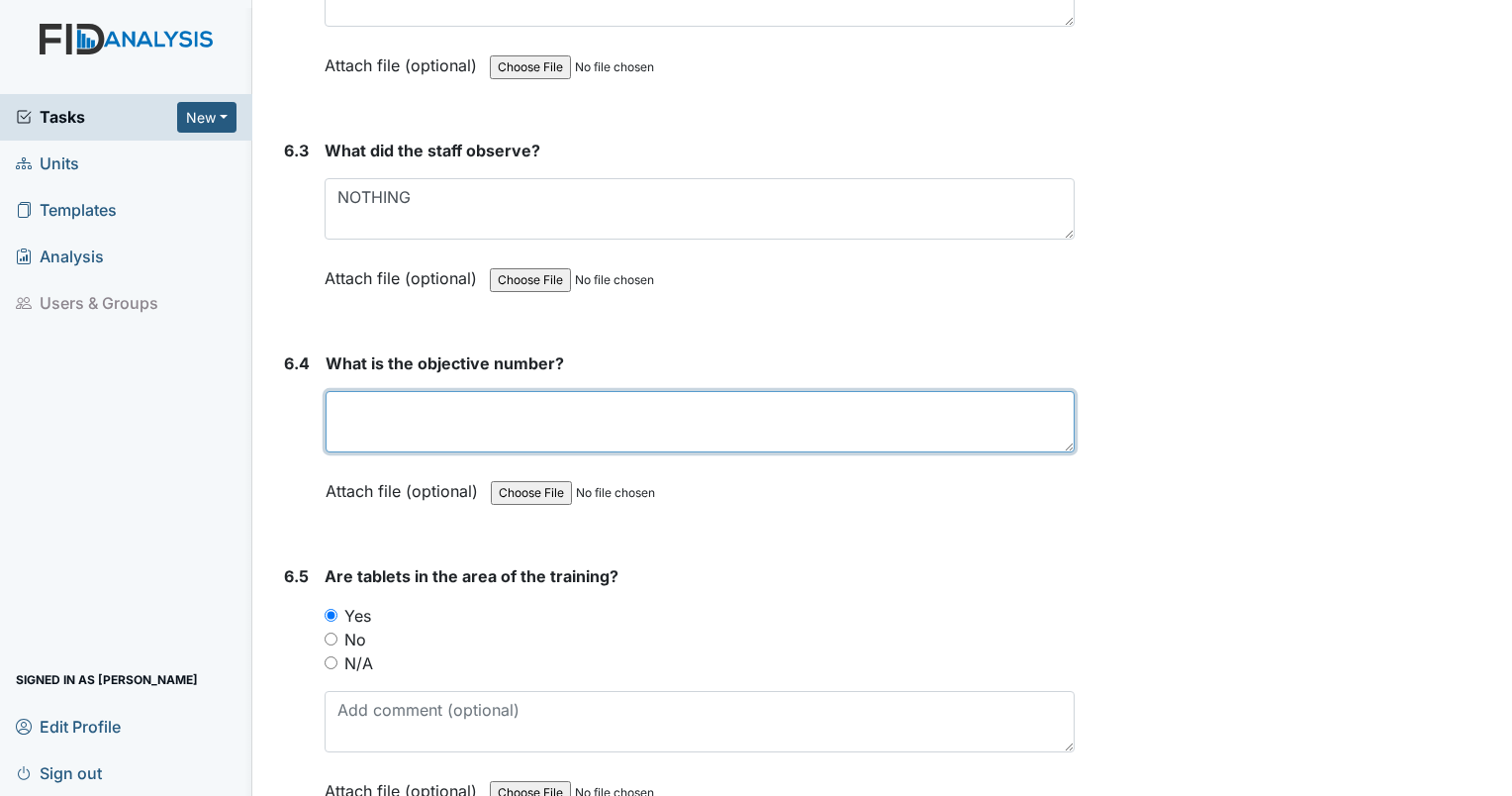 click at bounding box center (700, 422) 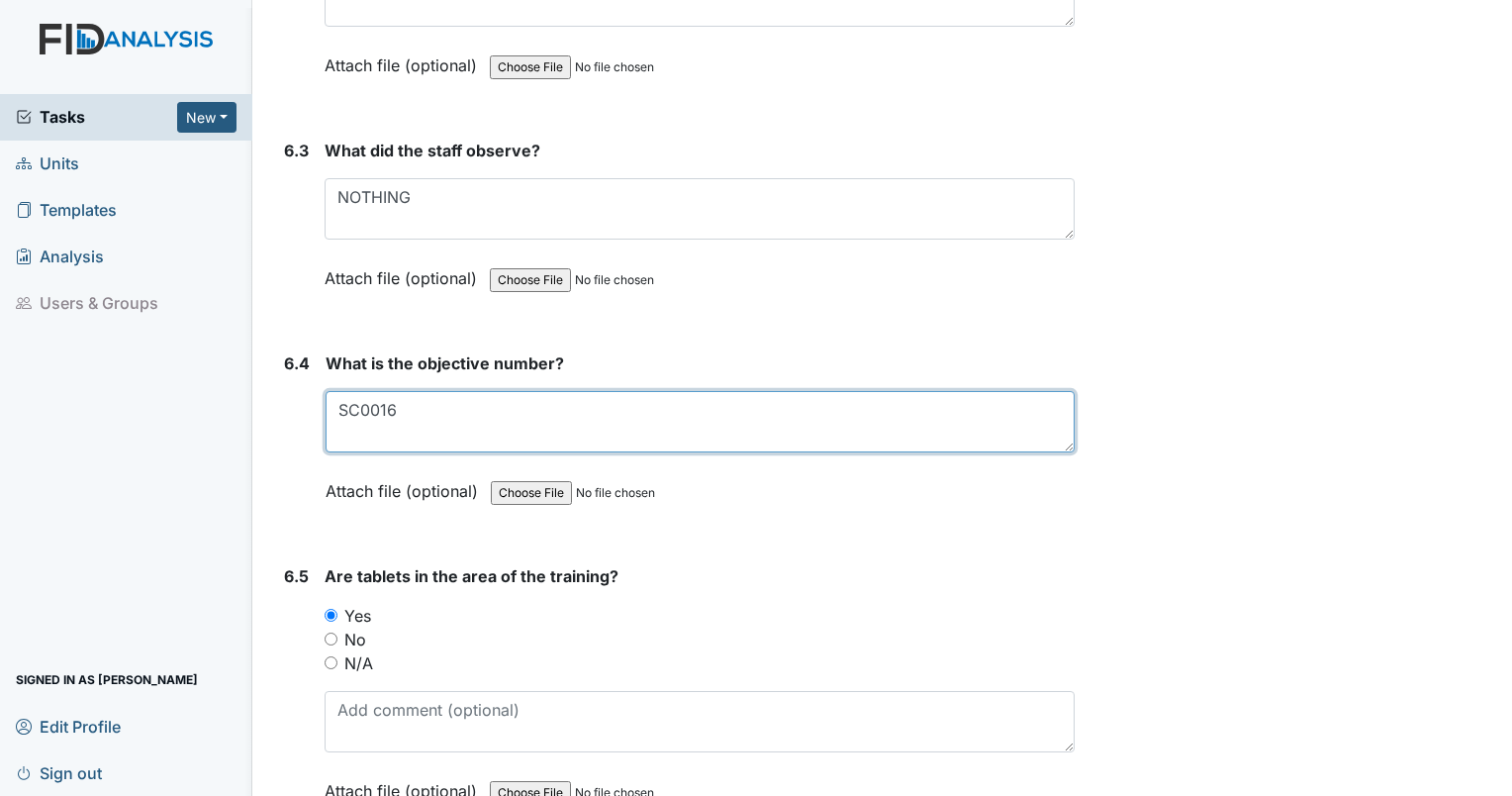 type on "SC0016" 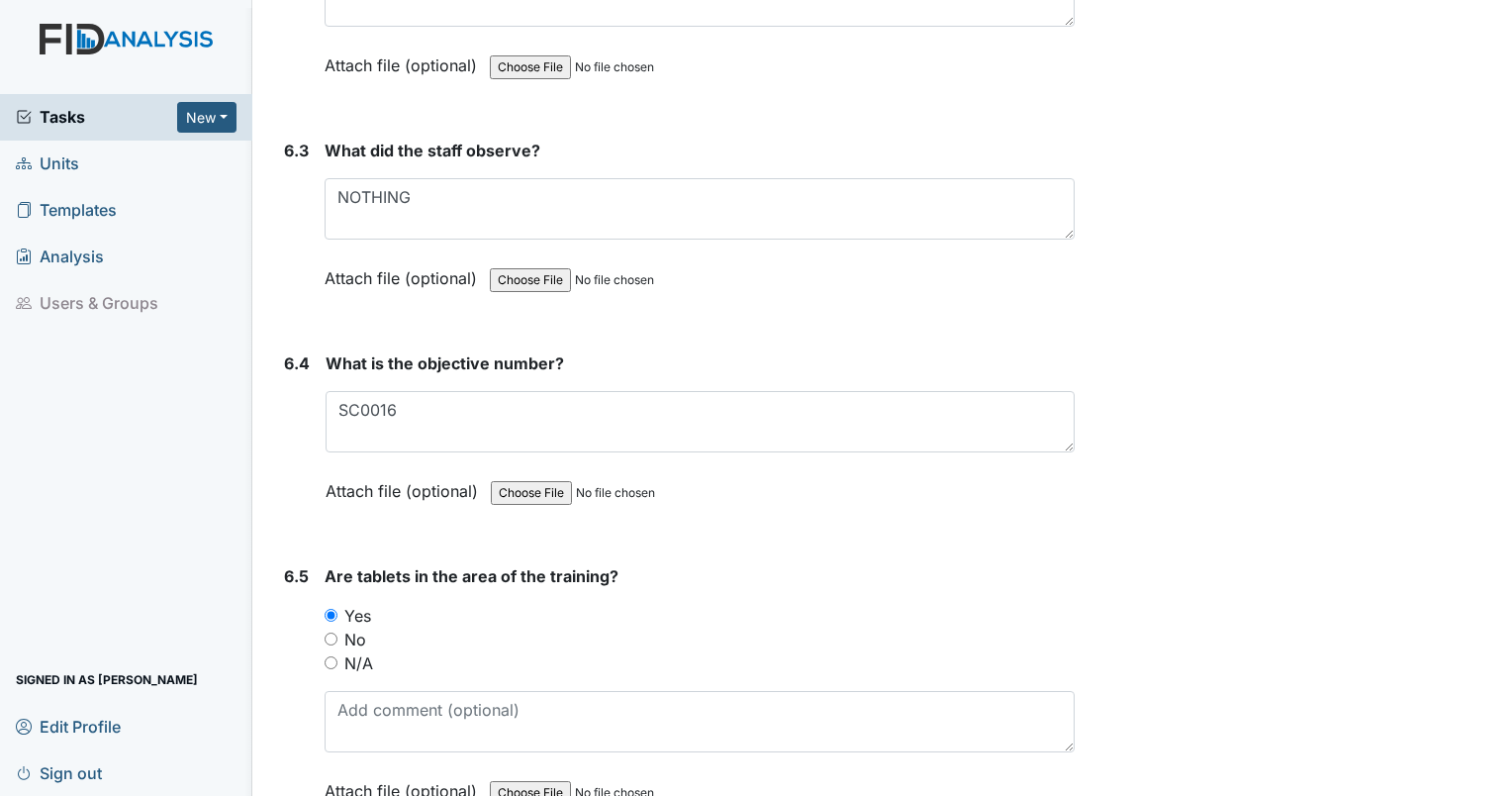 click on "Are tablets in the area of the training?" at bounding box center (700, 576) 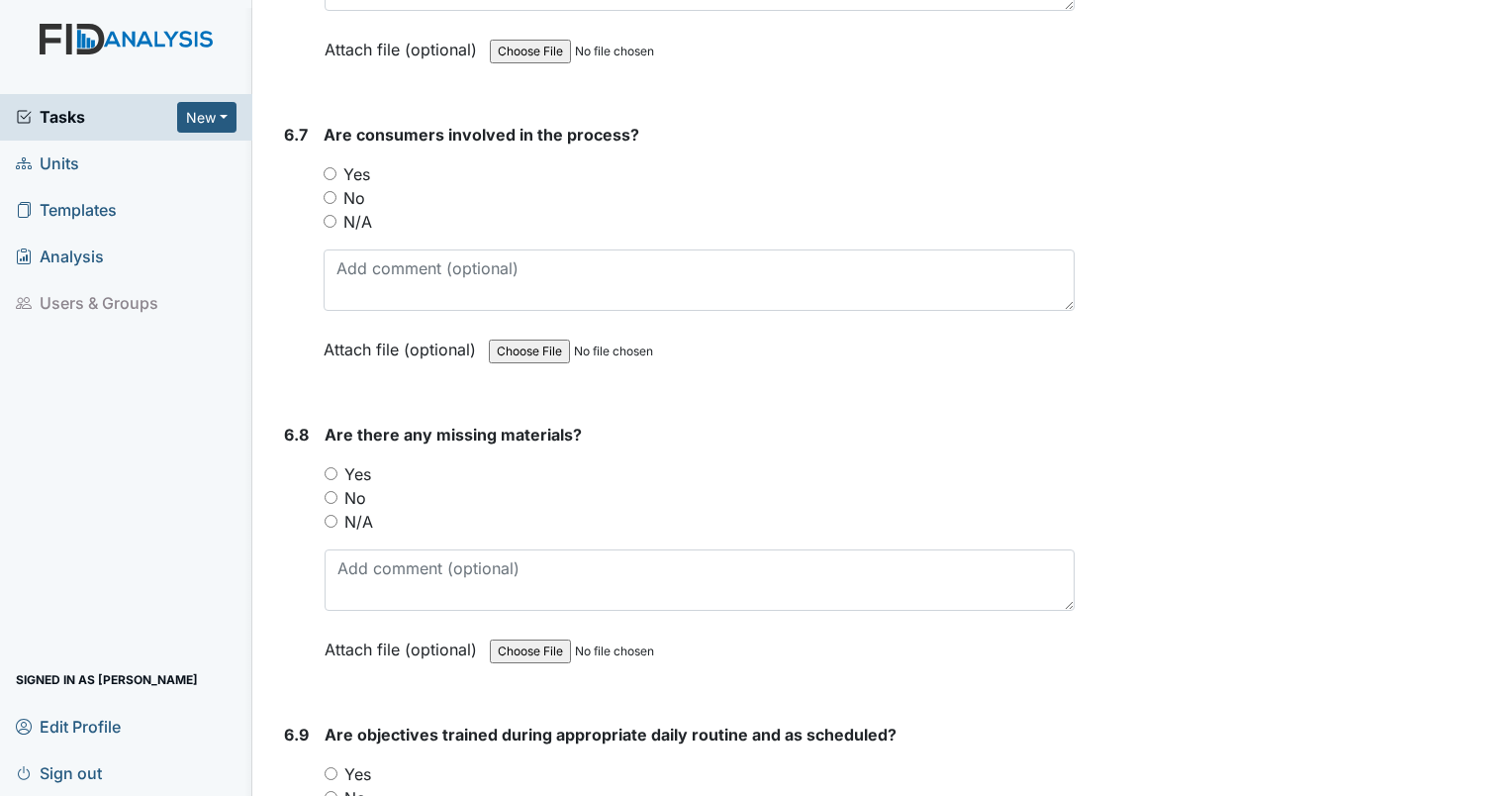 scroll, scrollTop: 13063, scrollLeft: 0, axis: vertical 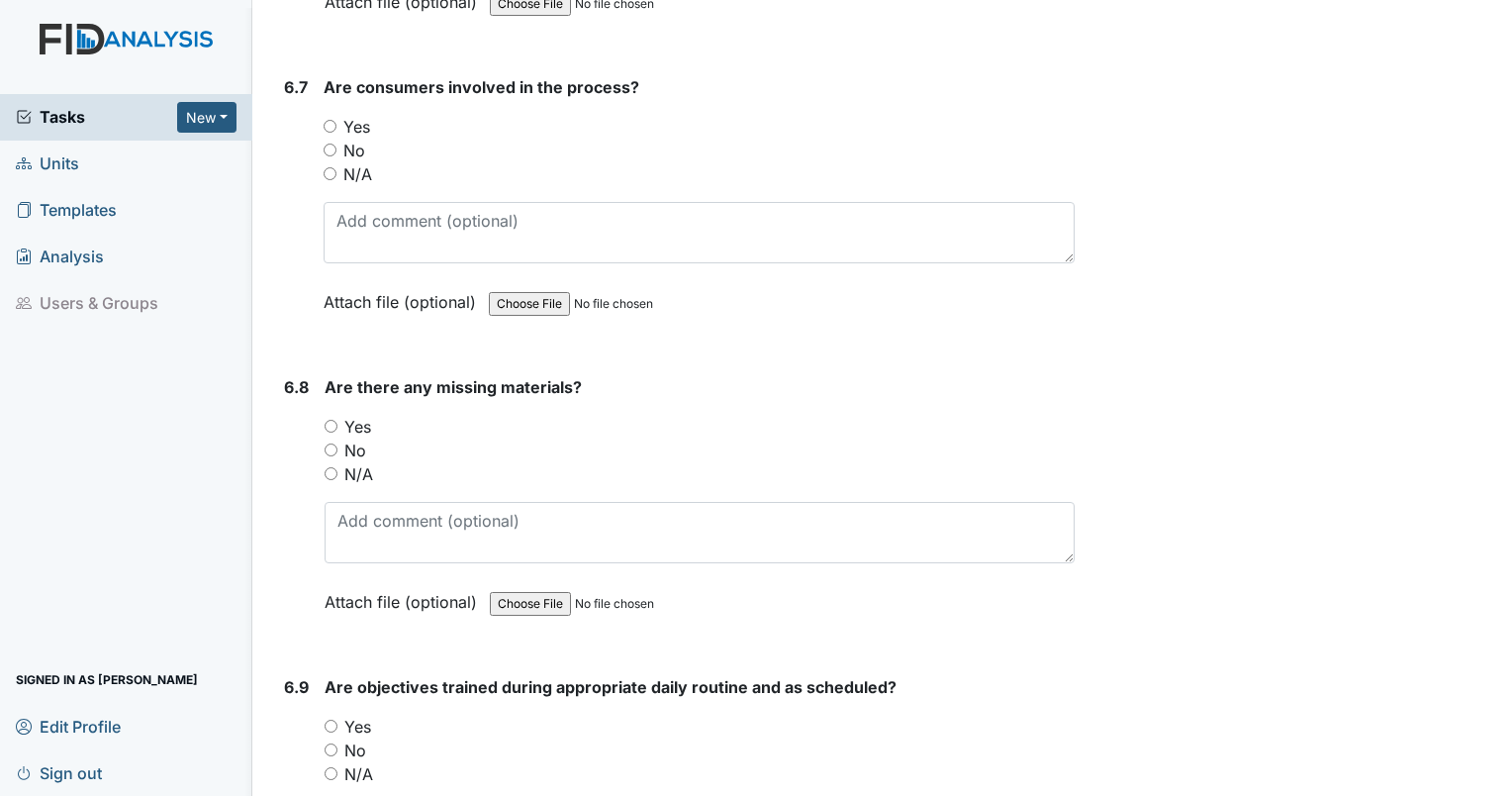 click on "Yes" at bounding box center [356, 127] 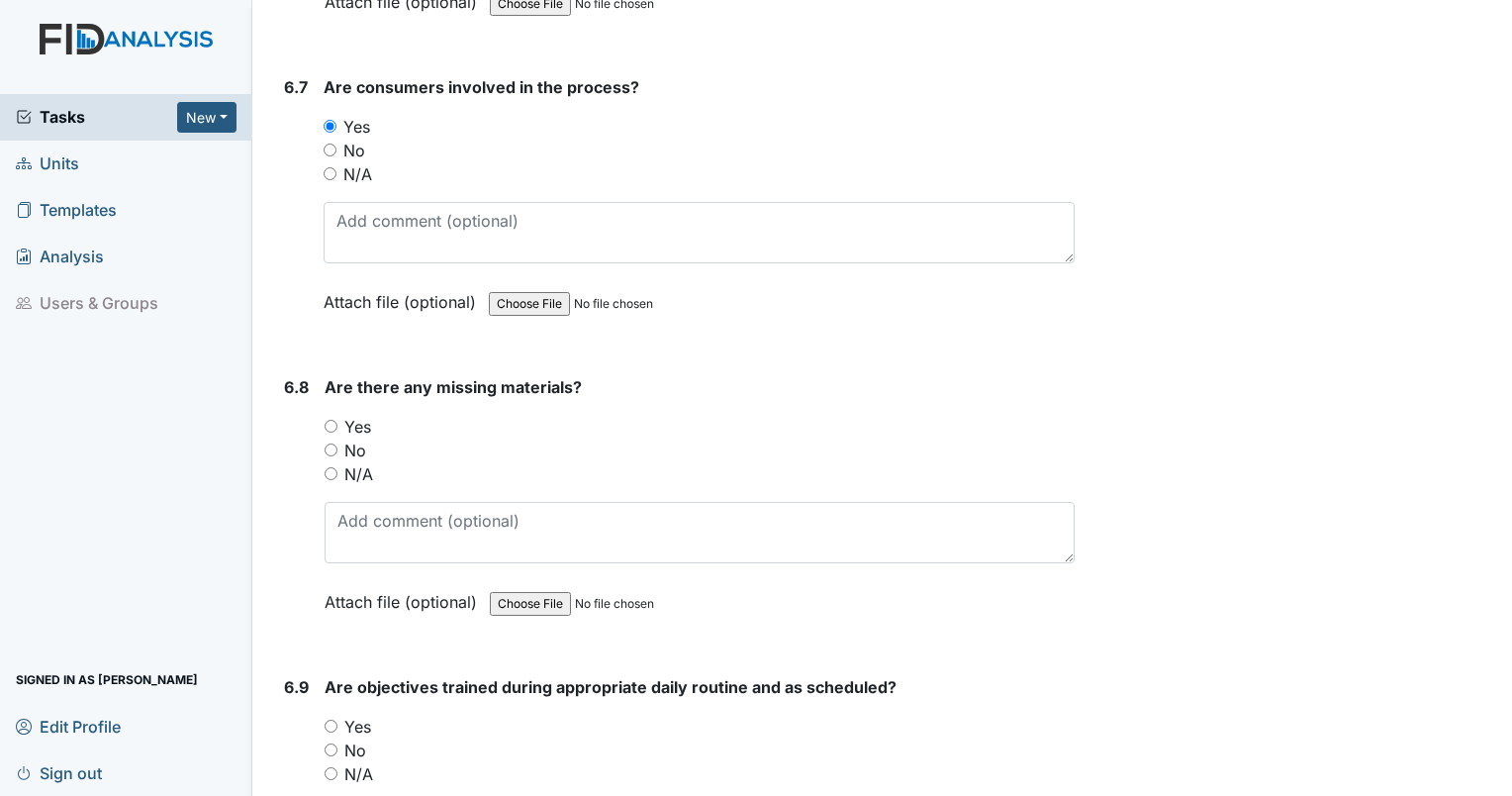click on "Yes" at bounding box center (700, 427) 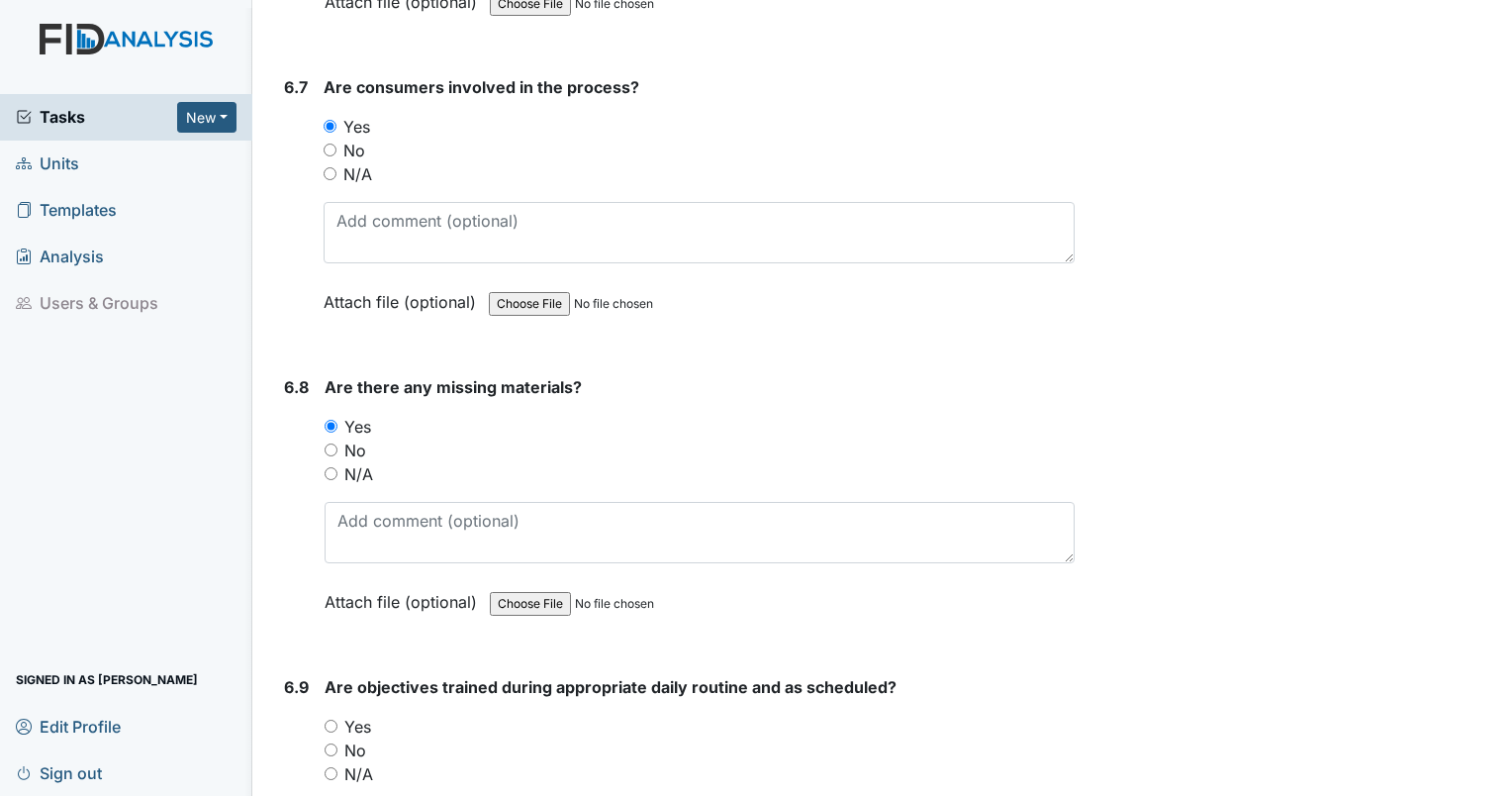 click on "No" at bounding box center [331, 449] 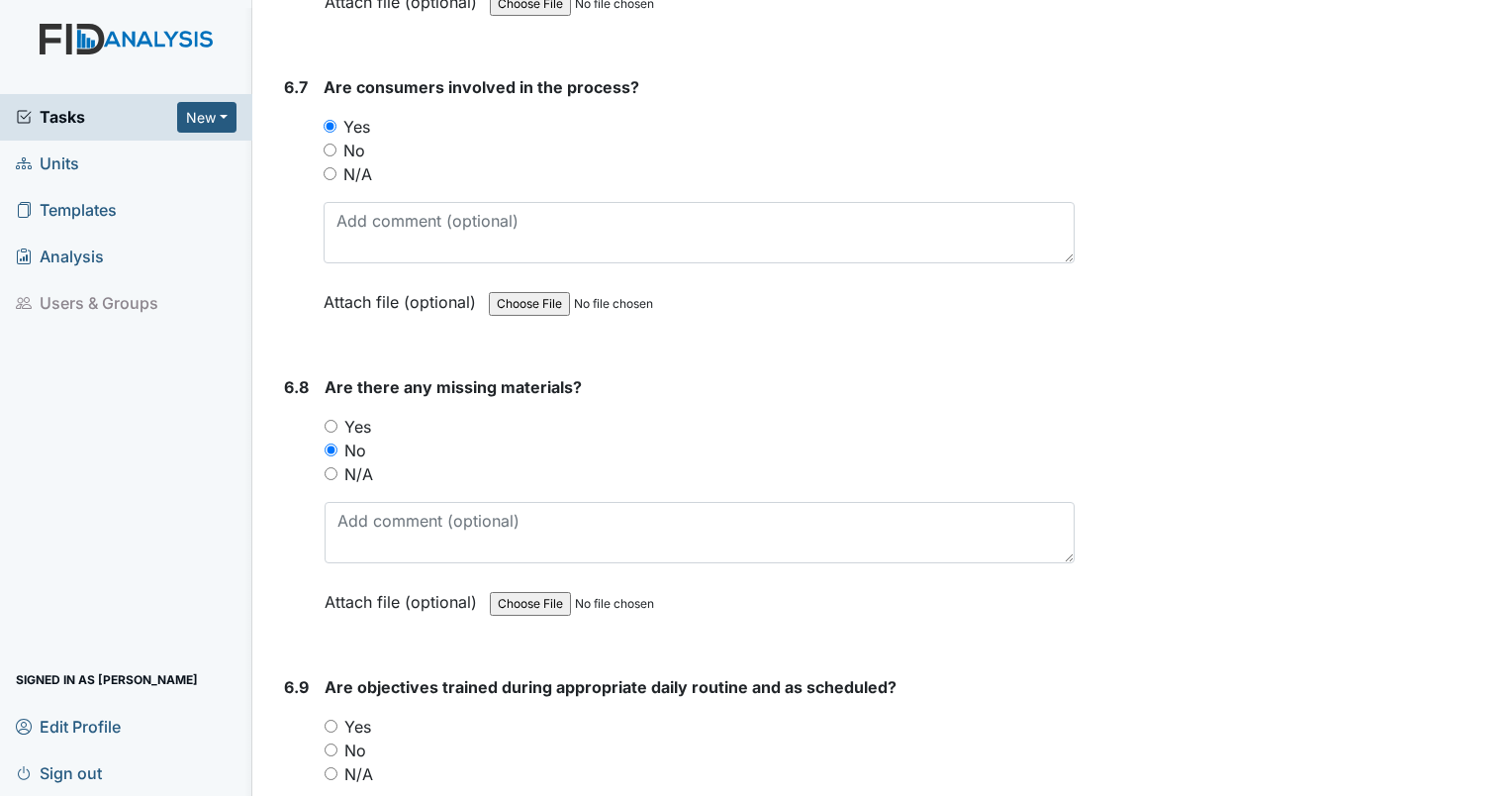 click on "Archive Task
×
Are you sure you want to archive this task? It will appear as incomplete on reports.
Archive
Delete Task
×
Are you sure you want to delete this task?
[GEOGRAPHIC_DATA]
Save
[PERSON_NAME] assigned on [DATE]." at bounding box center (1296, 4804) 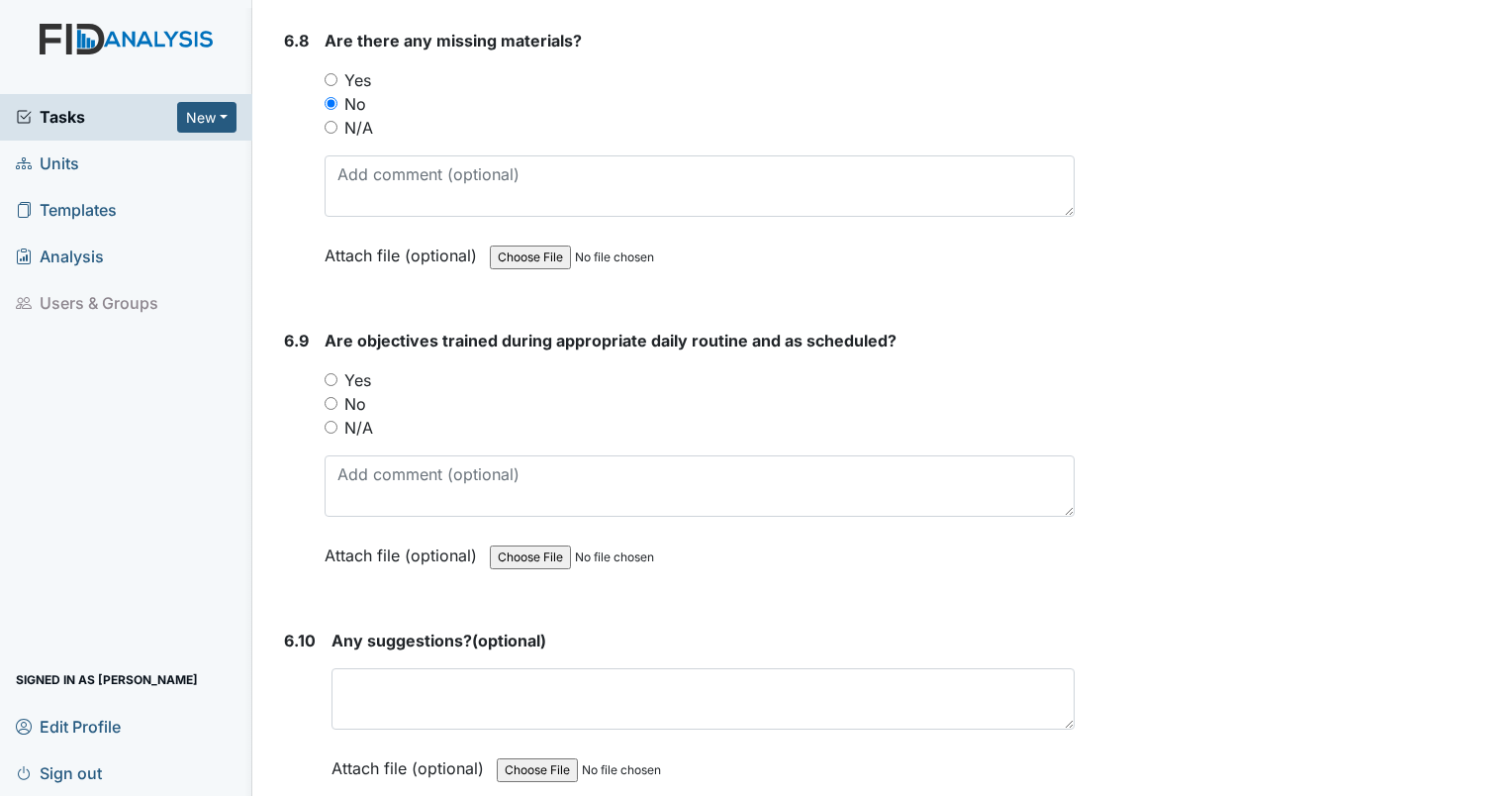 scroll, scrollTop: 13459, scrollLeft: 0, axis: vertical 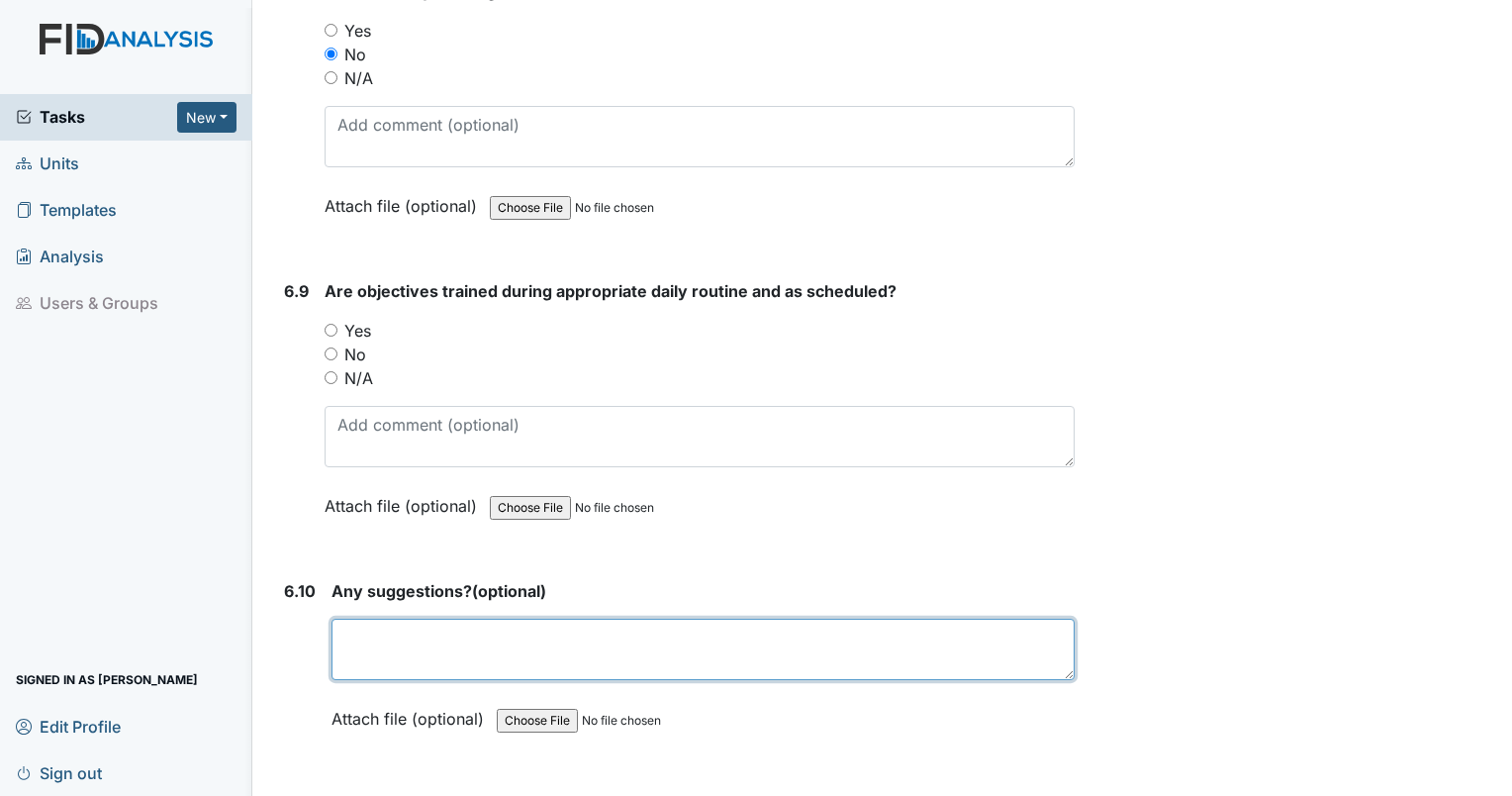 drag, startPoint x: 444, startPoint y: 603, endPoint x: 435, endPoint y: 611, distance: 12.0415946 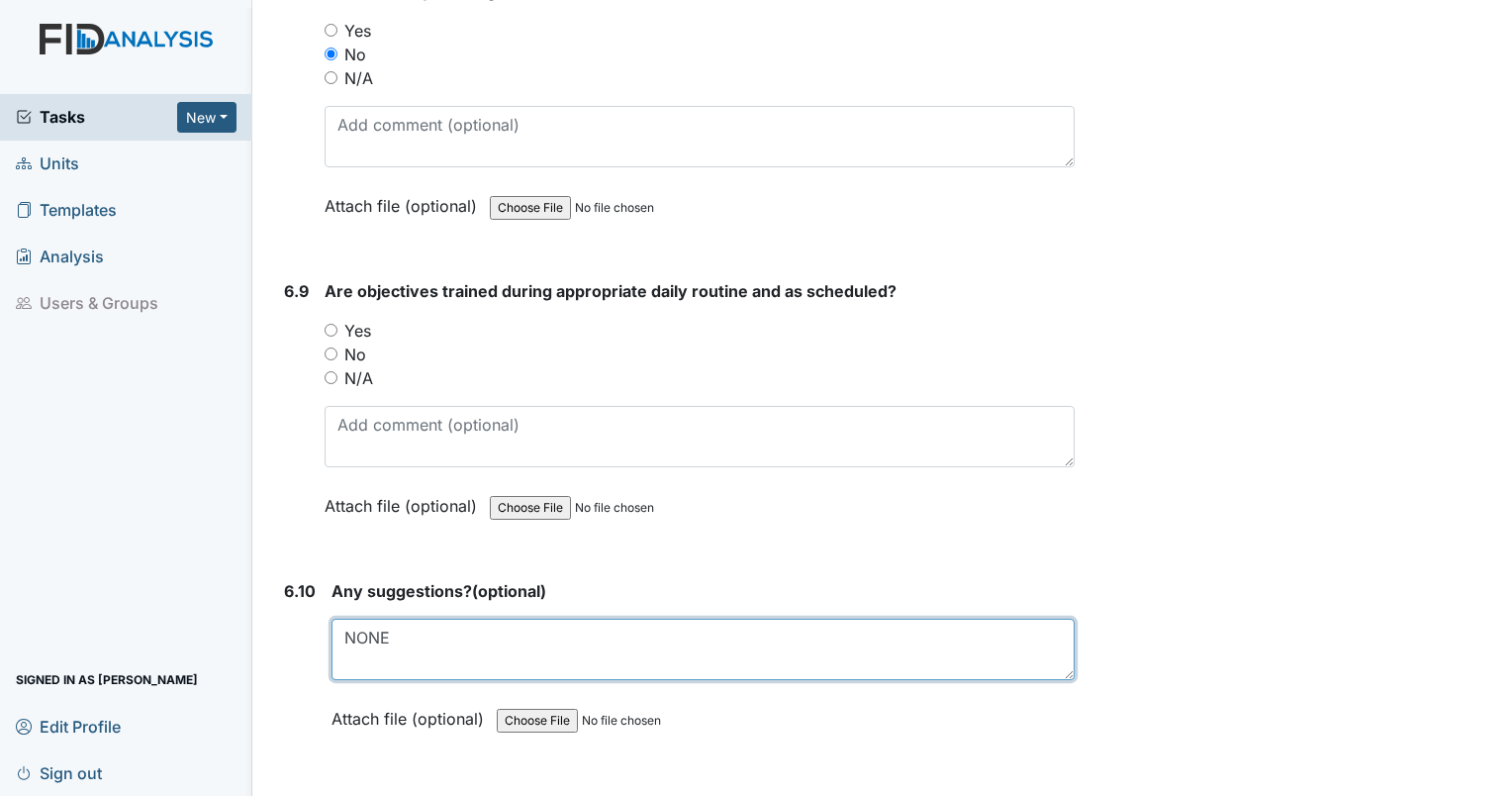 type on "NONE" 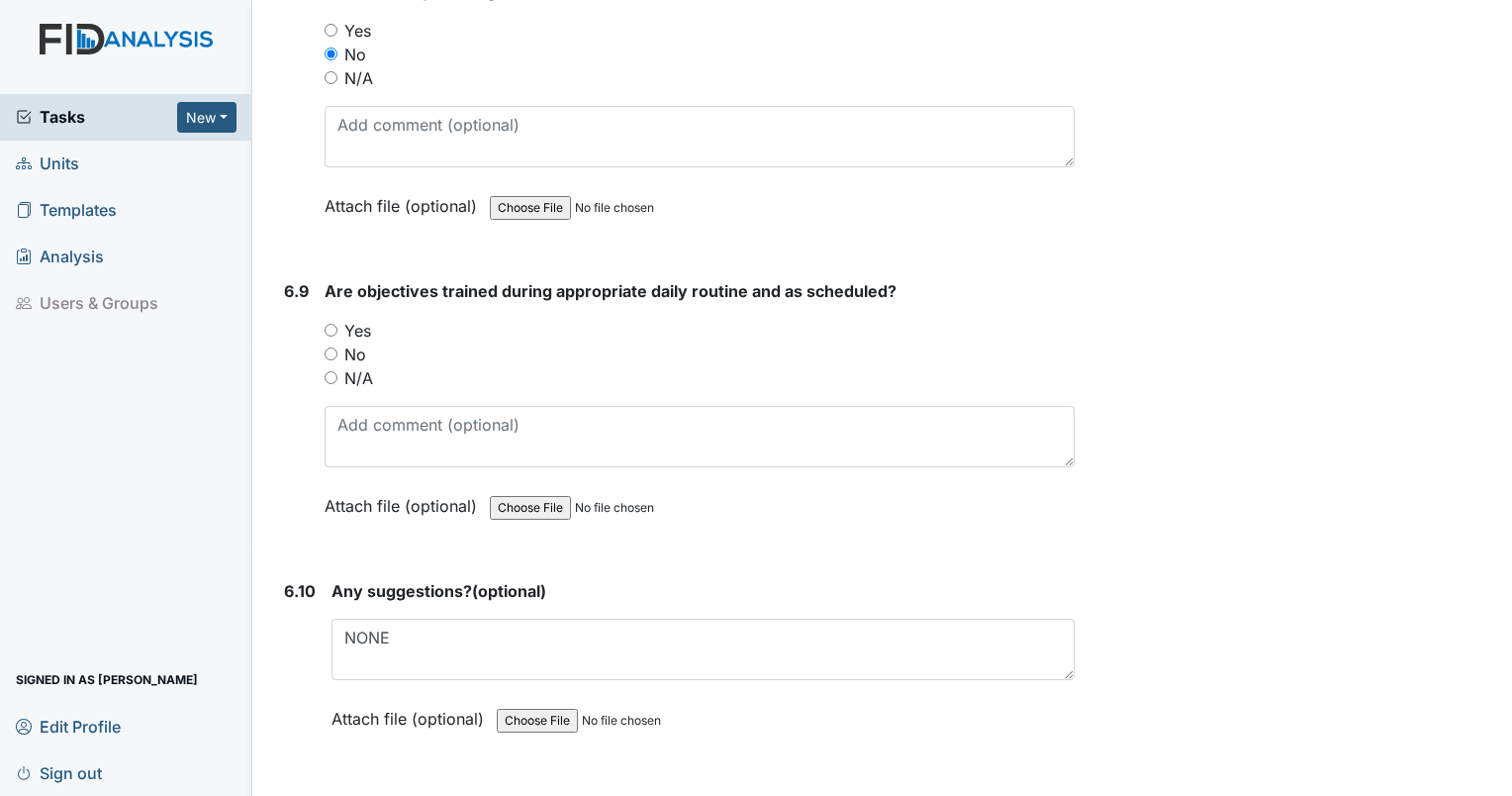 click on "Archive Task
×
Are you sure you want to archive this task? It will appear as incomplete on reports.
Archive
Delete Task
×
Are you sure you want to delete this task?
[GEOGRAPHIC_DATA]
Save
[PERSON_NAME] assigned on [DATE]." at bounding box center (1296, 4408) 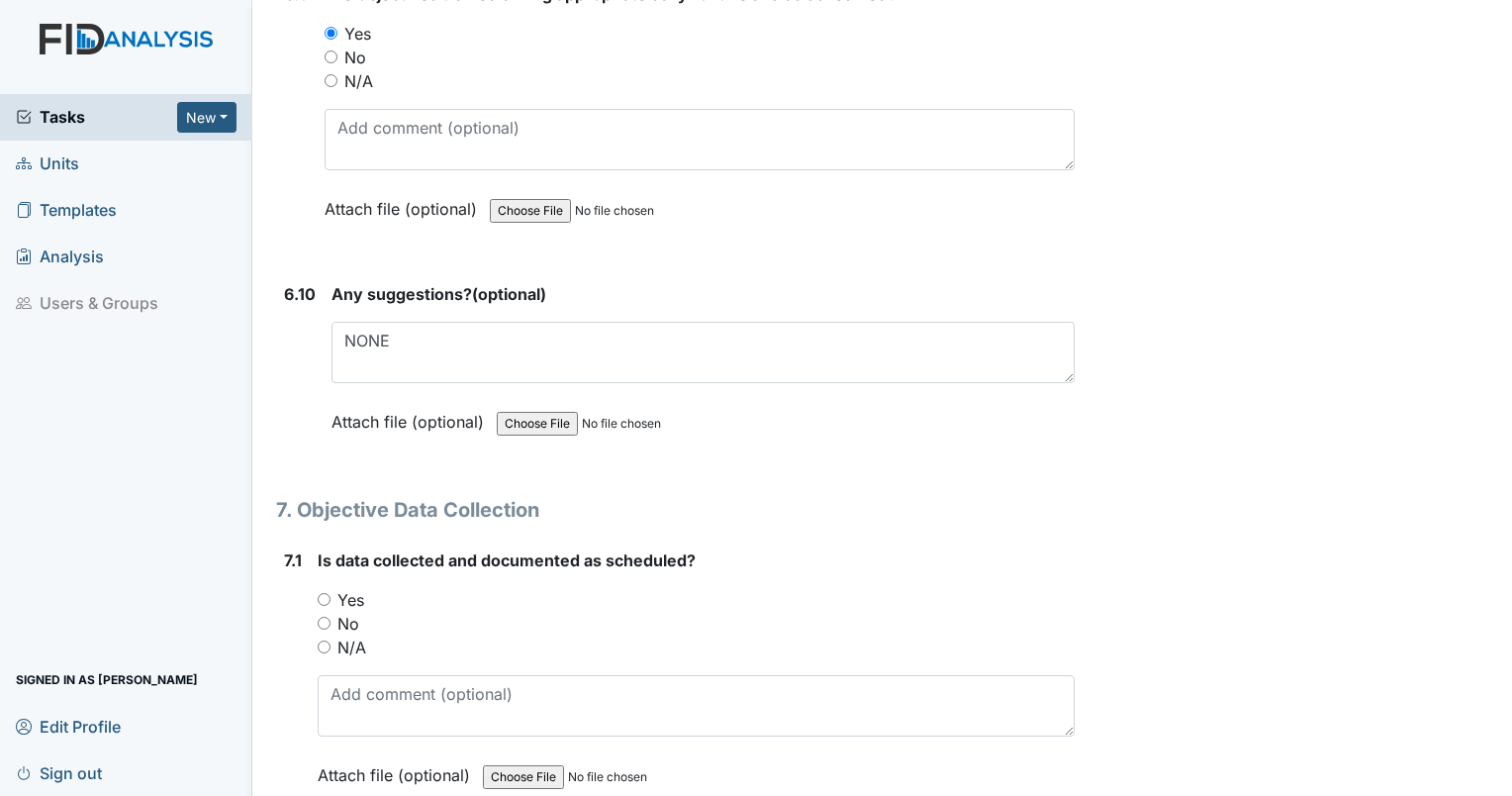 scroll, scrollTop: 14053, scrollLeft: 0, axis: vertical 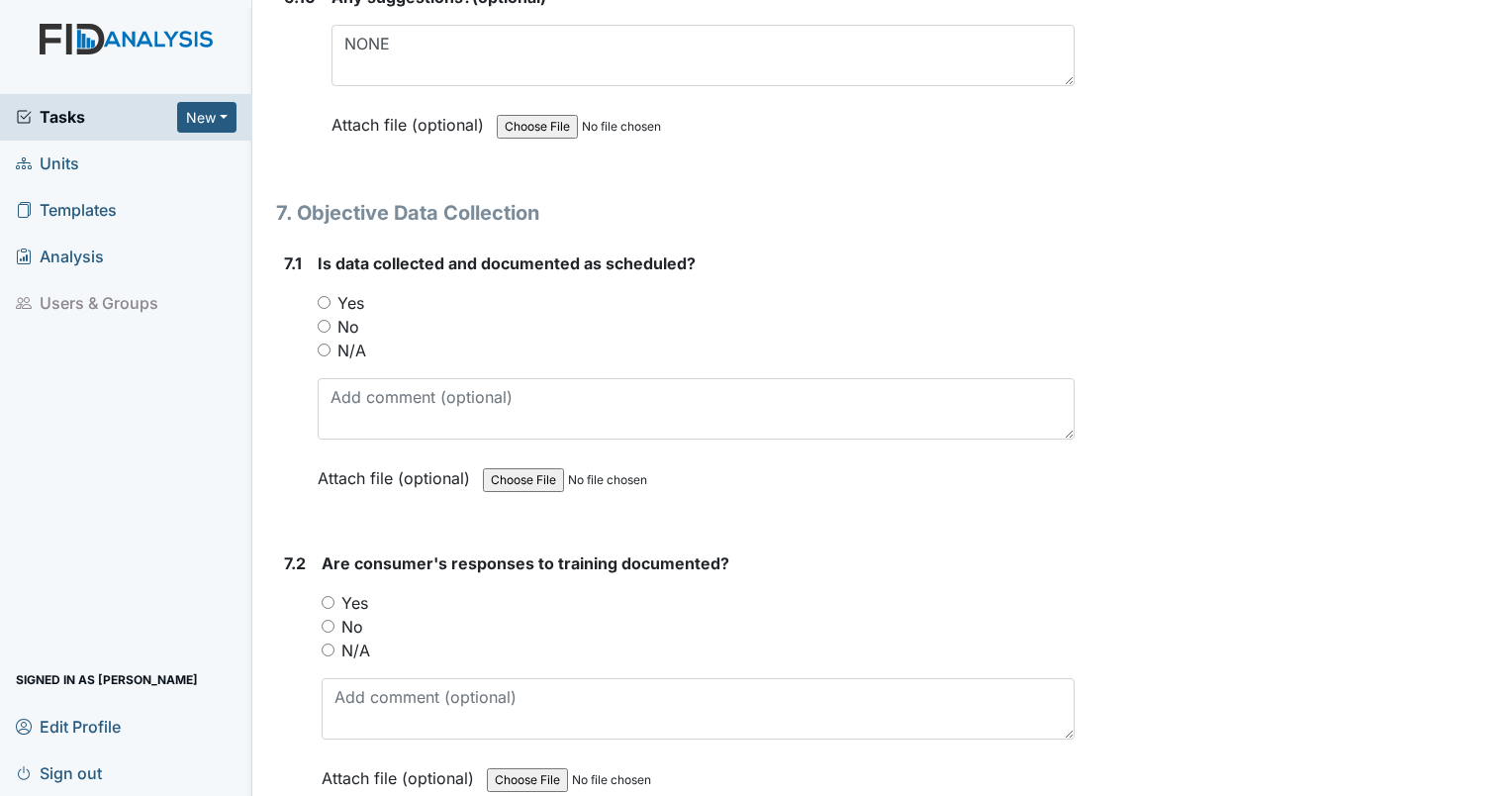 click on "Yes" at bounding box center (324, 302) 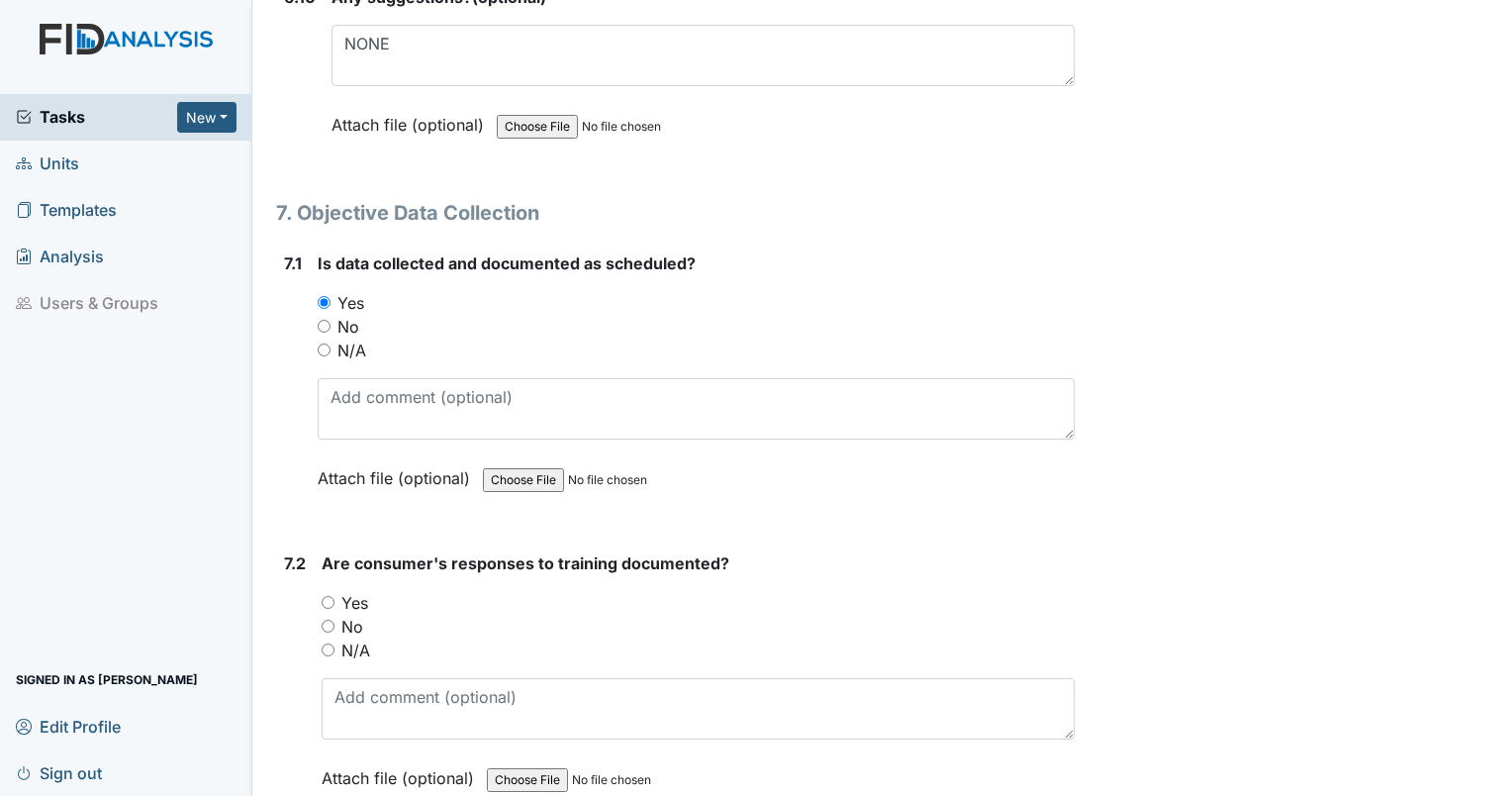 click on "Yes" at bounding box center [328, 602] 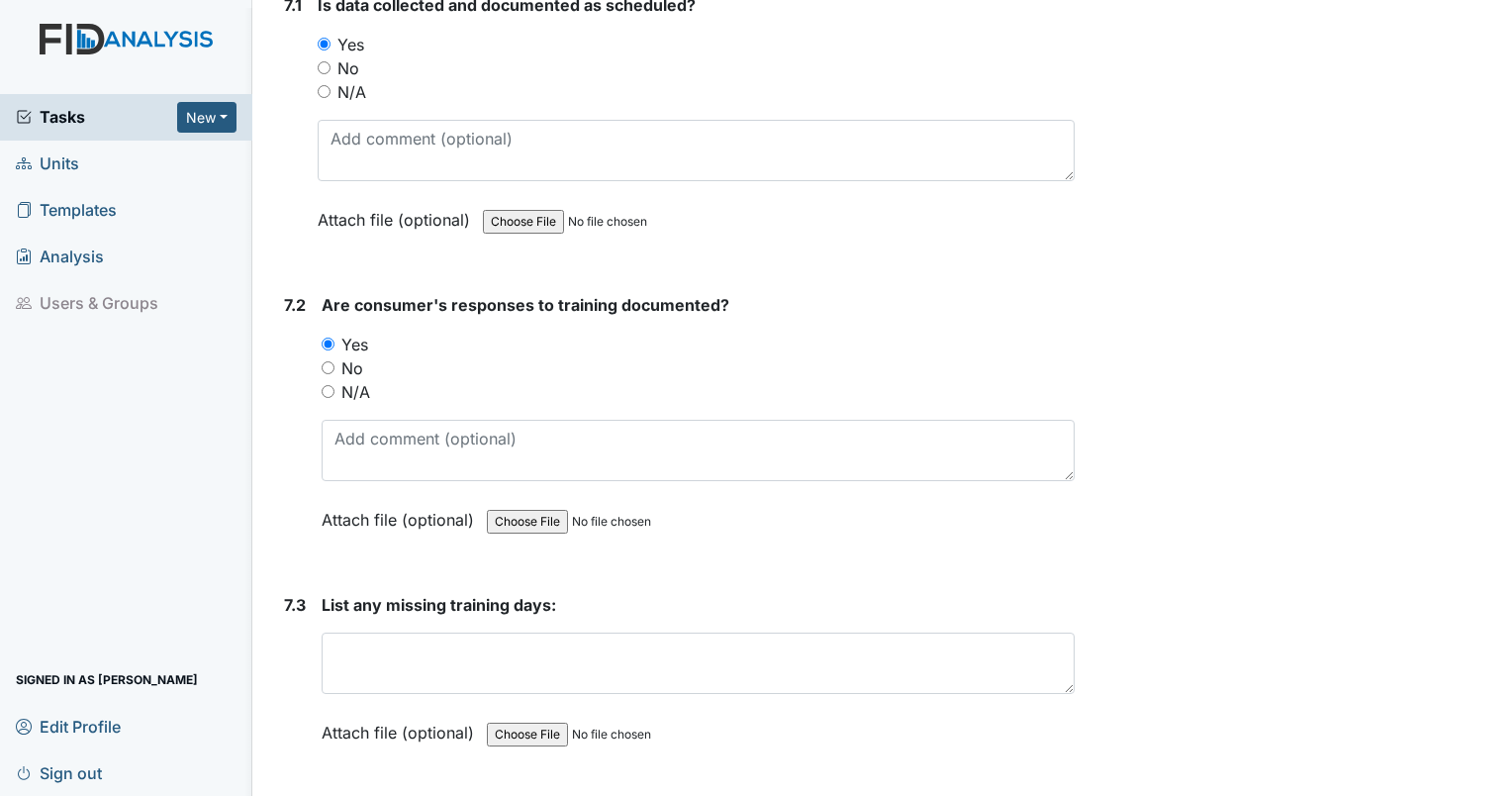scroll, scrollTop: 14350, scrollLeft: 0, axis: vertical 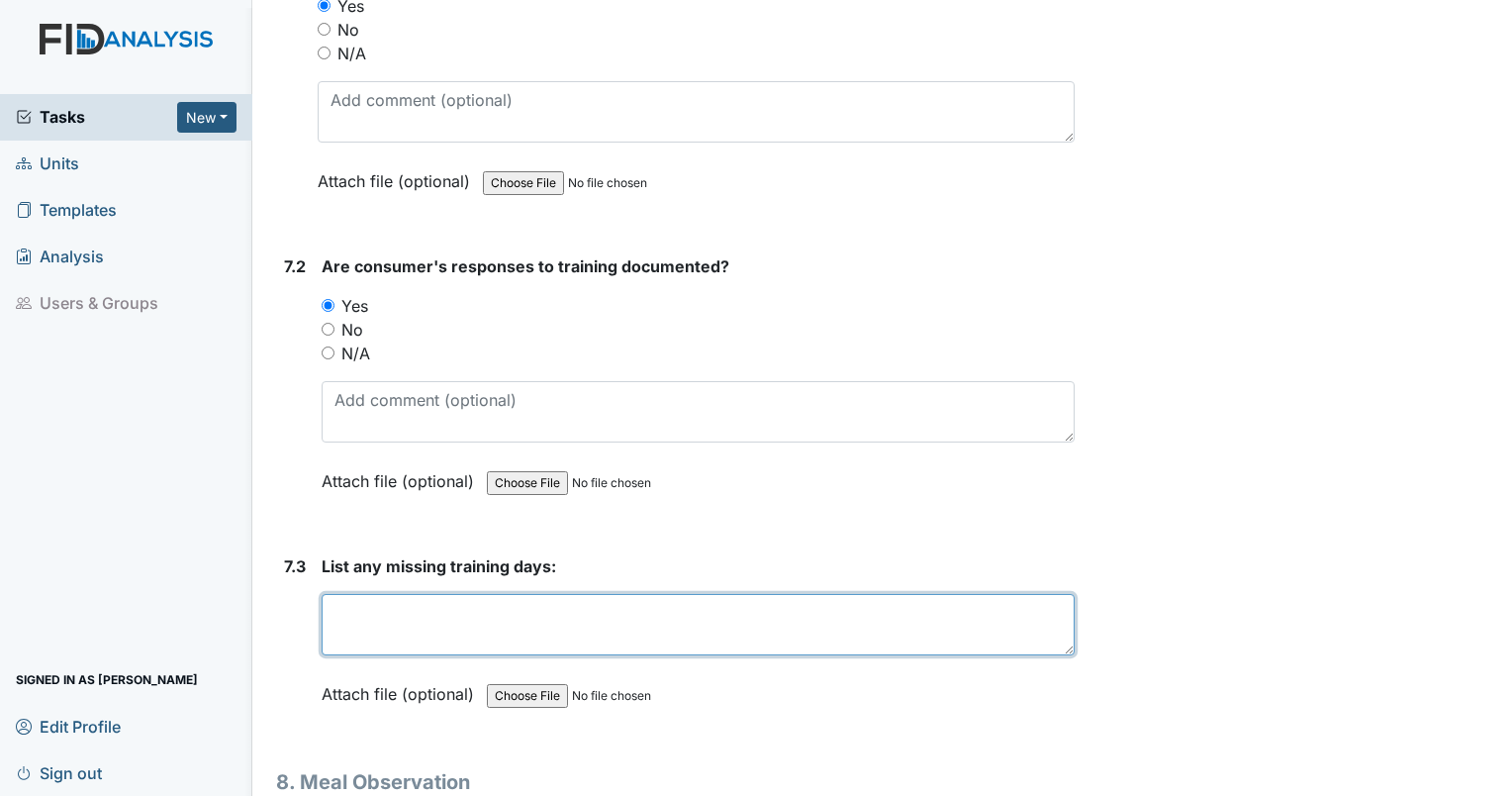 click at bounding box center (698, 625) 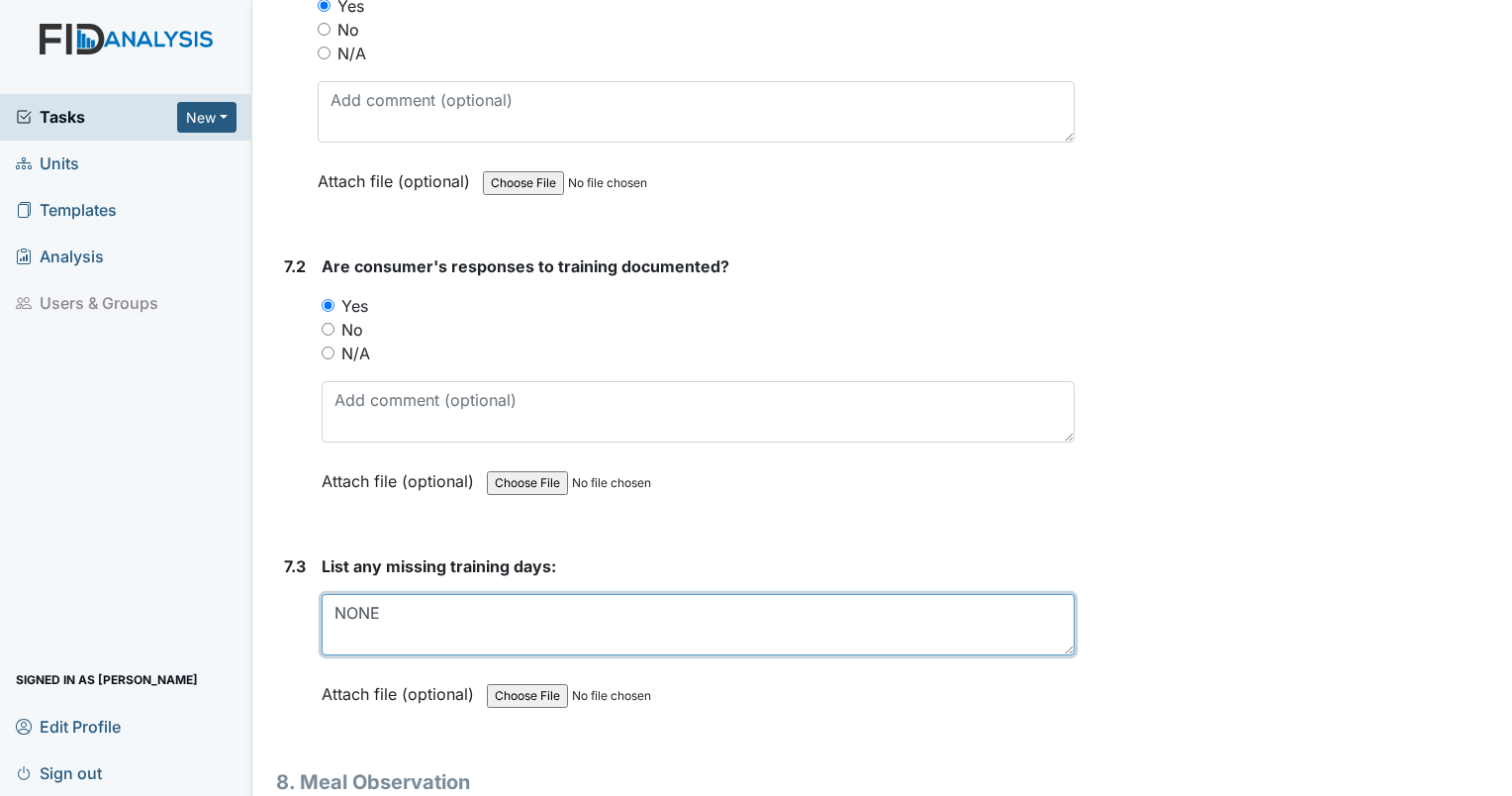 type on "NONE" 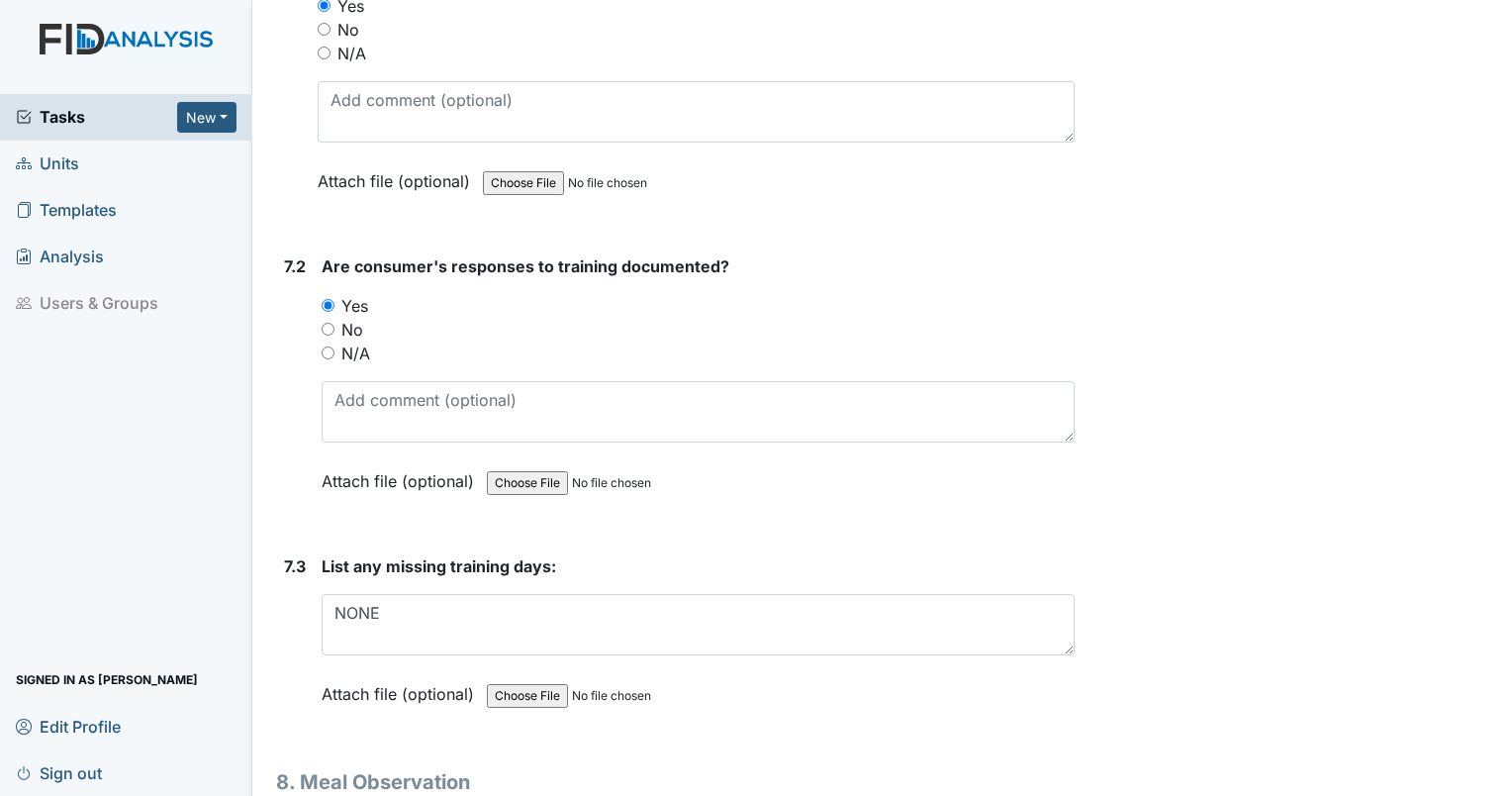 click on "Archive Task
×
Are you sure you want to archive this task? It will appear as incomplete on reports.
Archive
Delete Task
×
Are you sure you want to delete this task?
[GEOGRAPHIC_DATA]
Save
[PERSON_NAME] assigned on [DATE]." at bounding box center (1296, 3517) 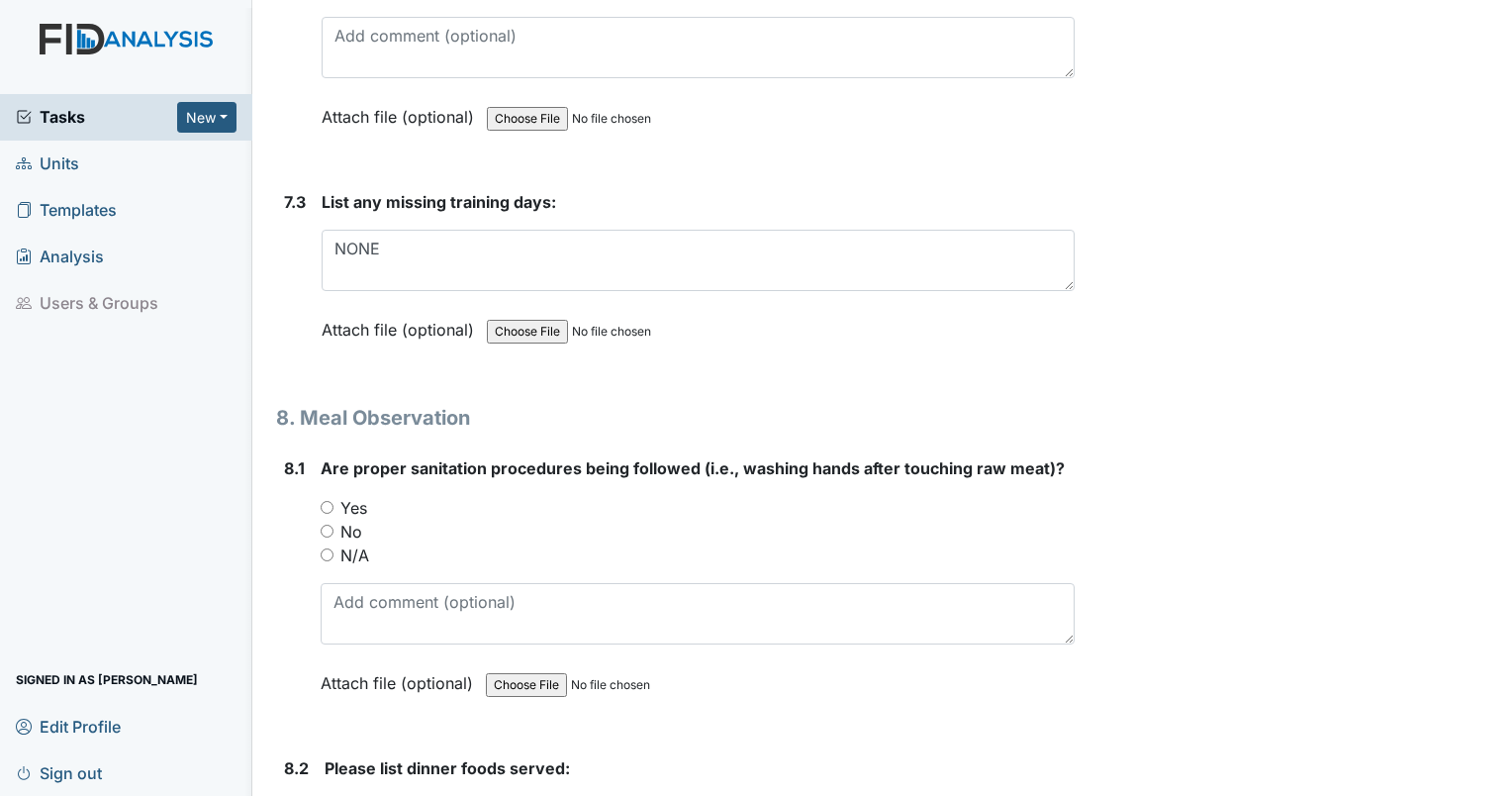 scroll, scrollTop: 14845, scrollLeft: 0, axis: vertical 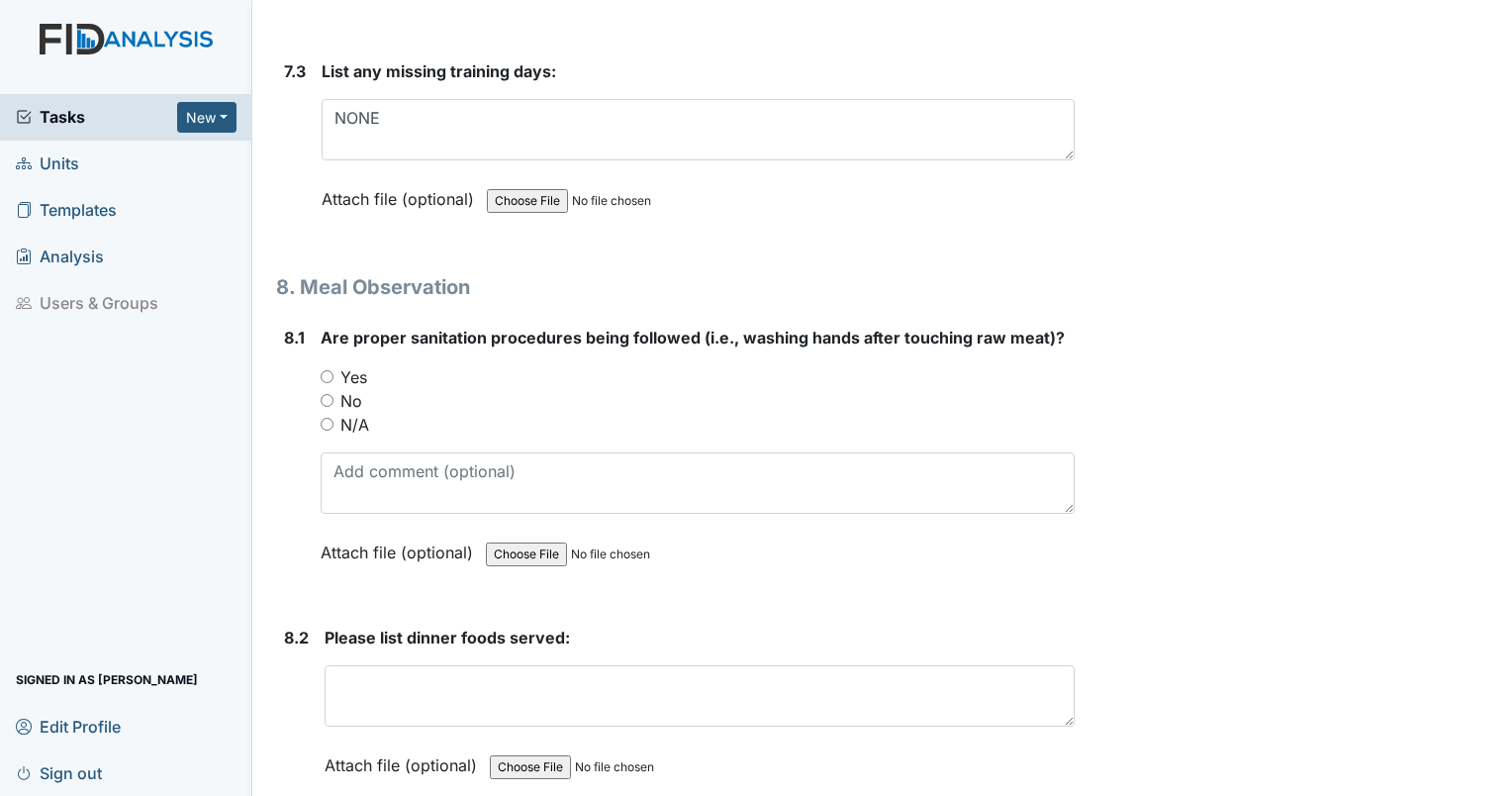 click on "Yes" at bounding box center [327, 376] 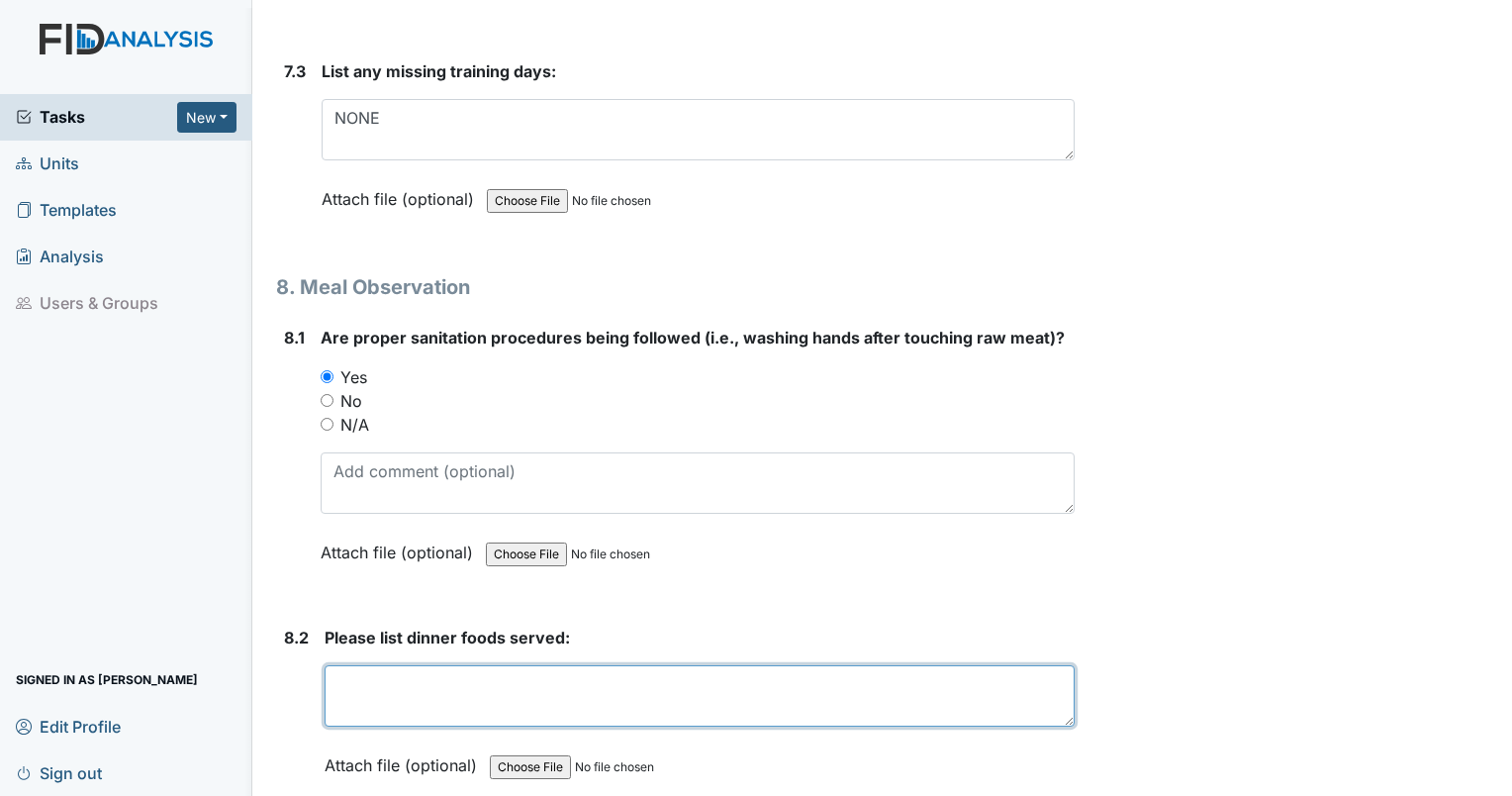 click at bounding box center [700, 696] 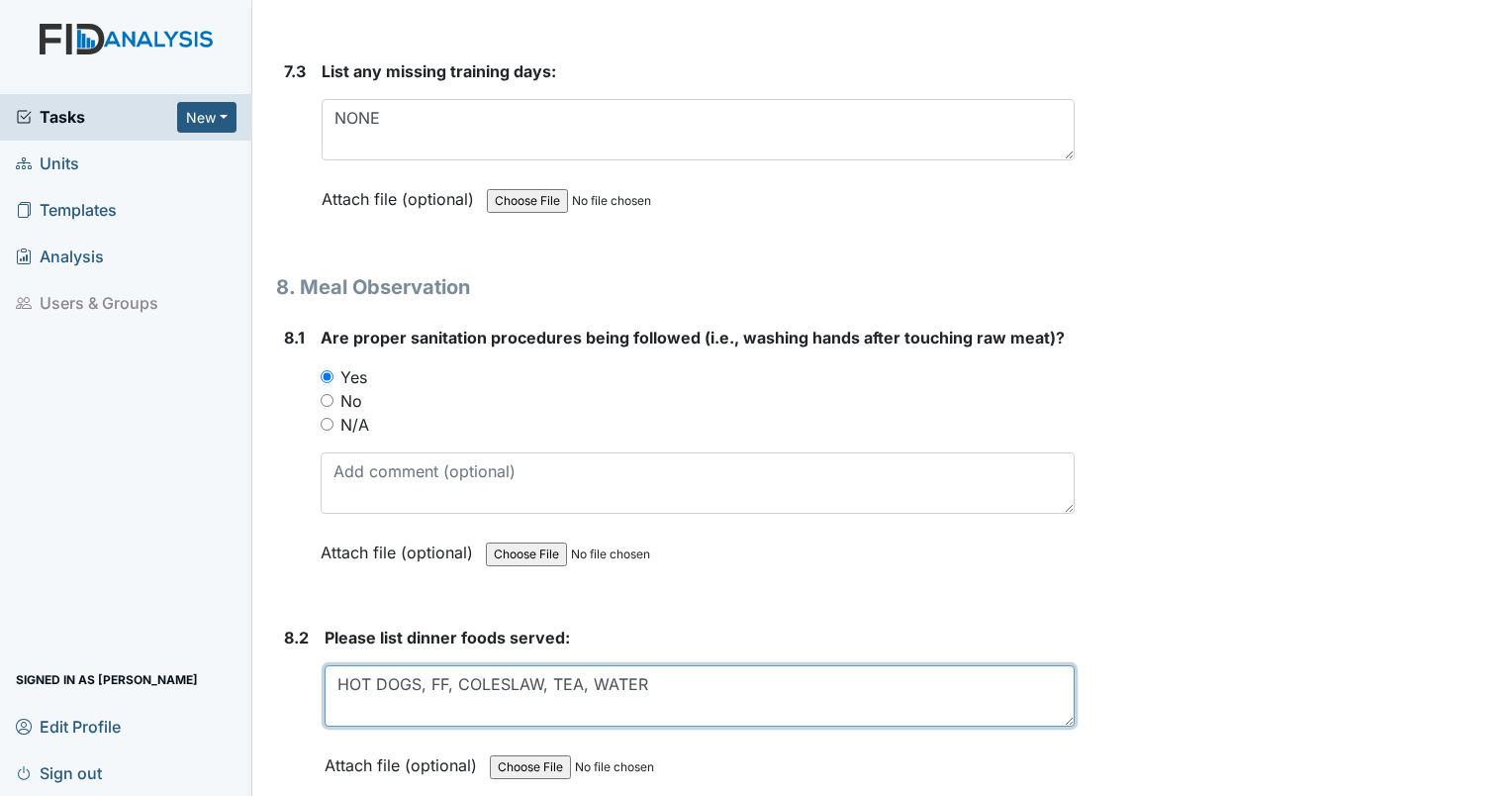 type on "HOT DOGS, FF, COLESLAW, TEA, WATER" 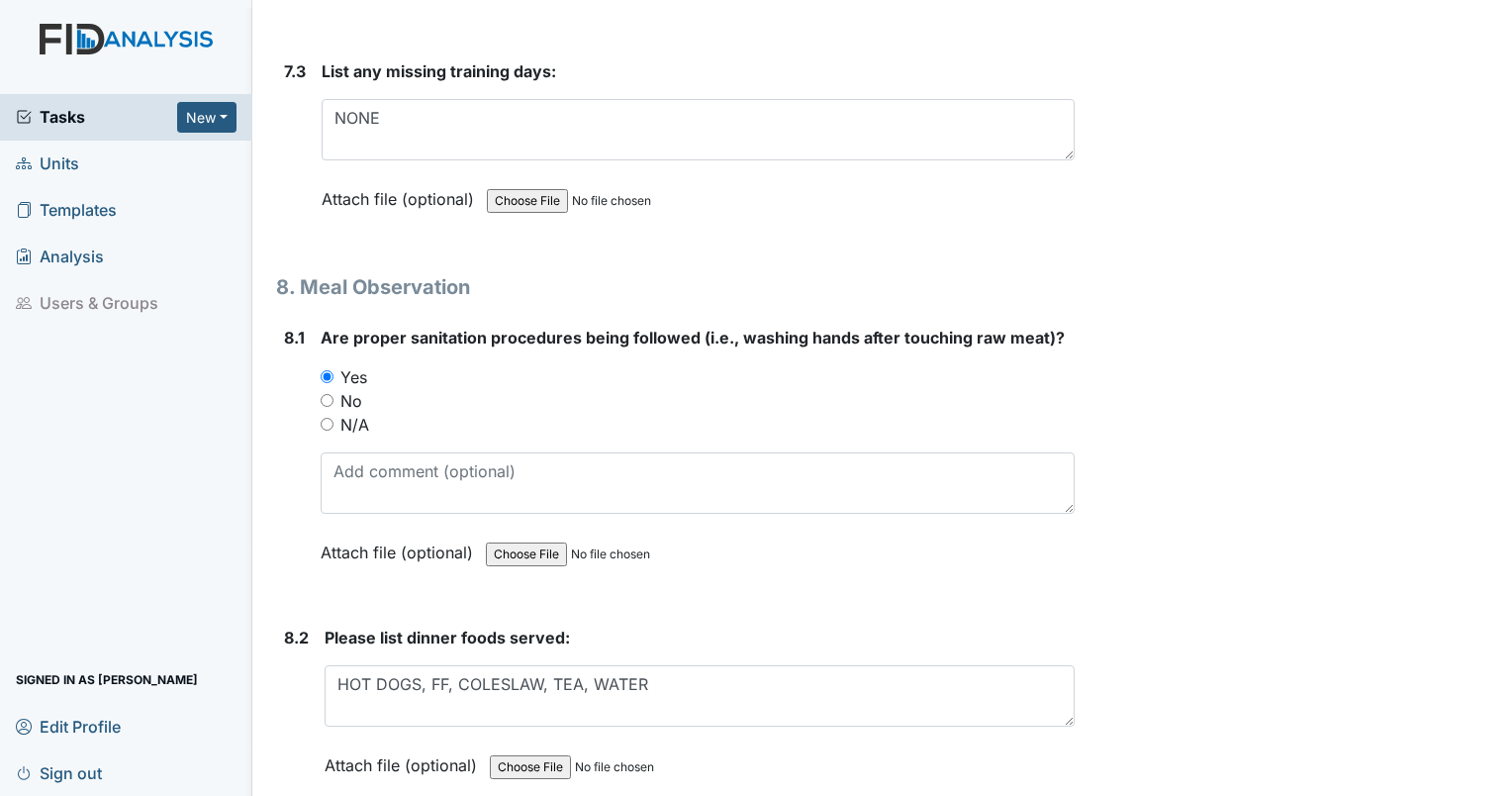 click on "Archive Task
×
Are you sure you want to archive this task? It will appear as incomplete on reports.
Archive
Delete Task
×
Are you sure you want to delete this task?
[GEOGRAPHIC_DATA]
Save
[PERSON_NAME] assigned on [DATE]." at bounding box center [1296, 3022] 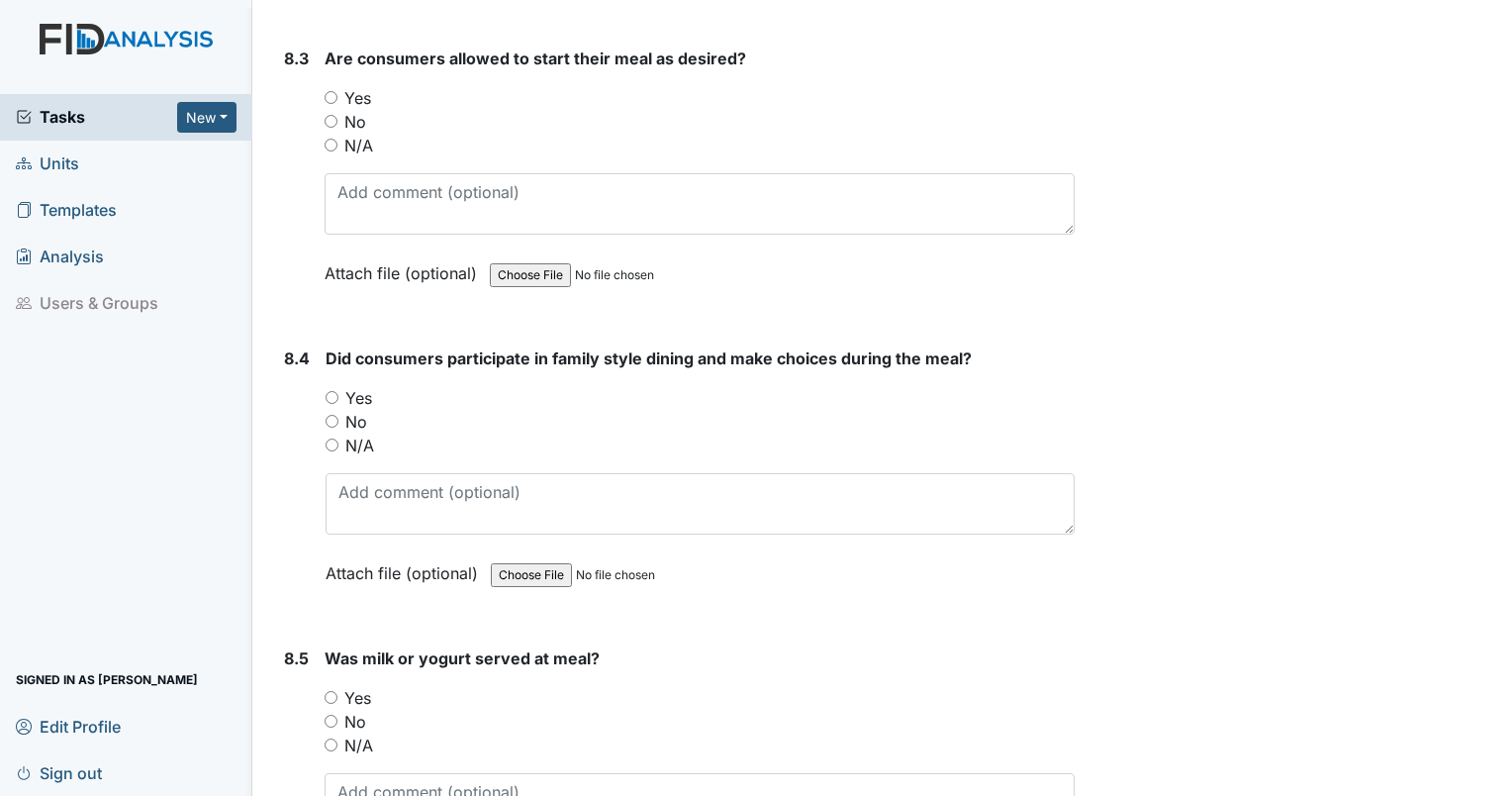 scroll, scrollTop: 15538, scrollLeft: 0, axis: vertical 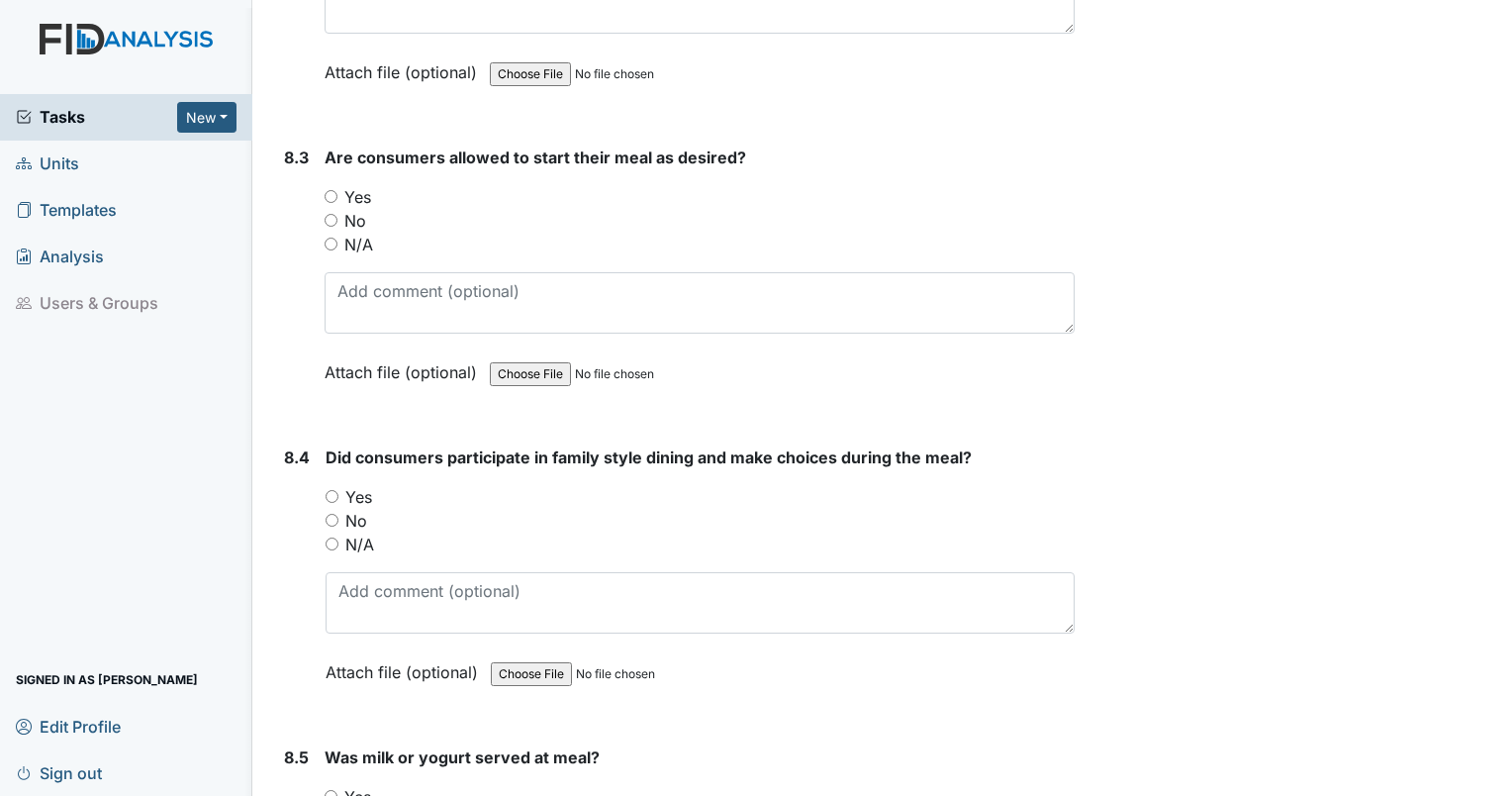 click on "Archive Task
×
Are you sure you want to archive this task? It will appear as incomplete on reports.
Archive
Delete Task
×
Are you sure you want to delete this task?
[GEOGRAPHIC_DATA]
Save
[PERSON_NAME] assigned on [DATE]." at bounding box center [1296, 2329] 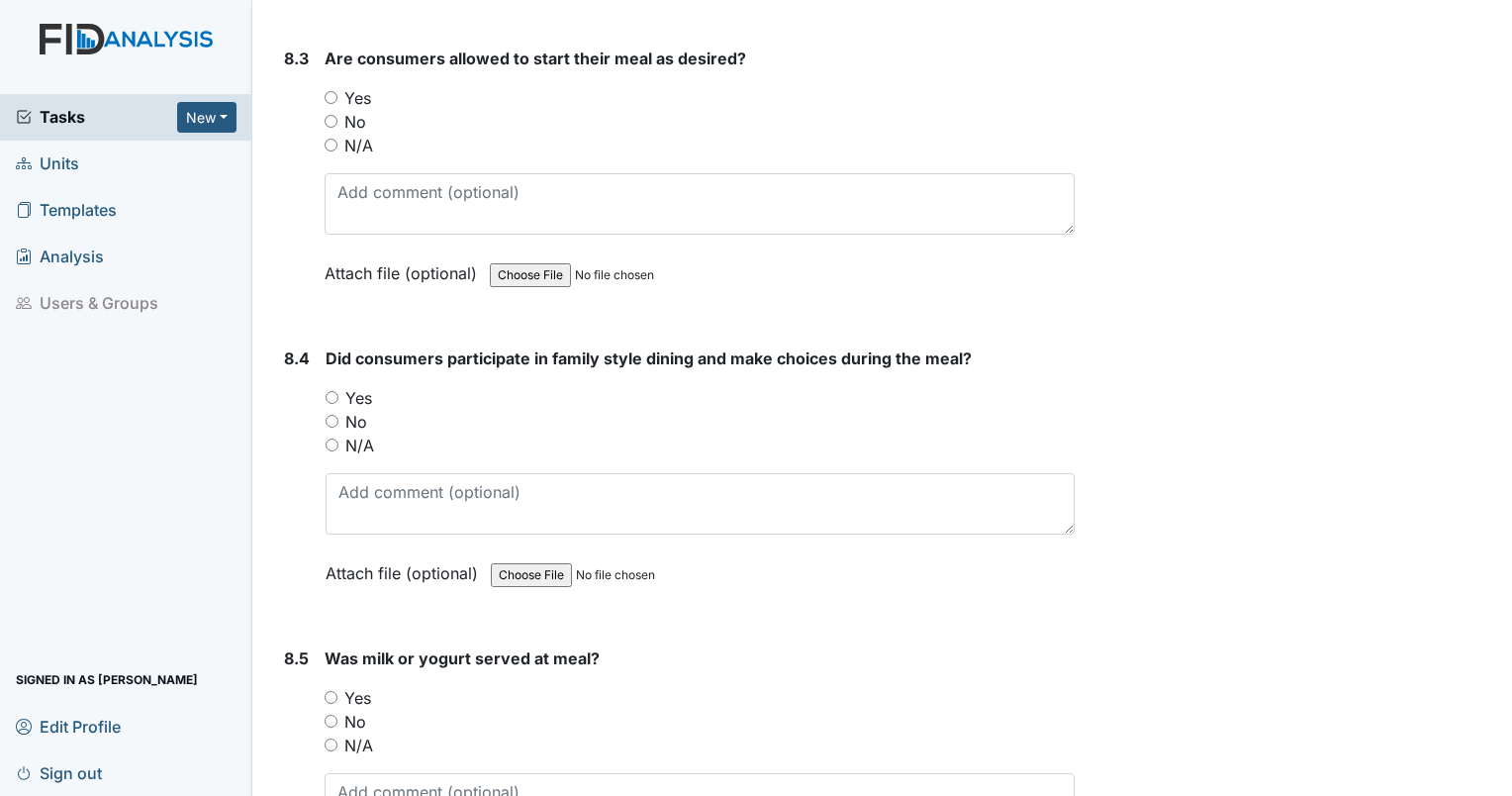 click on "Yes" at bounding box center [331, 397] 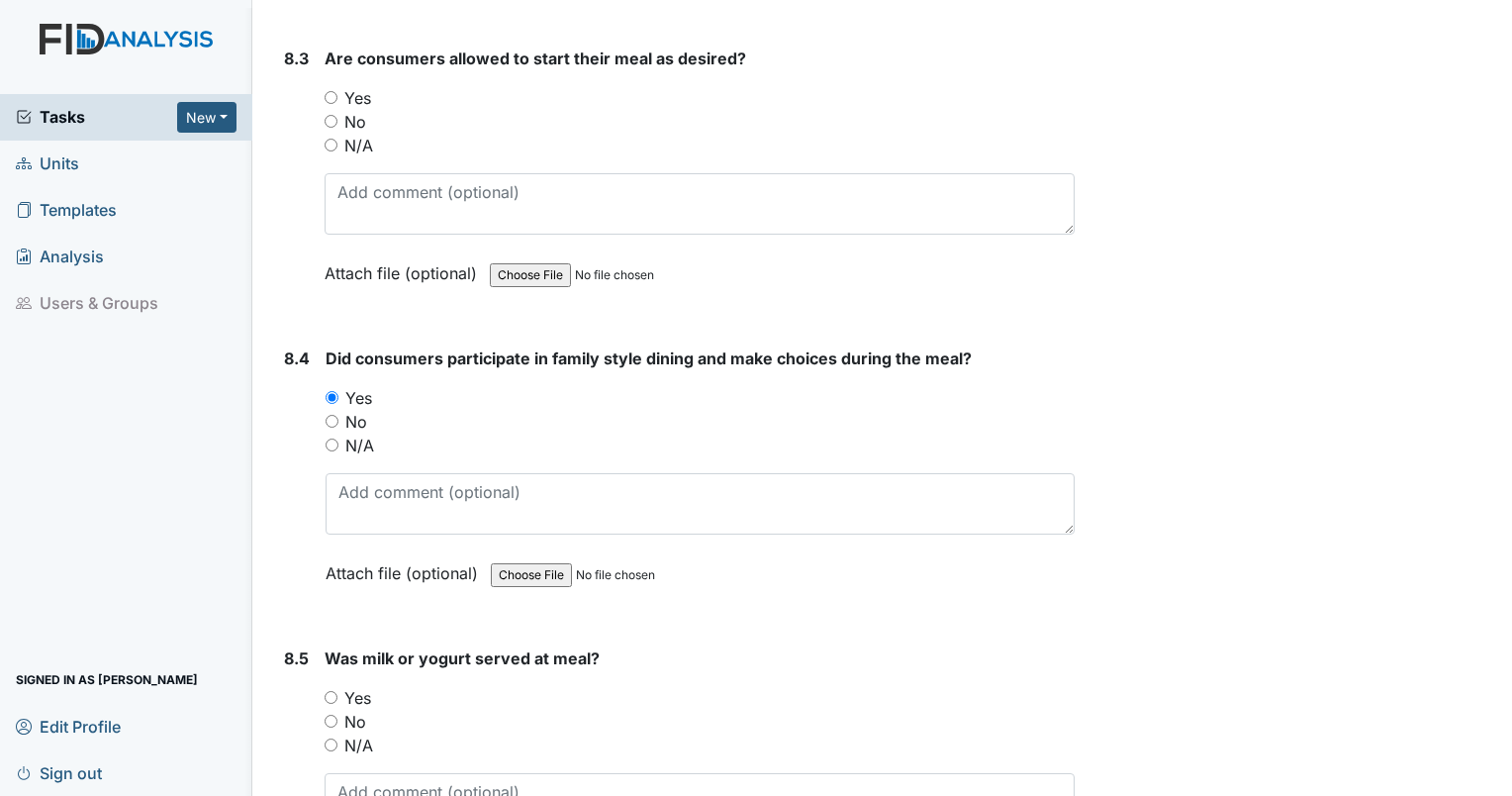 click on "Archive Task
×
Are you sure you want to archive this task? It will appear as incomplete on reports.
Archive
Delete Task
×
Are you sure you want to delete this task?
[GEOGRAPHIC_DATA]
Save
[PERSON_NAME] assigned on [DATE]." at bounding box center [1296, 2230] 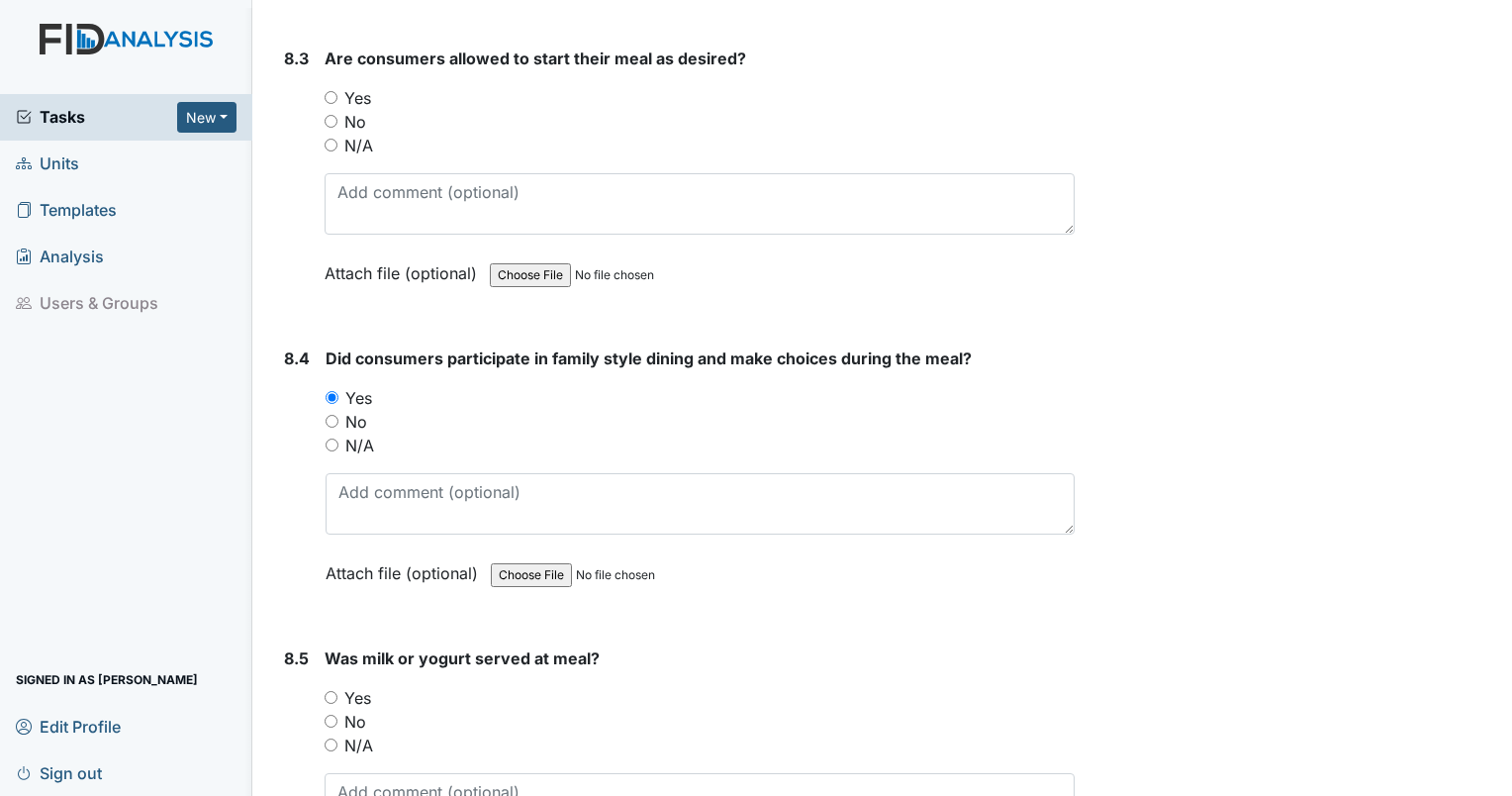 scroll, scrollTop: 15538, scrollLeft: 0, axis: vertical 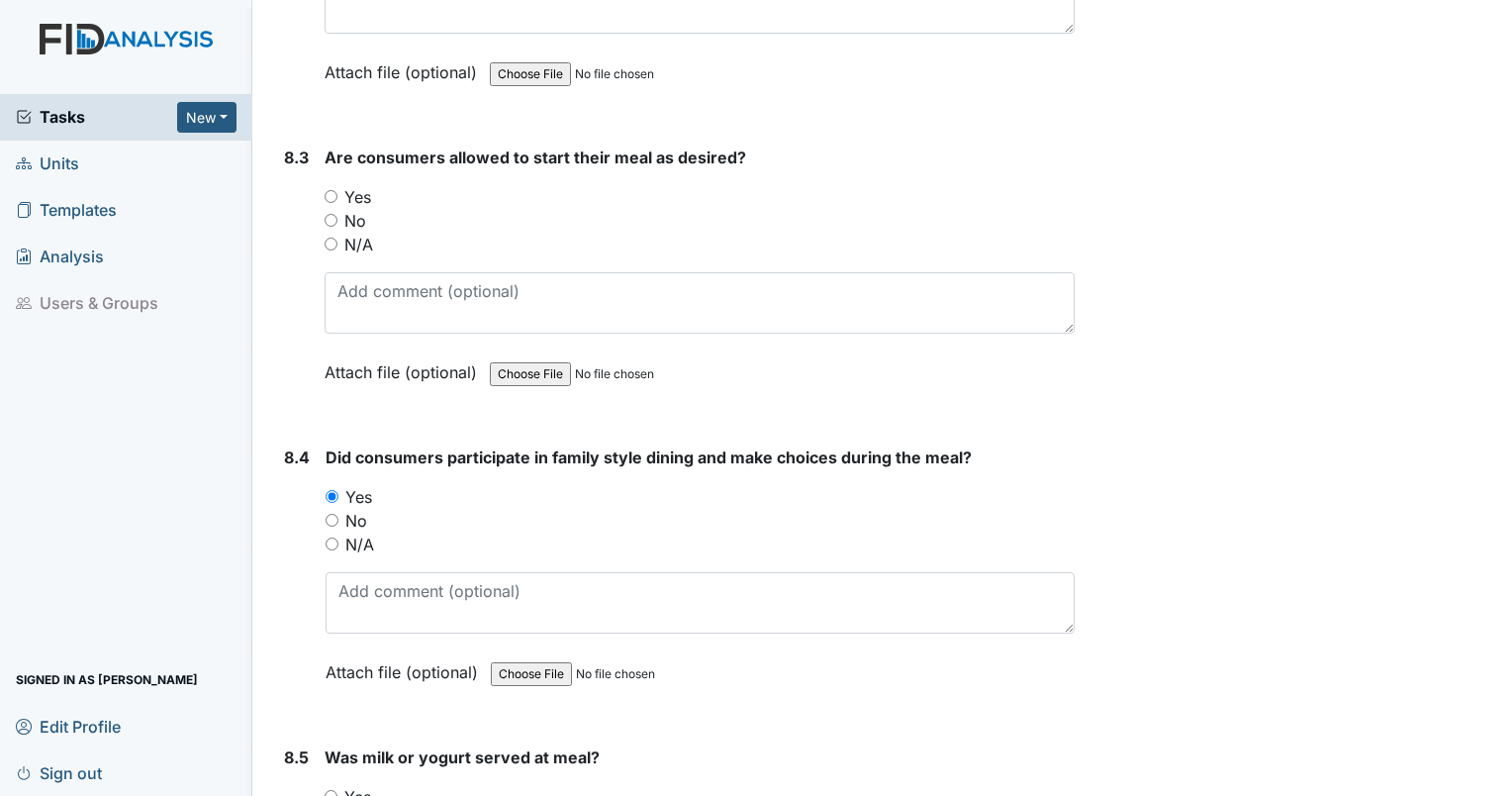 click on "Yes" at bounding box center [331, 196] 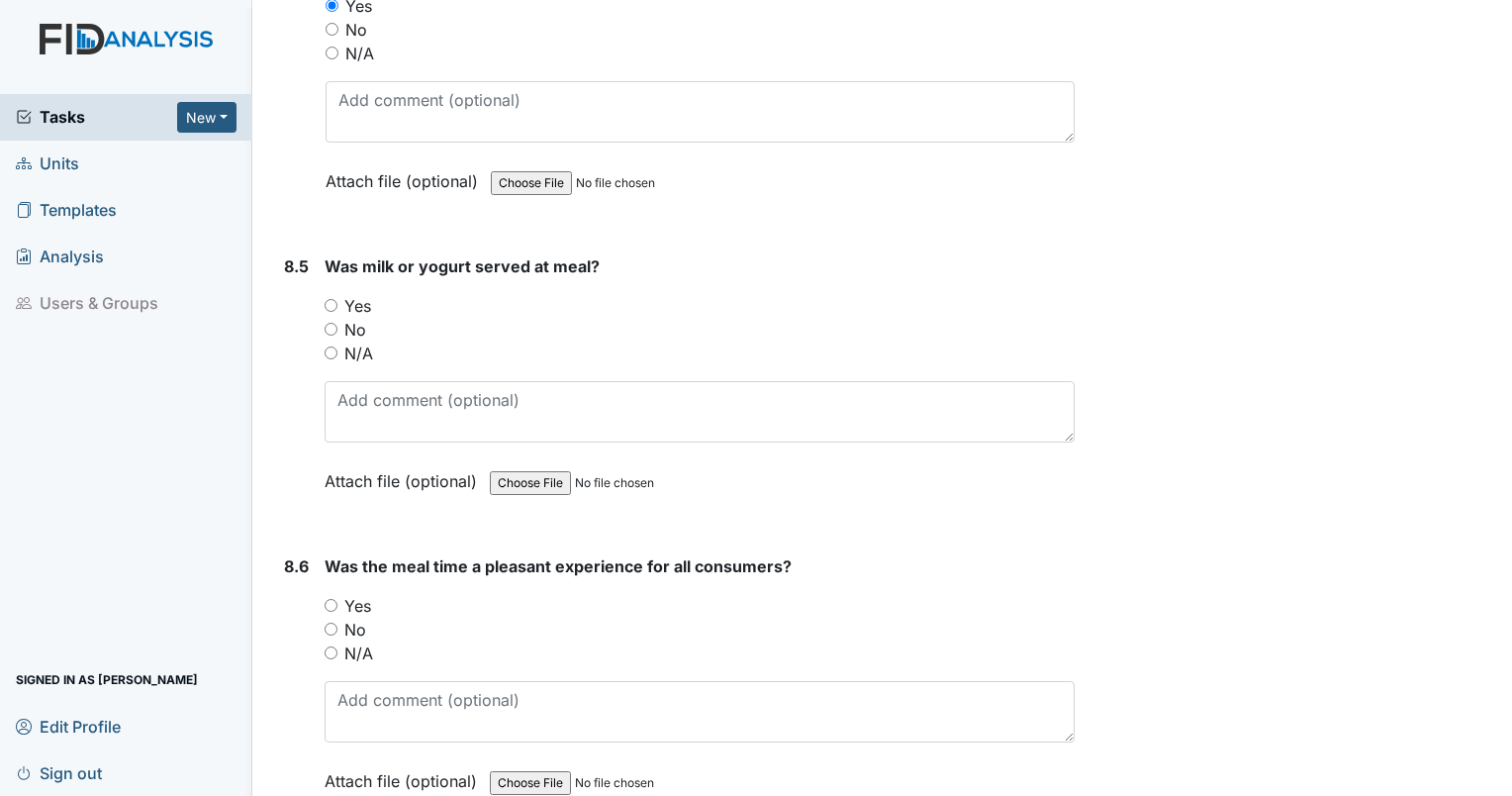 scroll, scrollTop: 16033, scrollLeft: 0, axis: vertical 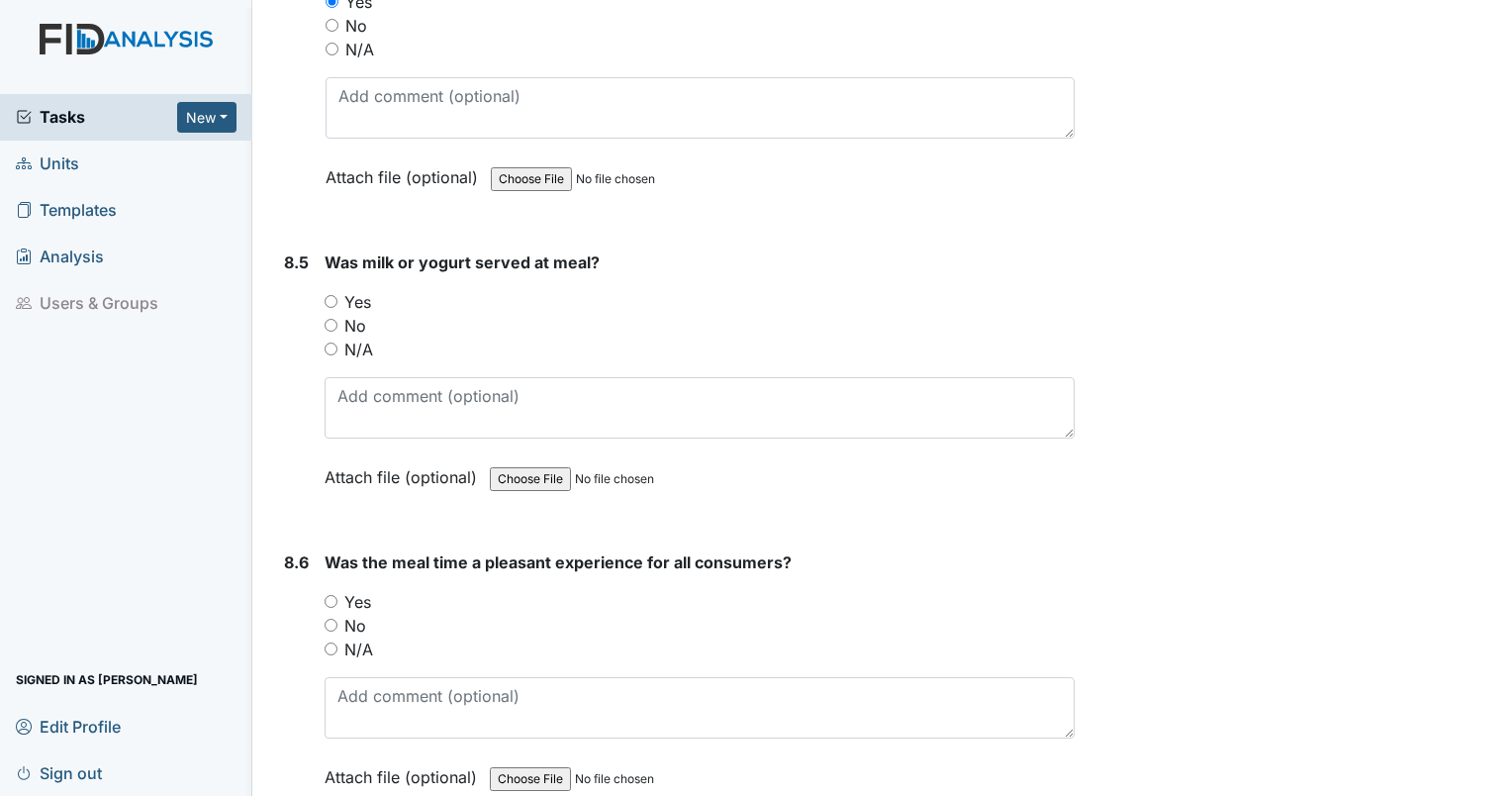 click on "Yes" at bounding box center (331, 301) 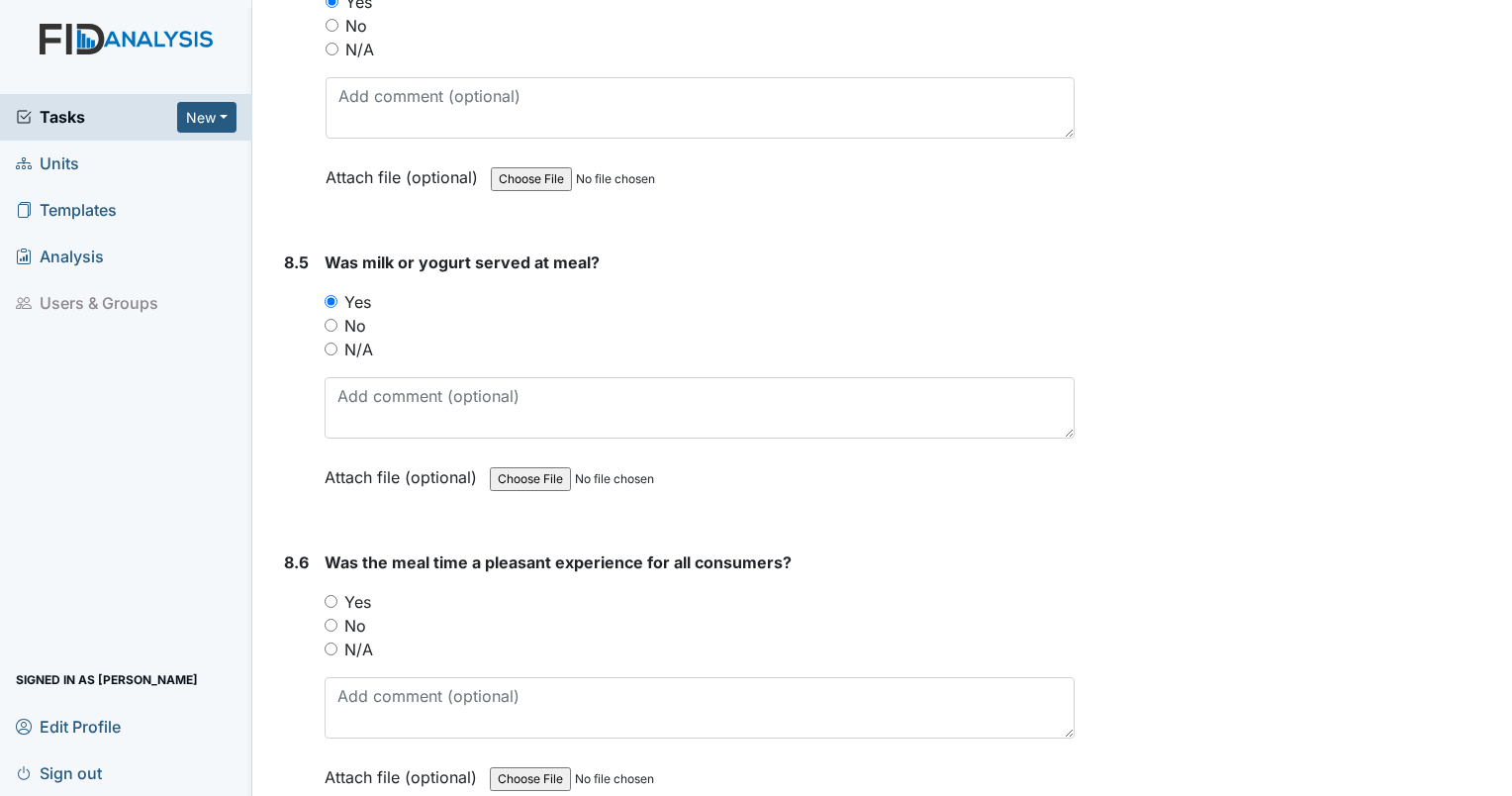 click on "Yes" at bounding box center (331, 601) 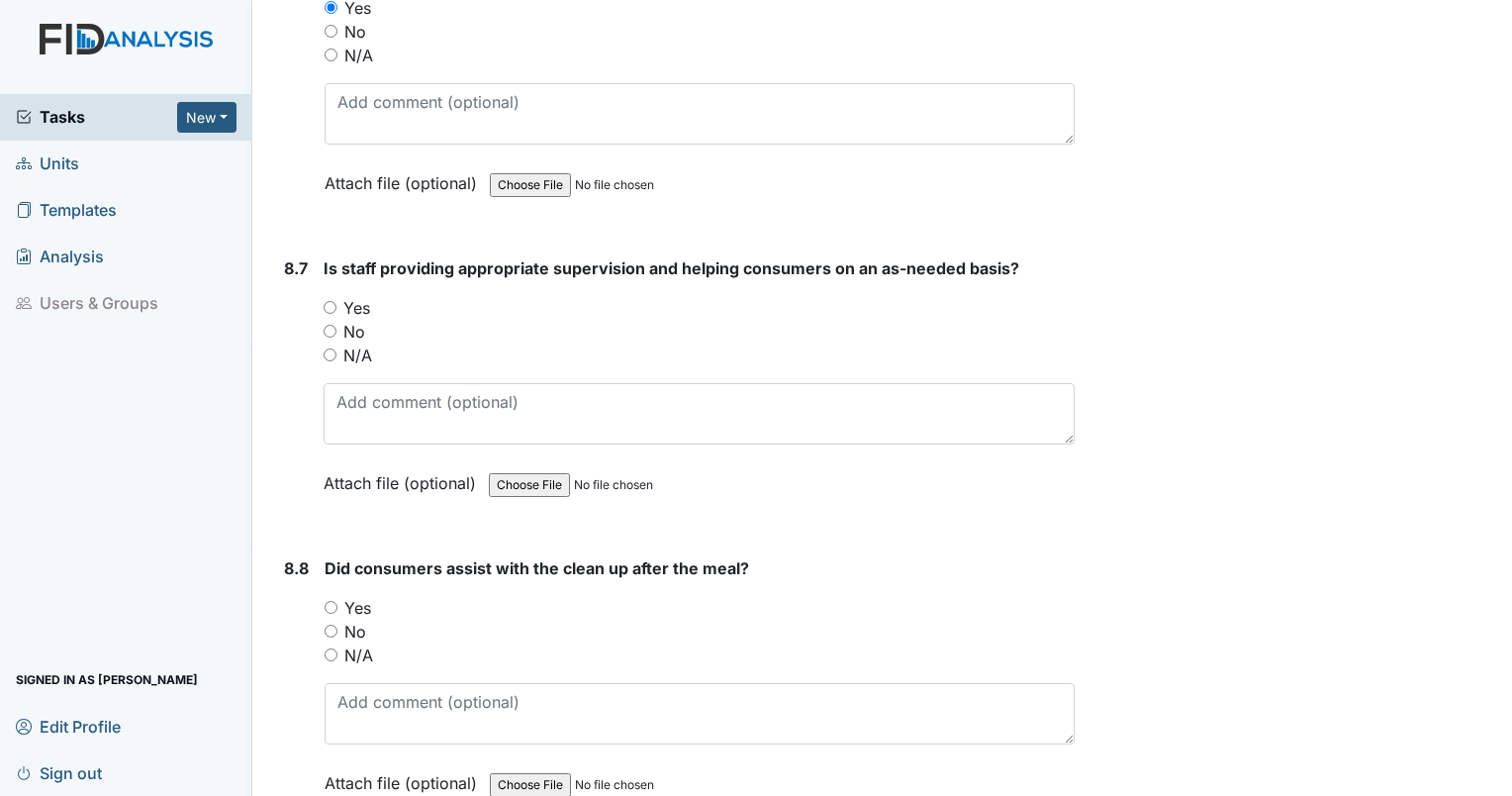 scroll, scrollTop: 16726, scrollLeft: 0, axis: vertical 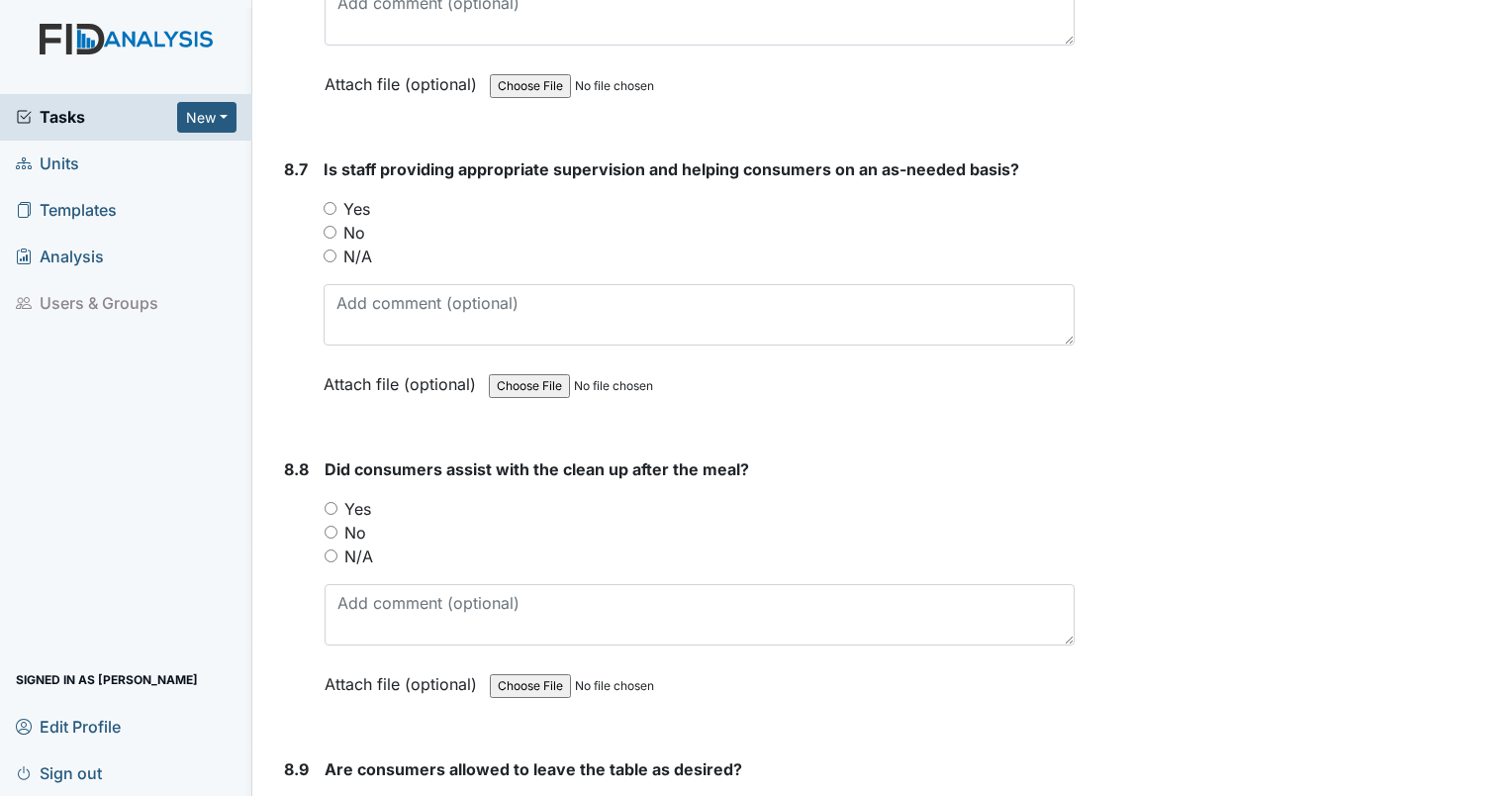 click on "Yes" at bounding box center (330, 208) 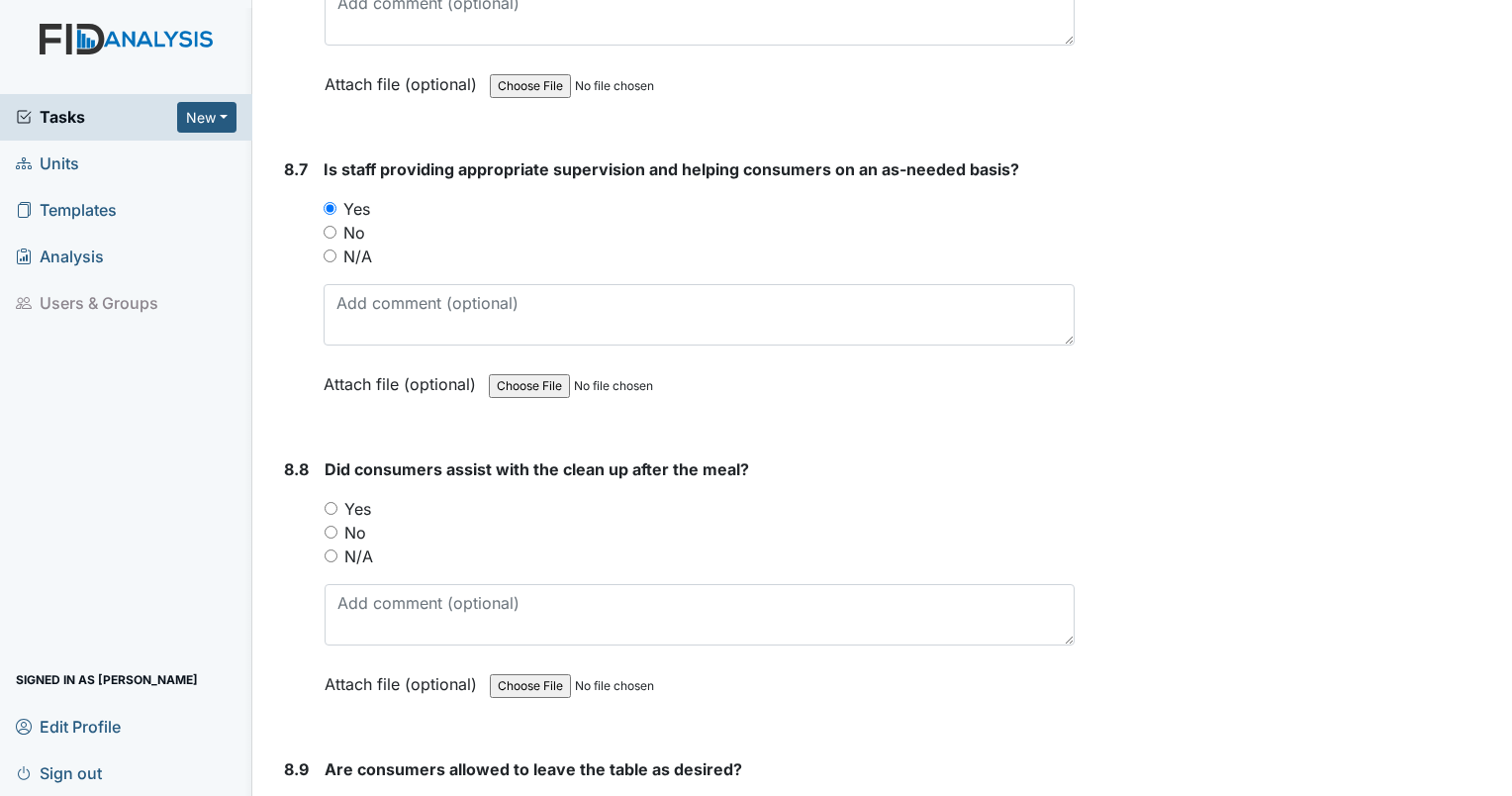click on "Yes" at bounding box center (700, 509) 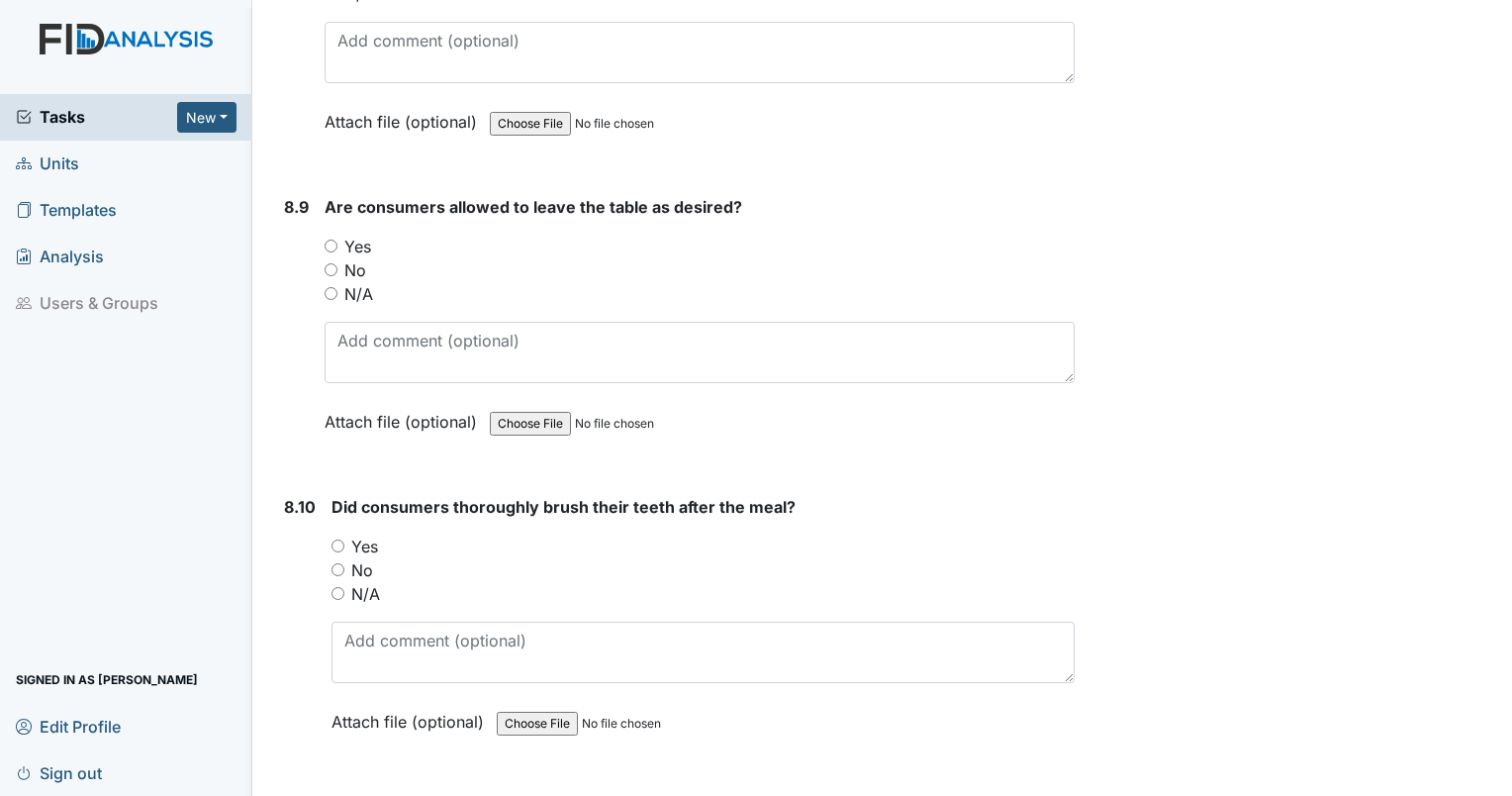 scroll, scrollTop: 17320, scrollLeft: 0, axis: vertical 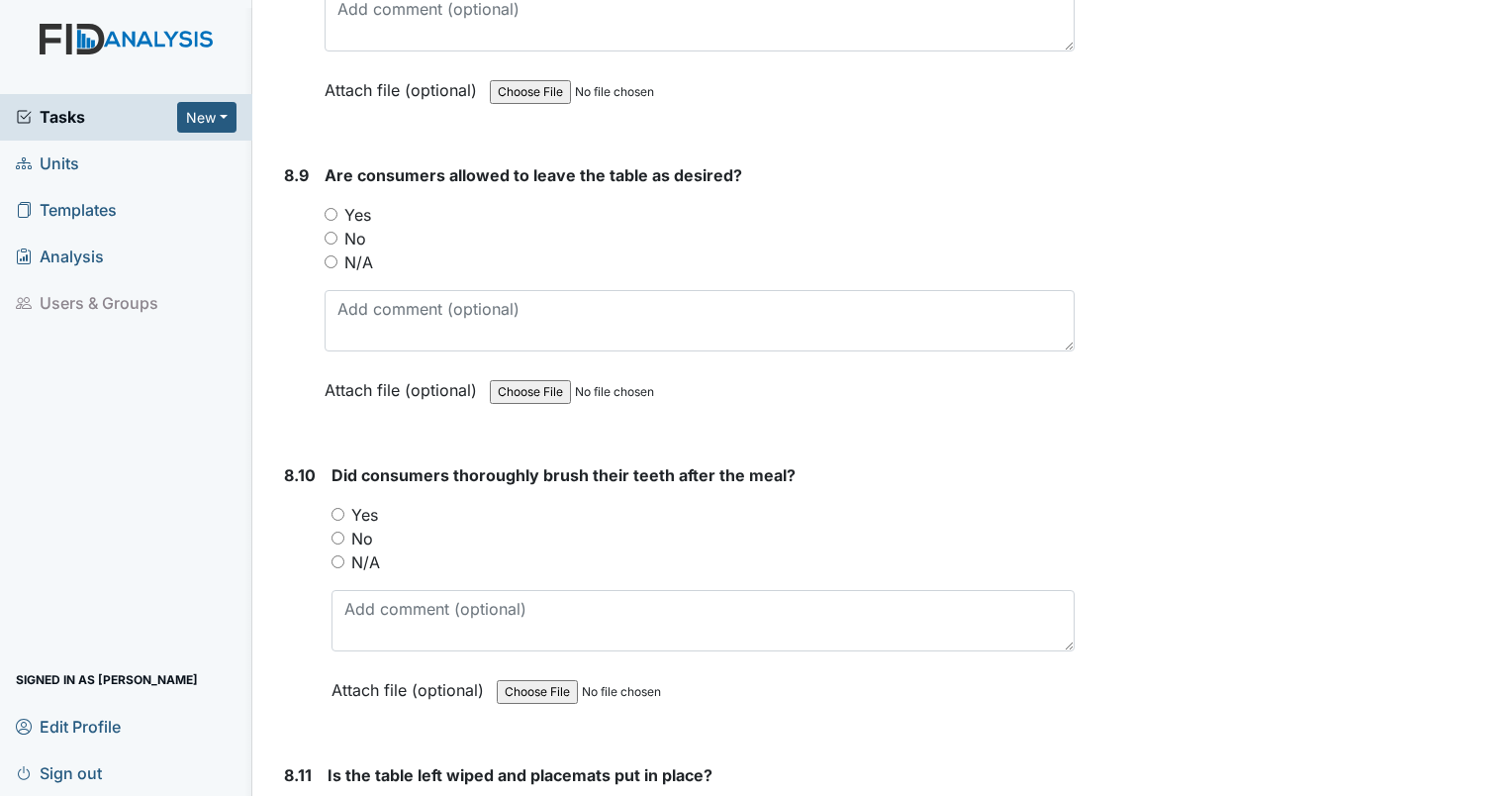 click on "Yes" at bounding box center (337, 514) 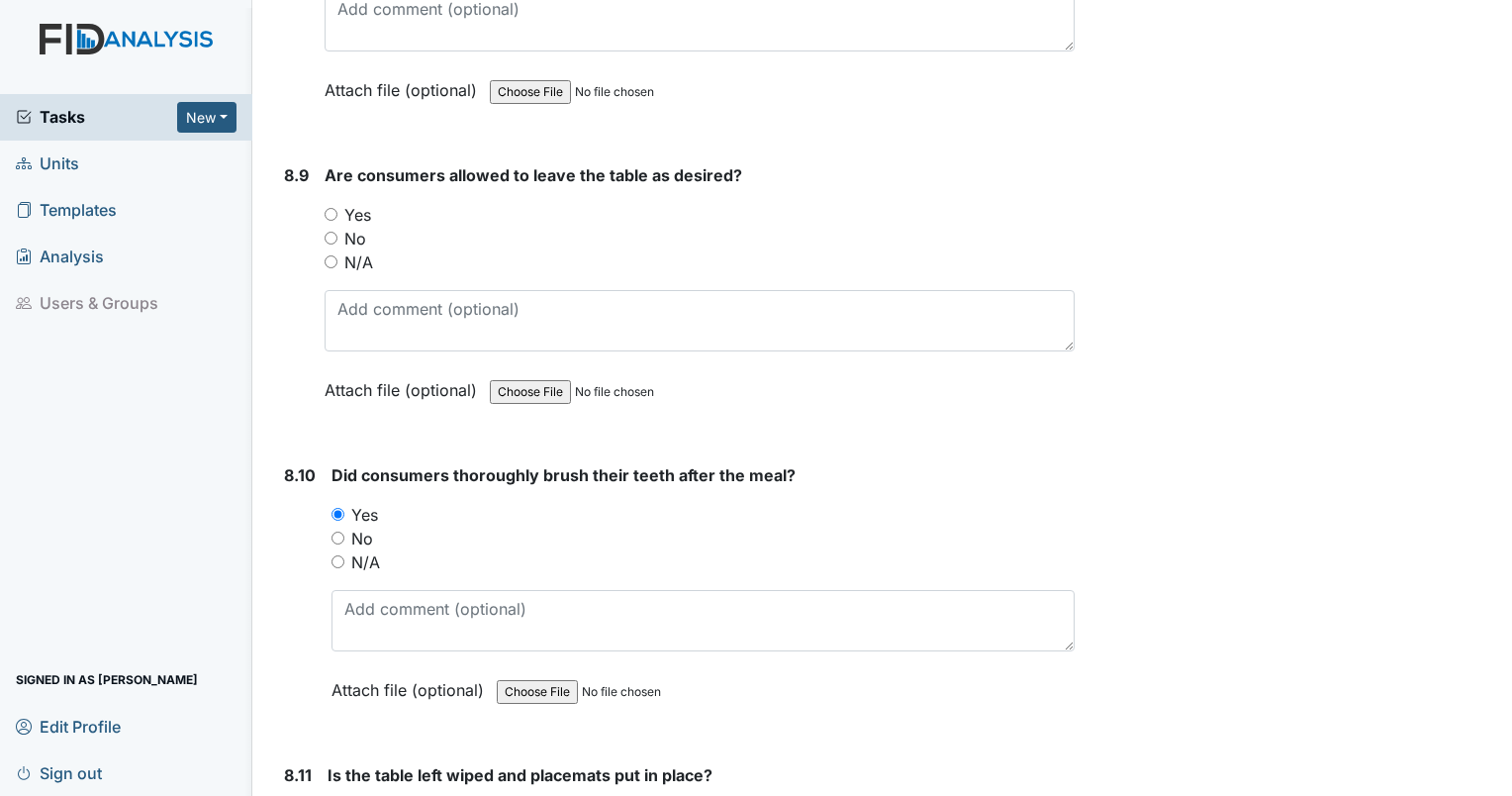 click on "Yes" at bounding box center (331, 214) 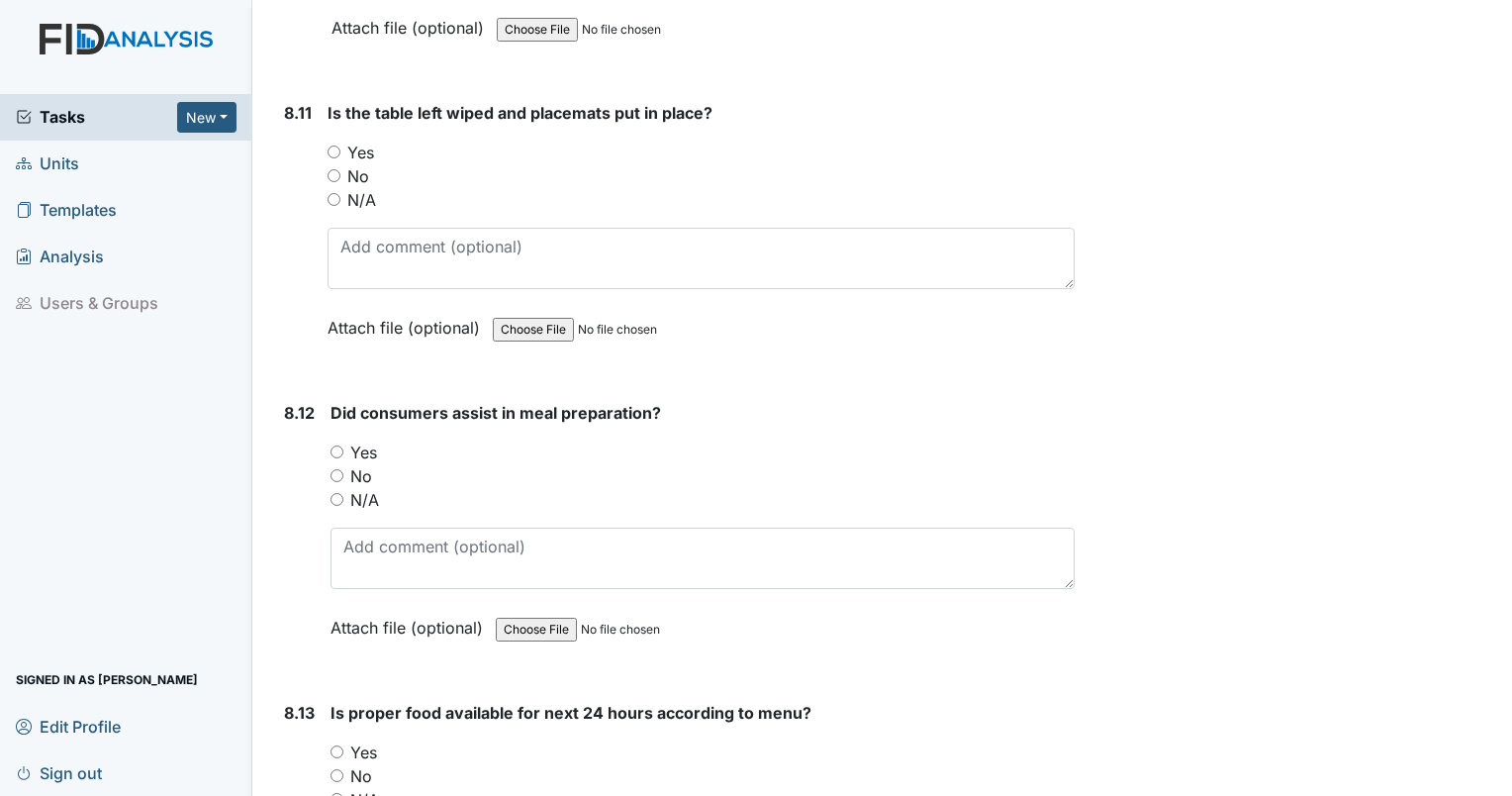 scroll, scrollTop: 18013, scrollLeft: 0, axis: vertical 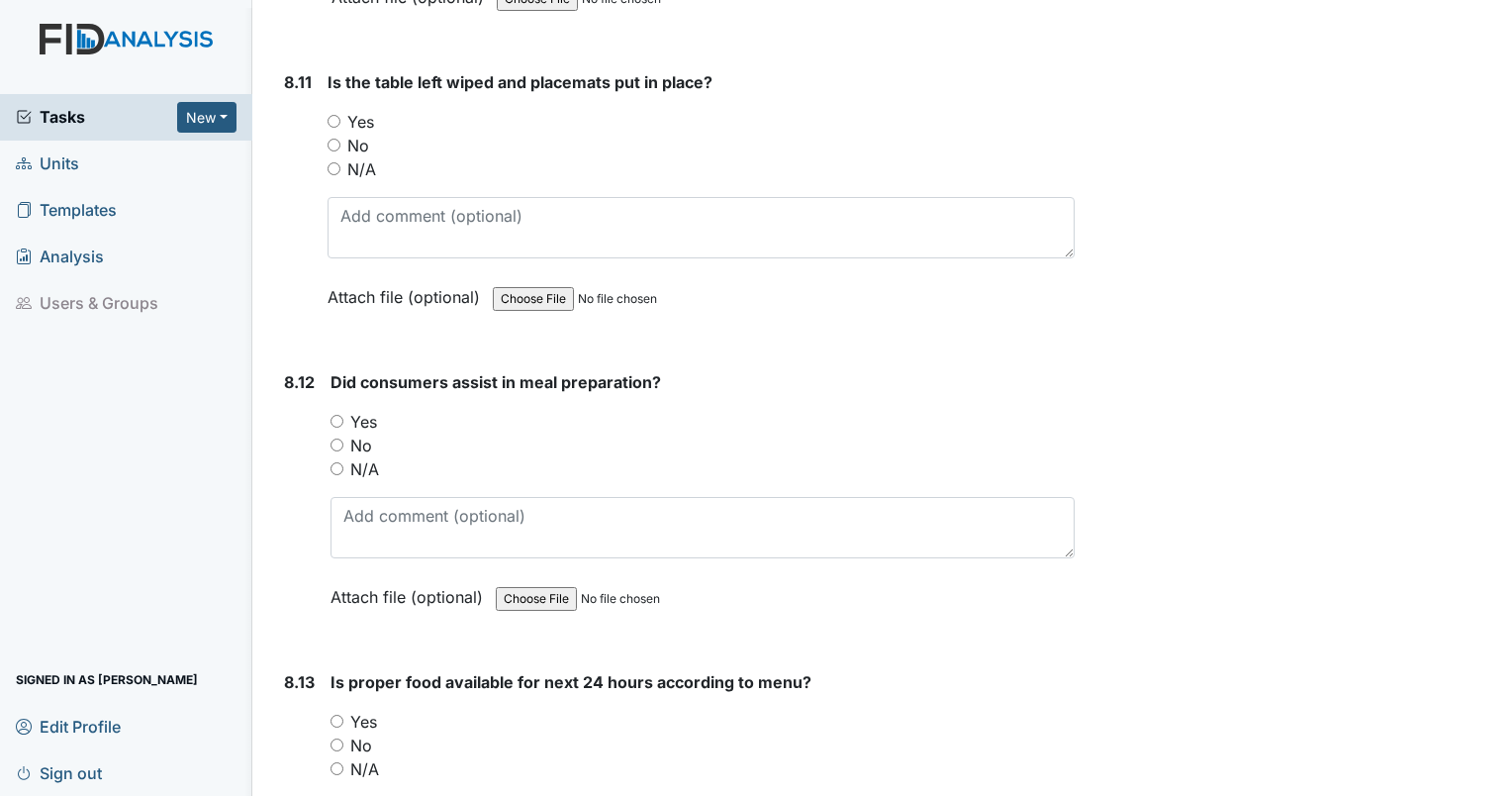 click on "Yes" at bounding box center (333, 121) 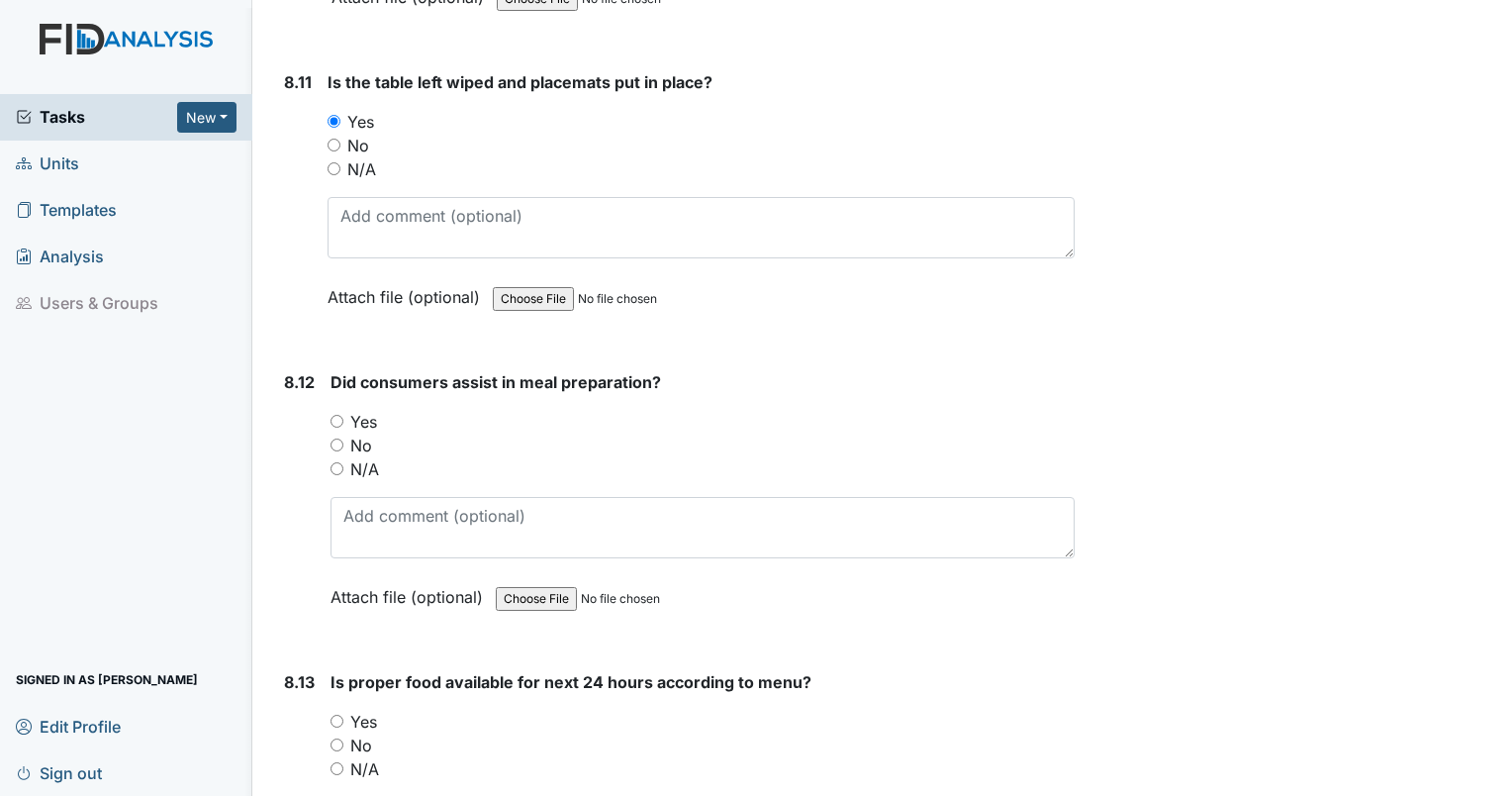 click on "Yes" at bounding box center (336, 421) 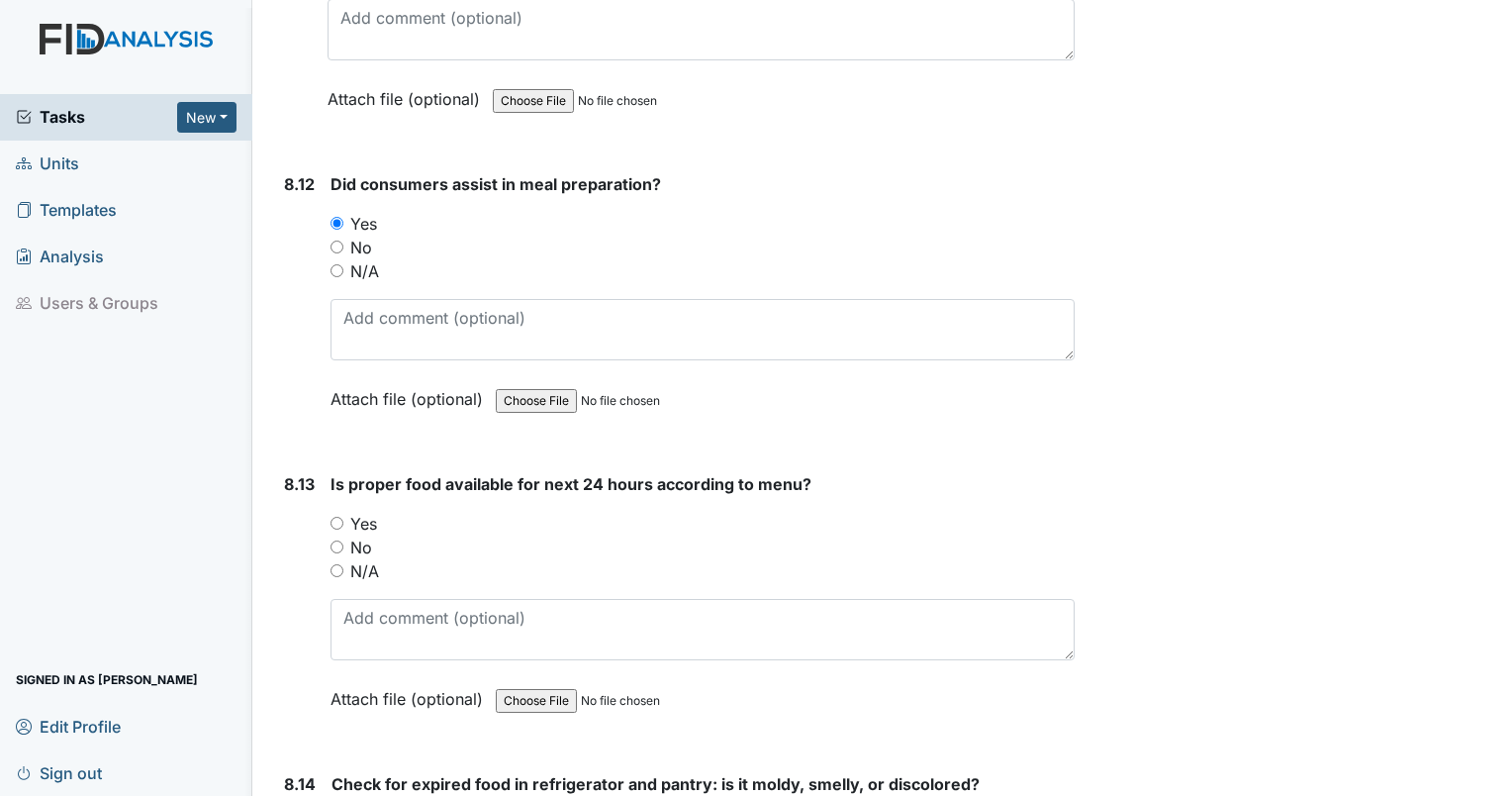 scroll, scrollTop: 18310, scrollLeft: 0, axis: vertical 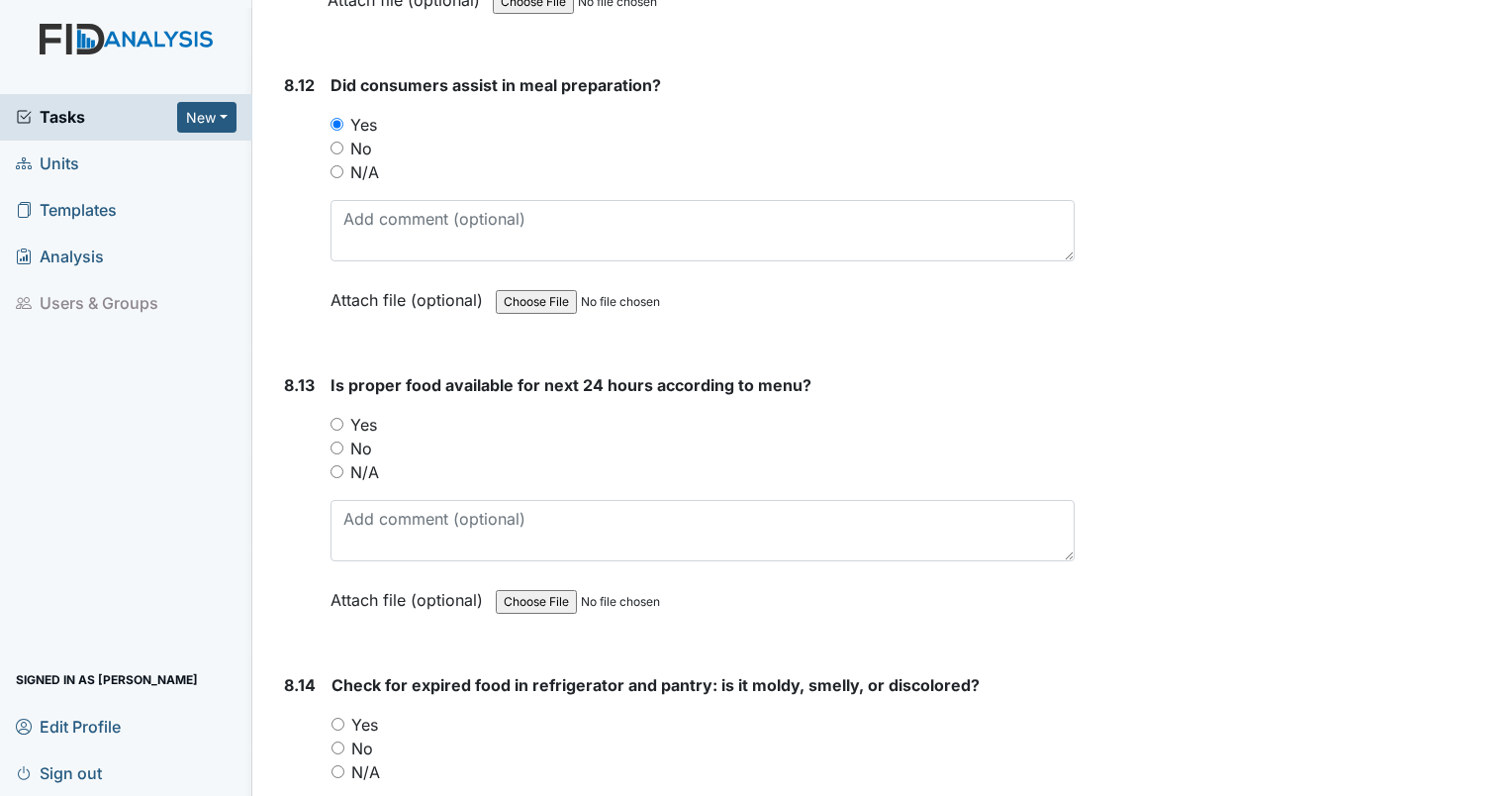 click on "Yes" at bounding box center (336, 424) 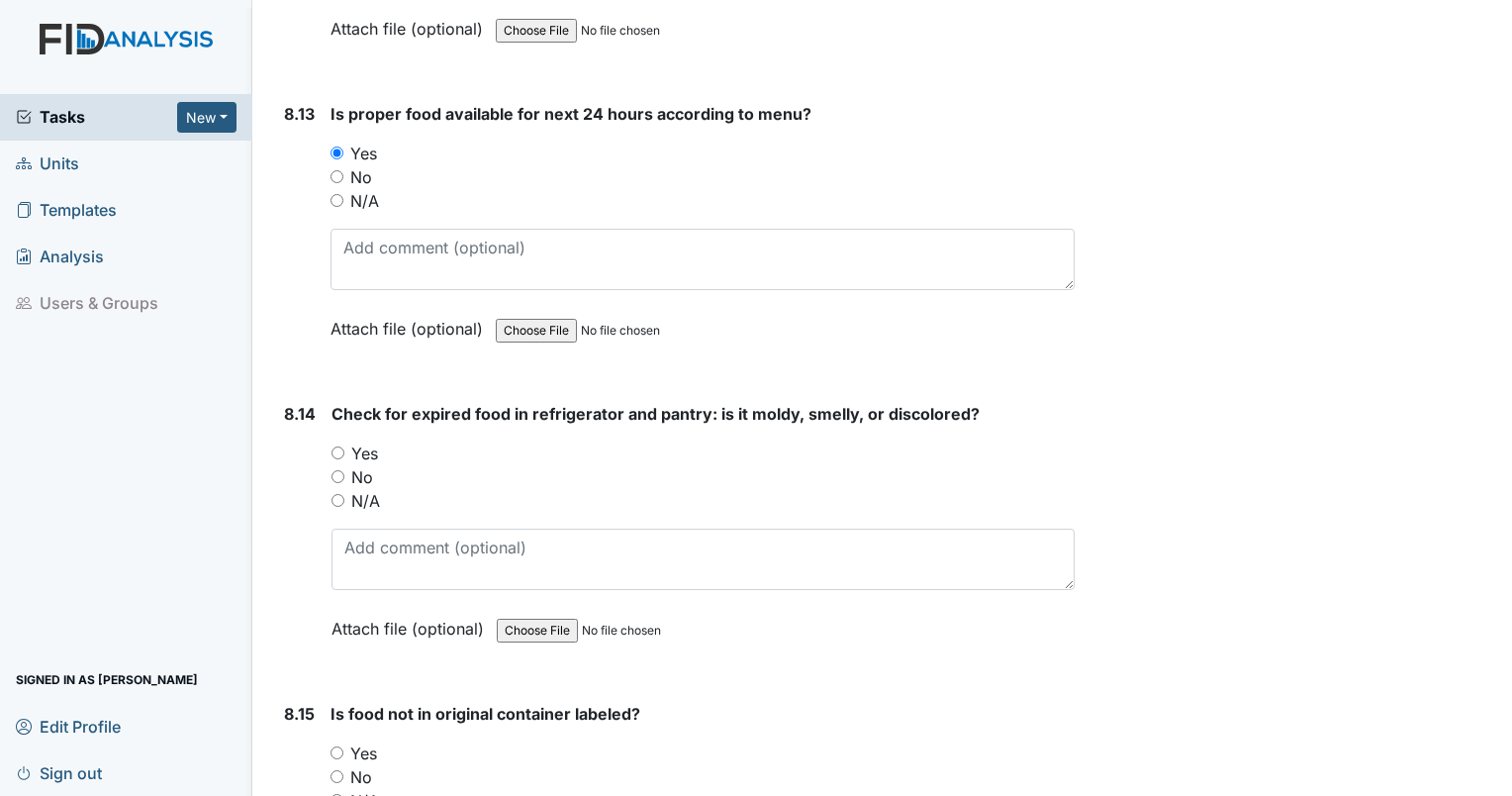 scroll, scrollTop: 18607, scrollLeft: 0, axis: vertical 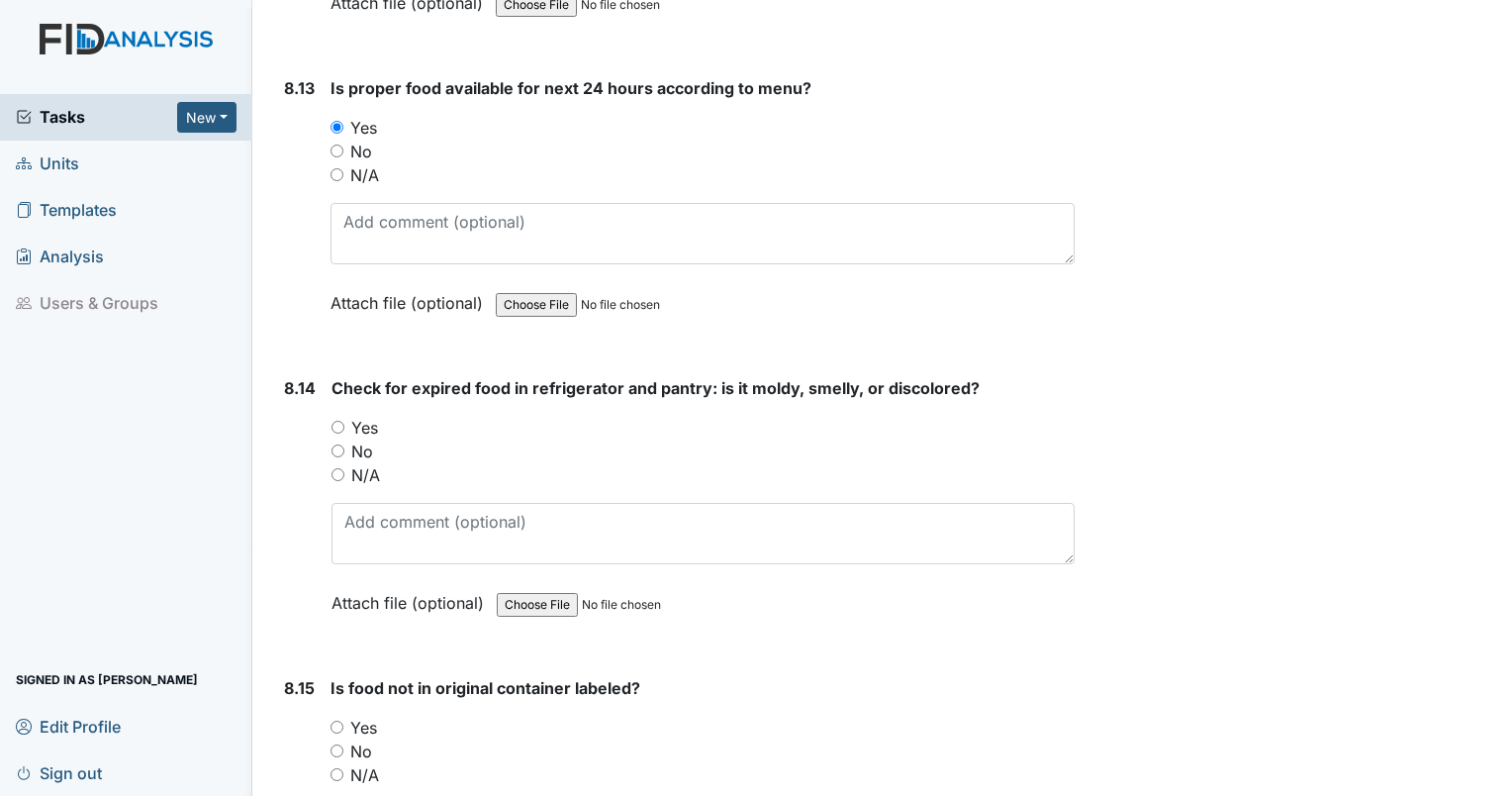 click on "Yes" at bounding box center (337, 427) 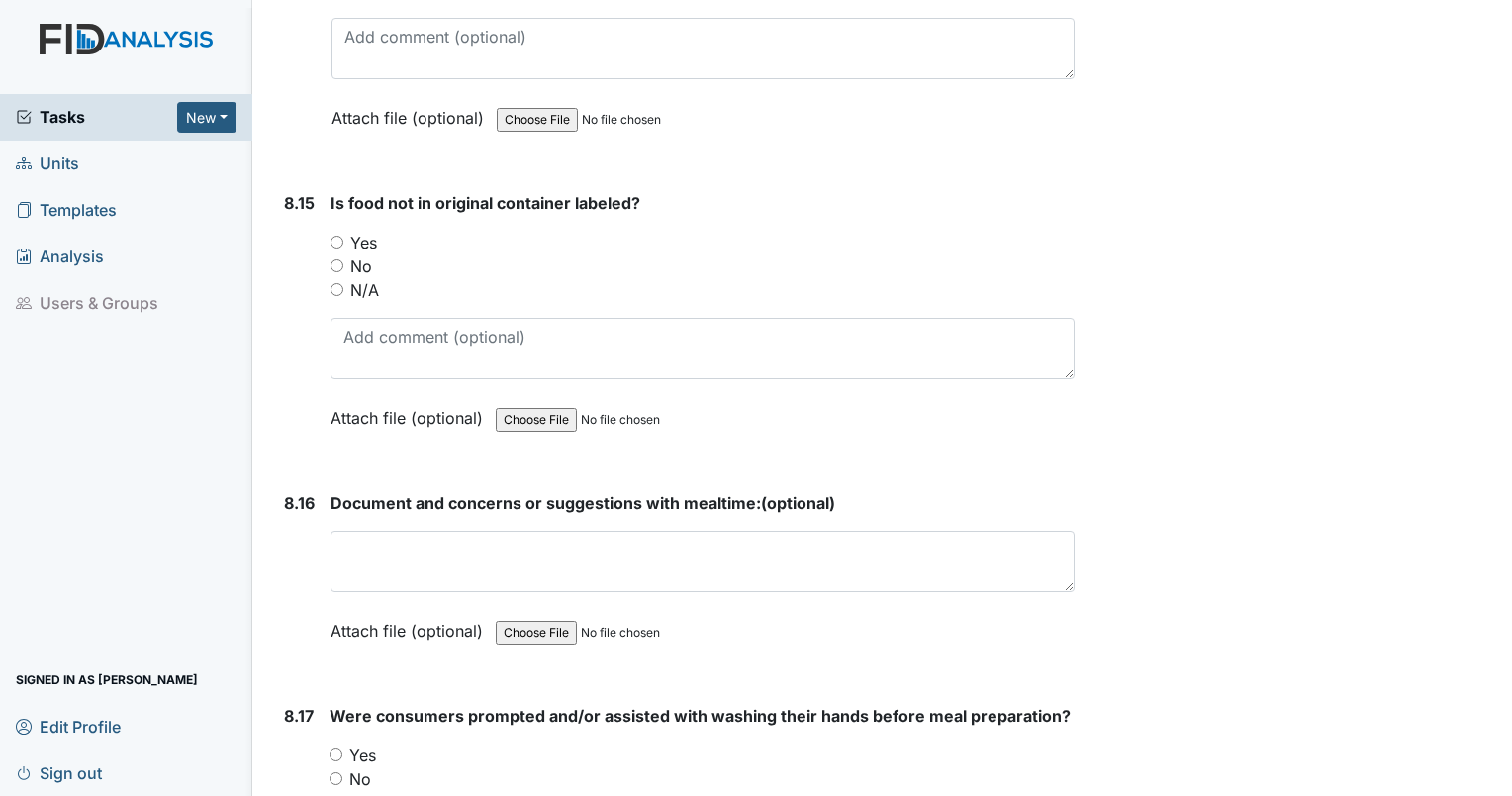 scroll, scrollTop: 19201, scrollLeft: 0, axis: vertical 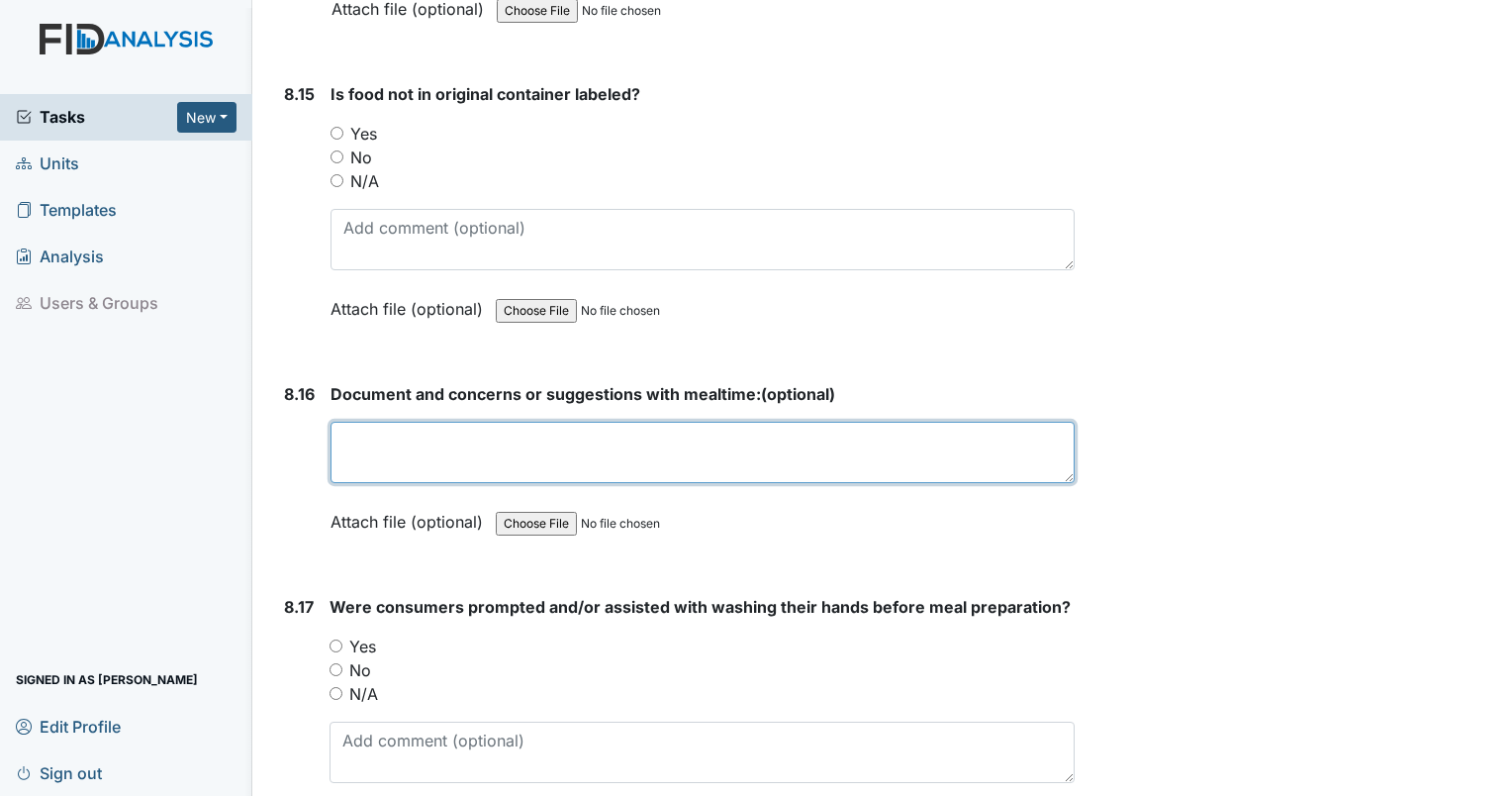 click at bounding box center [703, 452] 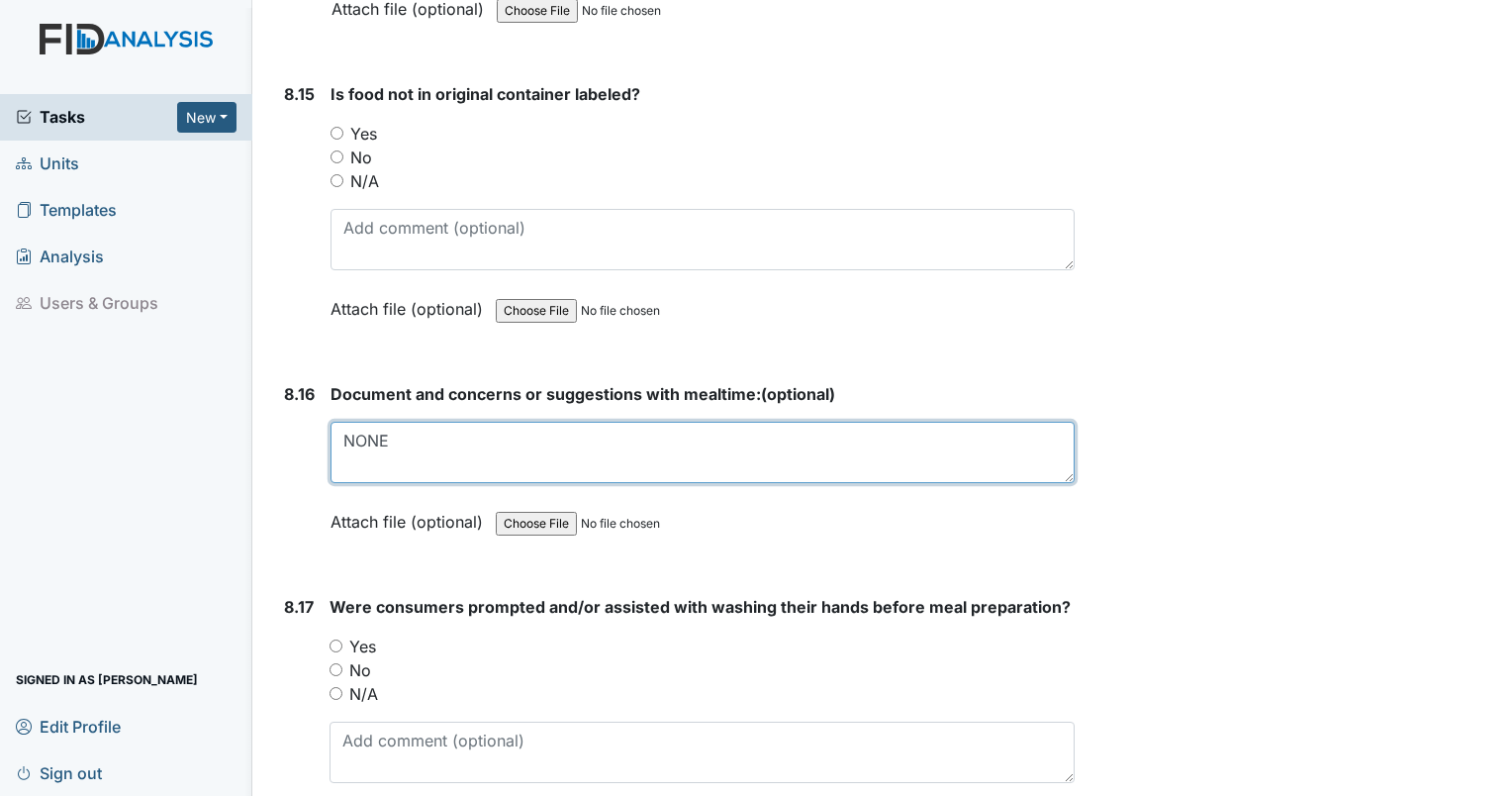 type on "NONE" 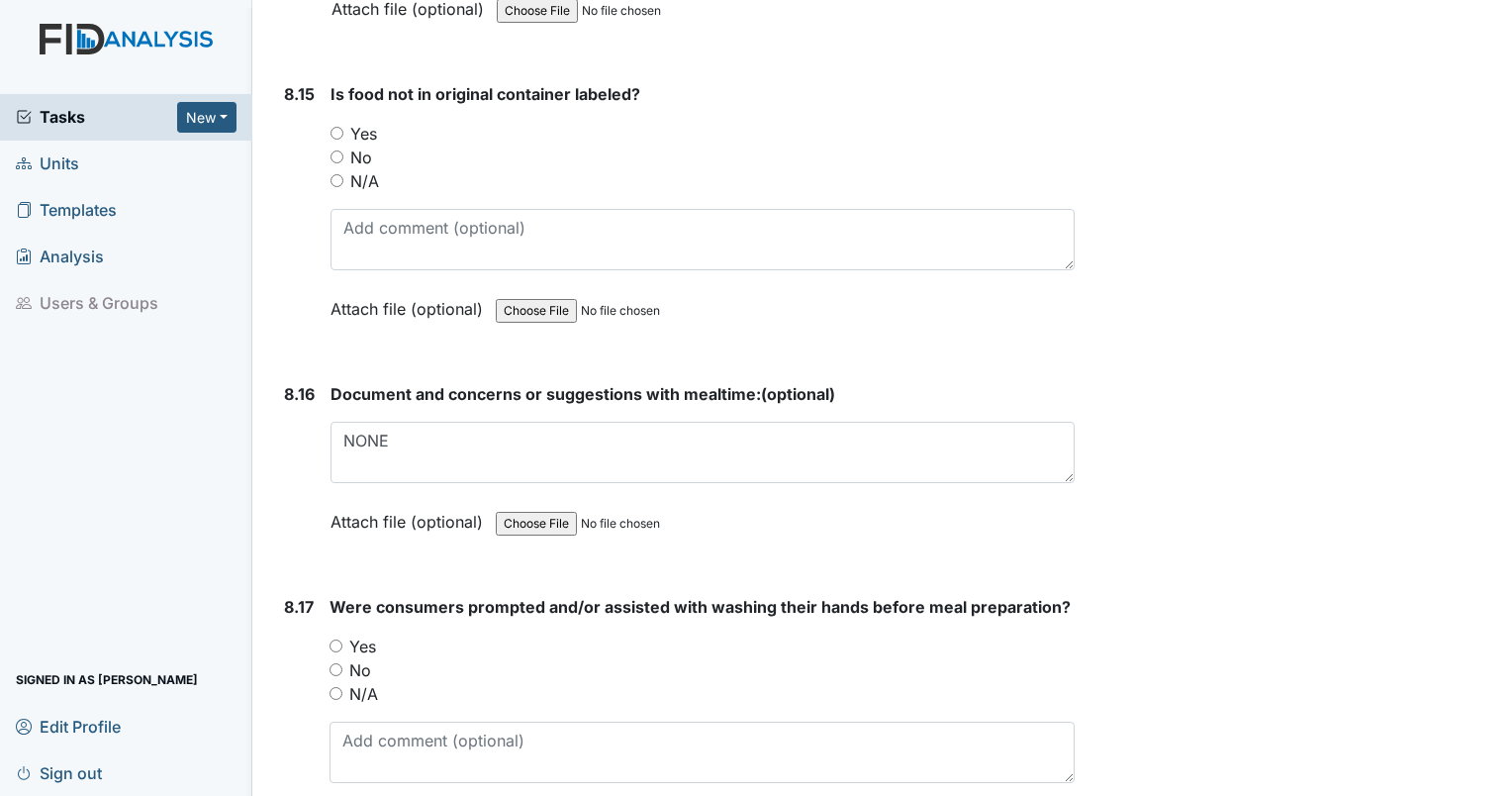click on "Yes" at bounding box center (336, 133) 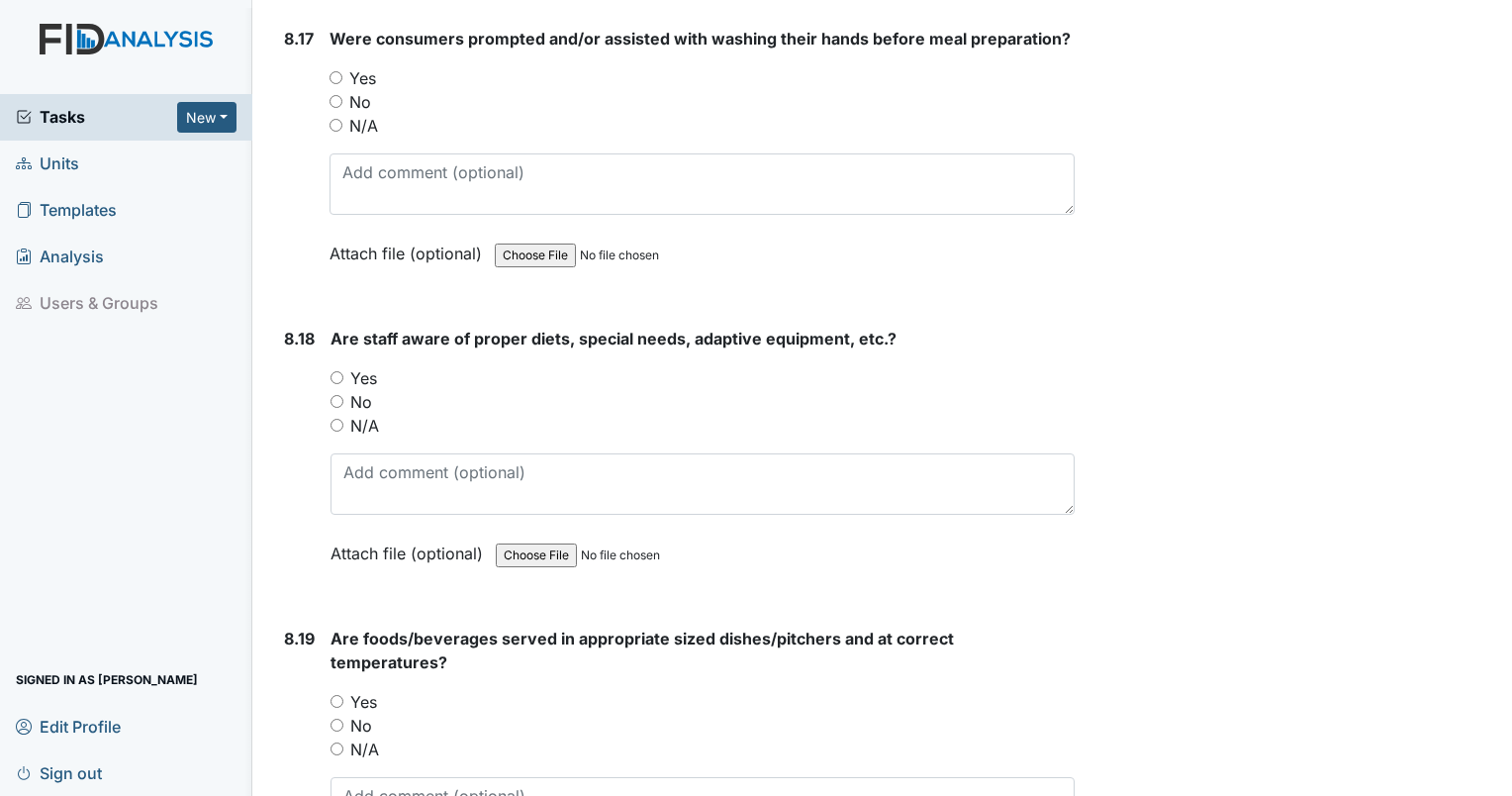 scroll, scrollTop: 19696, scrollLeft: 0, axis: vertical 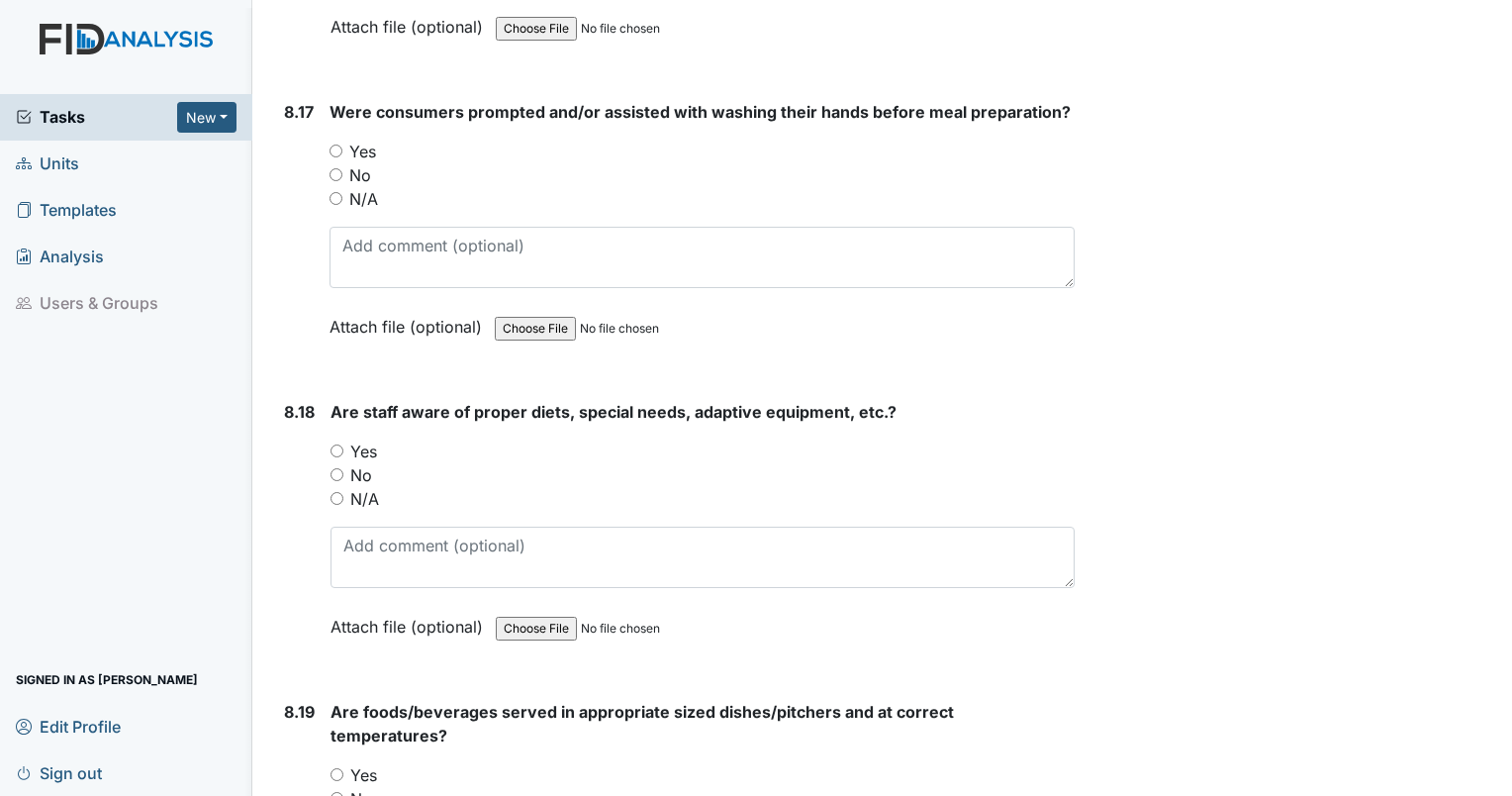 click on "Yes" at bounding box center (336, 450) 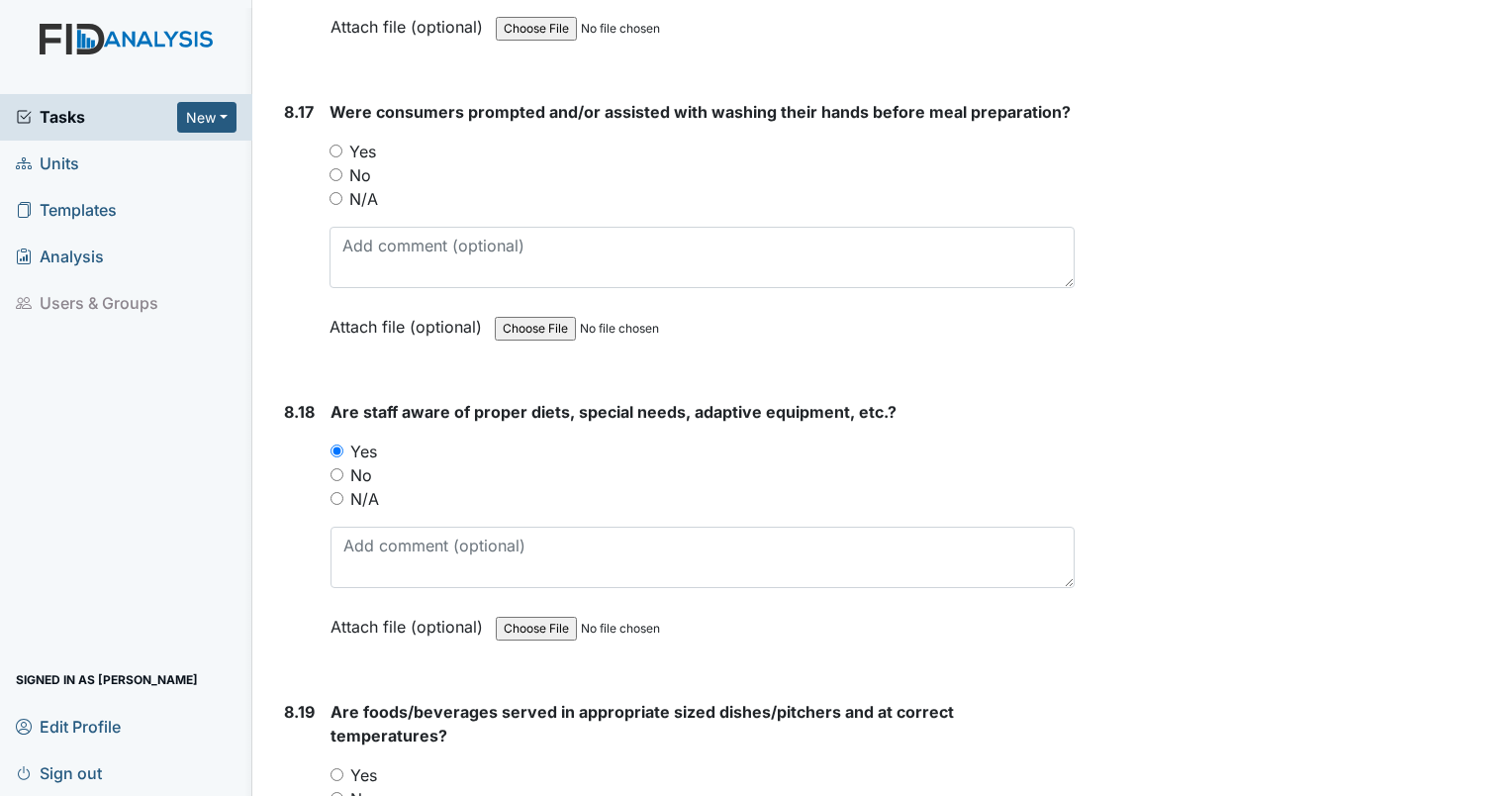click on "Yes" at bounding box center (335, 150) 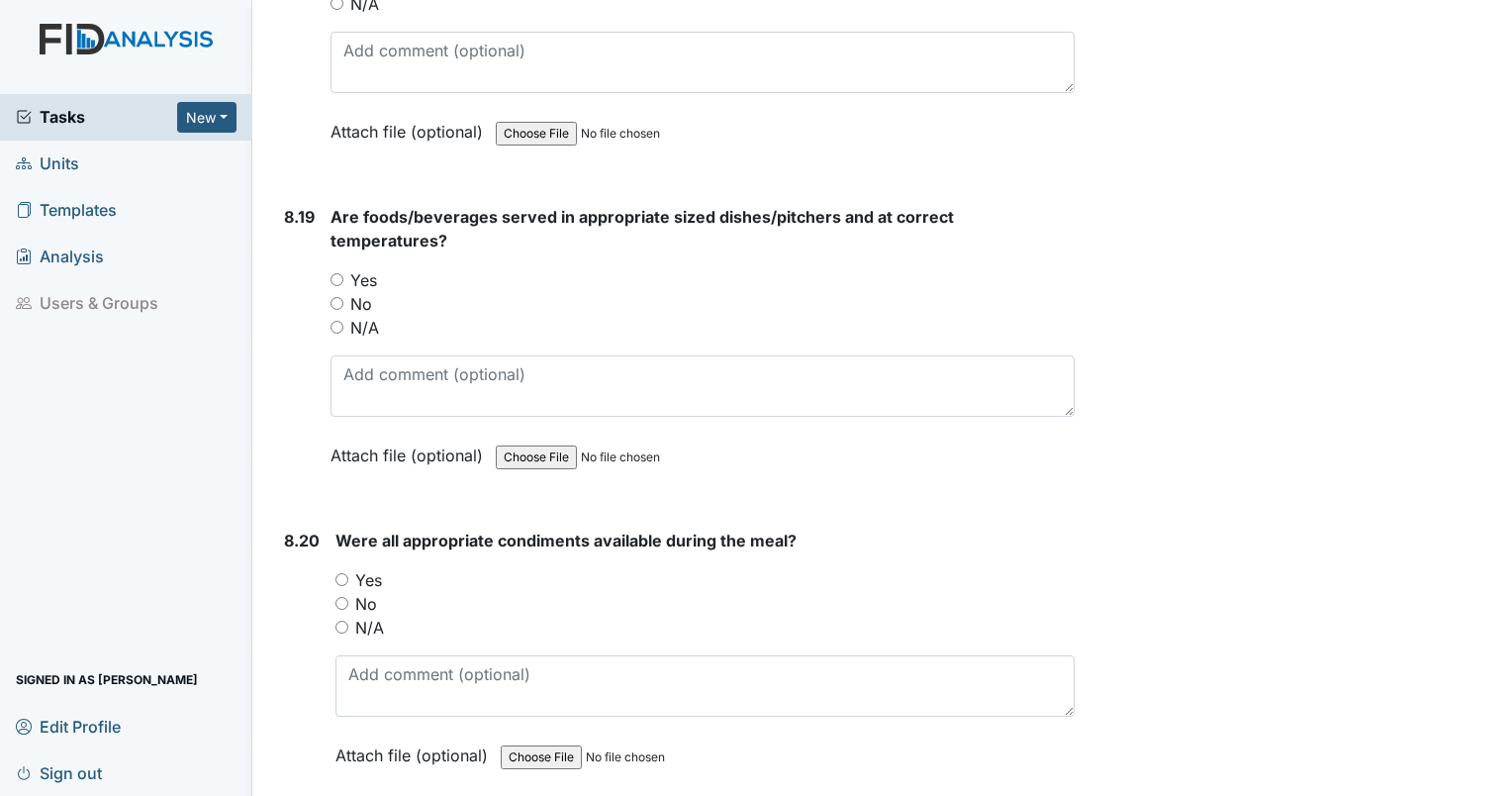 scroll, scrollTop: 20290, scrollLeft: 0, axis: vertical 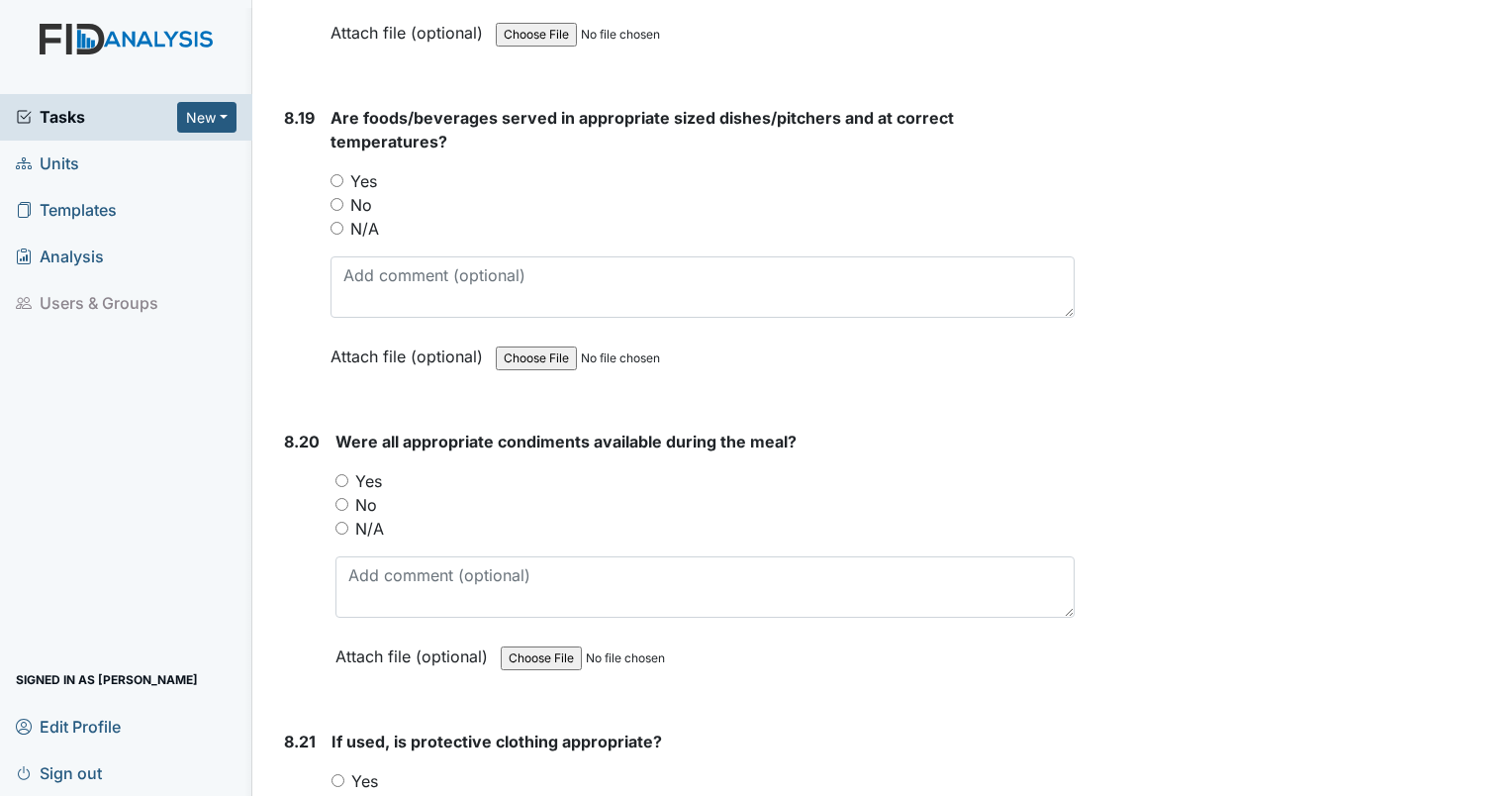 click on "Yes" at bounding box center [337, 780] 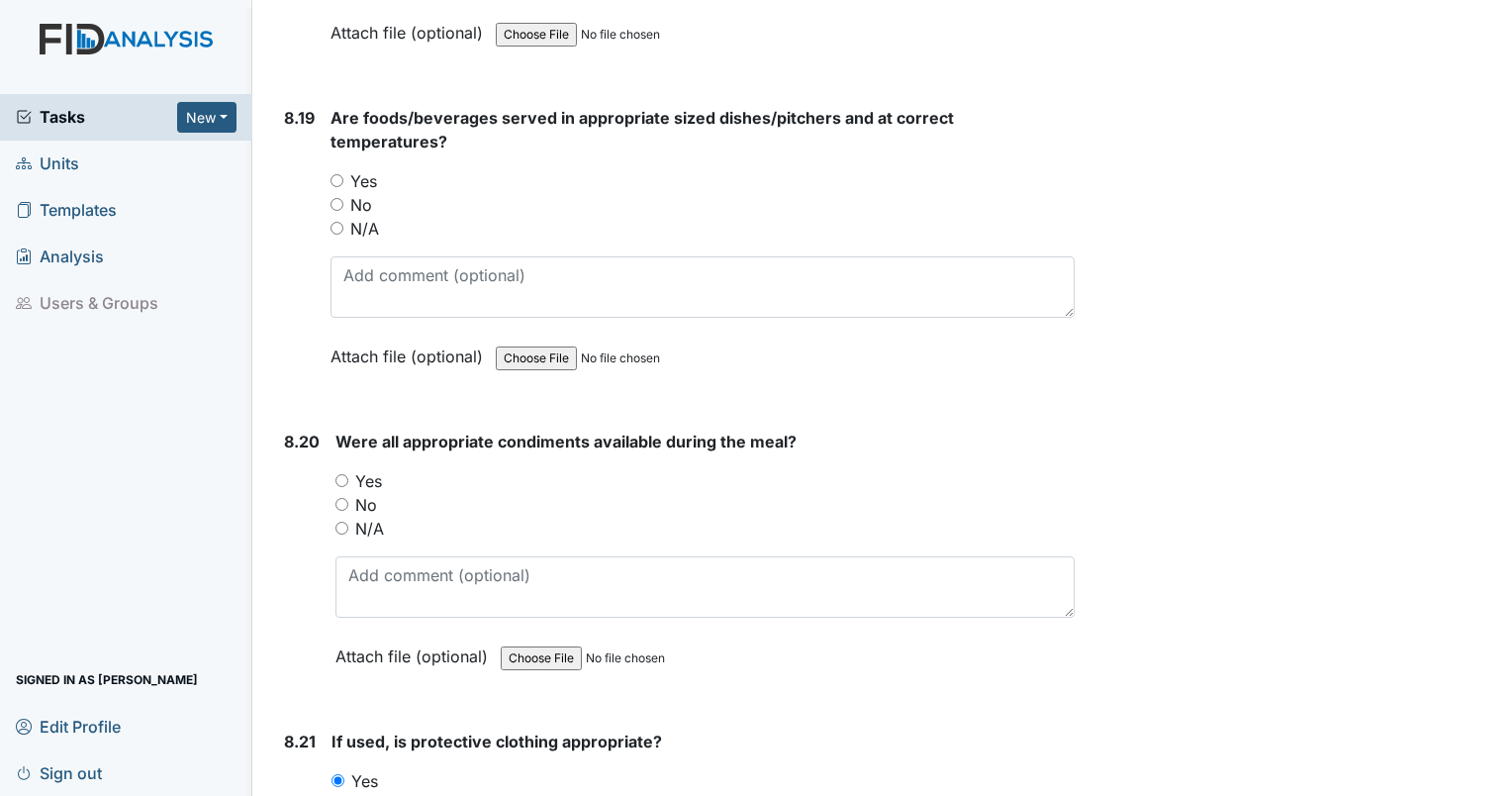 click on "Yes" at bounding box center [341, 480] 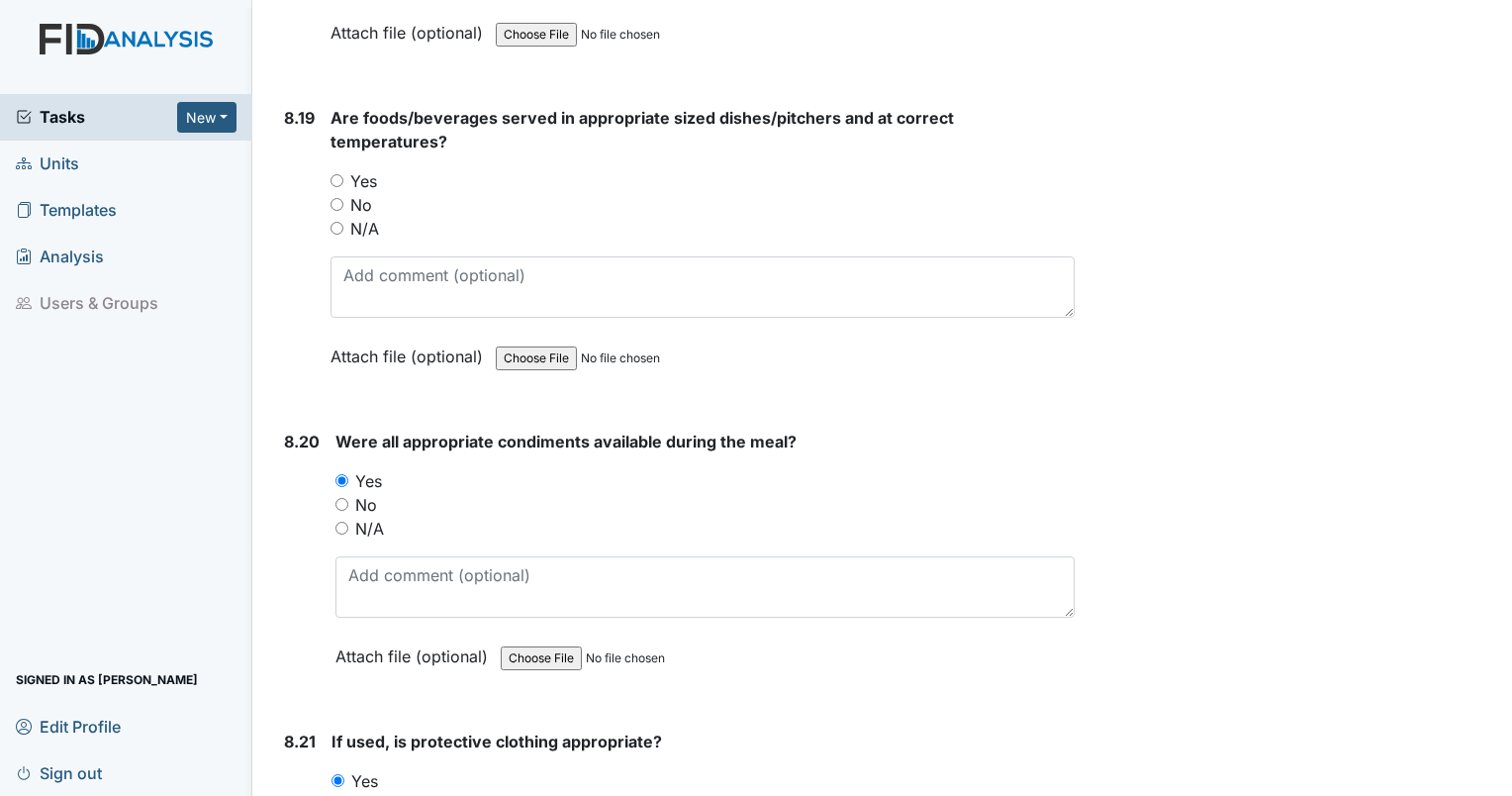 click on "Yes" at bounding box center (336, 180) 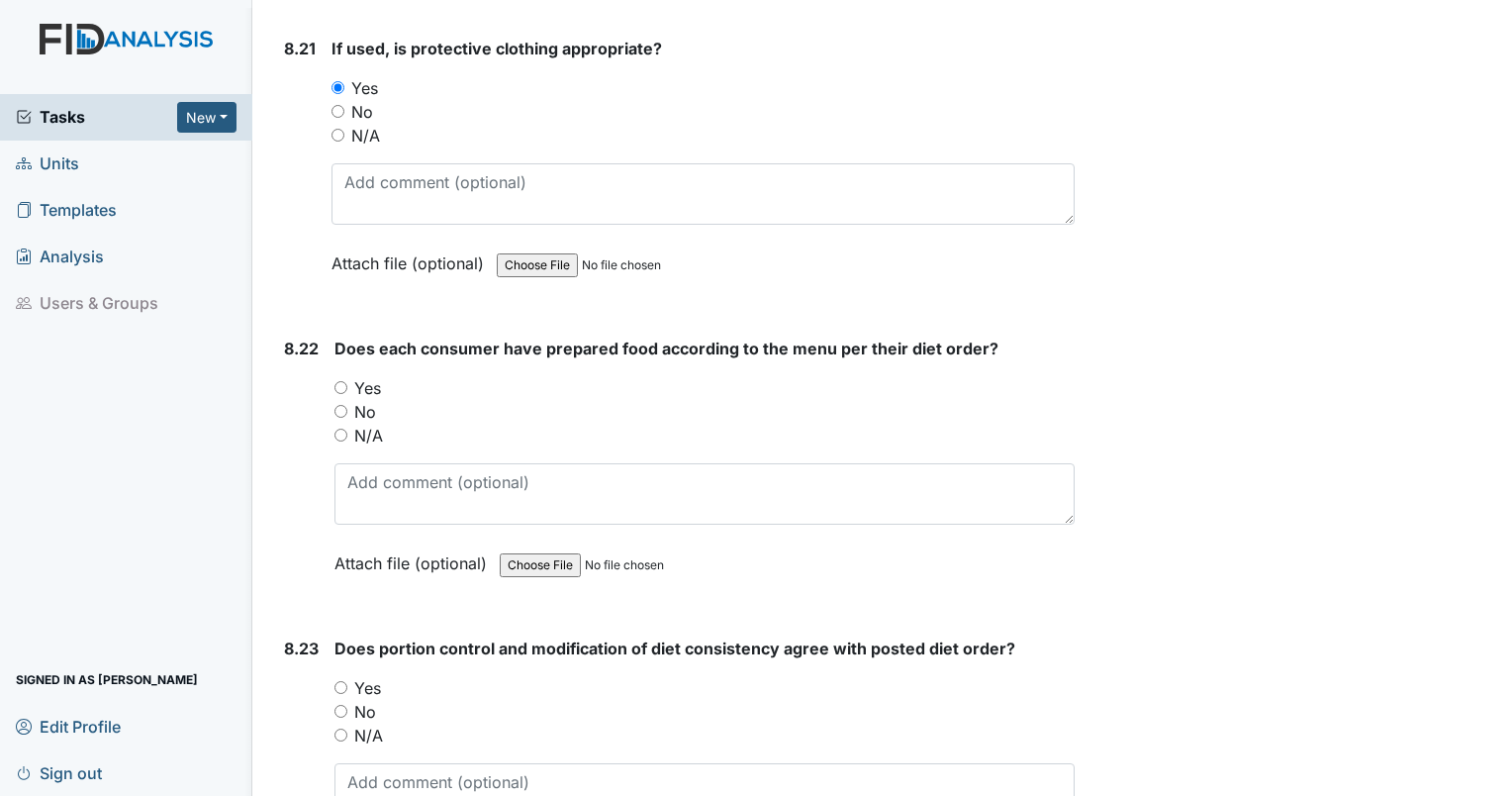 scroll, scrollTop: 21181, scrollLeft: 0, axis: vertical 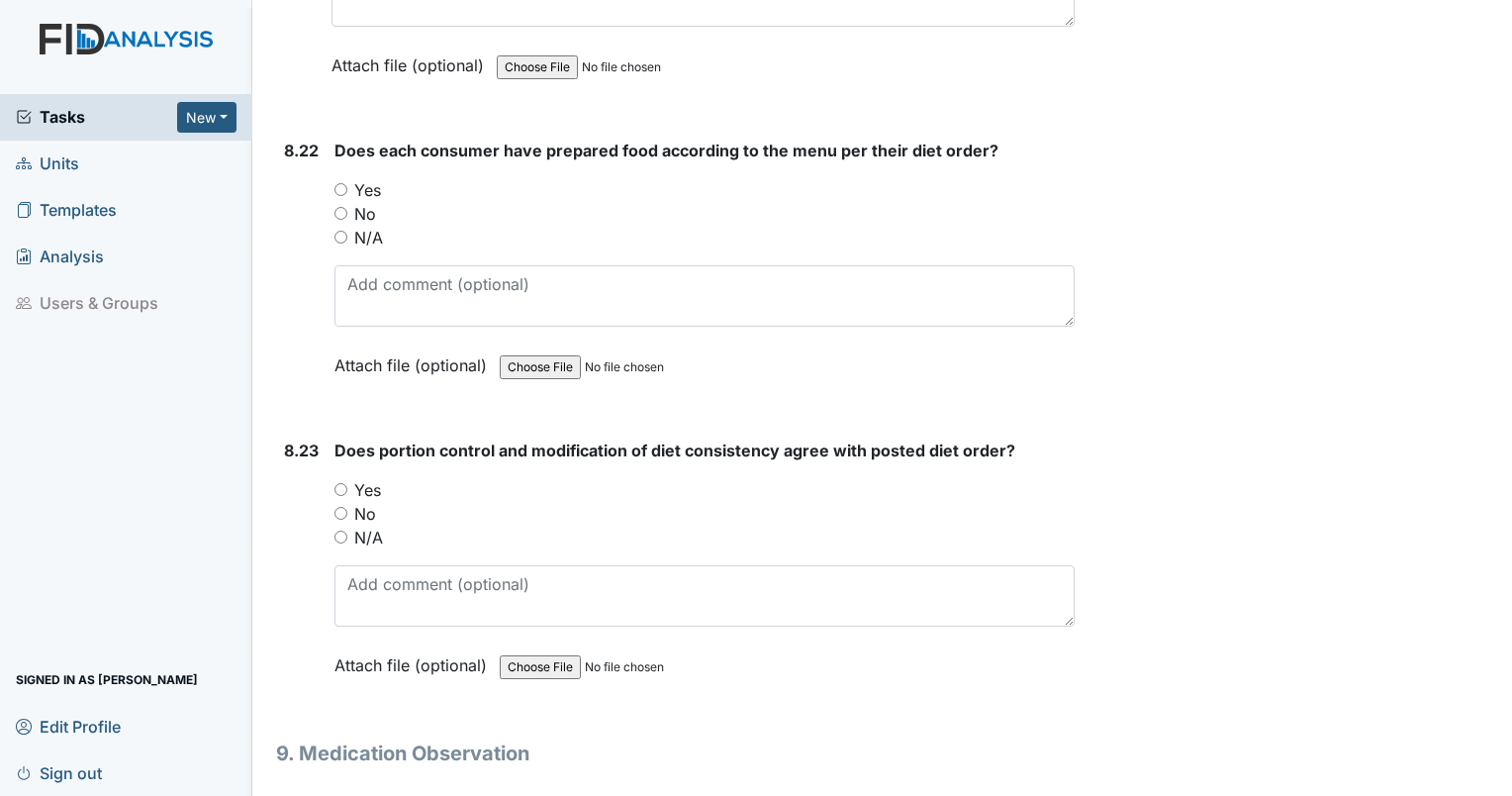 click on "Yes" at bounding box center (340, 189) 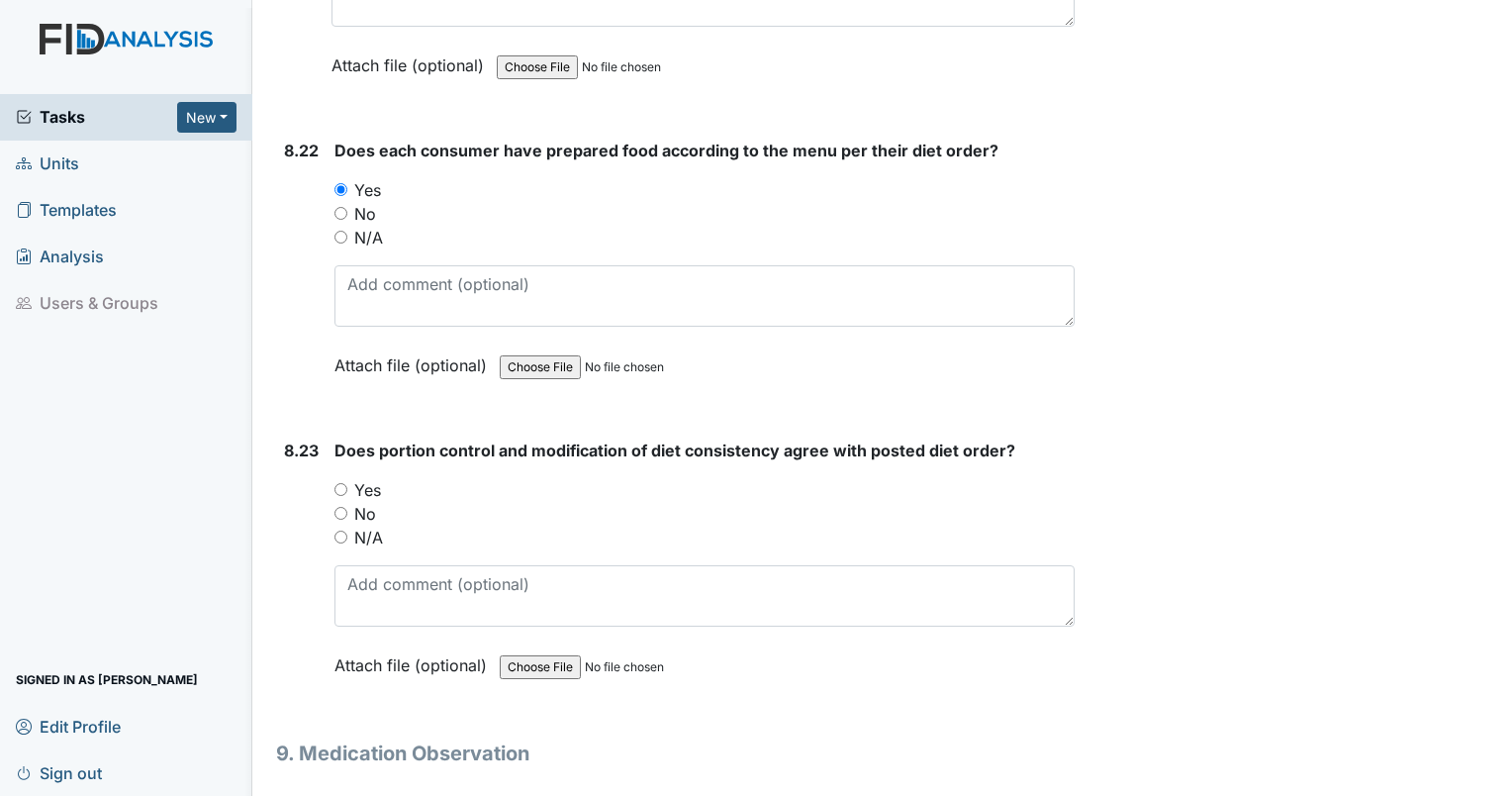 click on "Yes" at bounding box center [340, 489] 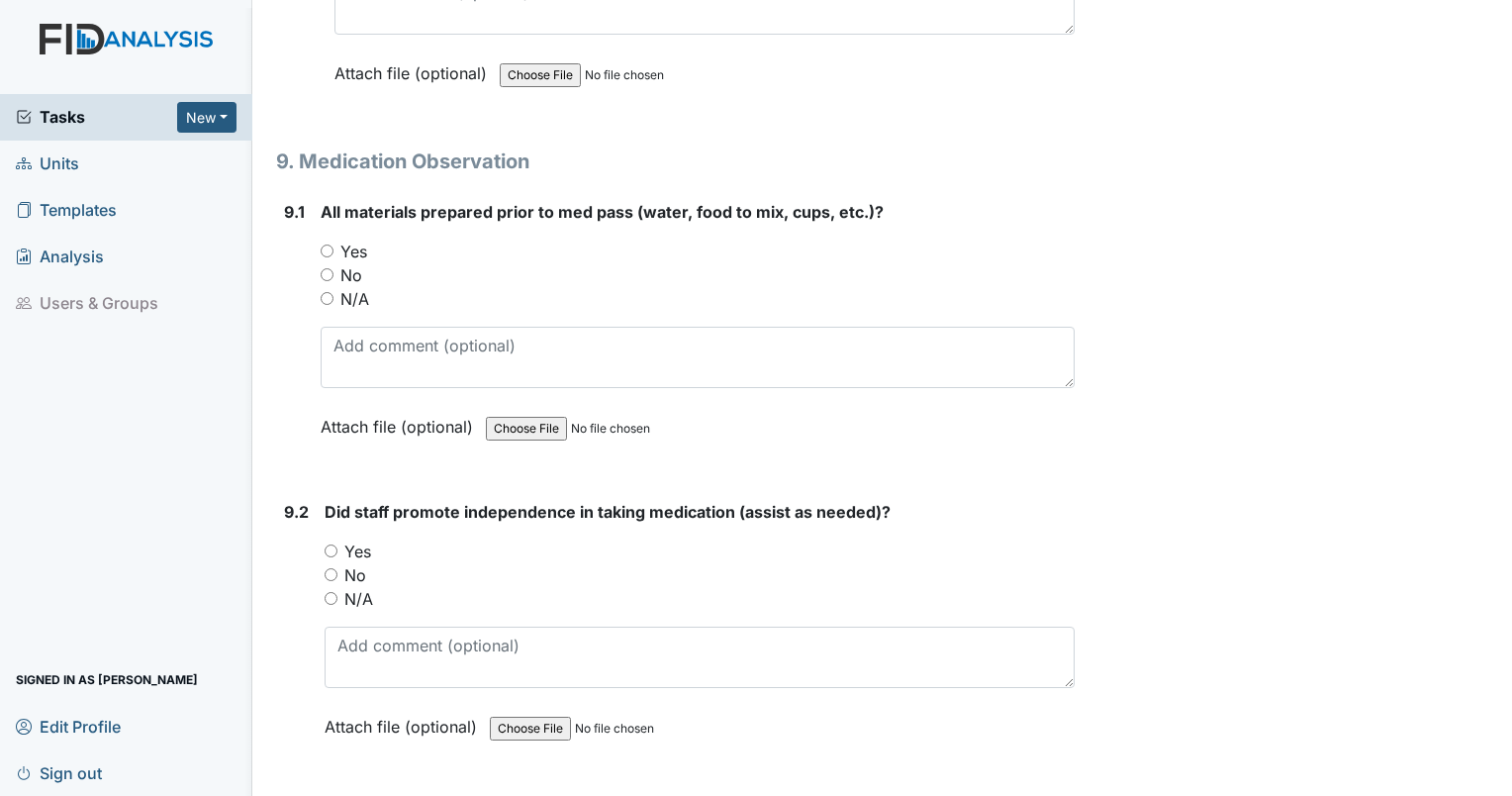 scroll, scrollTop: 21775, scrollLeft: 0, axis: vertical 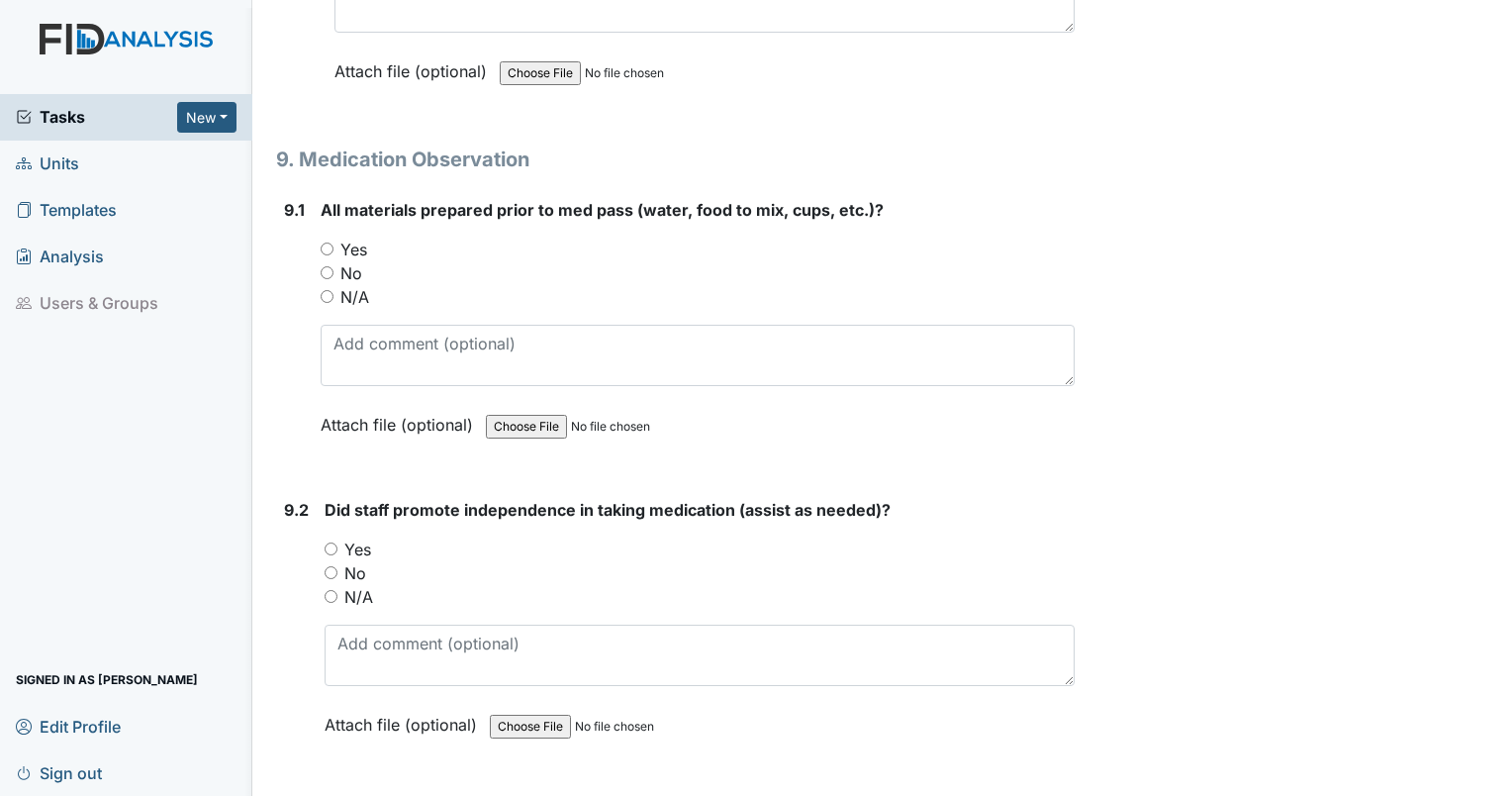 click on "Yes" at bounding box center [327, 249] 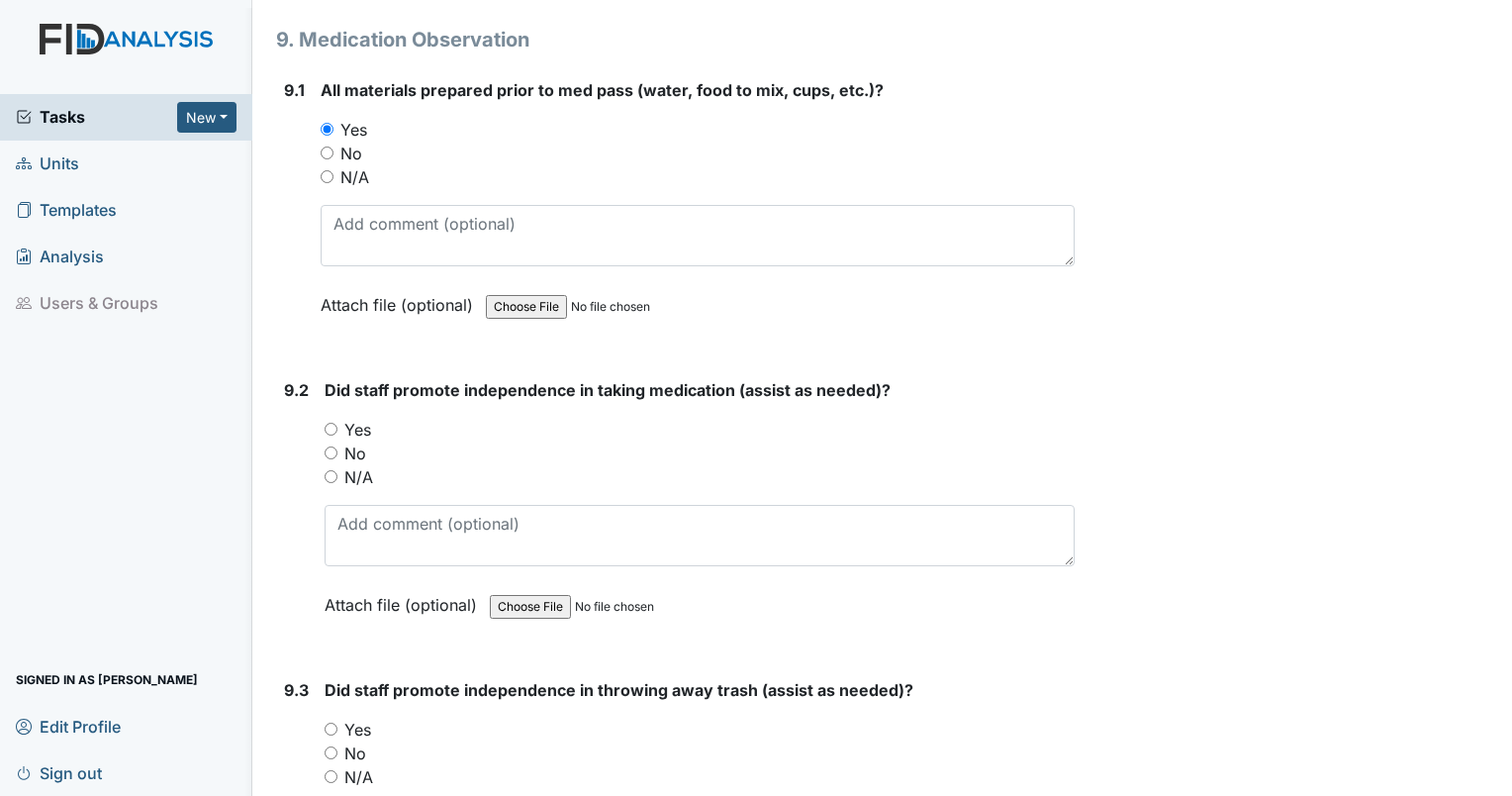 scroll, scrollTop: 21973, scrollLeft: 0, axis: vertical 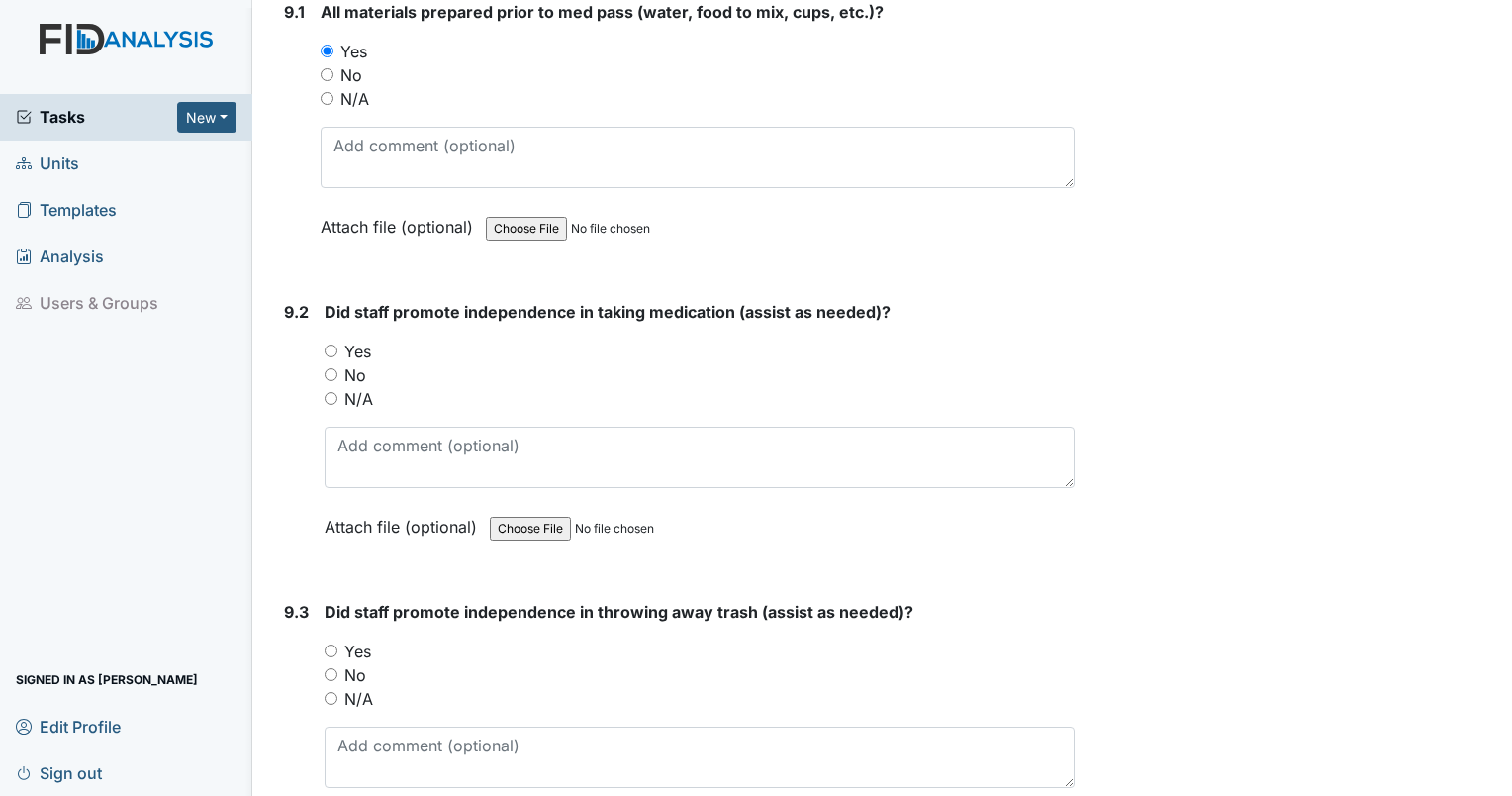 click on "Yes" at bounding box center (700, 351) 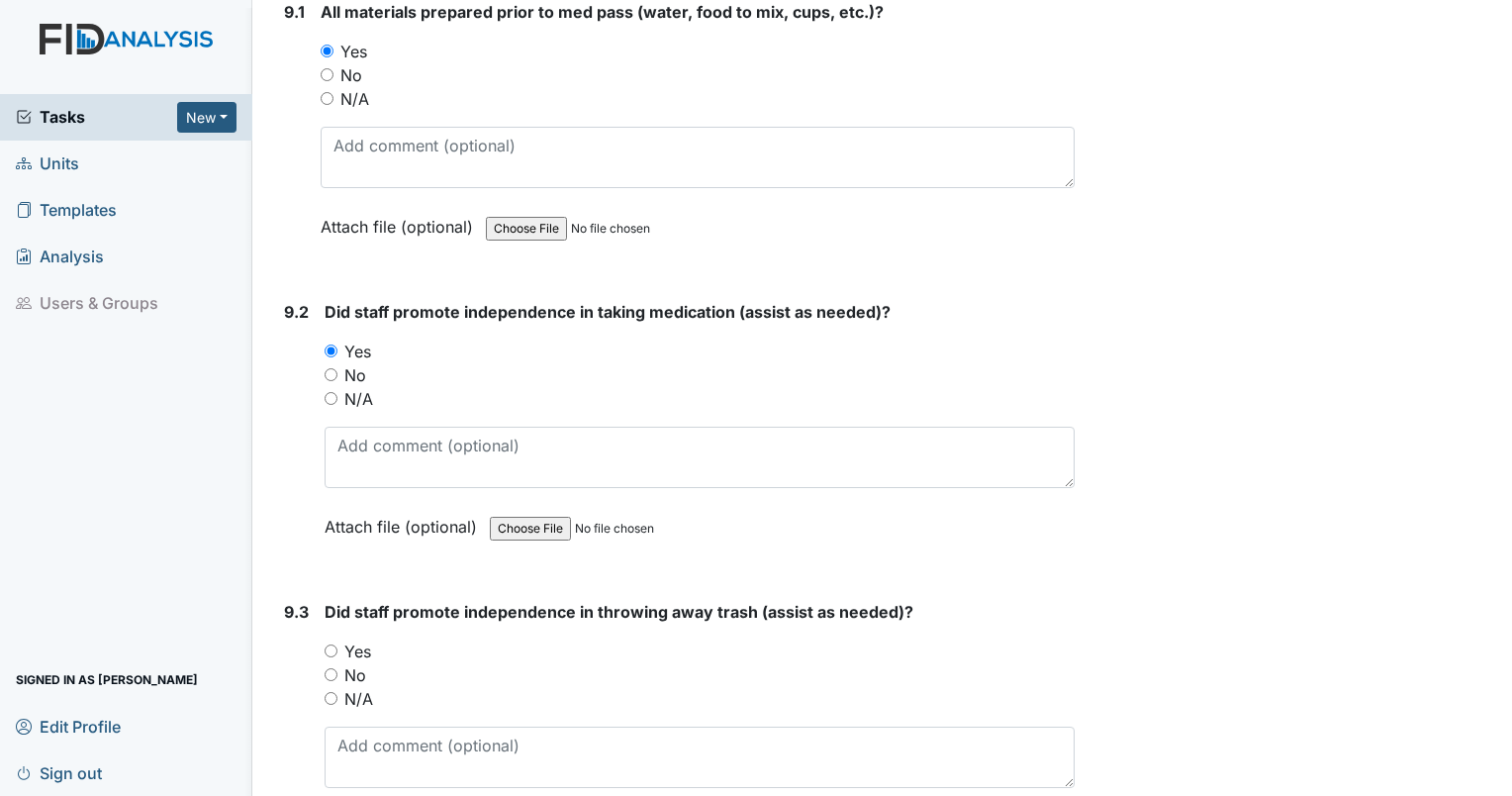 click on "Yes" at bounding box center (331, 650) 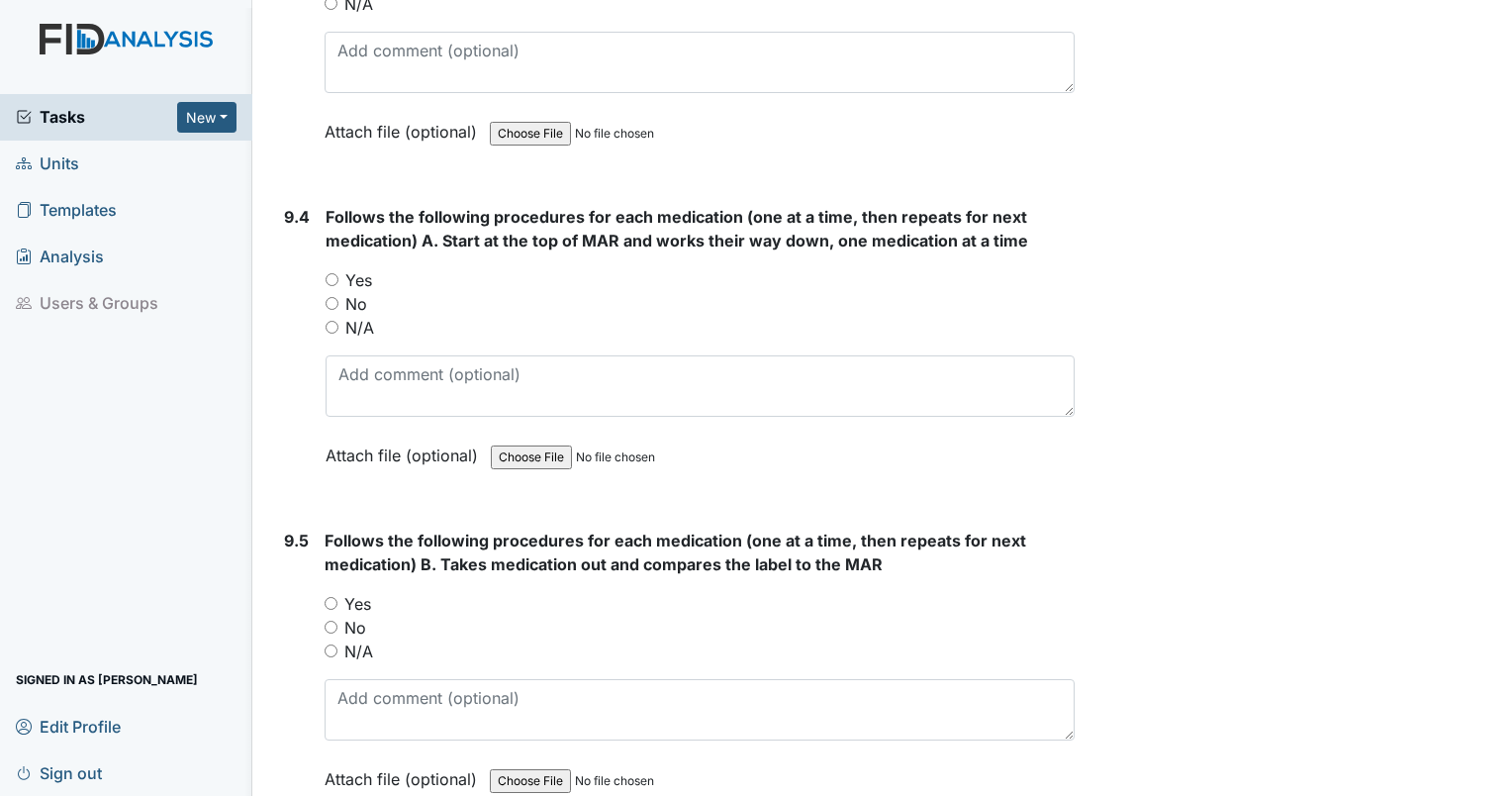 scroll, scrollTop: 22765, scrollLeft: 0, axis: vertical 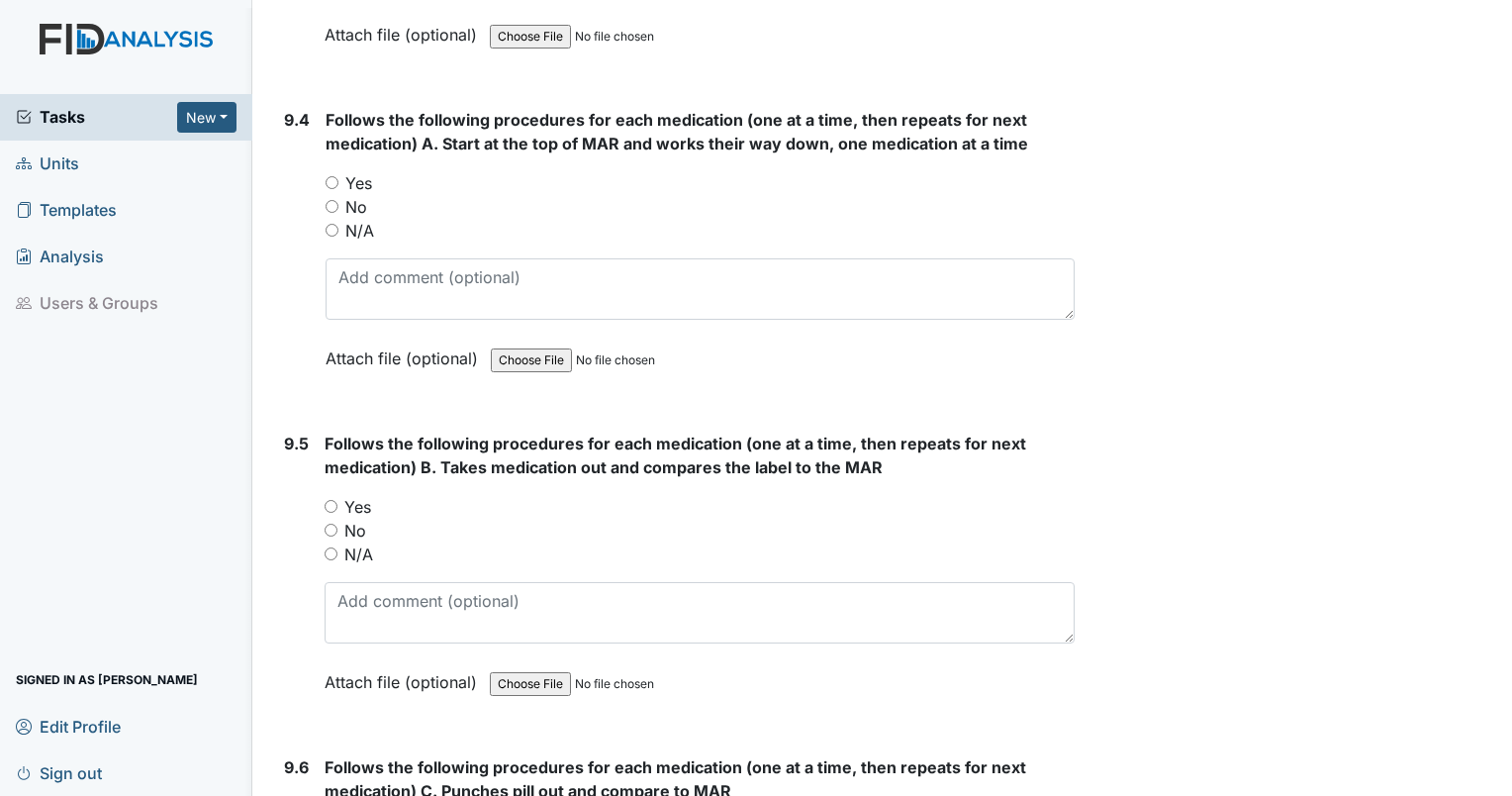click on "Yes" at bounding box center (331, 182) 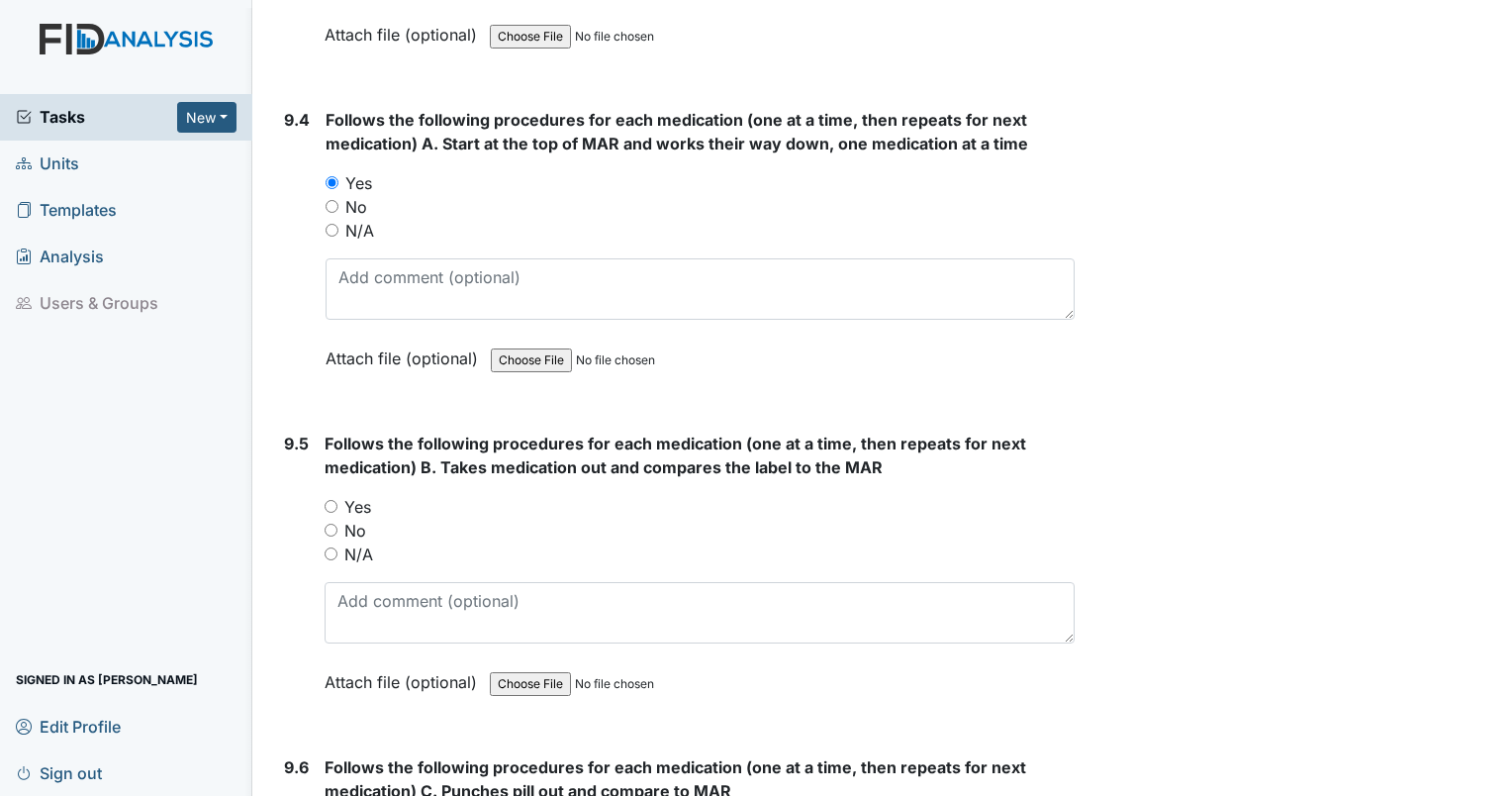 click on "Yes" at bounding box center (331, 506) 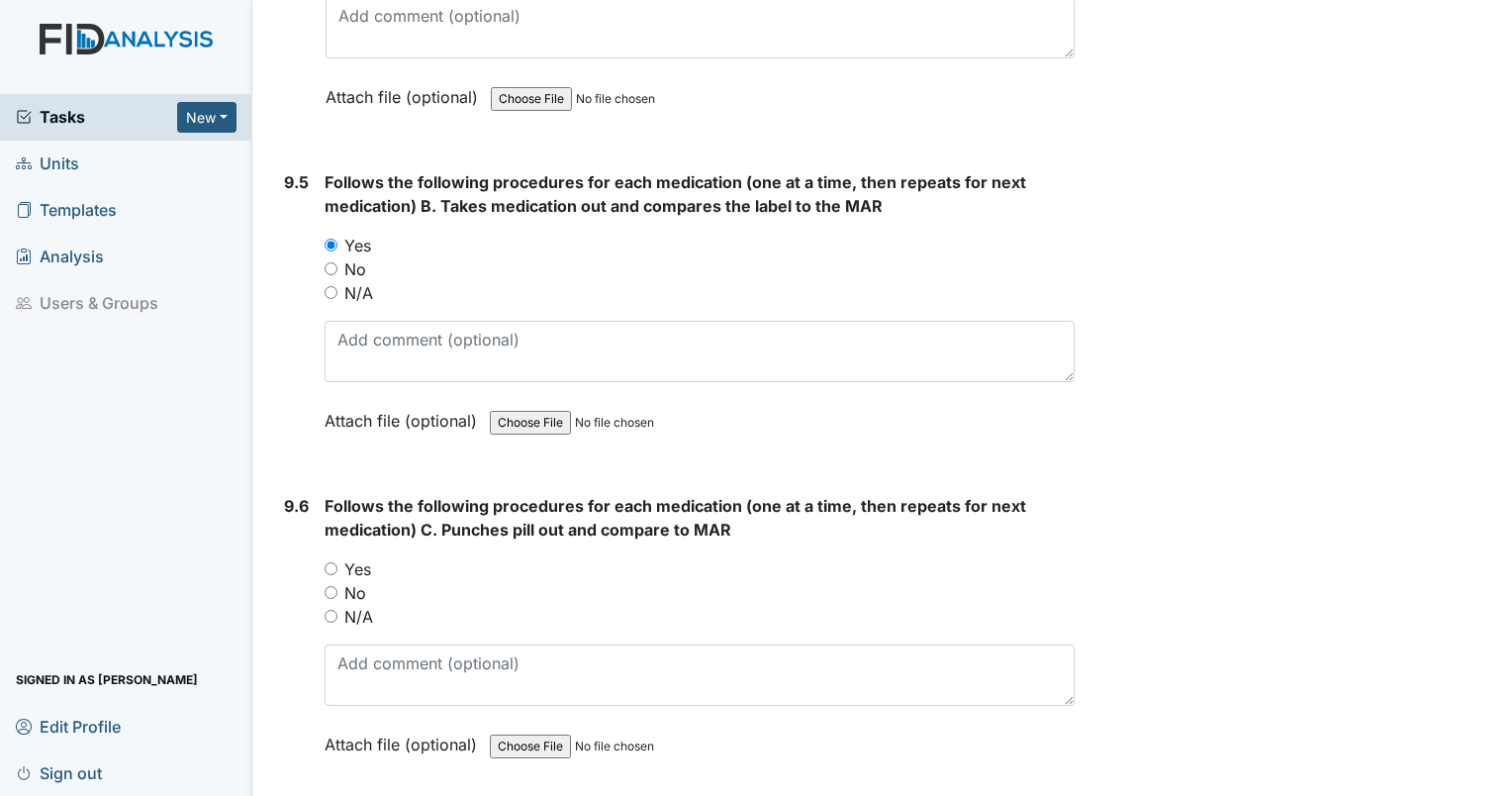 scroll, scrollTop: 23062, scrollLeft: 0, axis: vertical 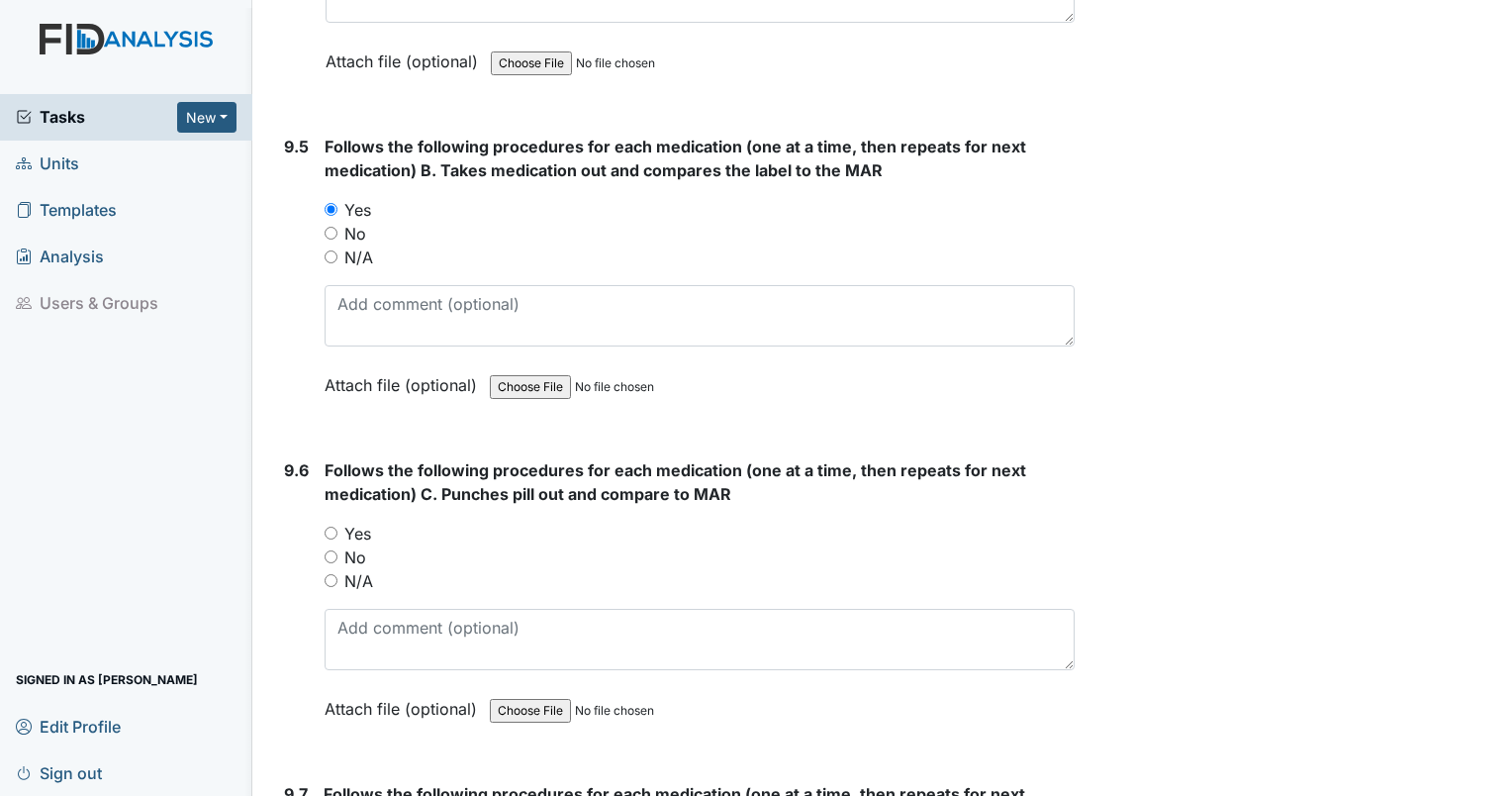 click on "Yes" at bounding box center (700, 534) 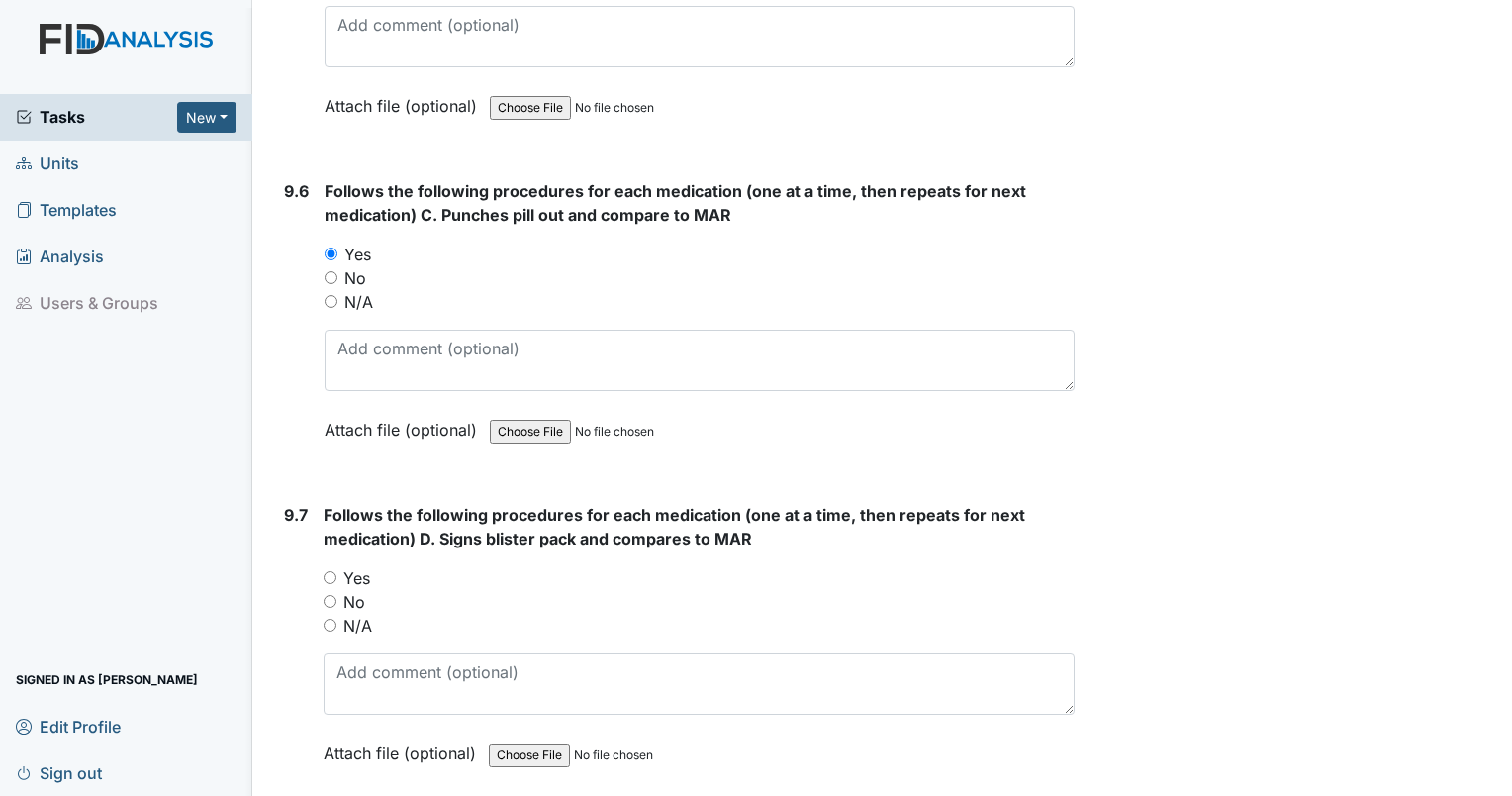 scroll, scrollTop: 23359, scrollLeft: 0, axis: vertical 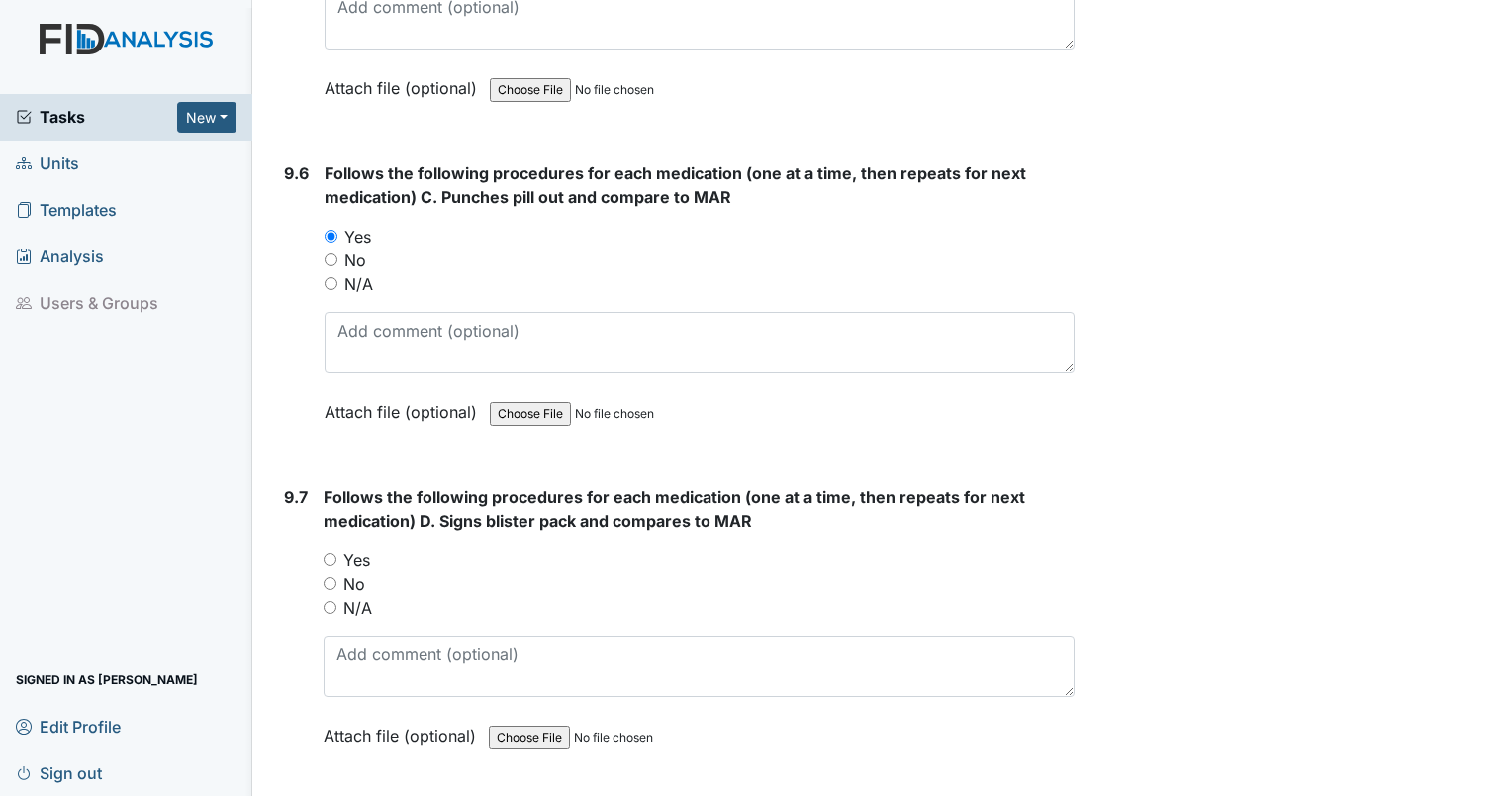 click on "Yes" at bounding box center [330, 559] 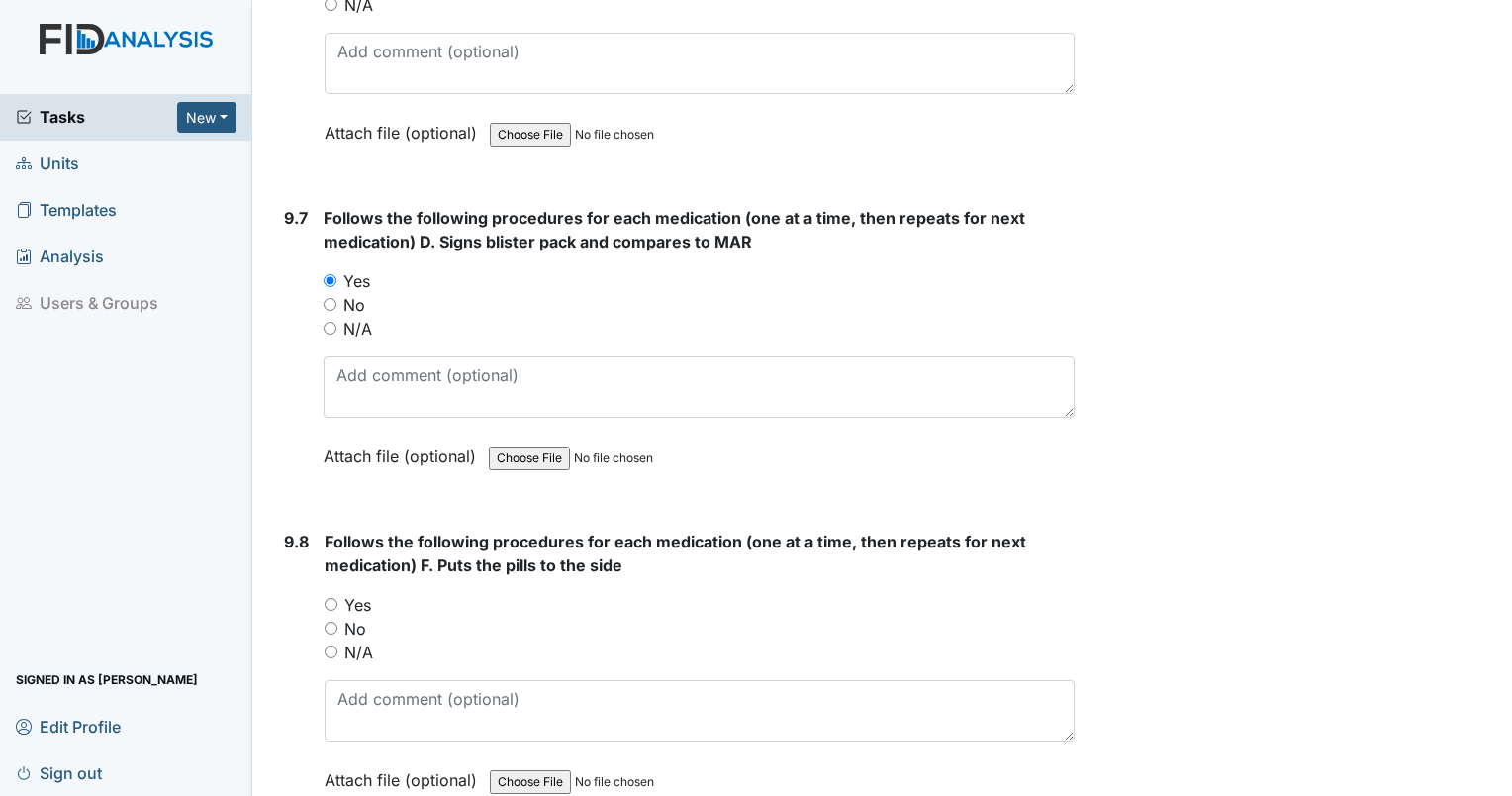 scroll, scrollTop: 23656, scrollLeft: 0, axis: vertical 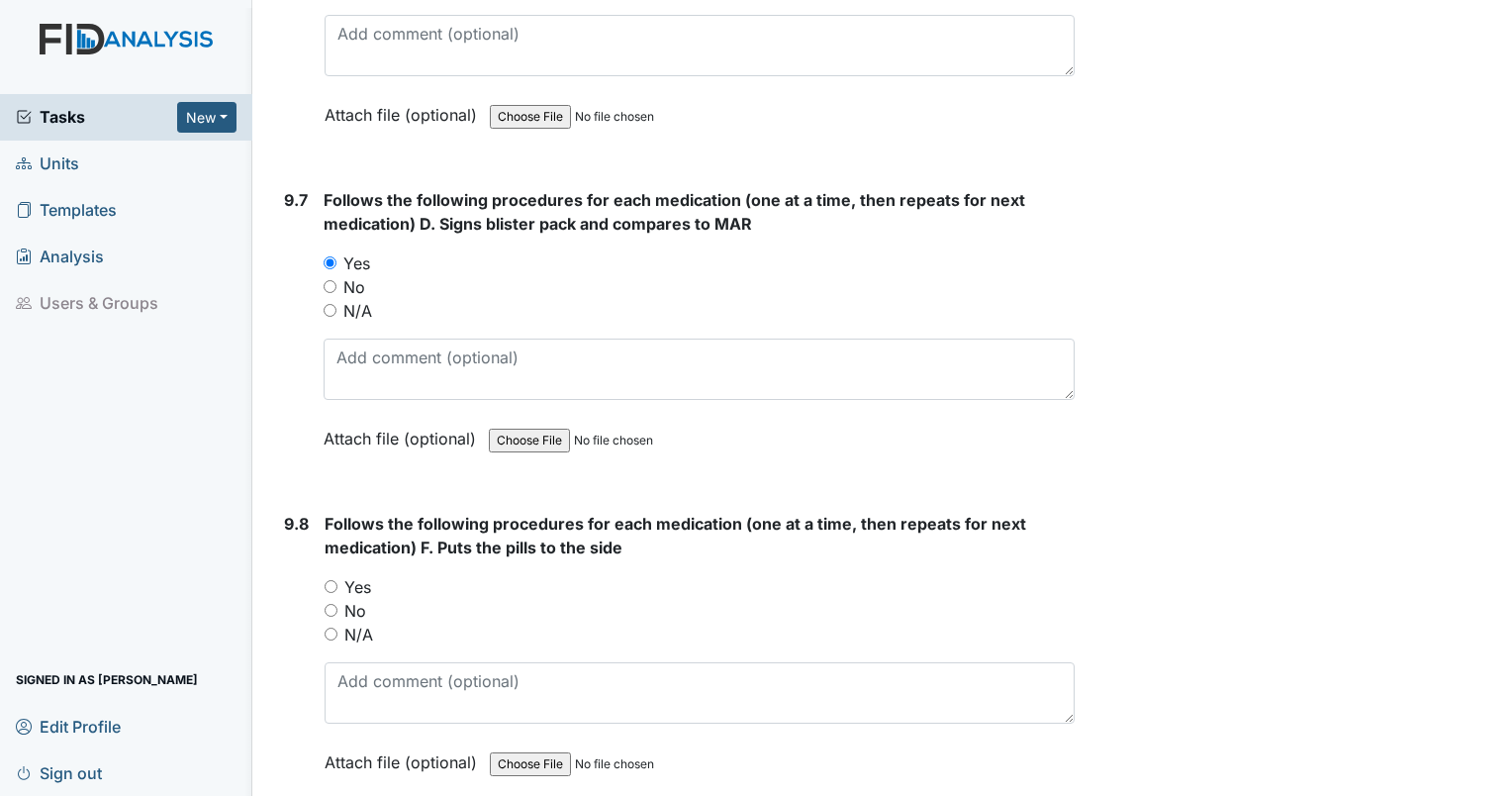 click on "Yes" at bounding box center [331, 586] 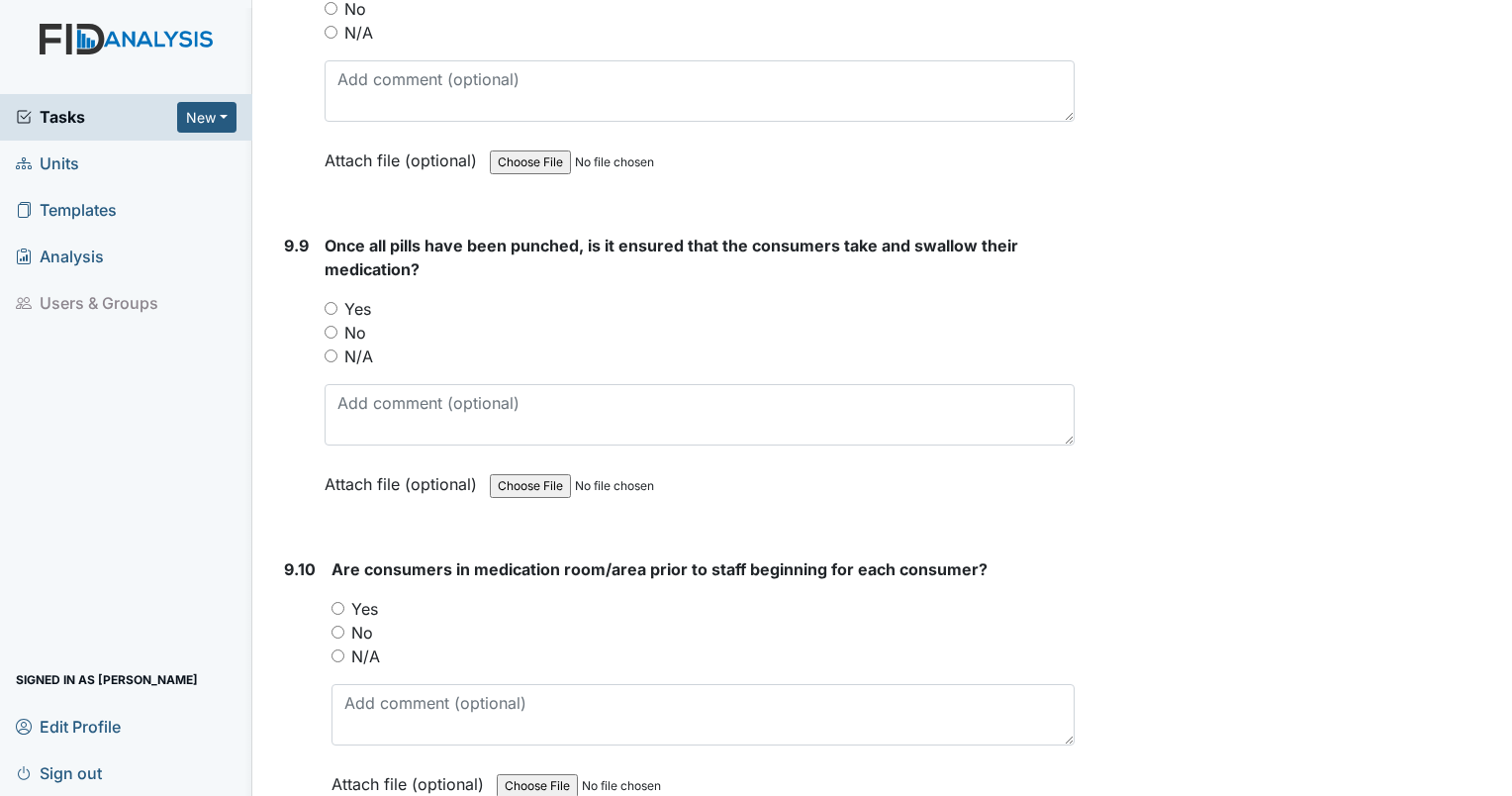 scroll, scrollTop: 24250, scrollLeft: 0, axis: vertical 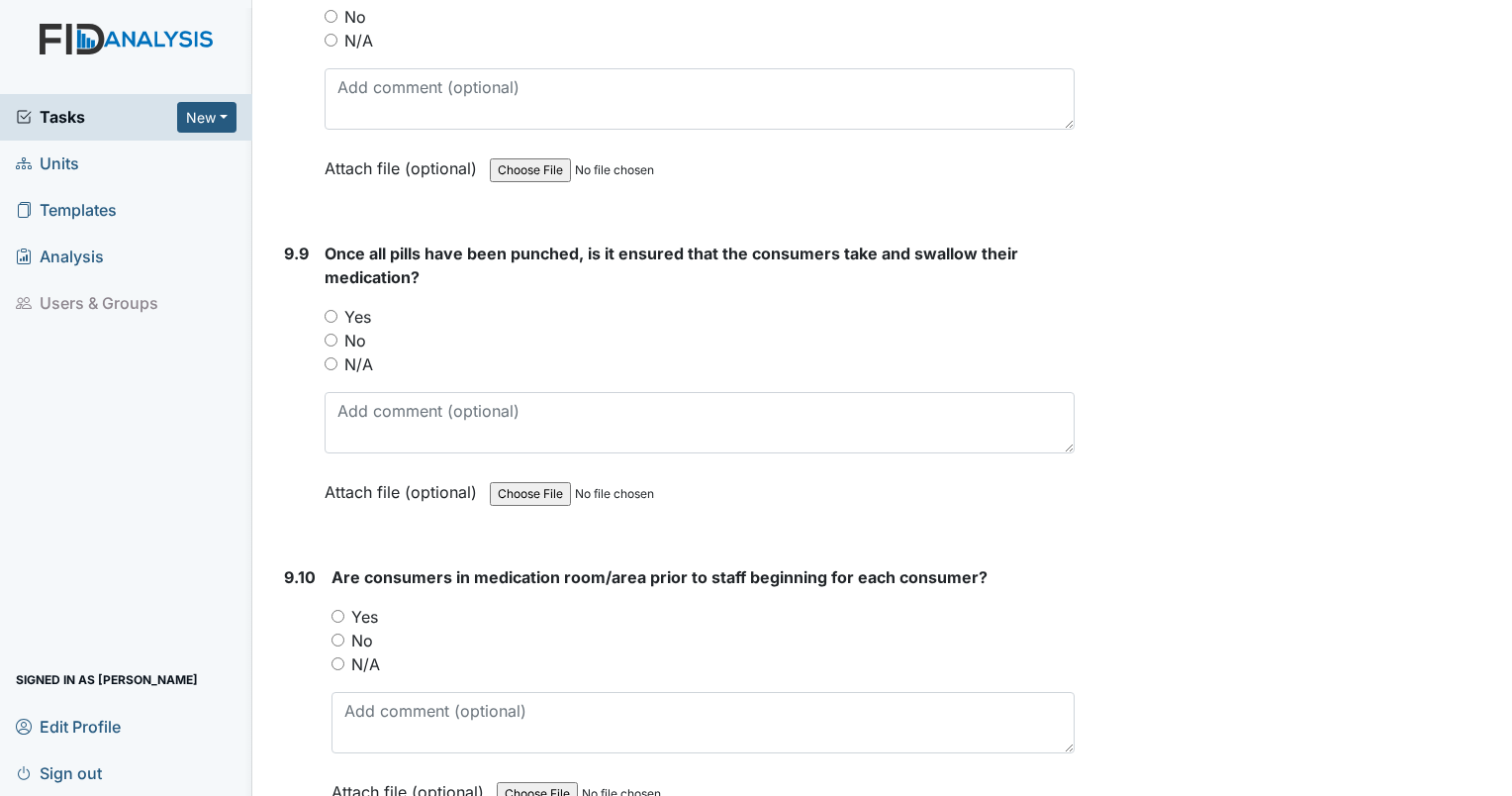 click on "Yes" at bounding box center (331, 316) 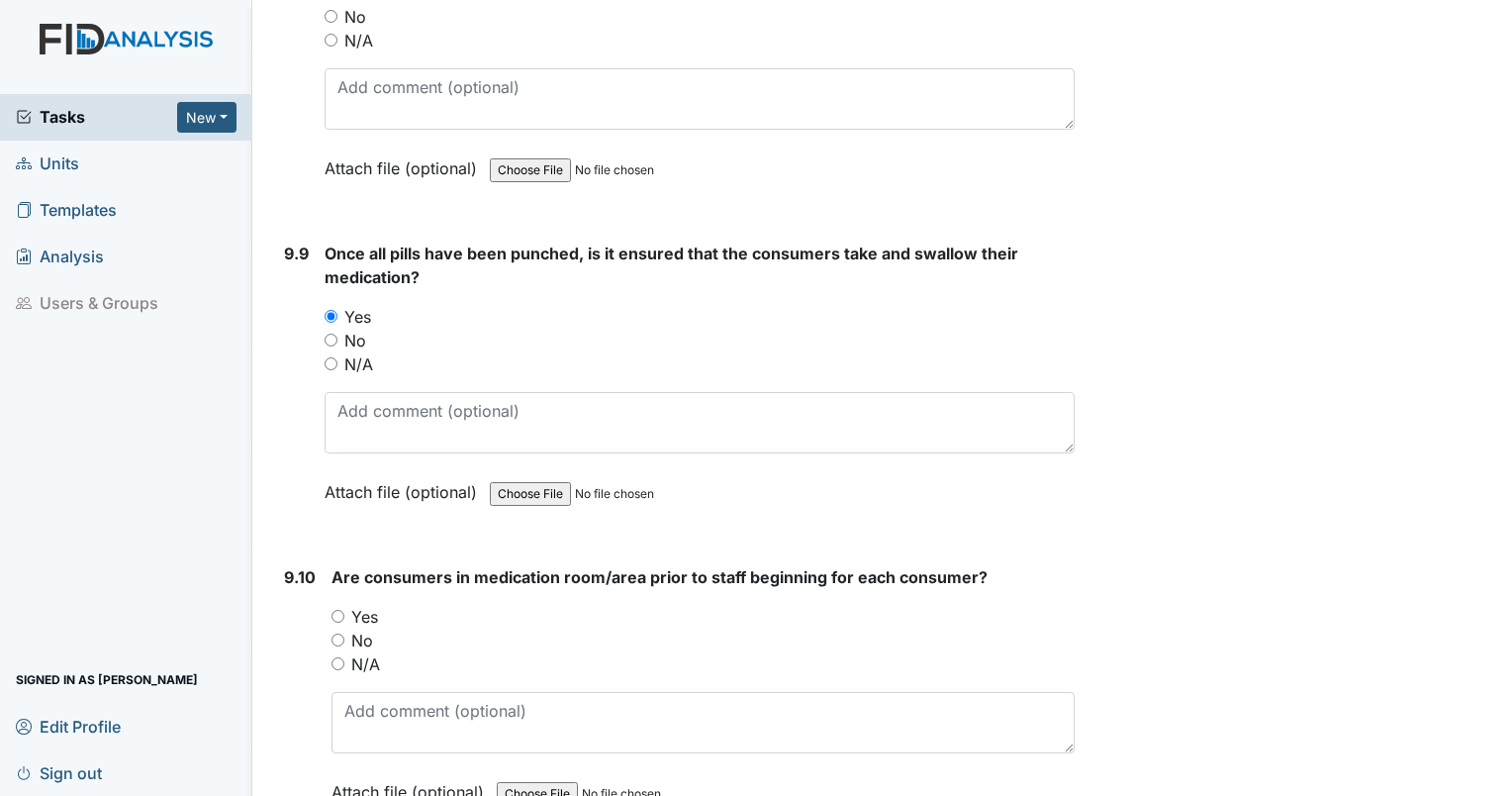 click on "Yes" at bounding box center (337, 616) 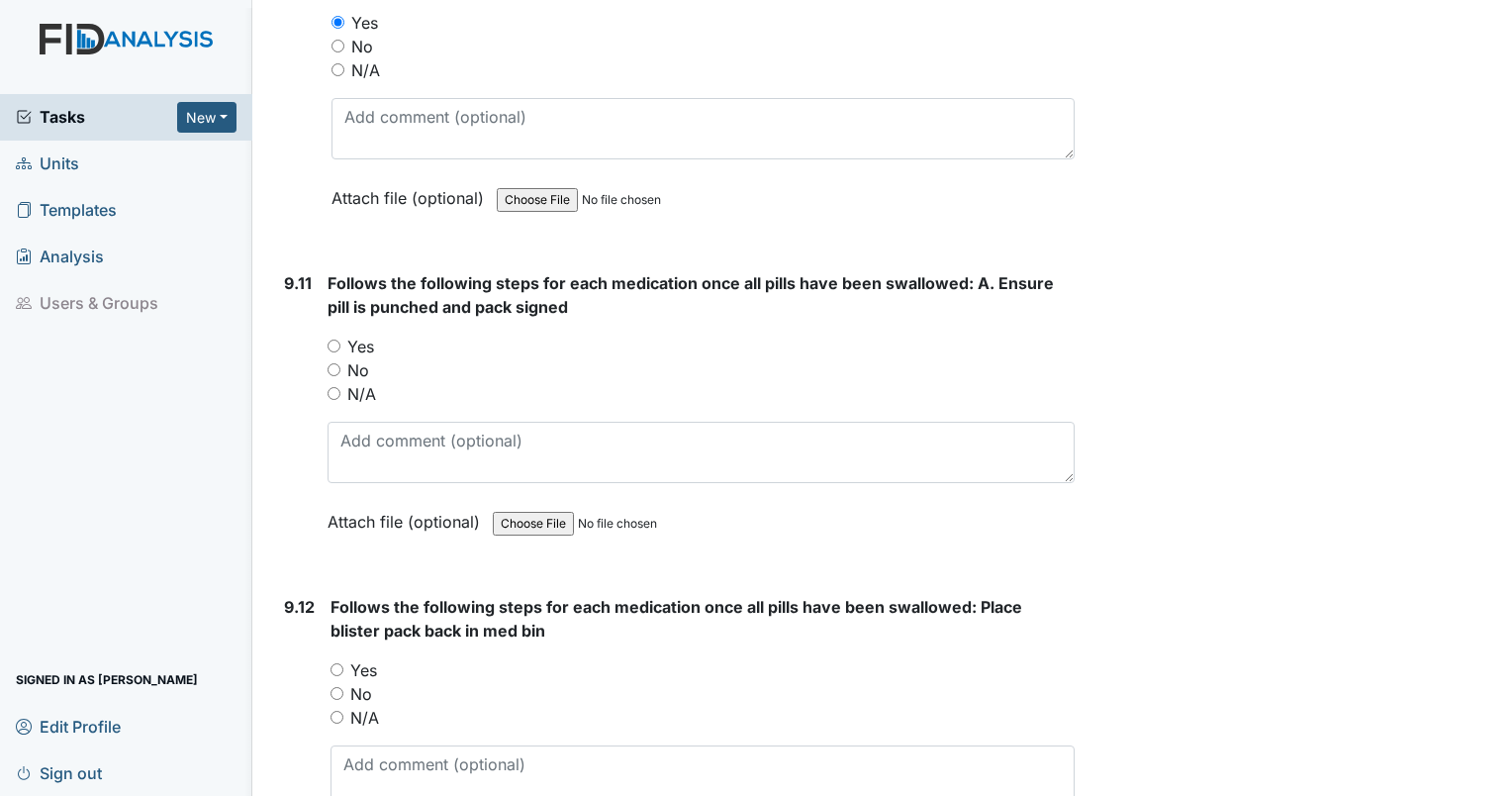 scroll, scrollTop: 24943, scrollLeft: 0, axis: vertical 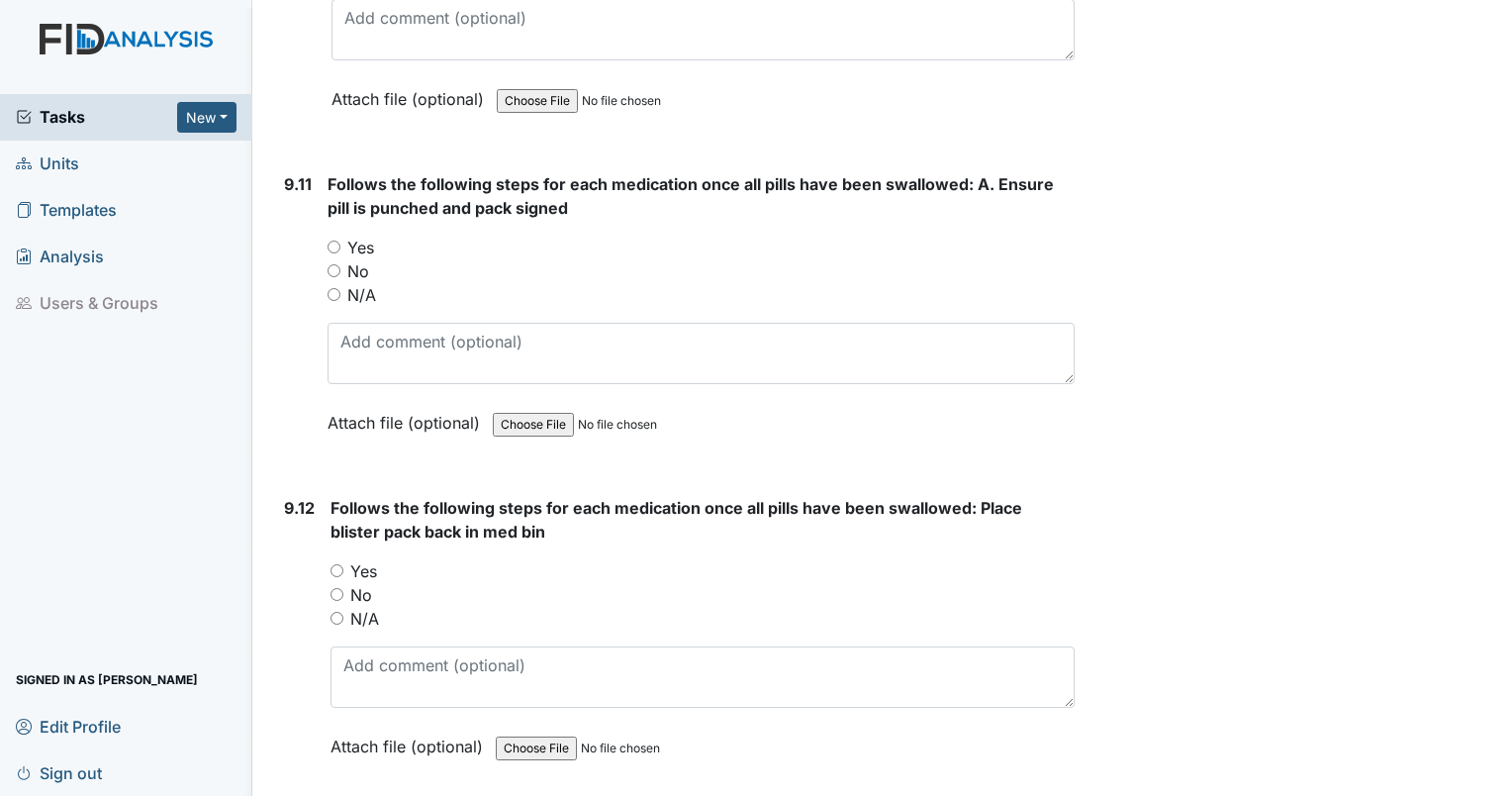 click on "Yes" at bounding box center [333, 247] 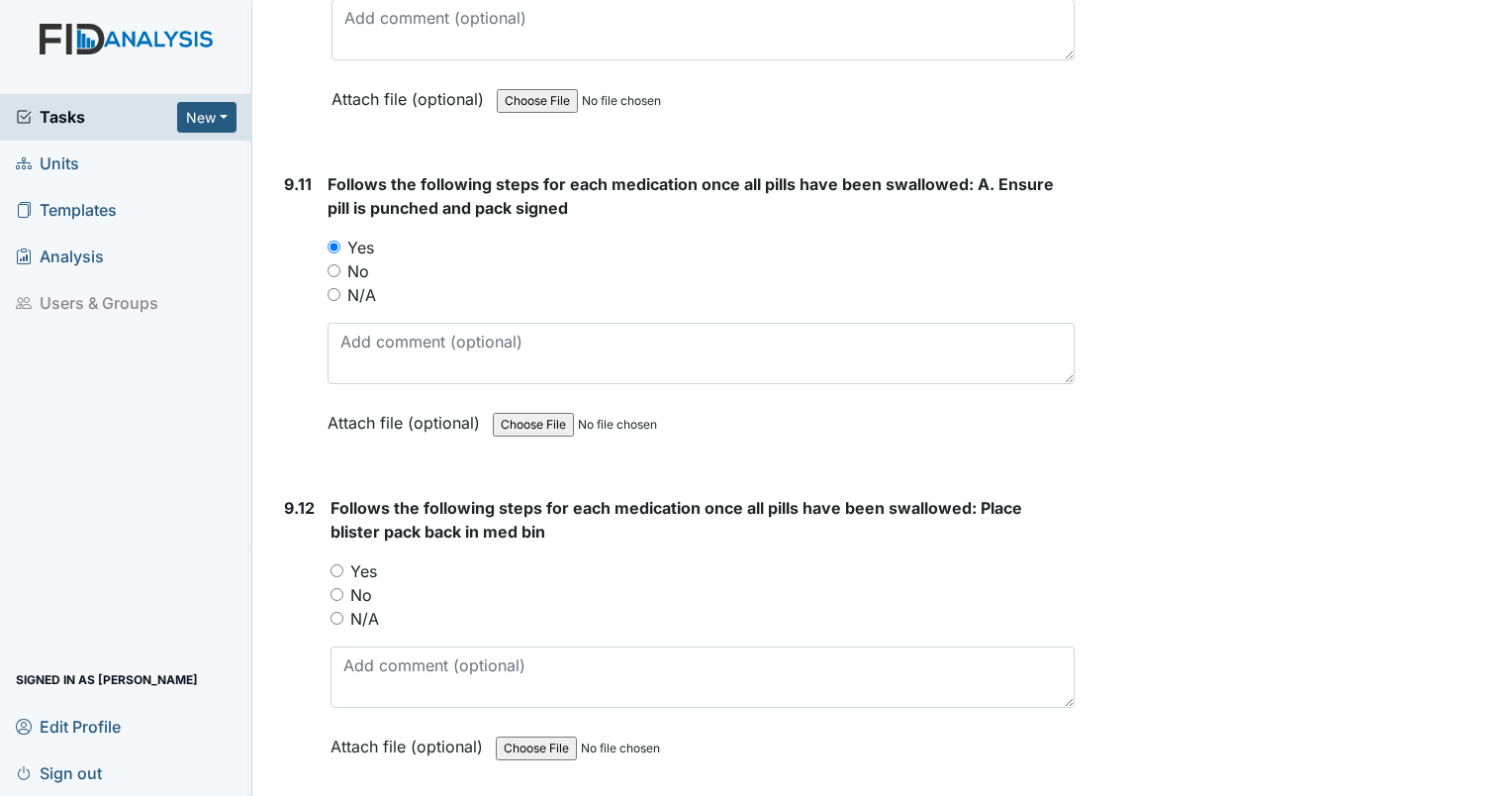 click on "Yes" at bounding box center [336, 570] 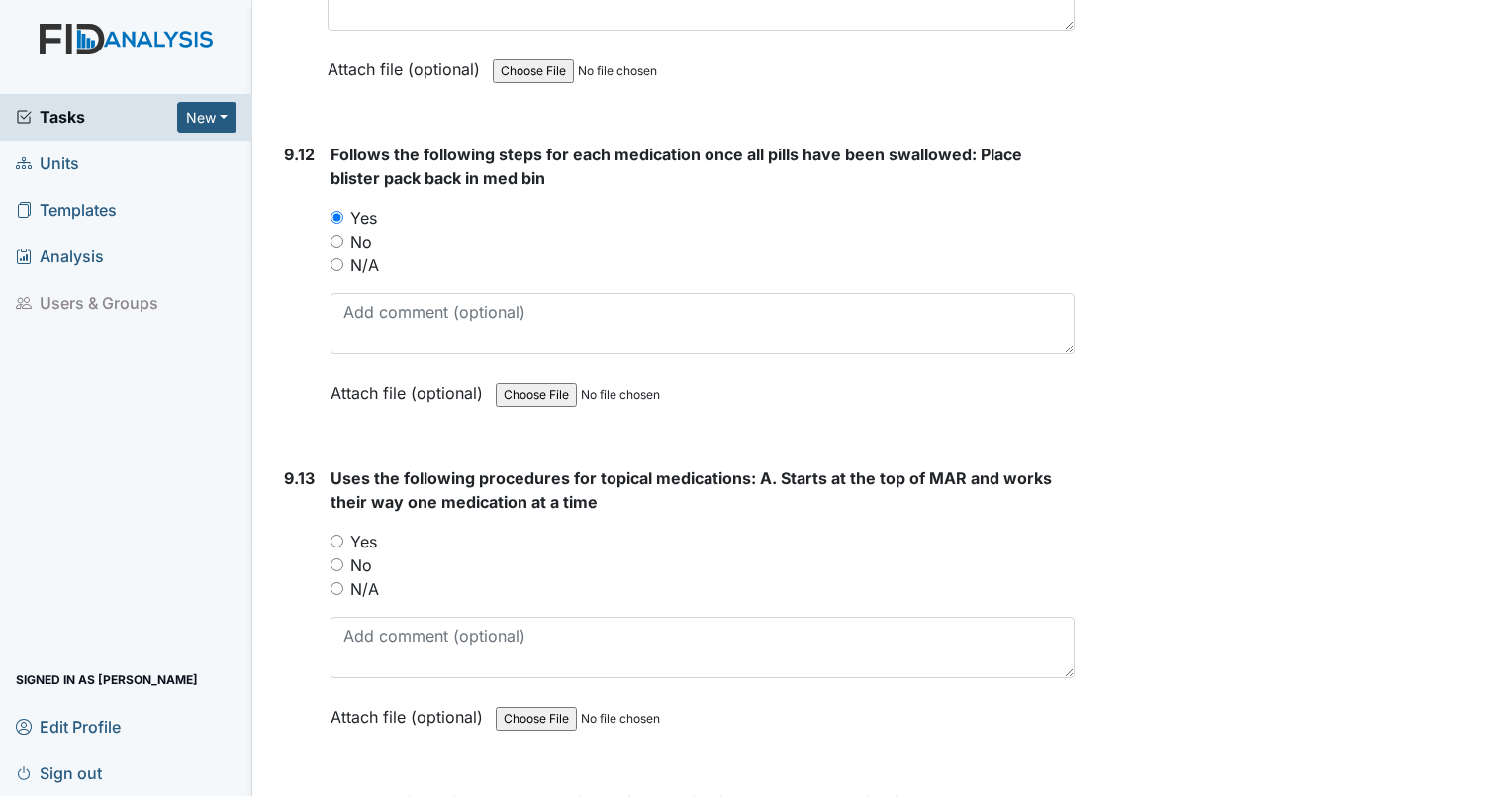 scroll, scrollTop: 25339, scrollLeft: 0, axis: vertical 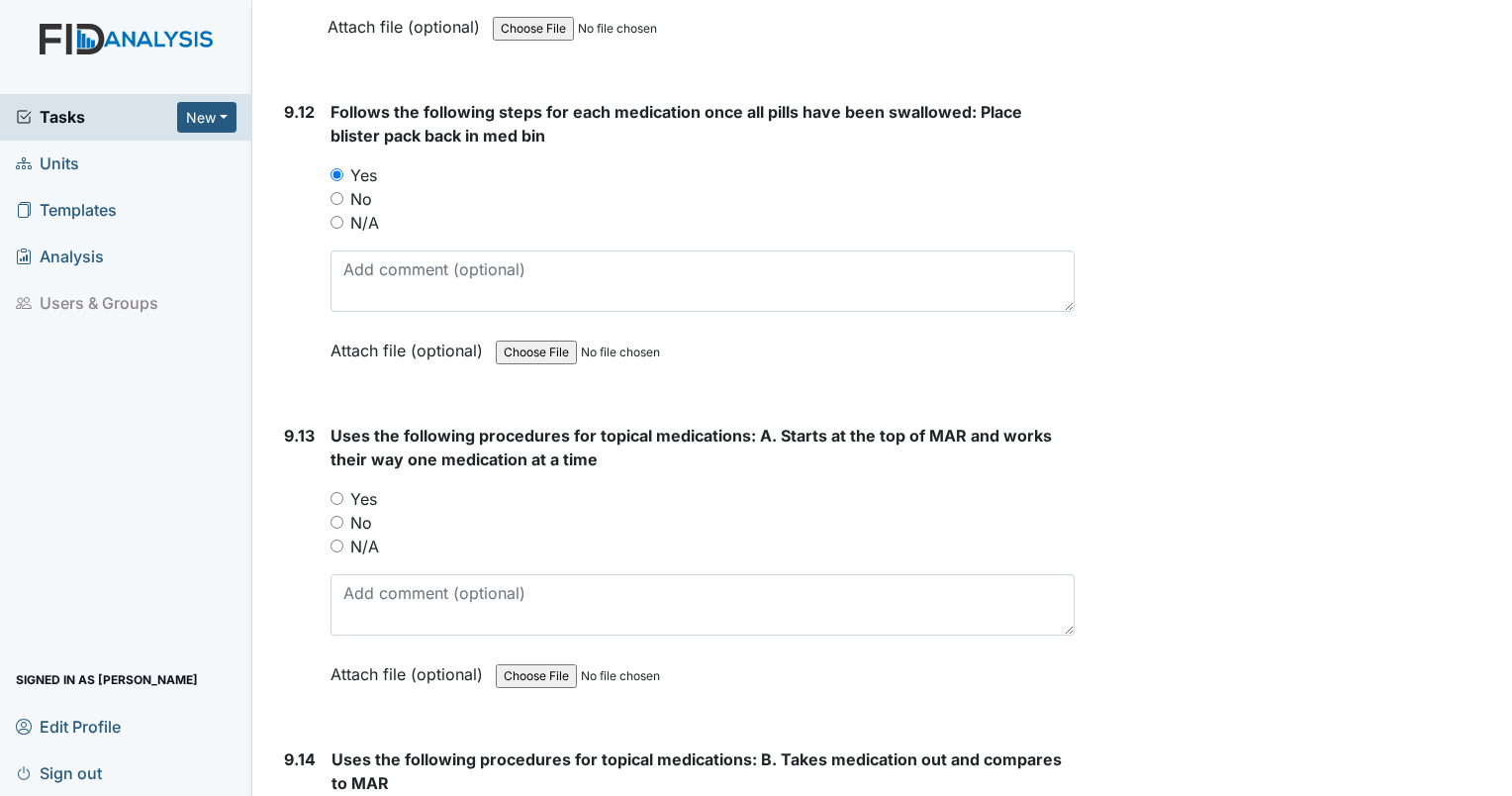 click on "Yes" at bounding box center (336, 498) 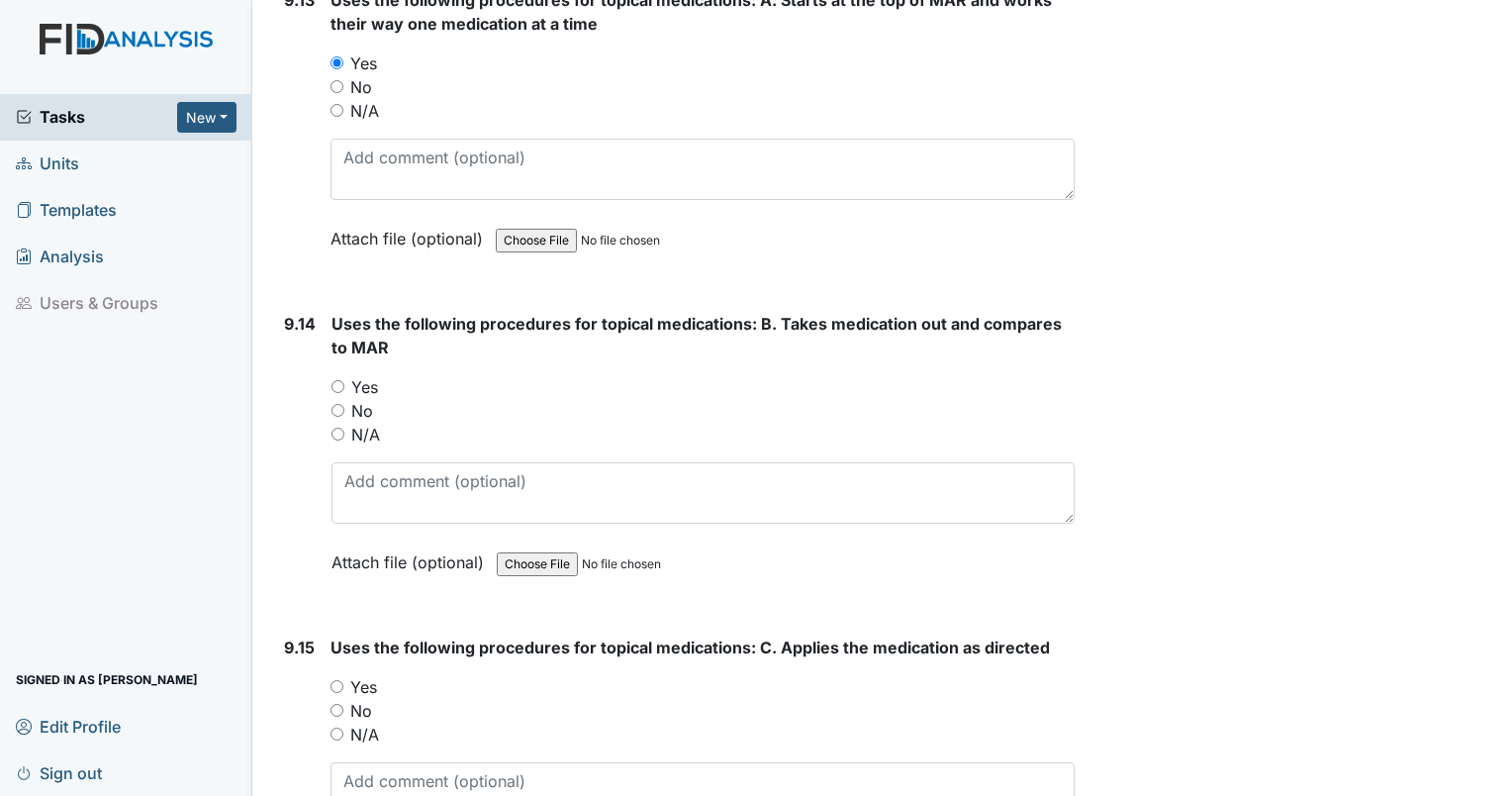 scroll, scrollTop: 25834, scrollLeft: 0, axis: vertical 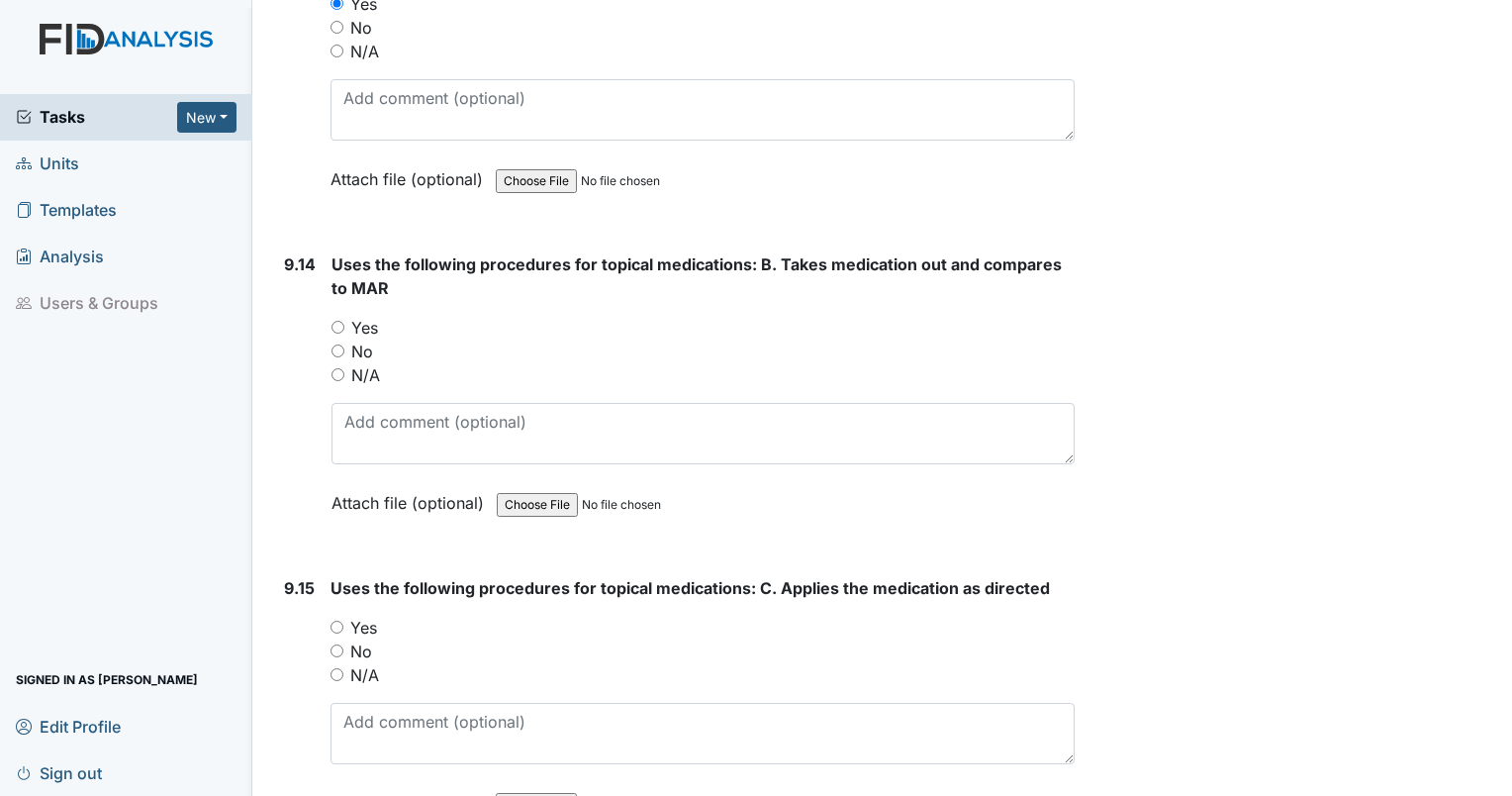 click on "Yes" at bounding box center [337, 327] 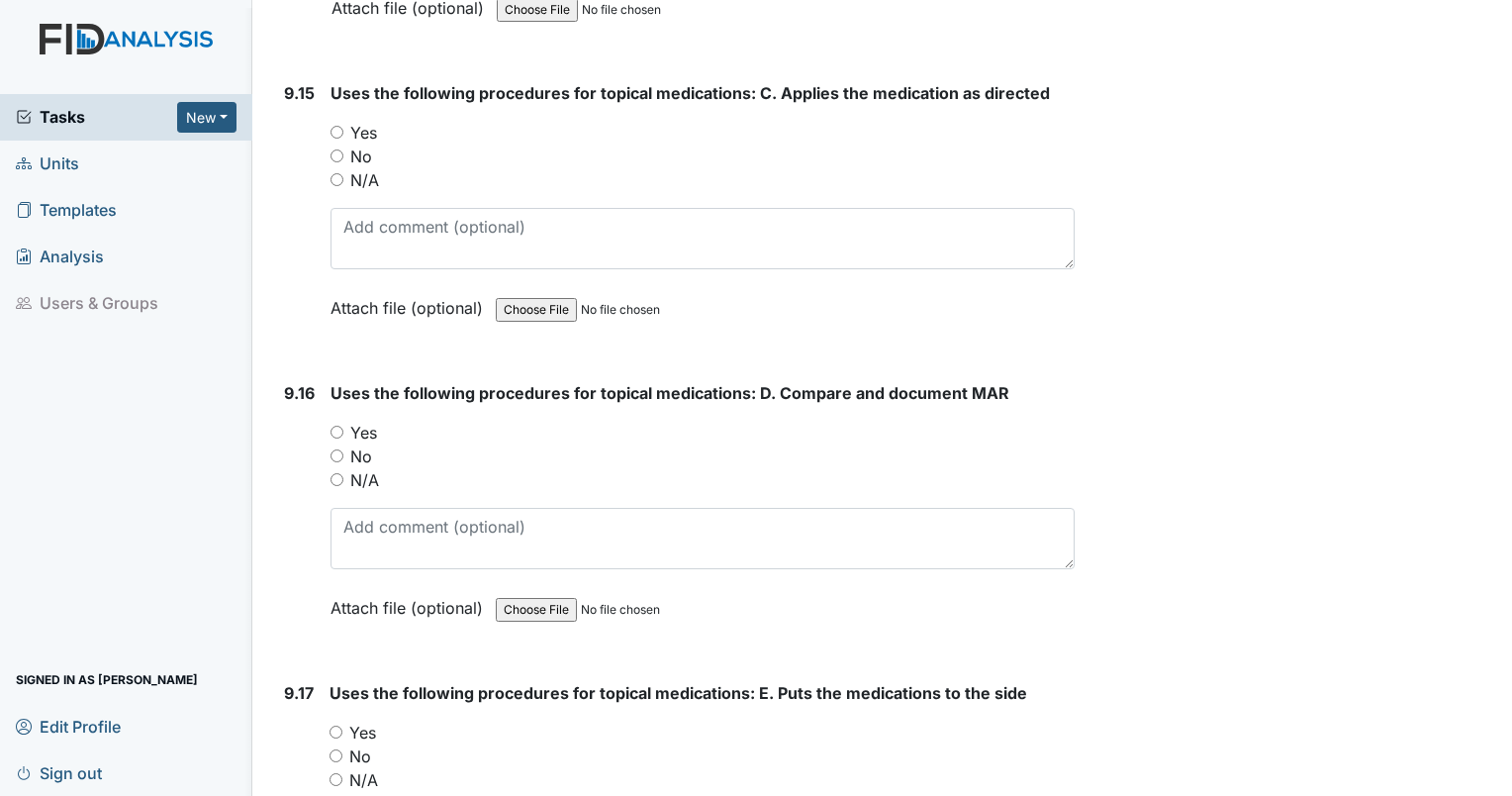 scroll, scrollTop: 26230, scrollLeft: 0, axis: vertical 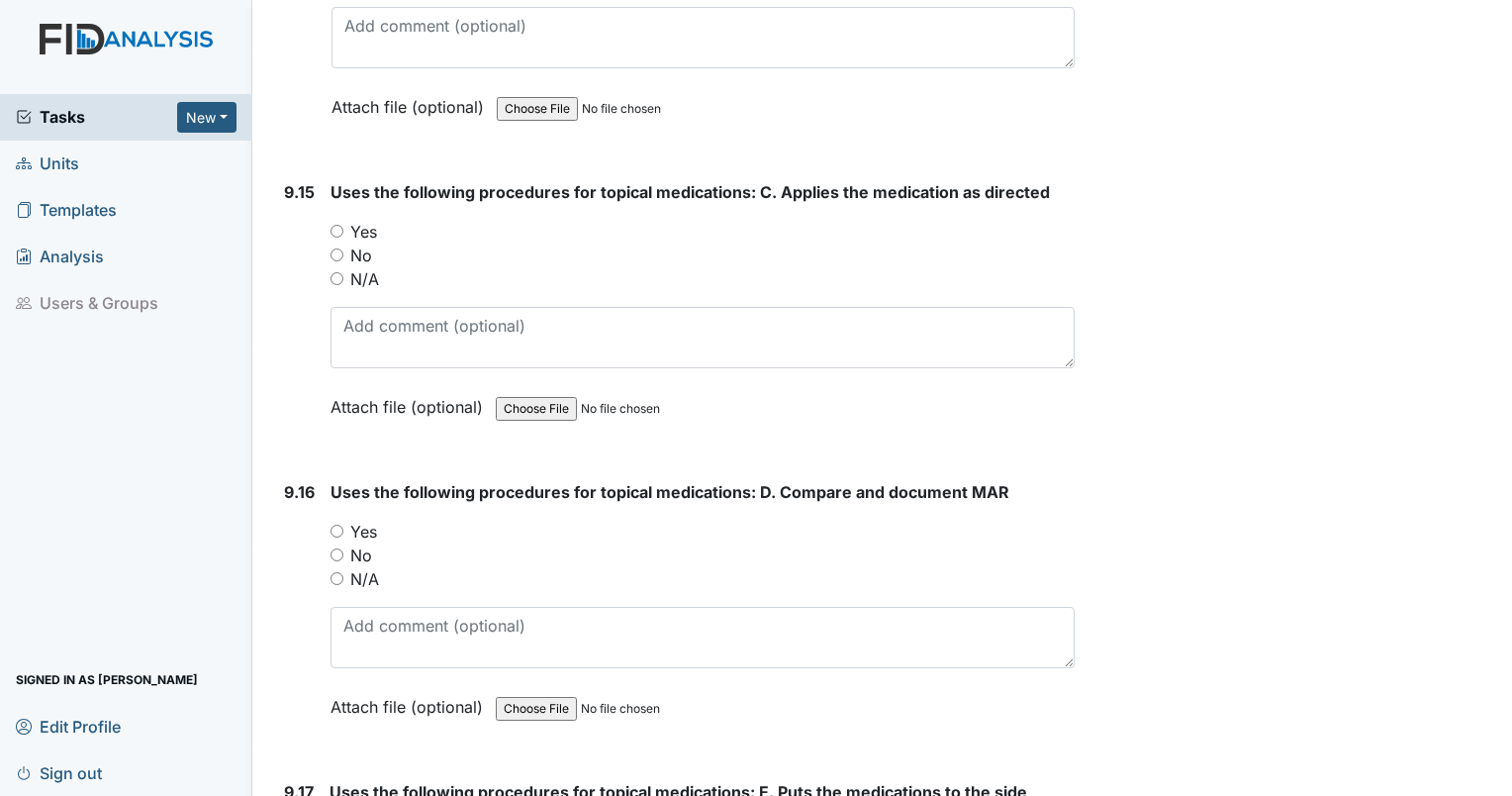 click on "Yes" at bounding box center (336, 531) 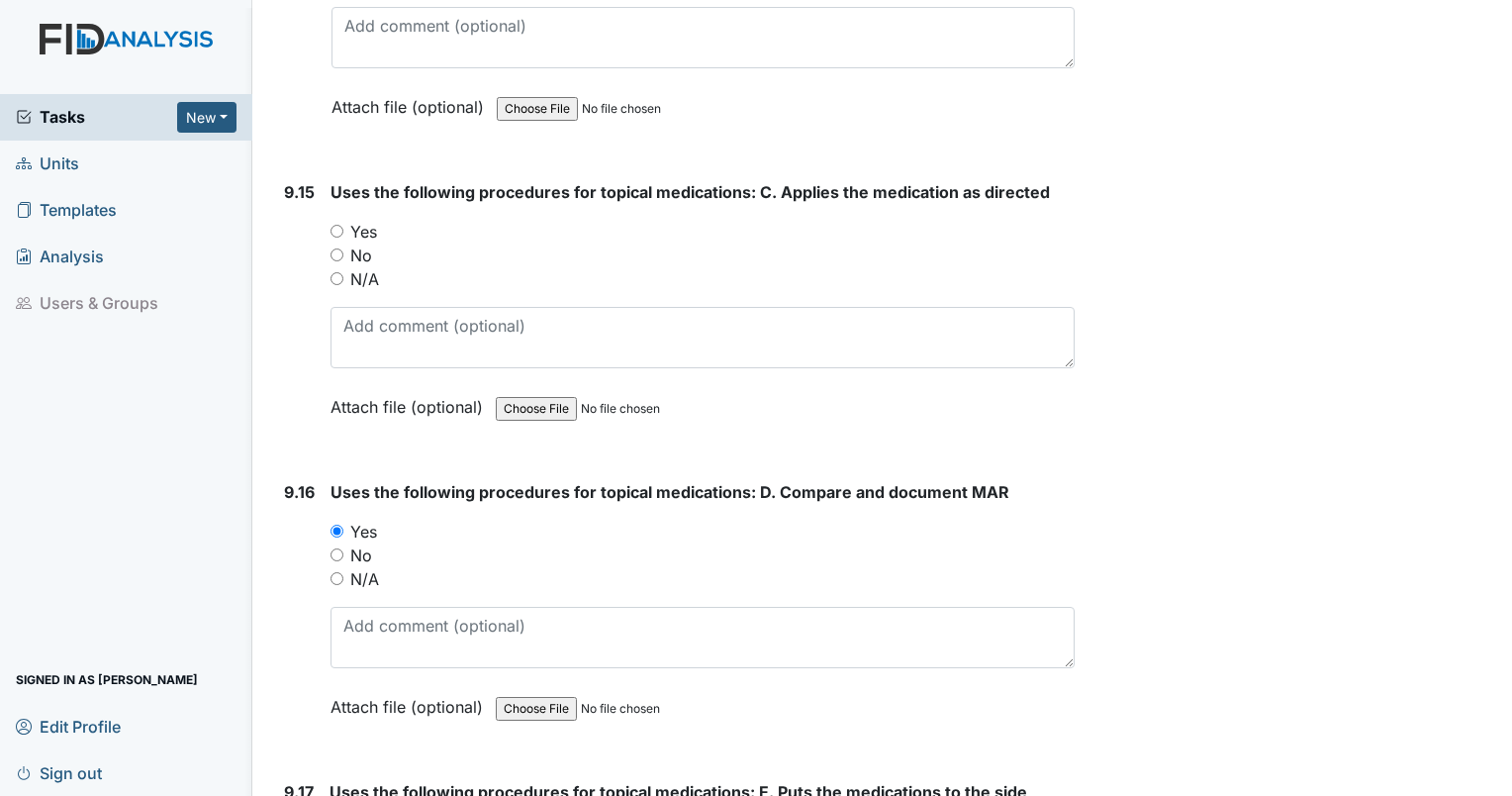 drag, startPoint x: 330, startPoint y: 115, endPoint x: 359, endPoint y: 125, distance: 30.675723 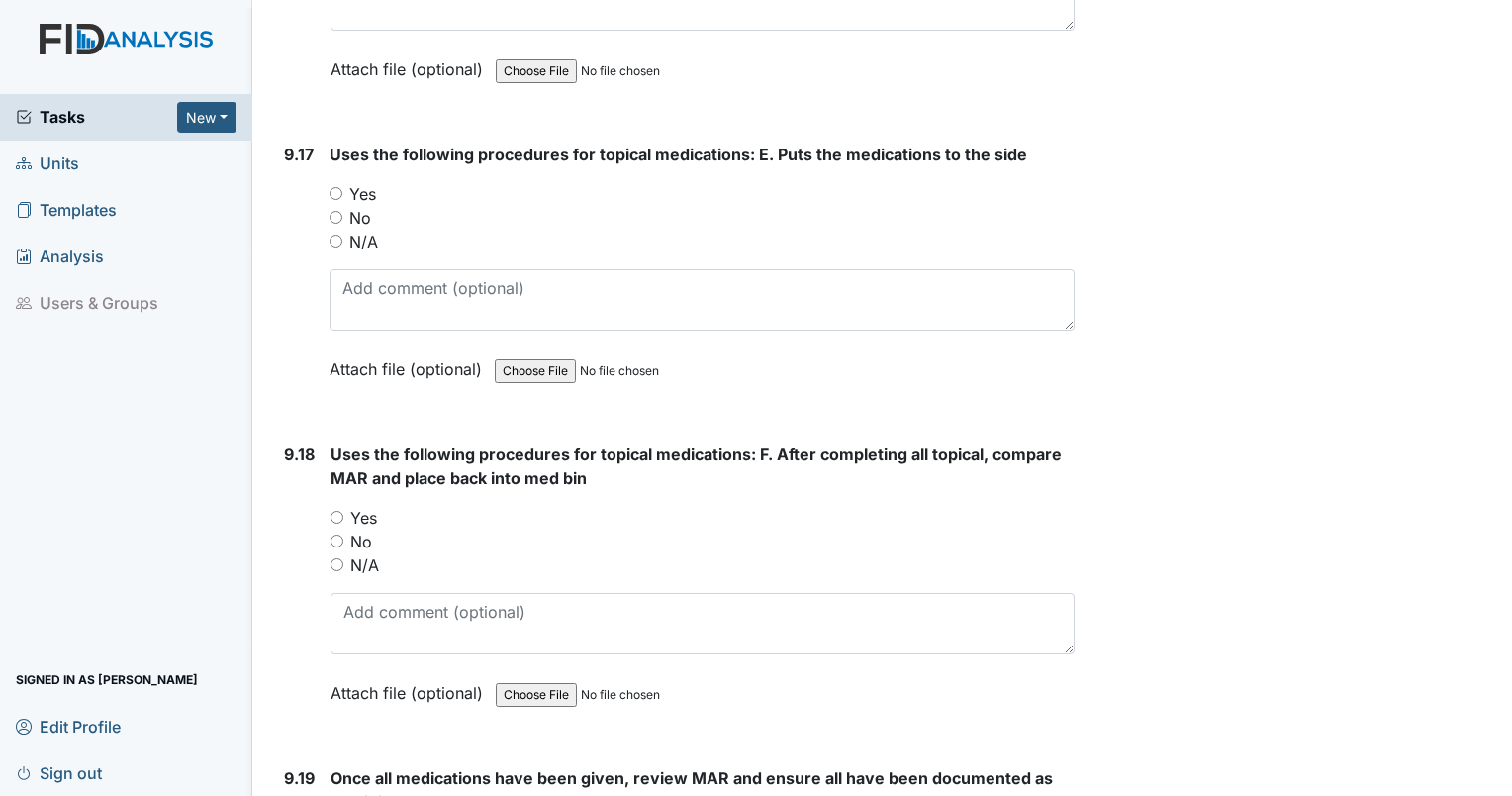 scroll, scrollTop: 26824, scrollLeft: 0, axis: vertical 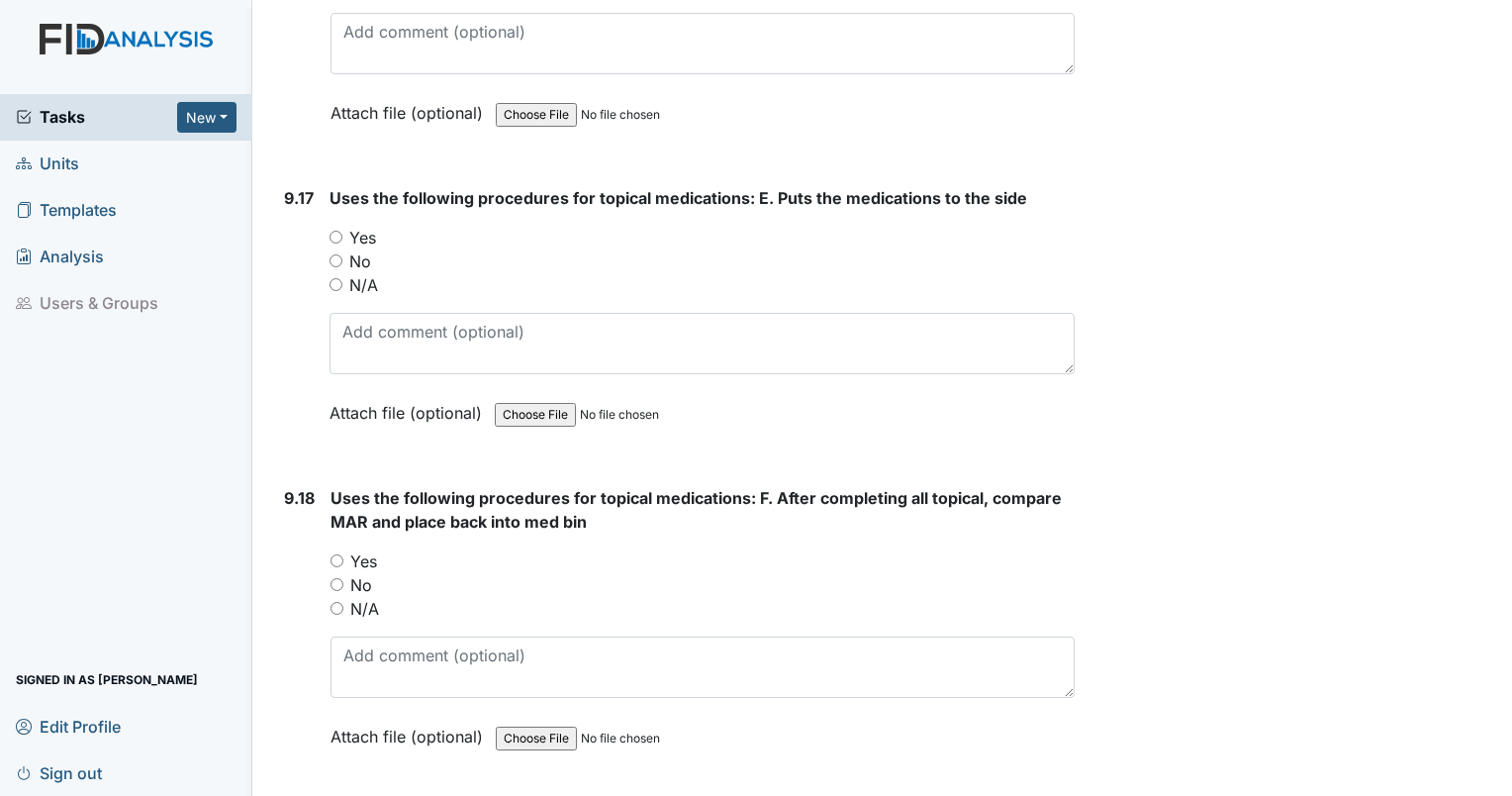 click on "Yes" at bounding box center [335, 237] 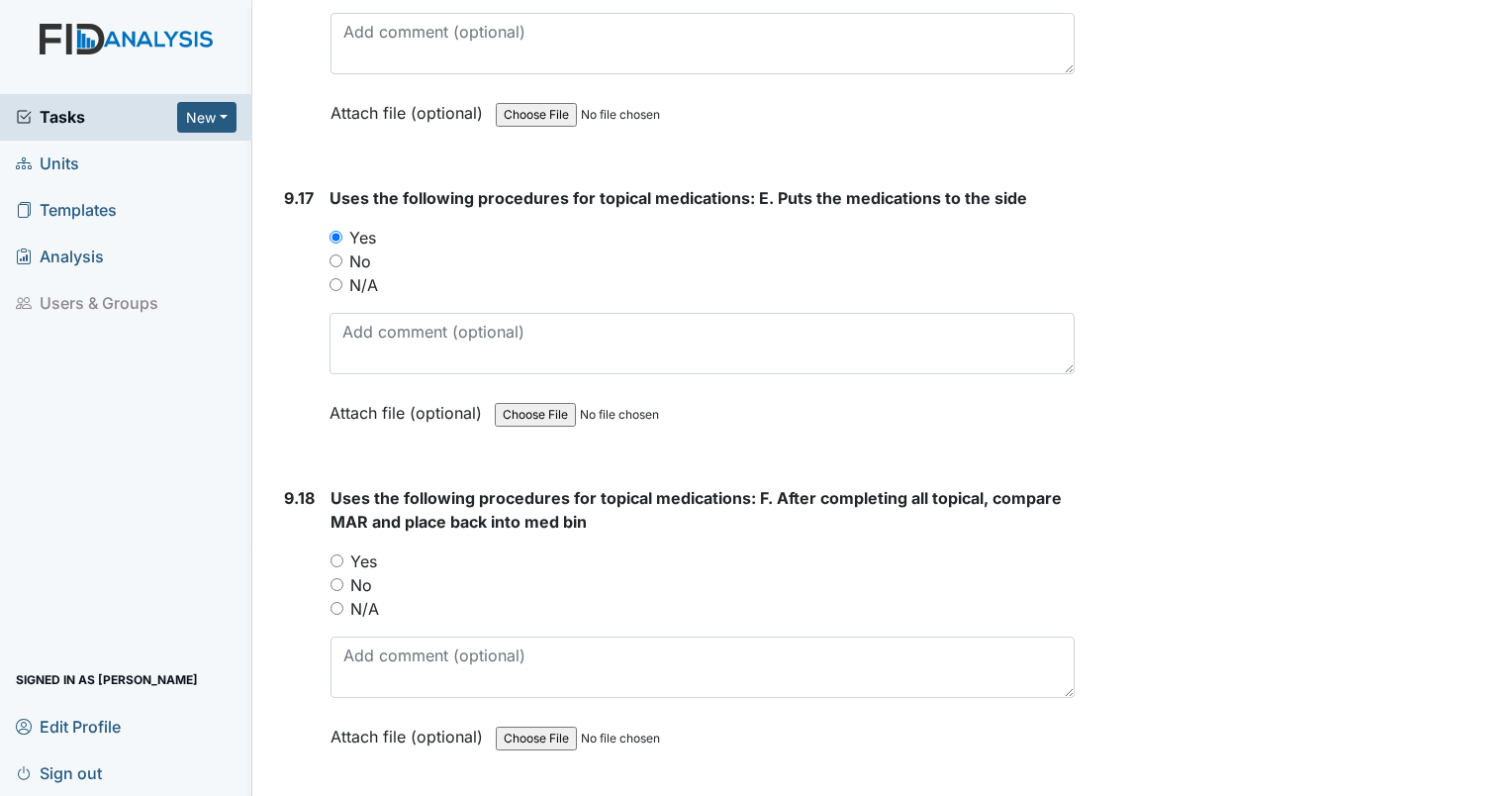 click on "Yes" at bounding box center (703, 561) 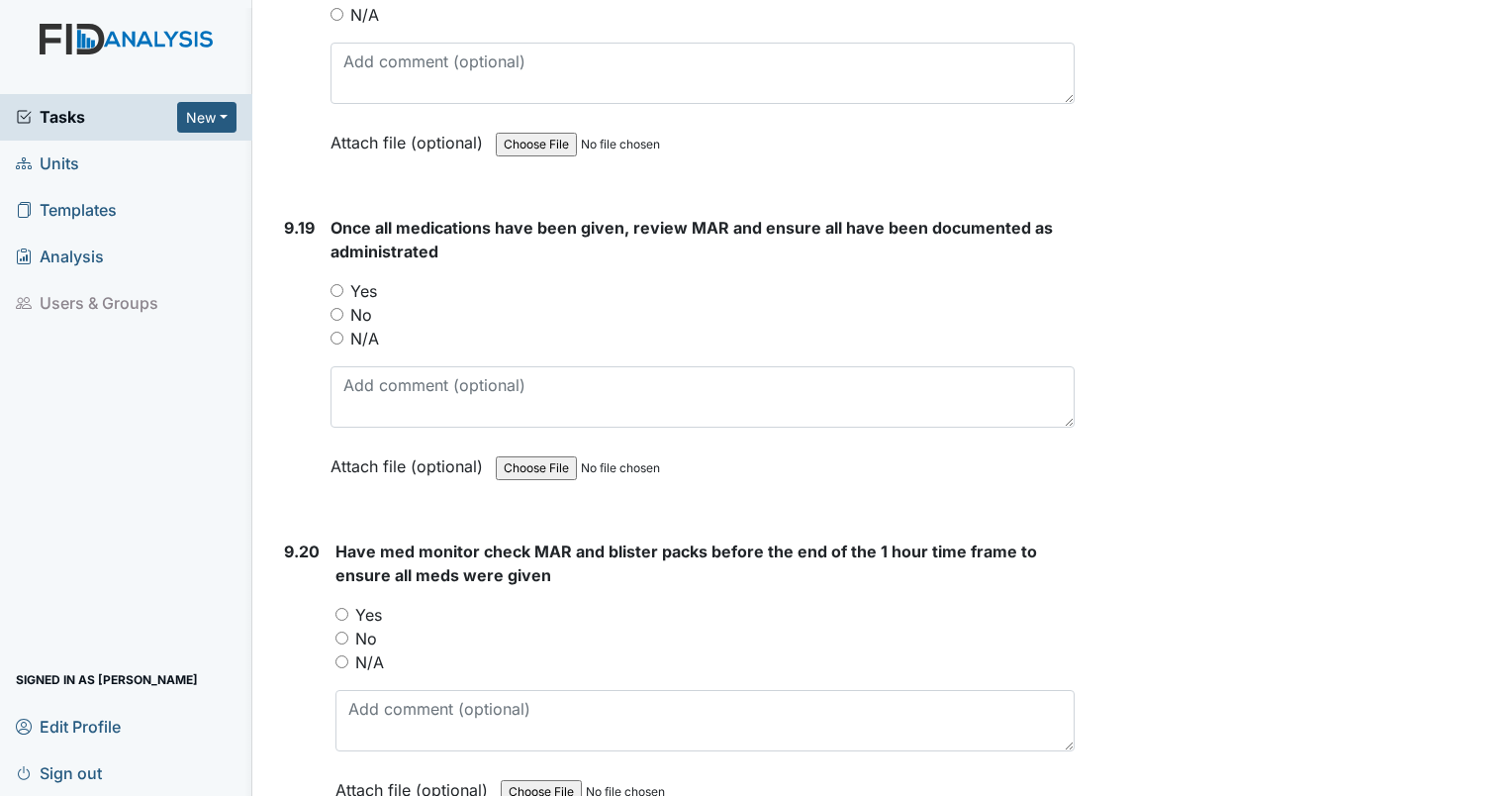 scroll, scrollTop: 27517, scrollLeft: 0, axis: vertical 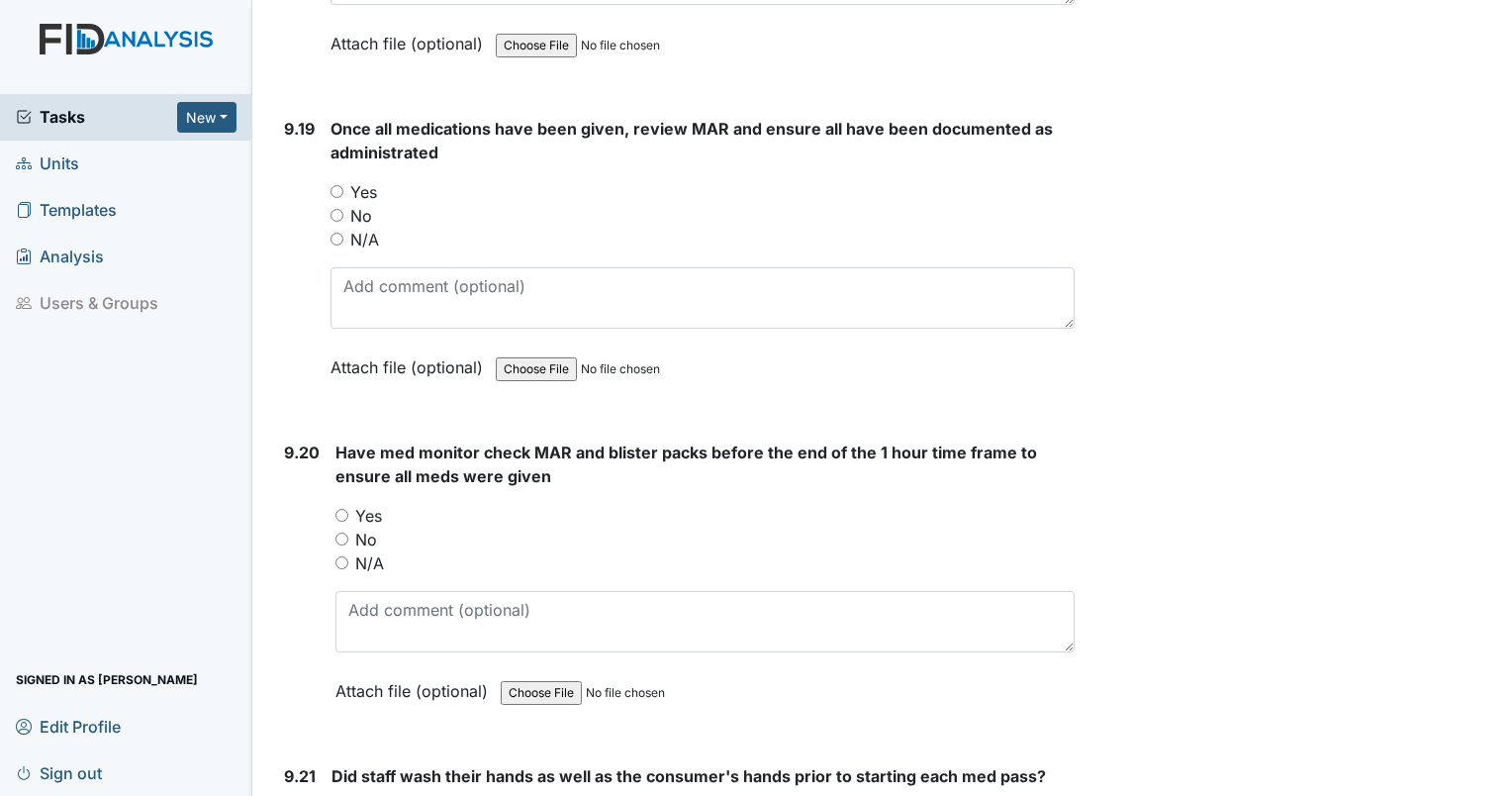 click on "Yes" at bounding box center [341, 515] 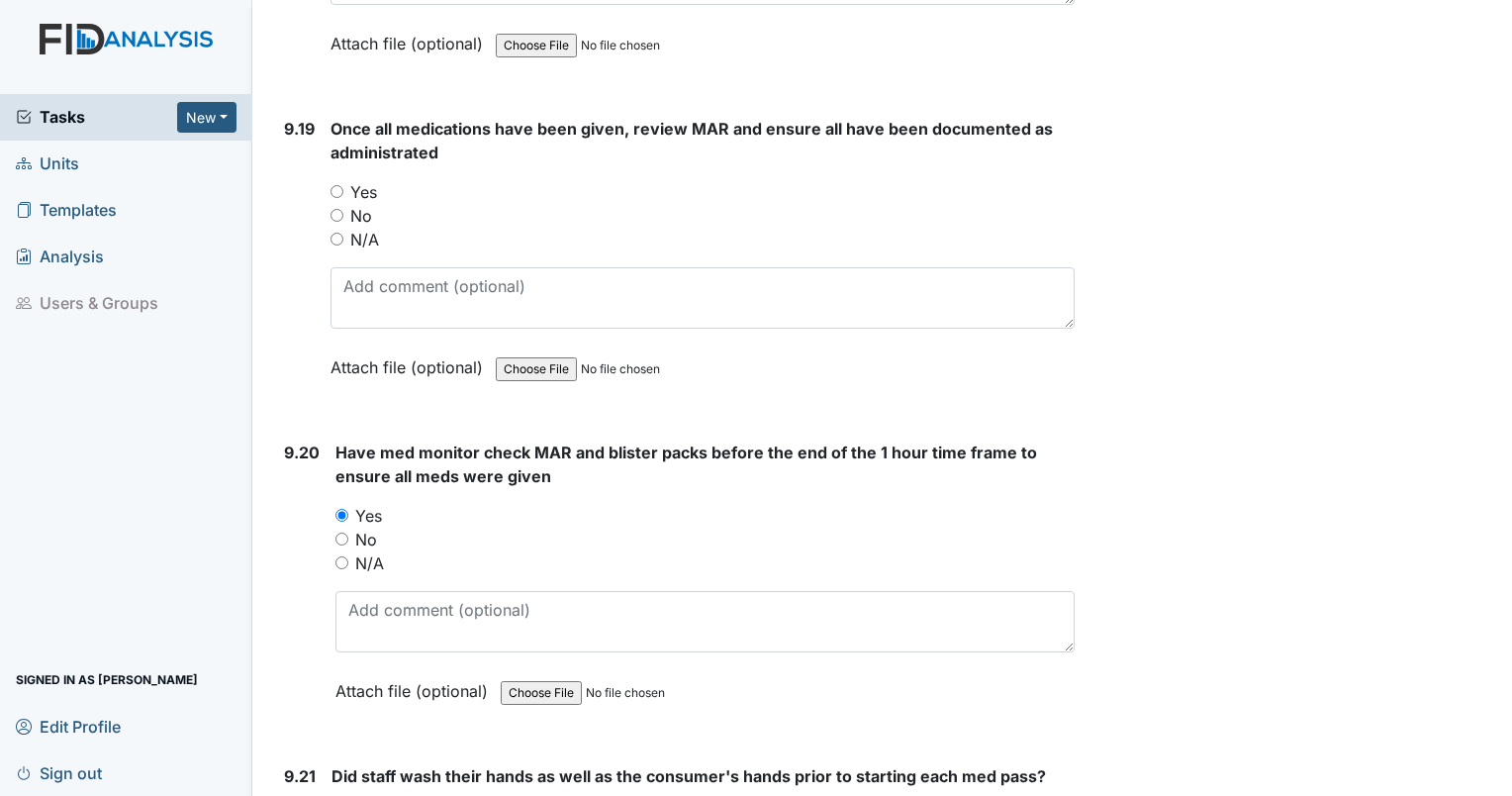 scroll, scrollTop: 27418, scrollLeft: 0, axis: vertical 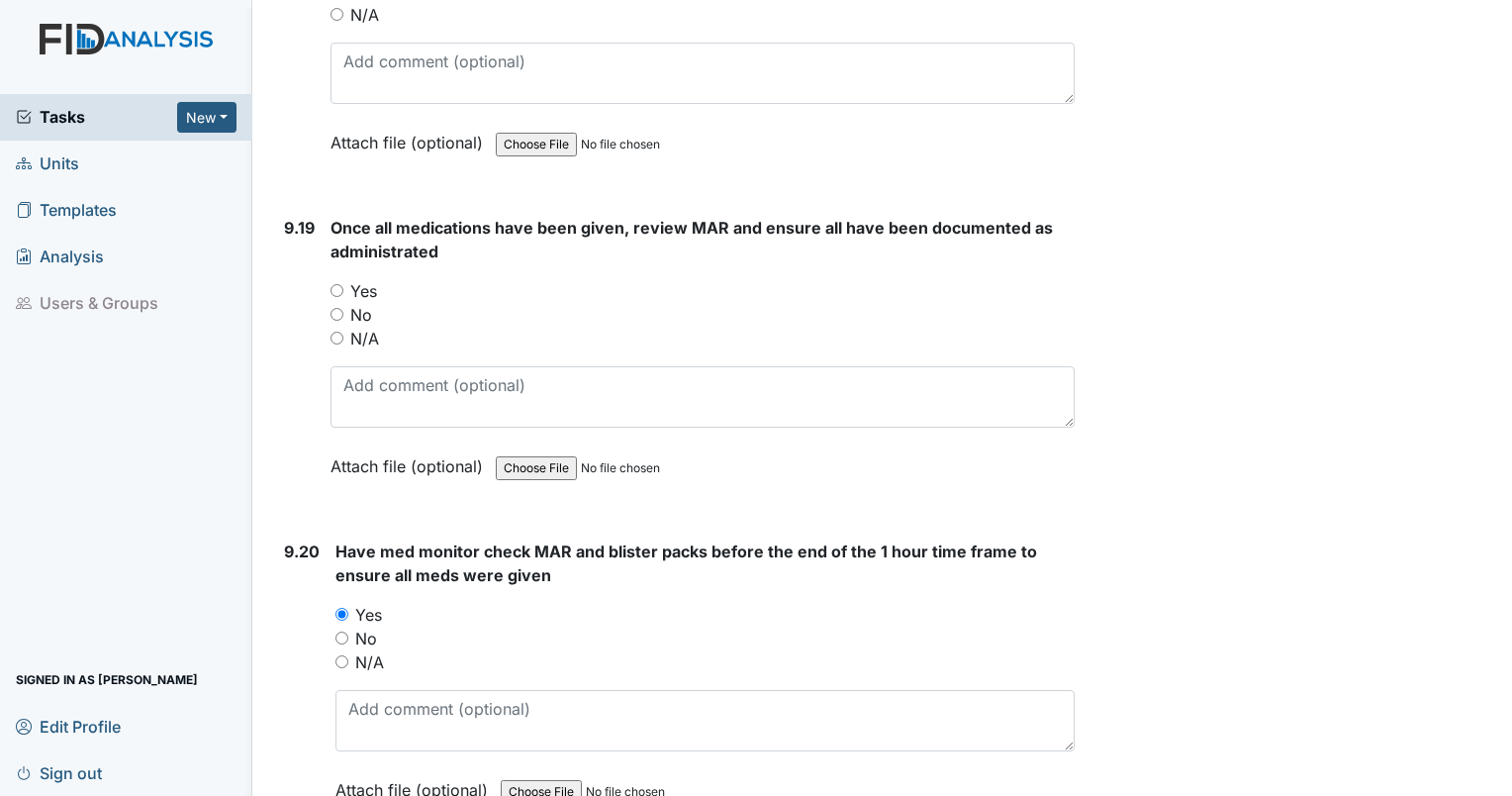 click on "Yes" at bounding box center [336, 290] 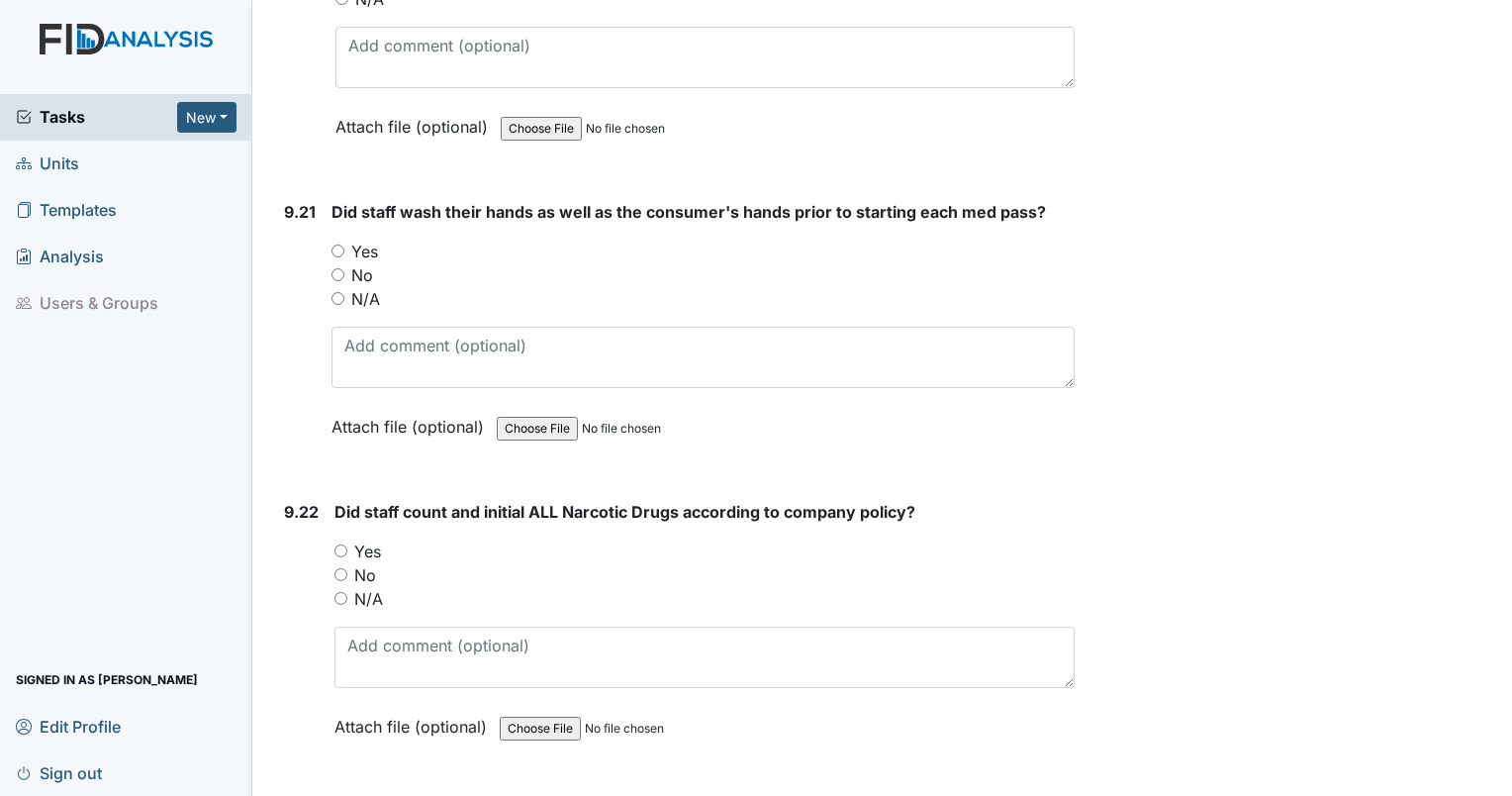 scroll, scrollTop: 28111, scrollLeft: 0, axis: vertical 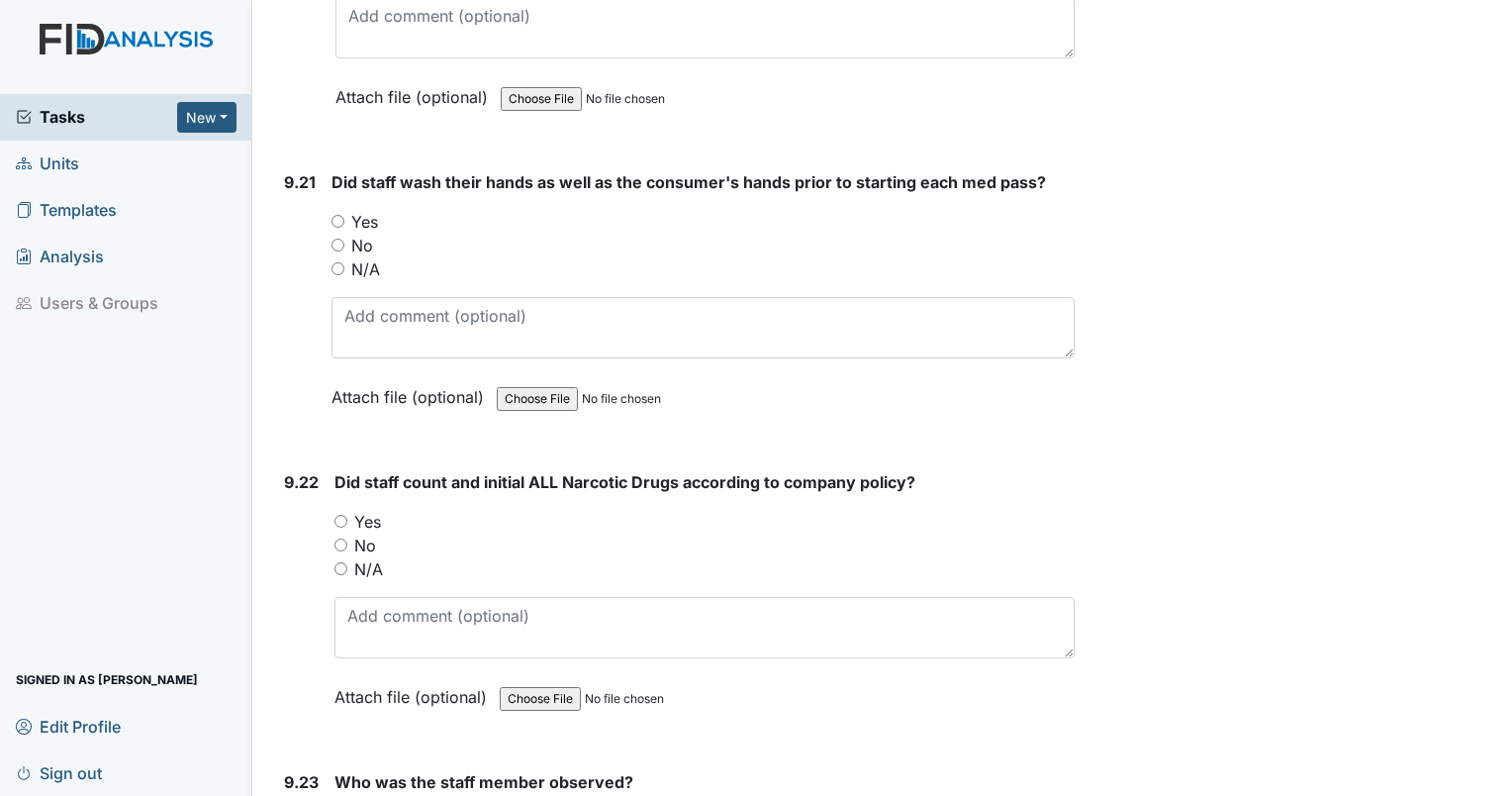click at bounding box center (705, 841) 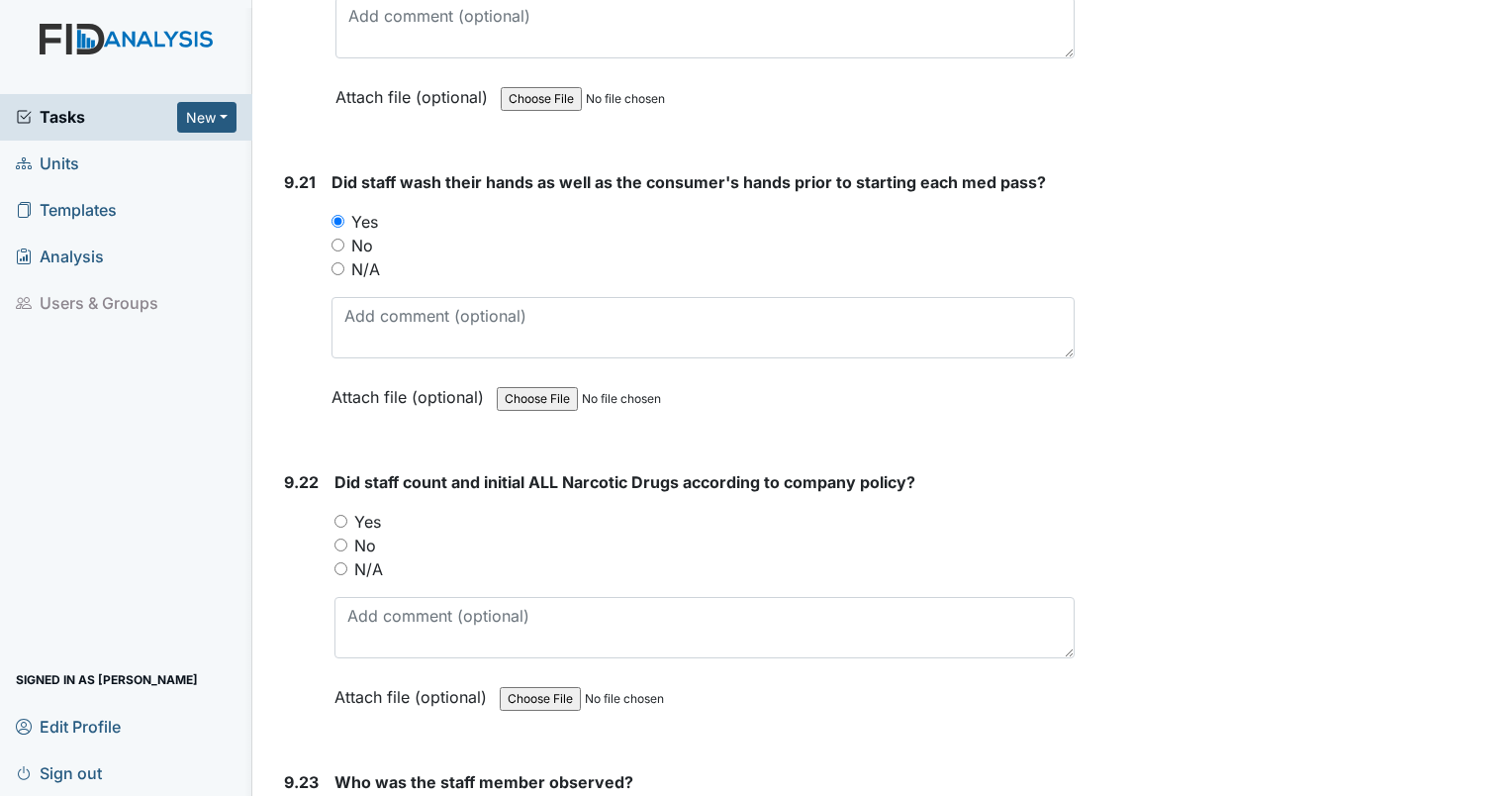 click on "Yes" at bounding box center [340, 521] 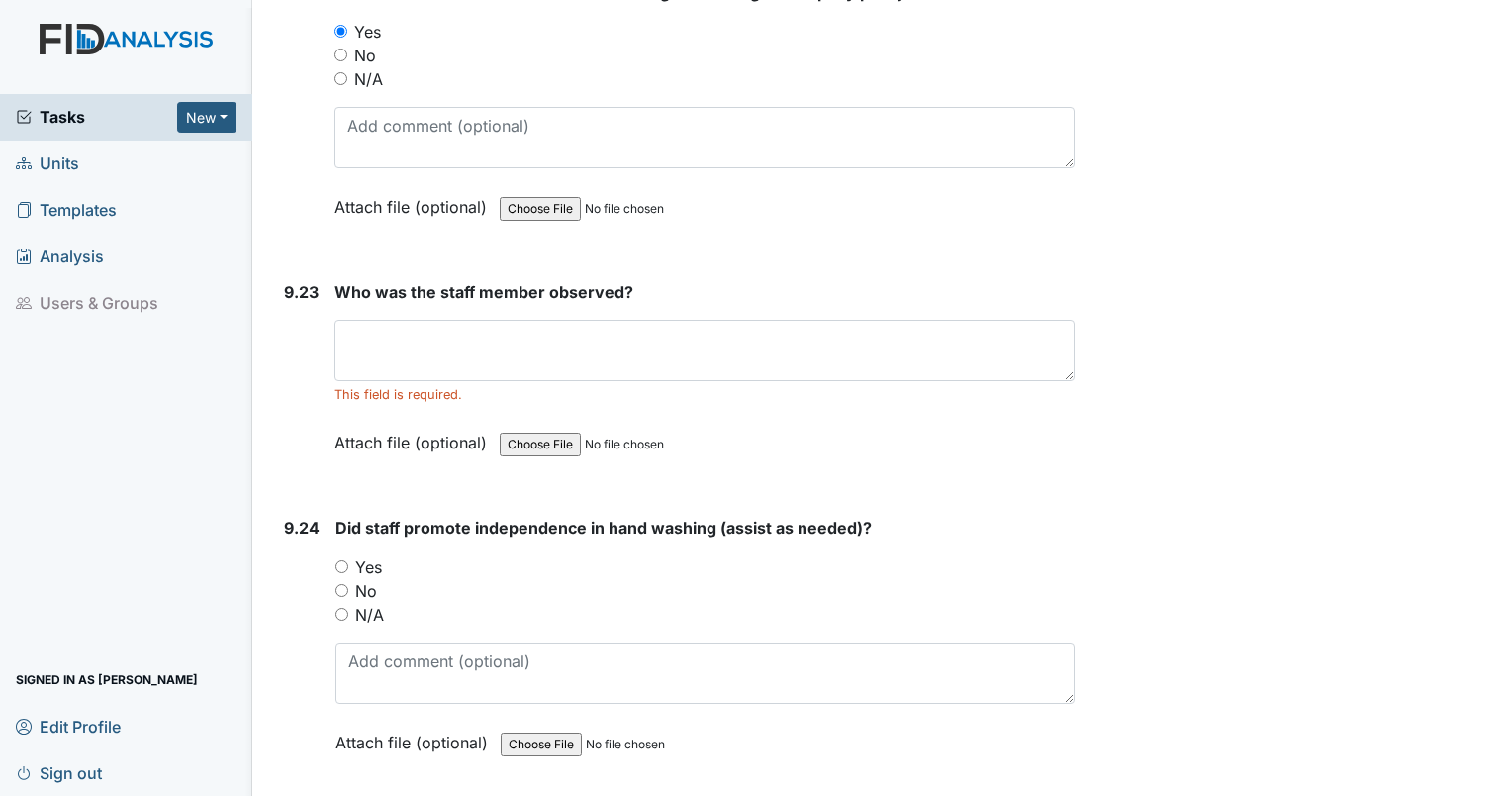scroll, scrollTop: 28606, scrollLeft: 0, axis: vertical 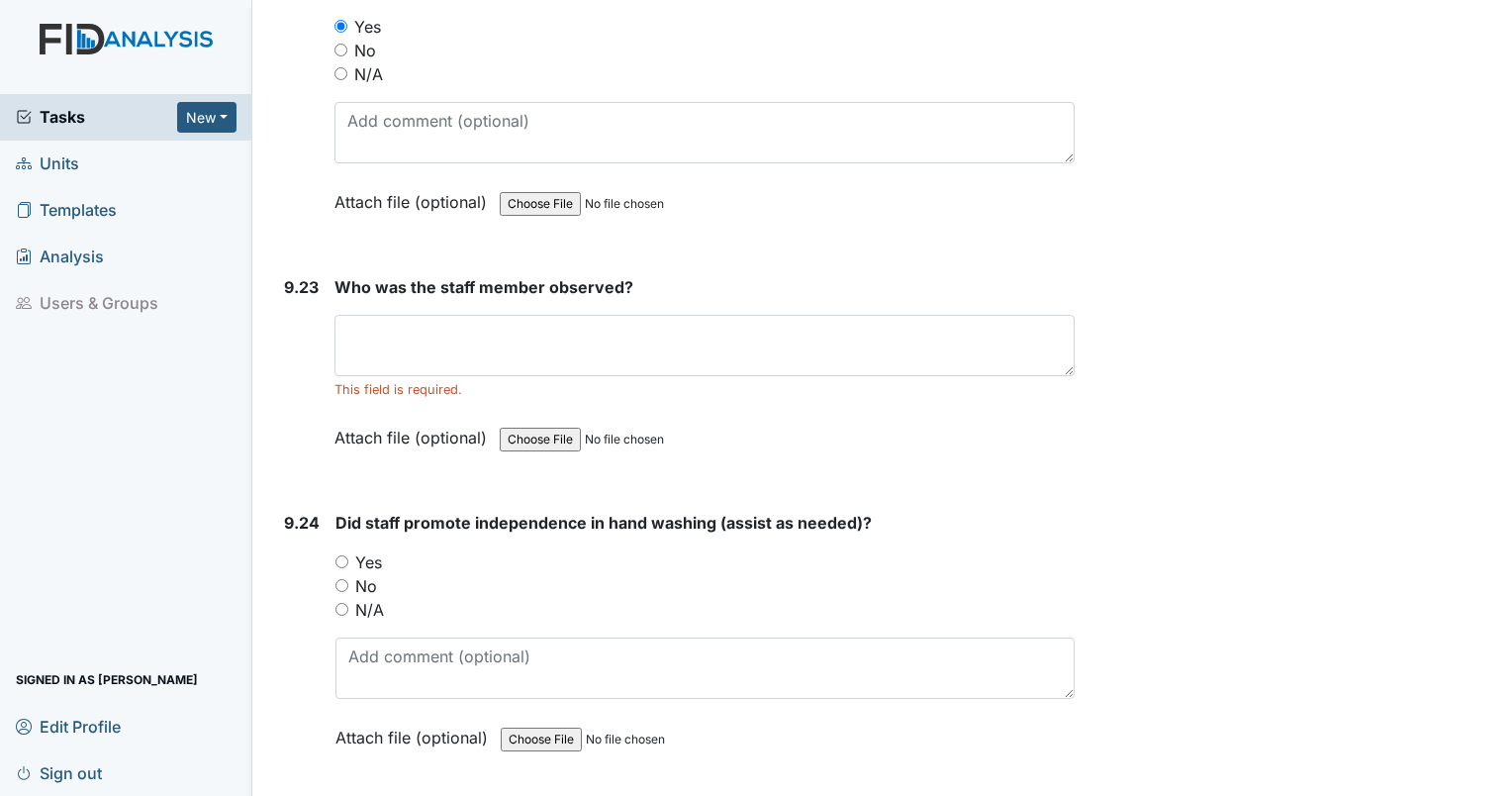 click on "Yes" at bounding box center (341, 561) 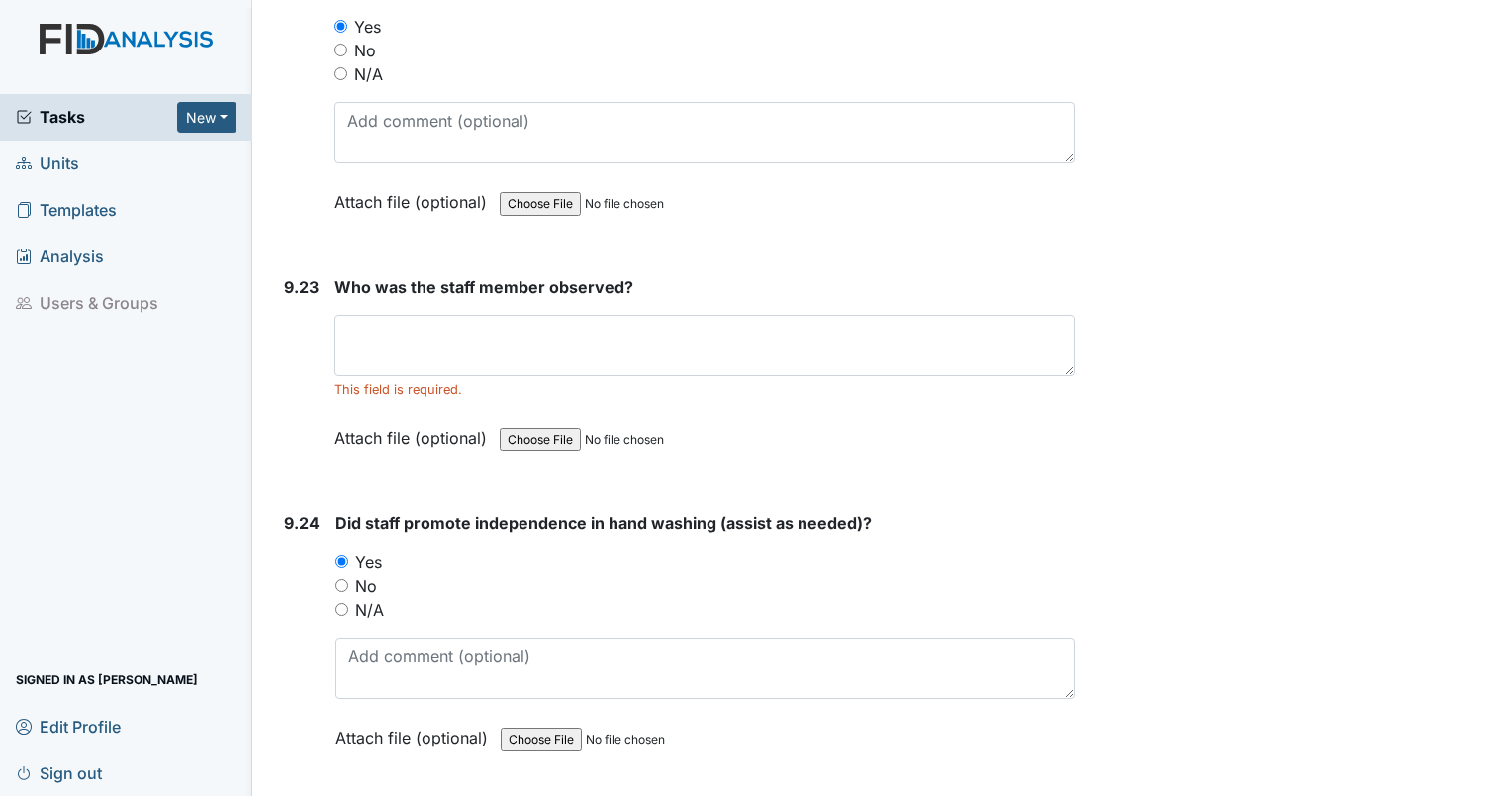 drag, startPoint x: 336, startPoint y: 740, endPoint x: 351, endPoint y: 739, distance: 15.033296 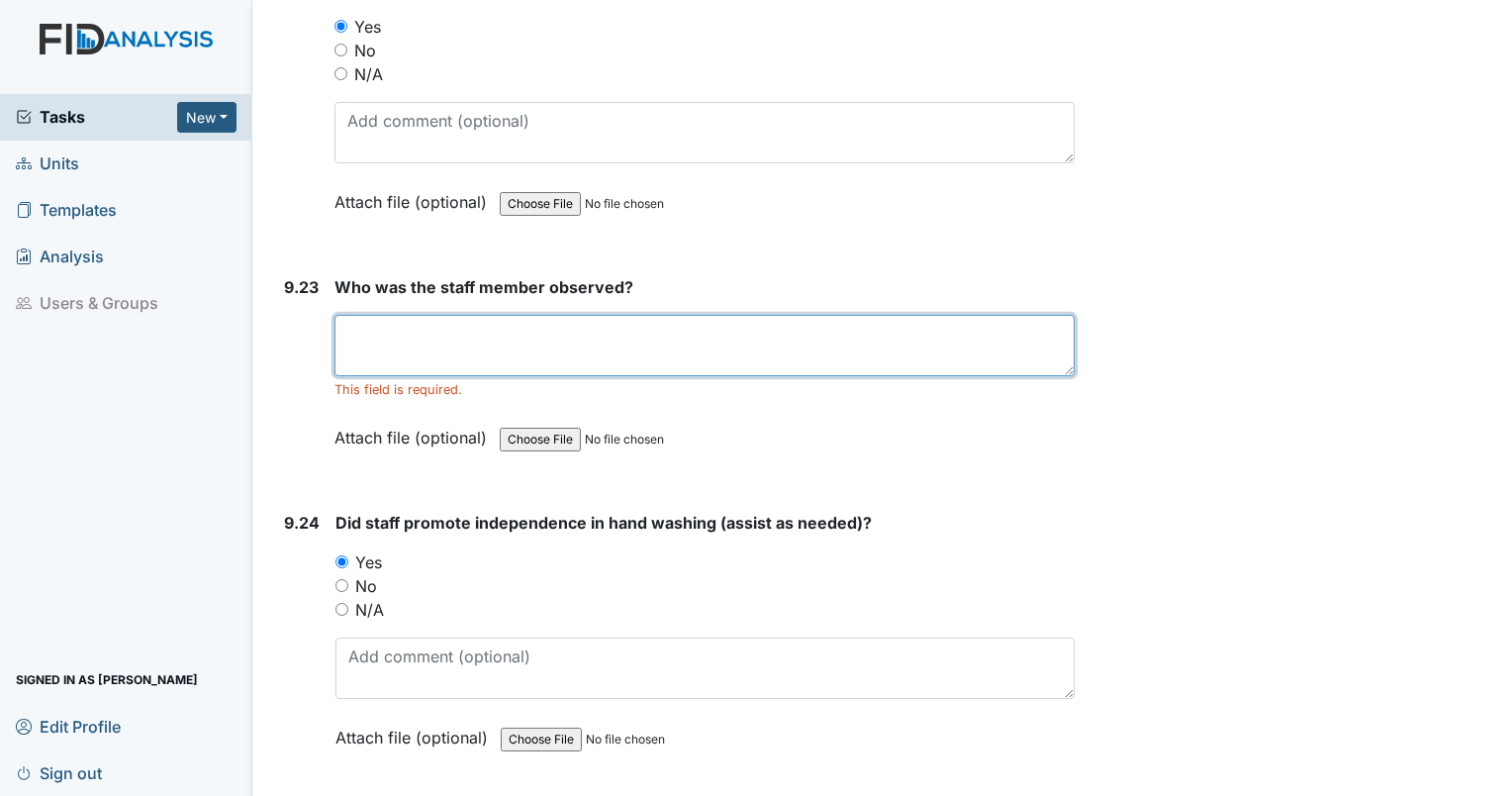 click at bounding box center [705, 346] 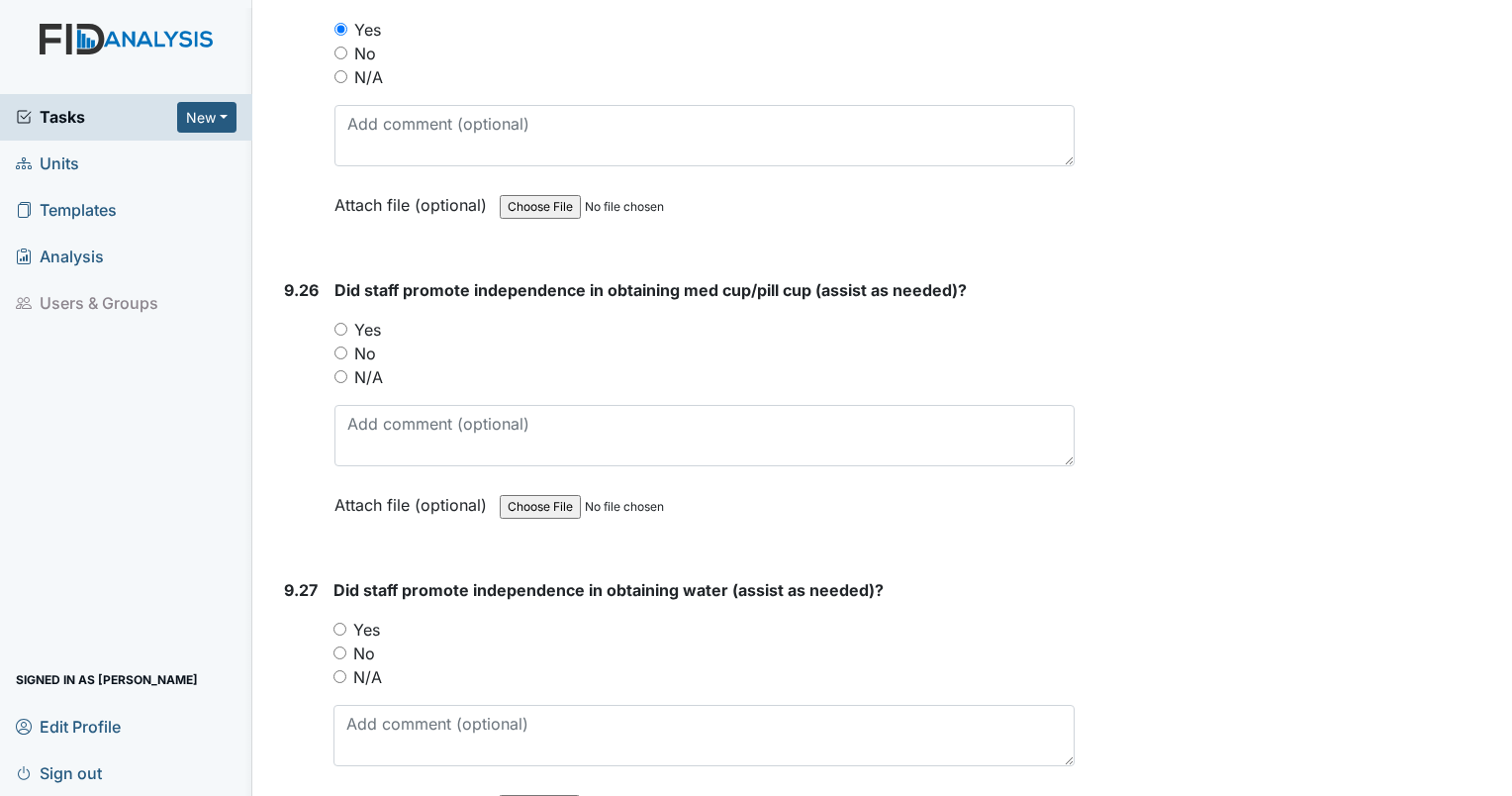 scroll, scrollTop: 29399, scrollLeft: 0, axis: vertical 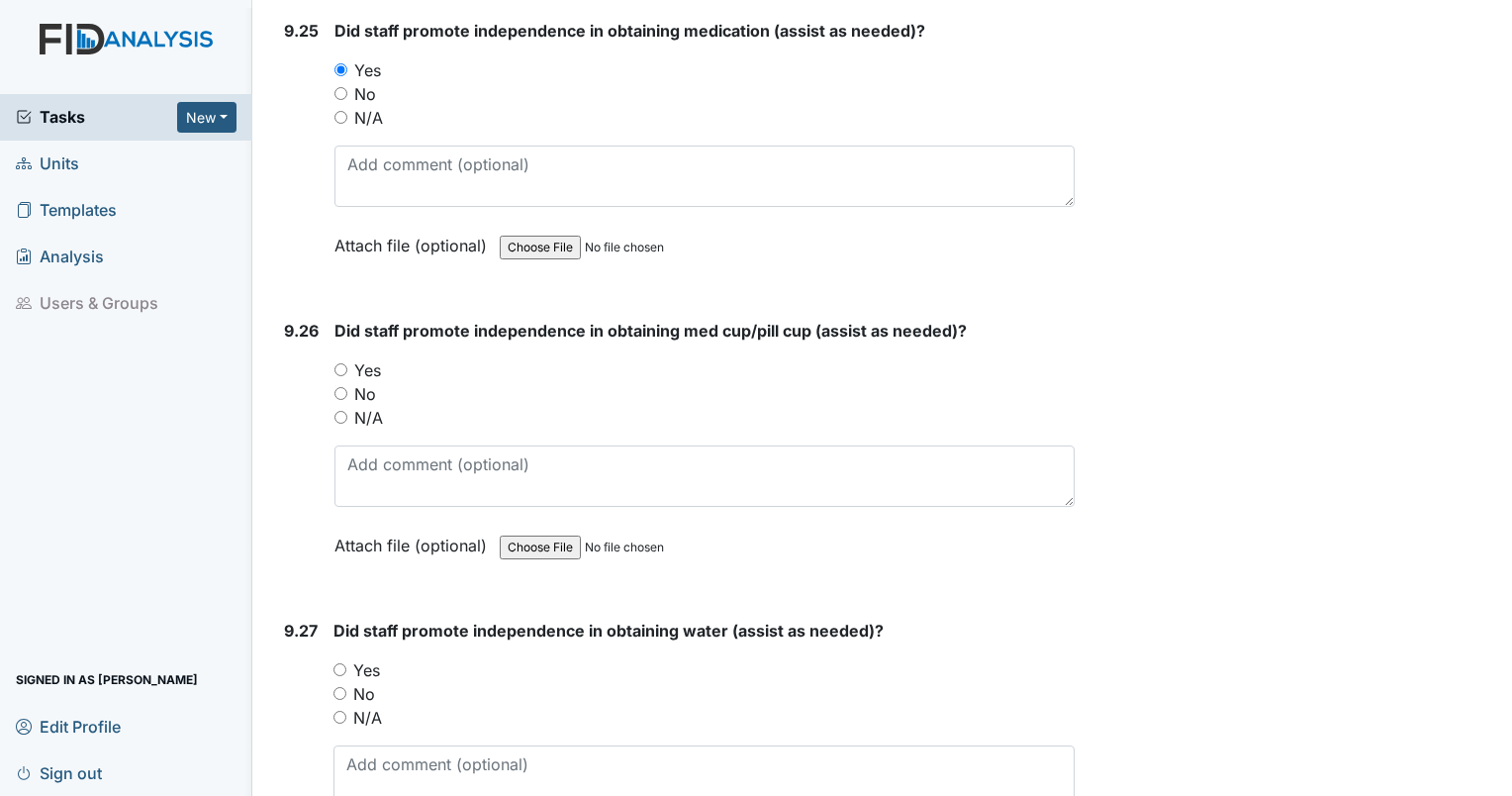 click on "Yes" at bounding box center [705, 370] 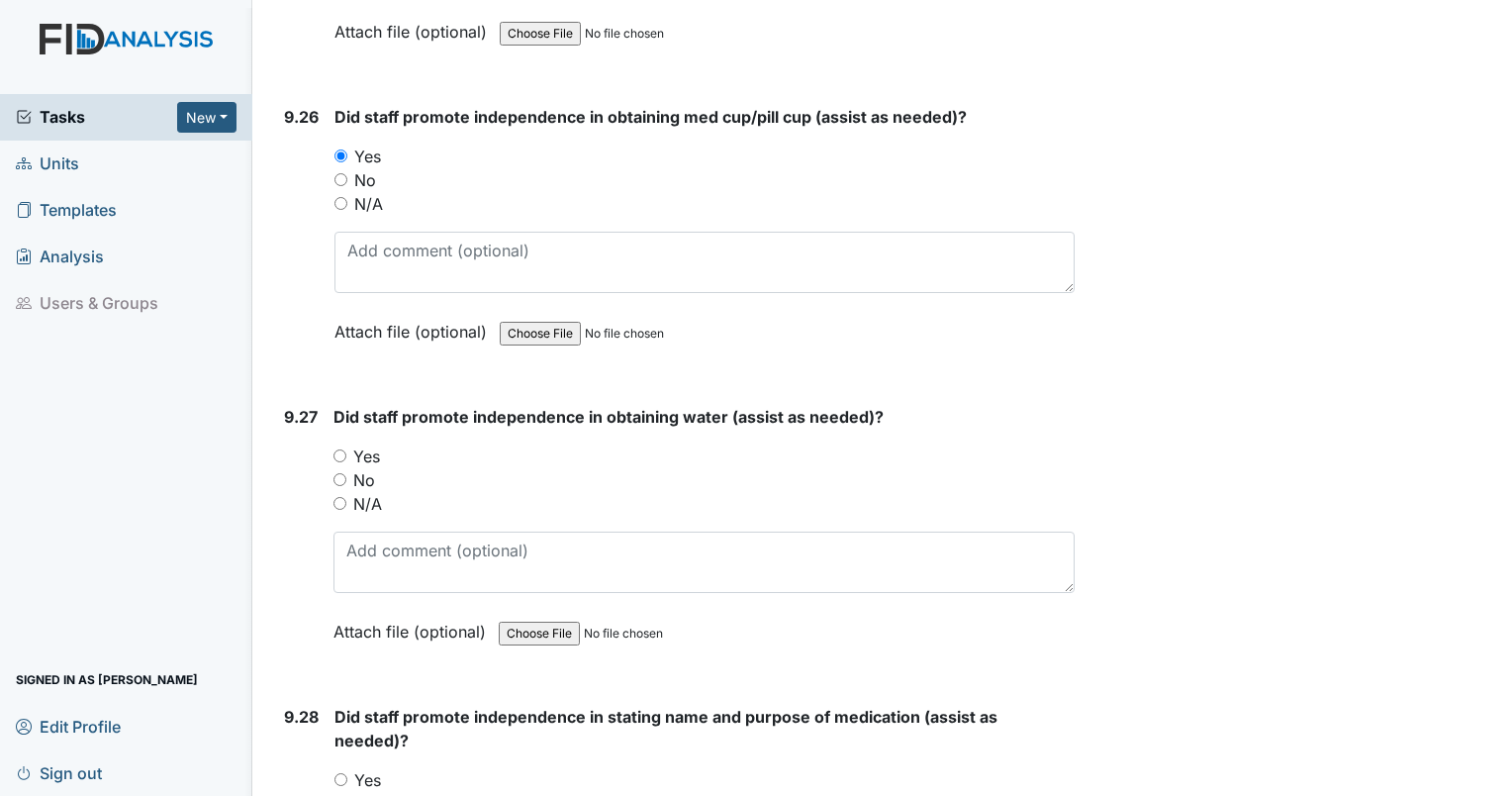 scroll, scrollTop: 29696, scrollLeft: 0, axis: vertical 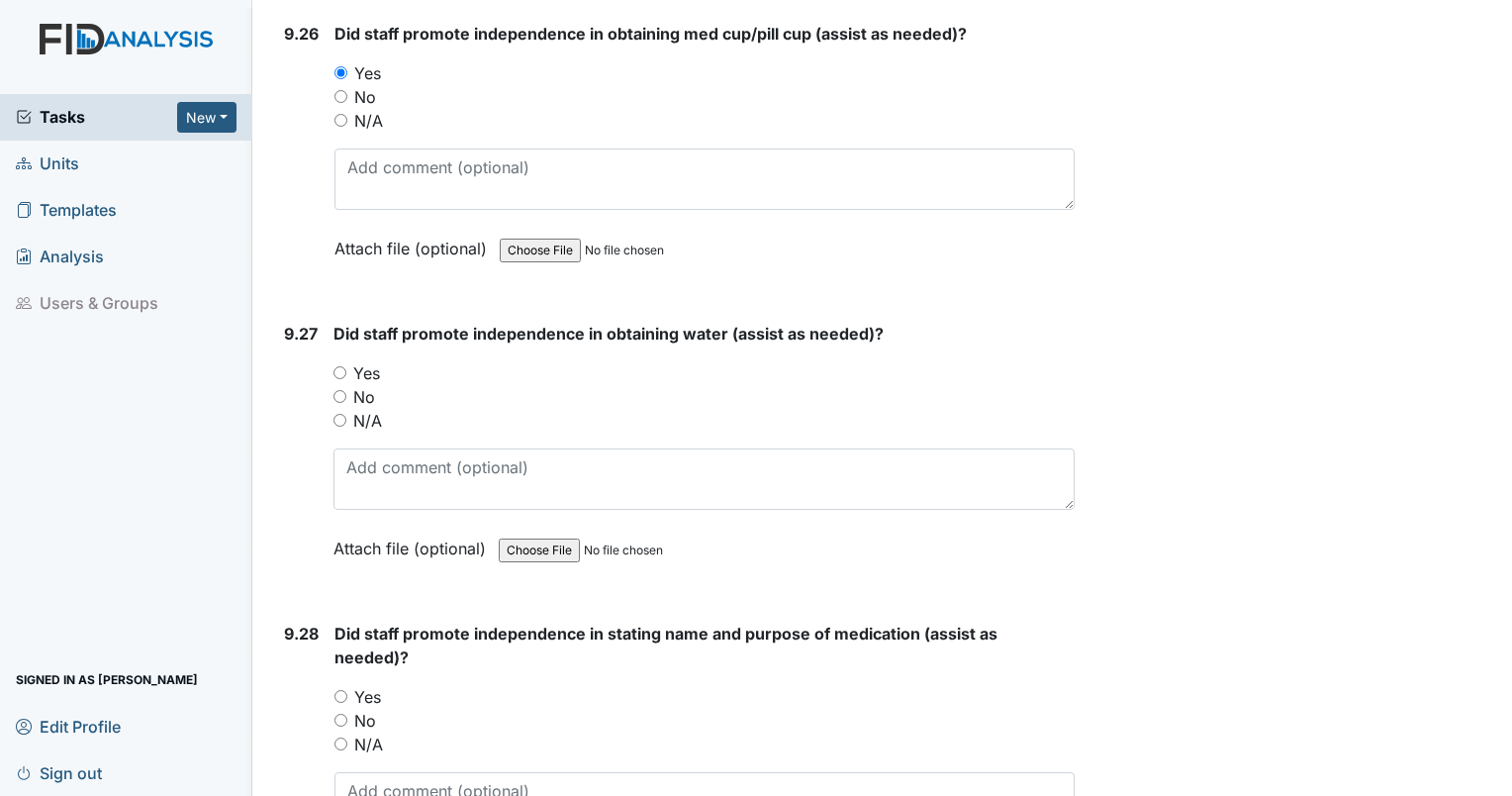 click on "Yes" at bounding box center [339, 372] 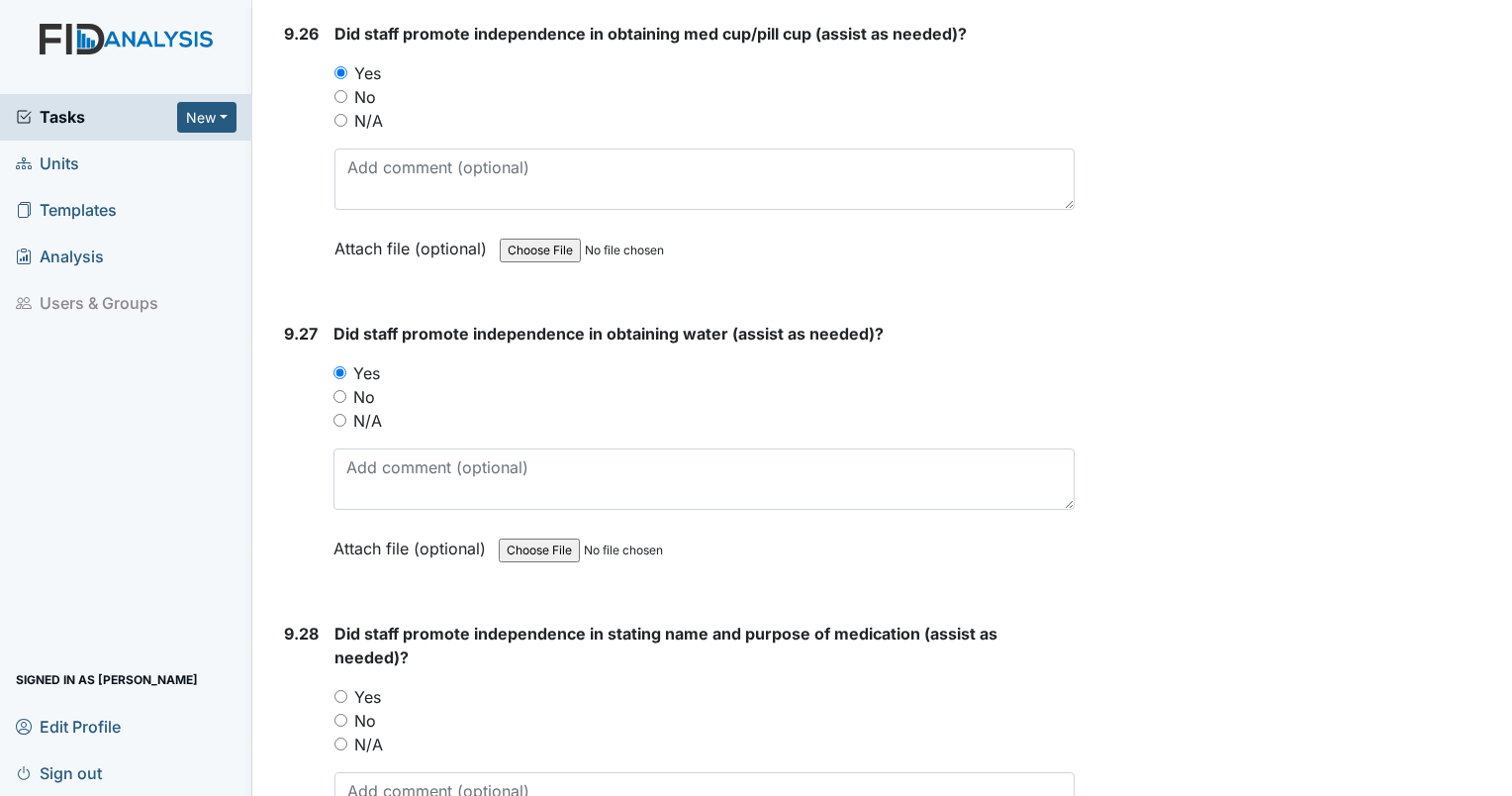 drag, startPoint x: 337, startPoint y: 570, endPoint x: 353, endPoint y: 571, distance: 16.03122 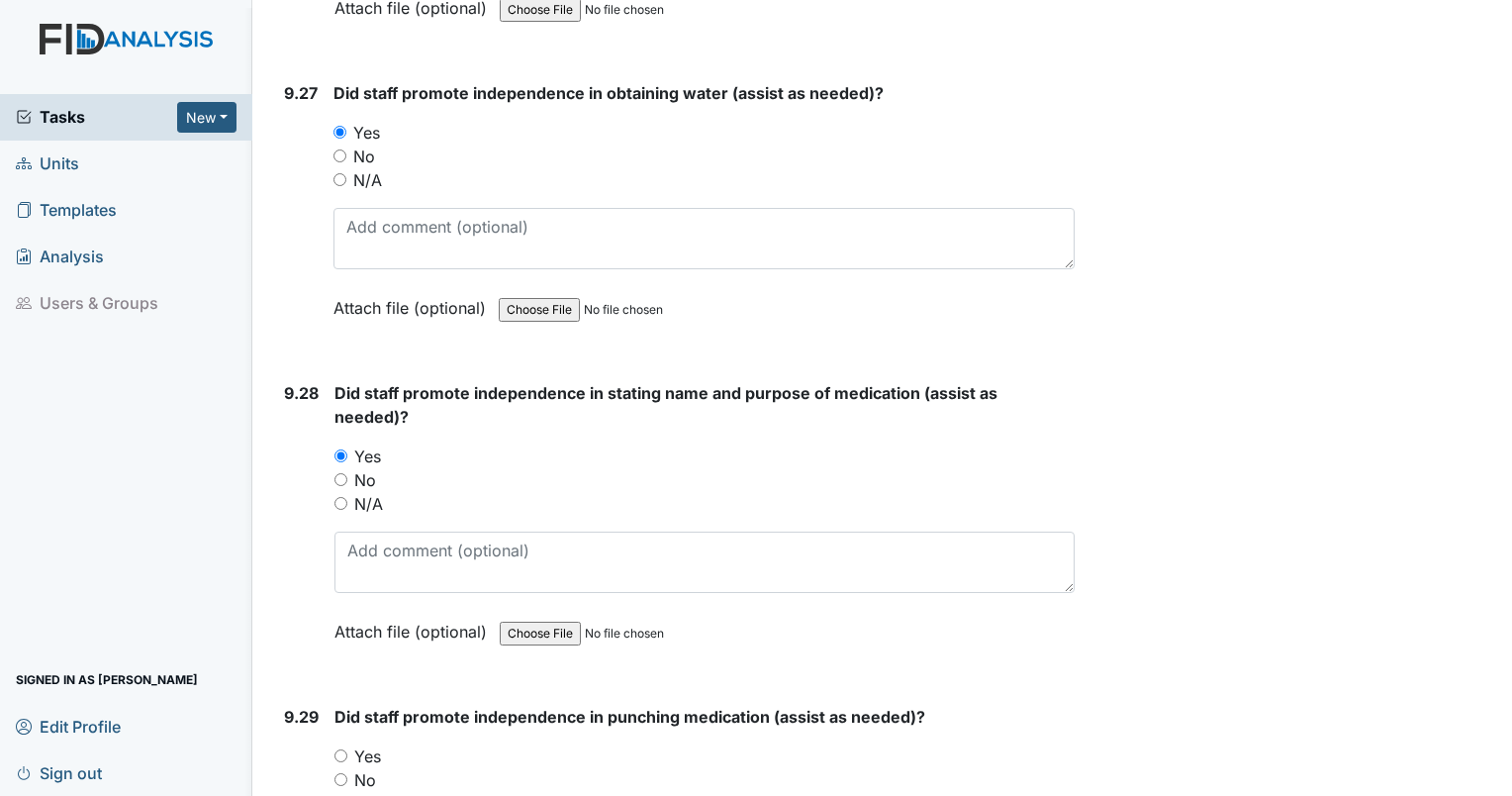 scroll, scrollTop: 29993, scrollLeft: 0, axis: vertical 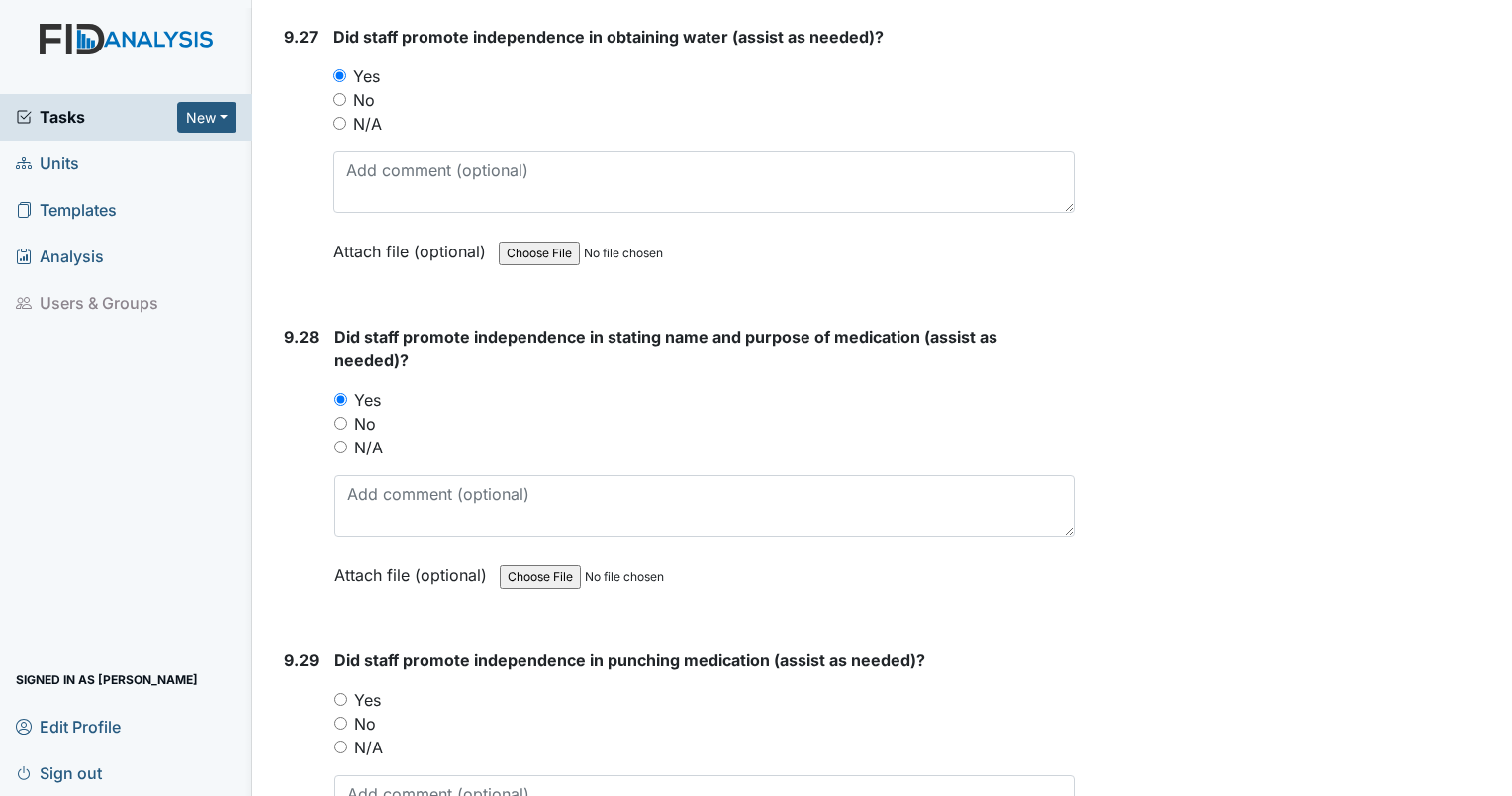 click on "Yes" at bounding box center (340, 699) 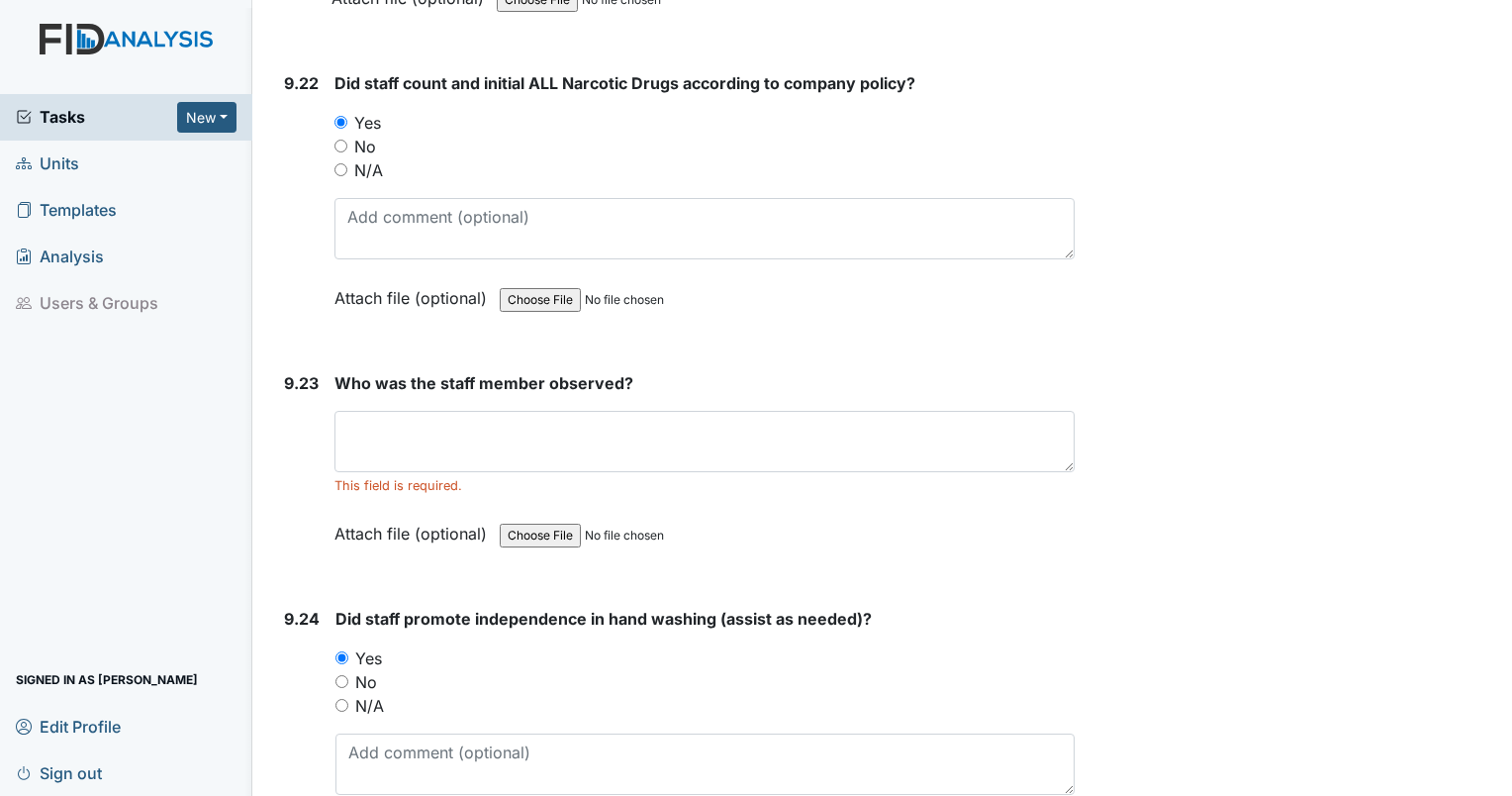 scroll, scrollTop: 28507, scrollLeft: 0, axis: vertical 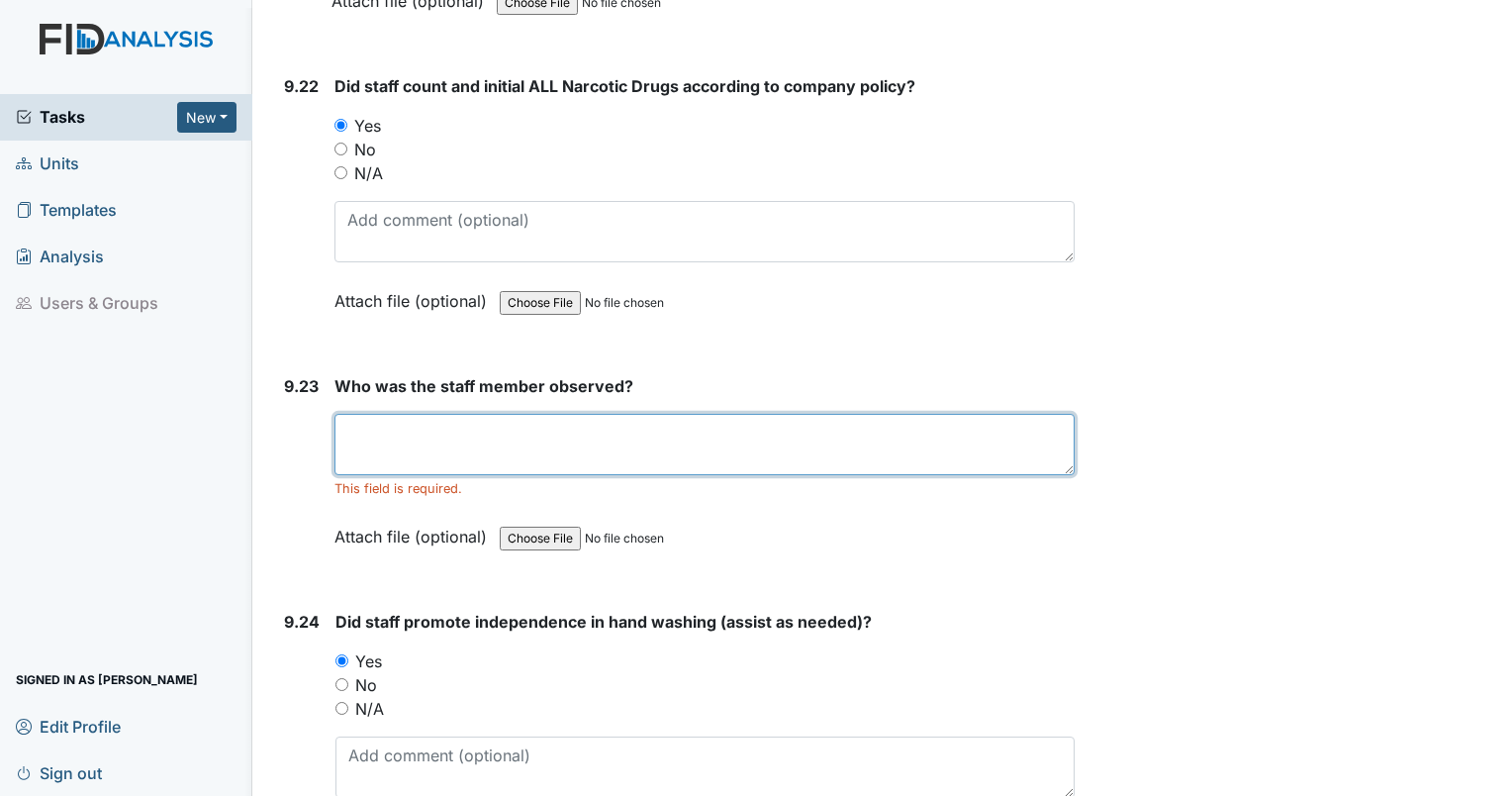 click at bounding box center (705, 445) 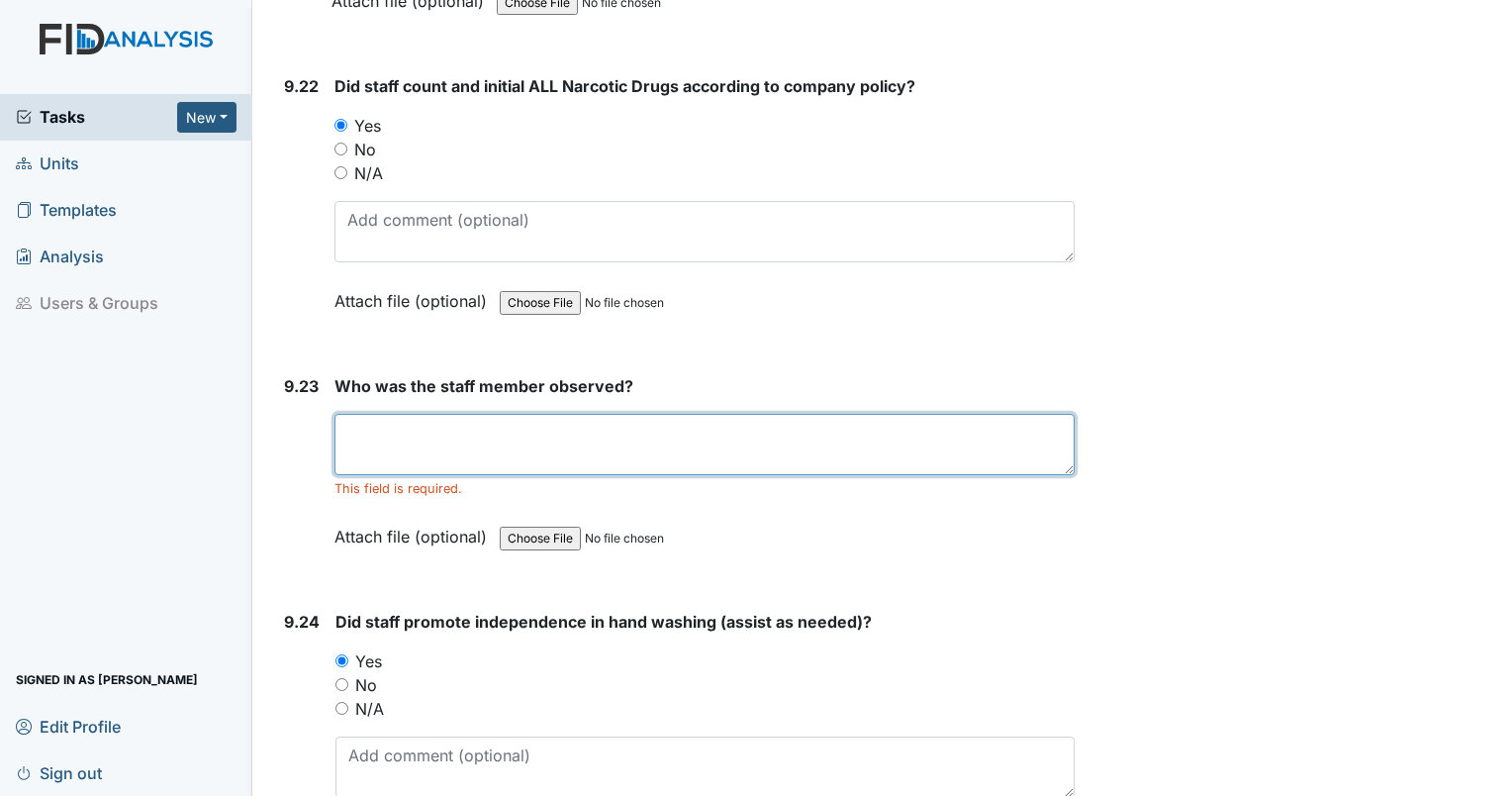 type on "l" 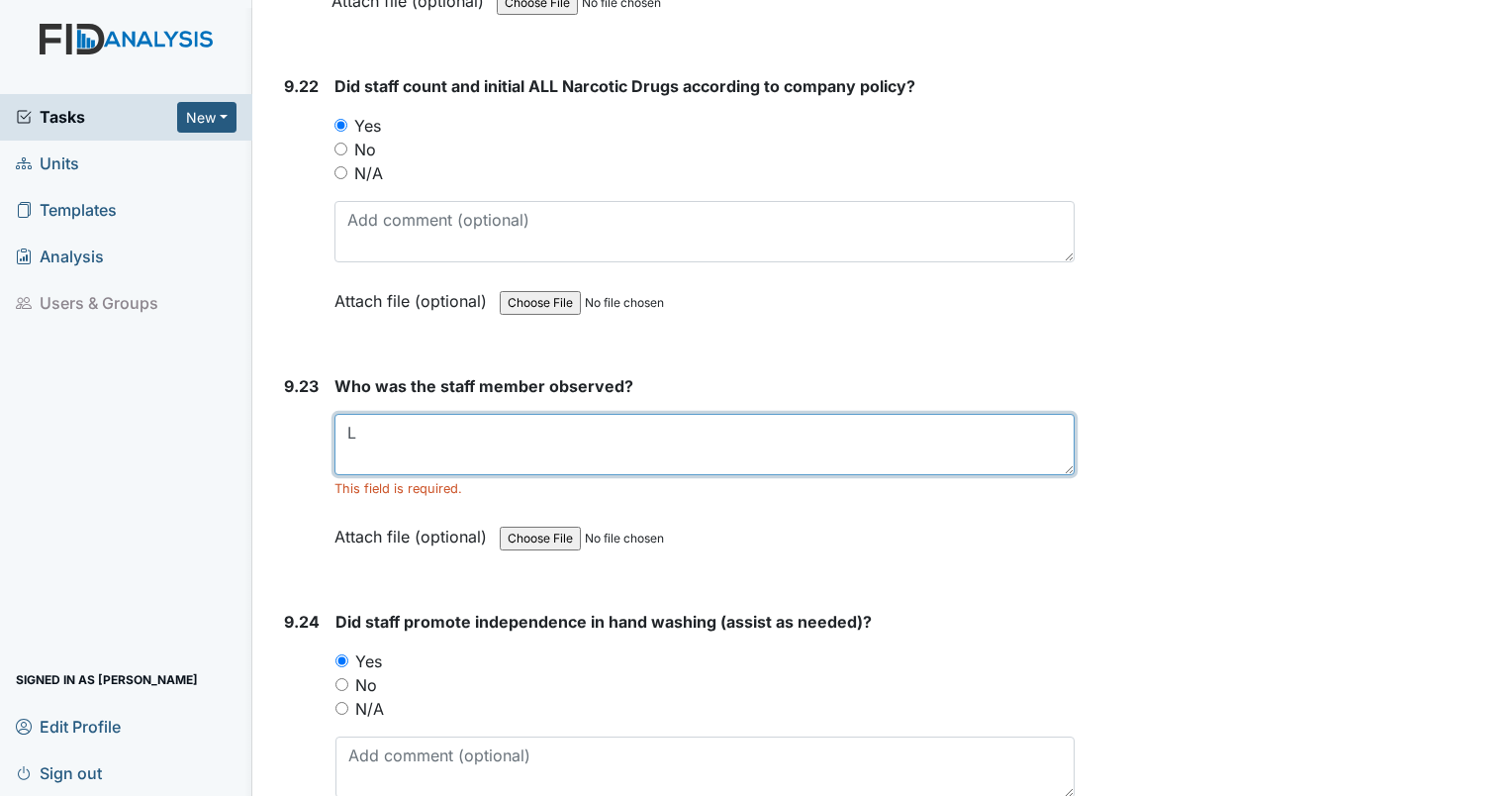 type 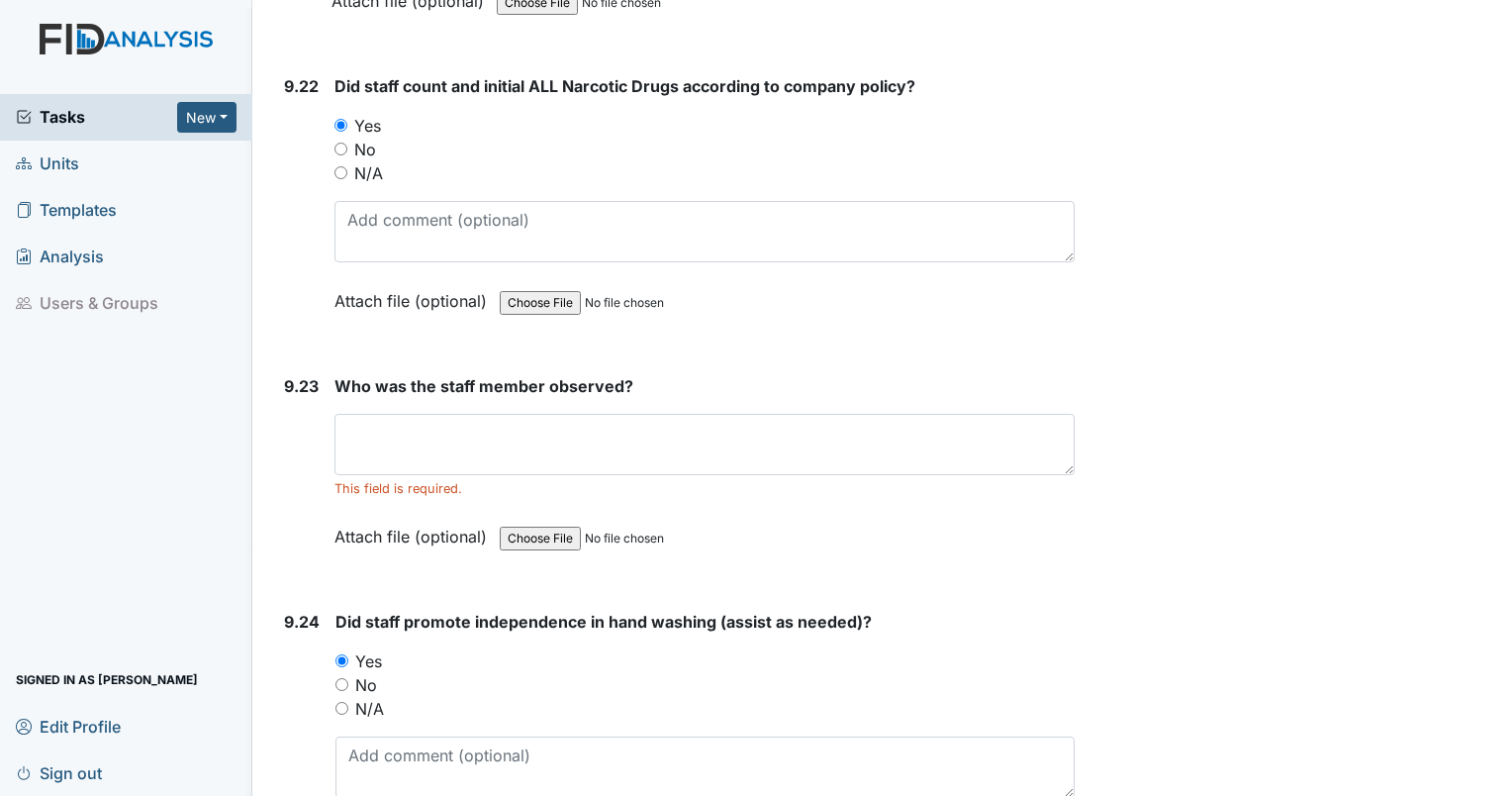 click on "Archive Task
×
Are you sure you want to archive this task? It will appear as incomplete on reports.
Archive
Delete Task
×
Are you sure you want to delete this task?
[GEOGRAPHIC_DATA]
Save
[PERSON_NAME] assigned on [DATE]." at bounding box center [1296, -10630] 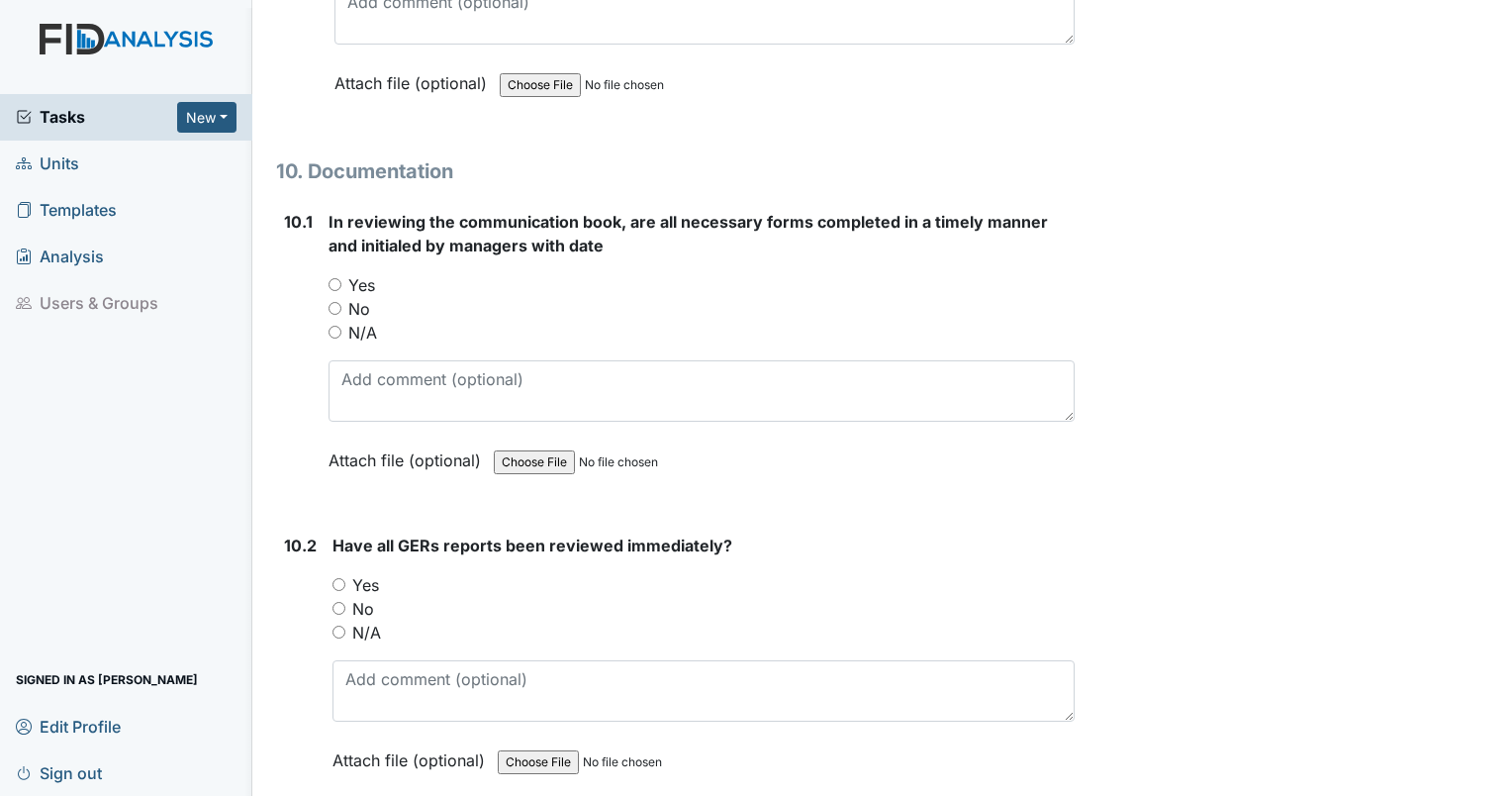scroll, scrollTop: 30686, scrollLeft: 0, axis: vertical 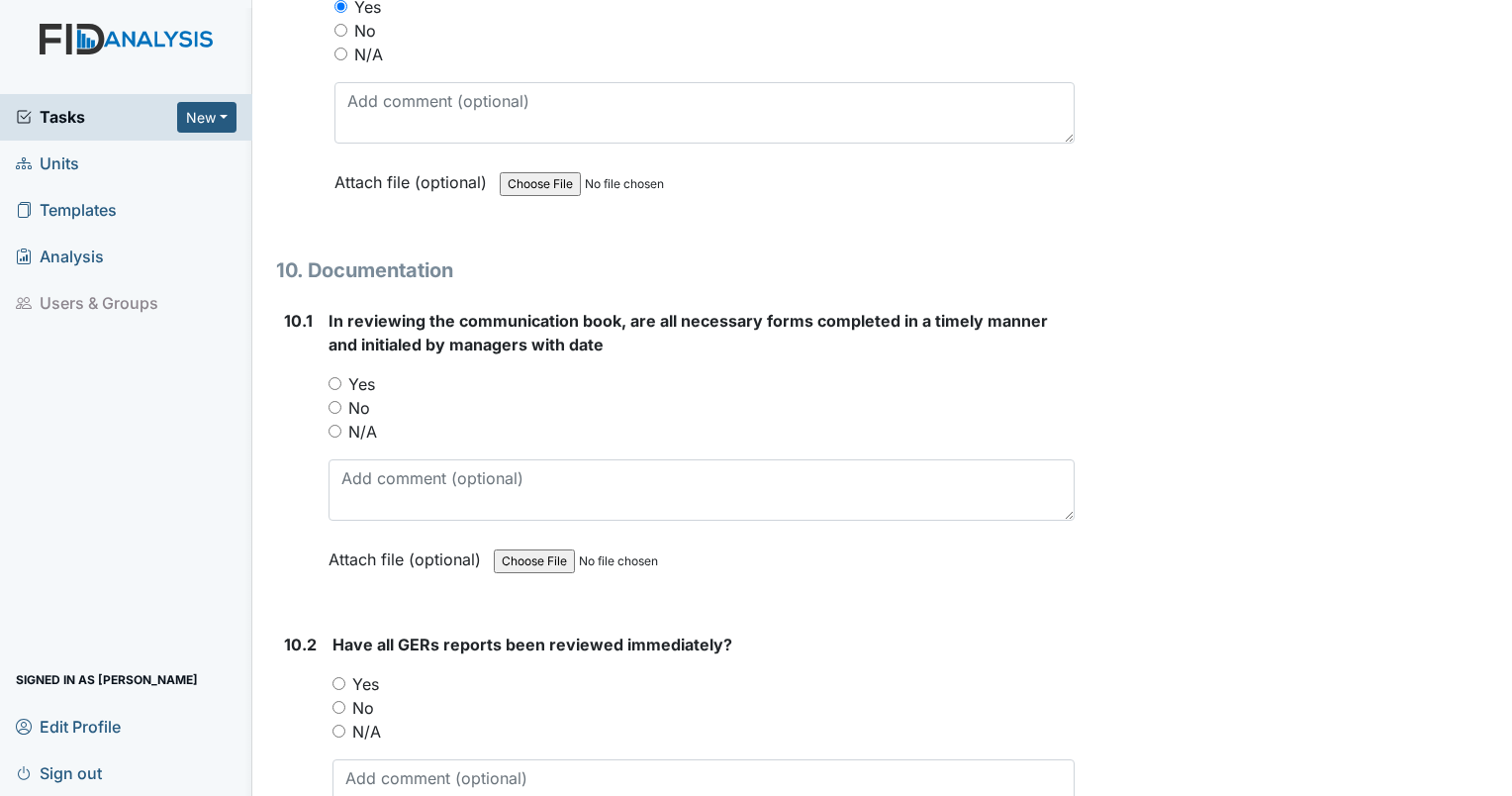 click on "Yes" at bounding box center [334, 383] 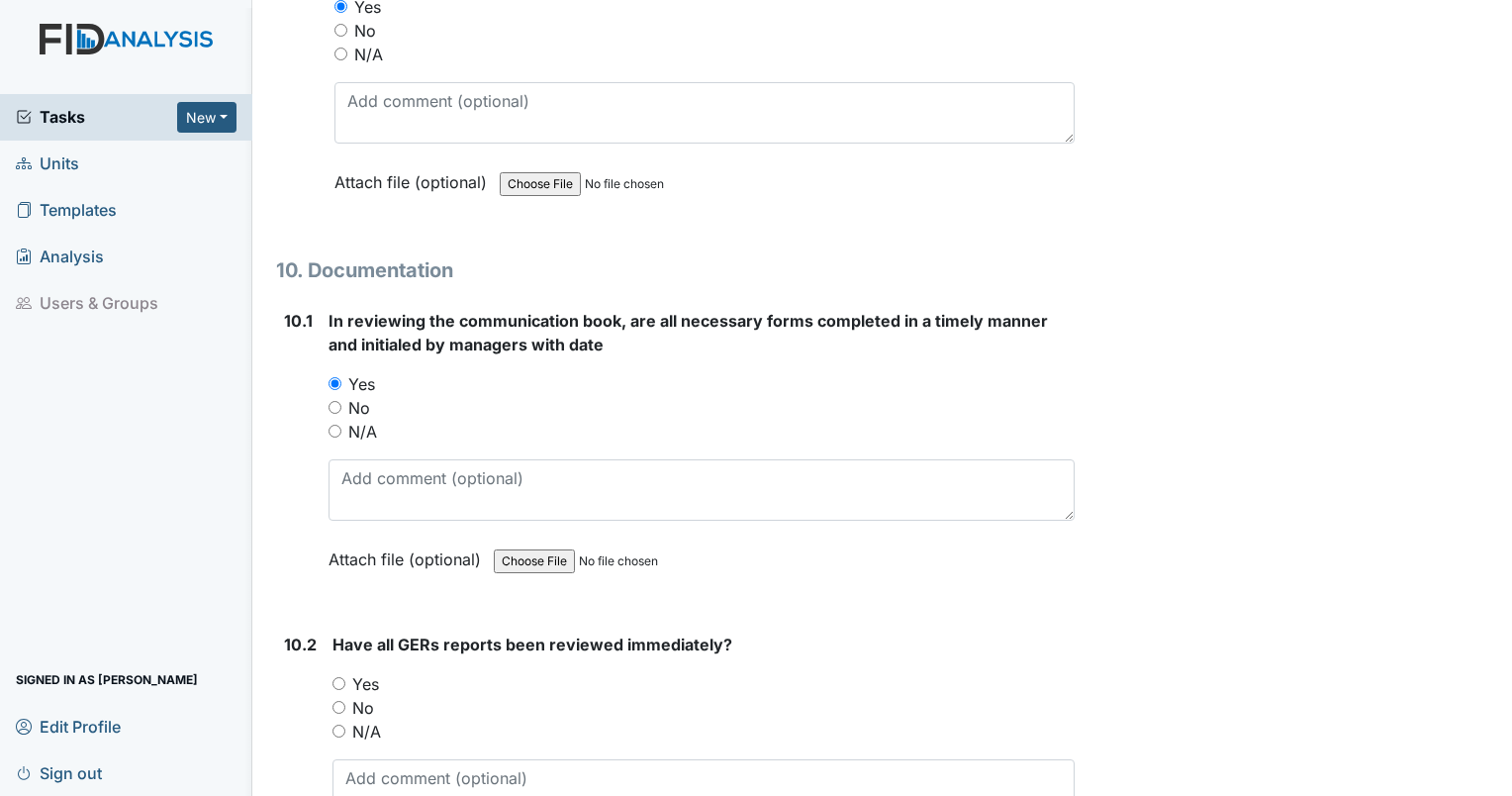 click on "Yes" at bounding box center [338, 683] 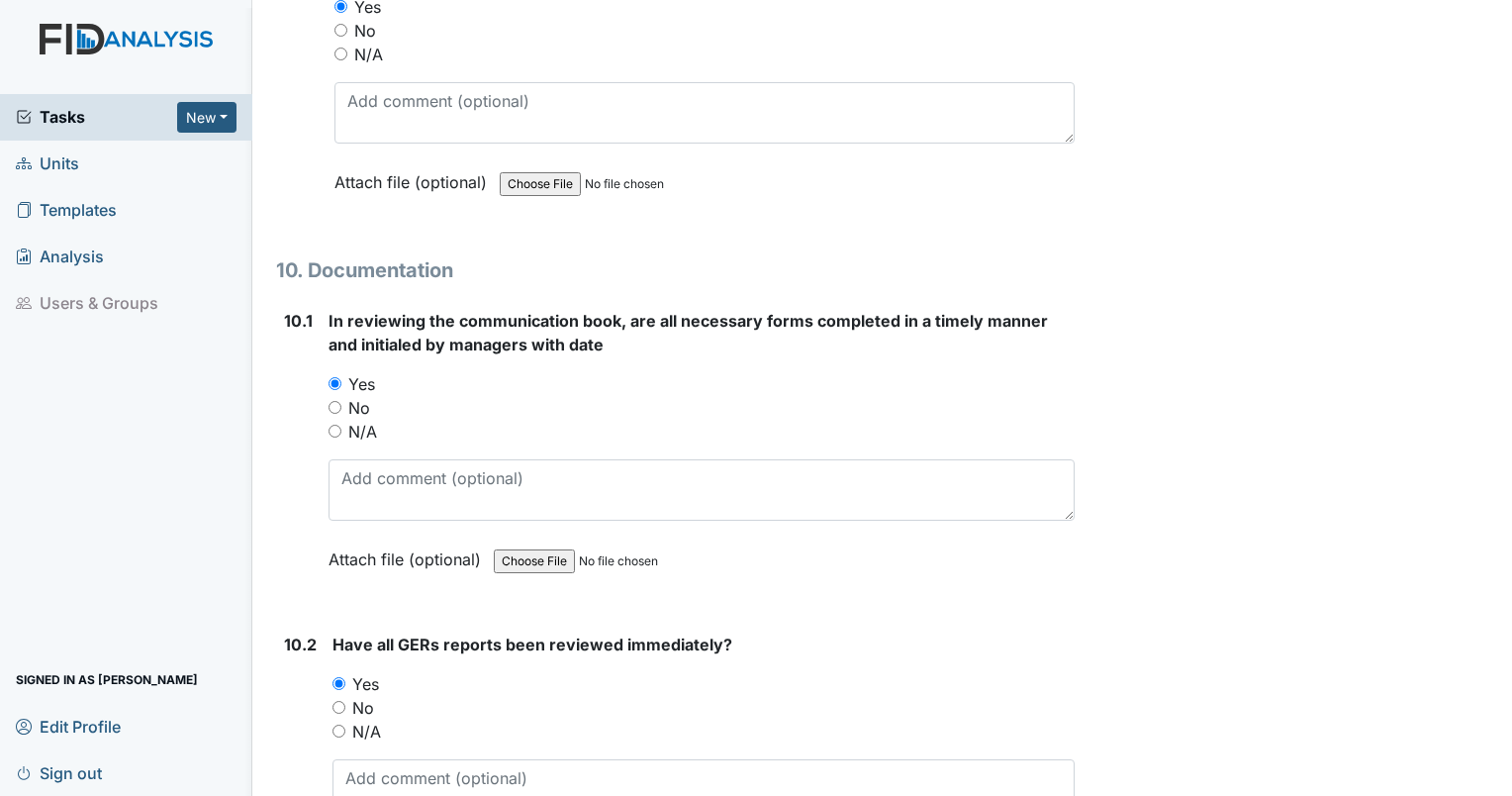 click on "Archive Task
×
Are you sure you want to archive this task? It will appear as incomplete on reports.
Archive
Delete Task
×
Are you sure you want to delete this task?
[GEOGRAPHIC_DATA]
Save
[PERSON_NAME] assigned on [DATE]." at bounding box center [1296, -12808] 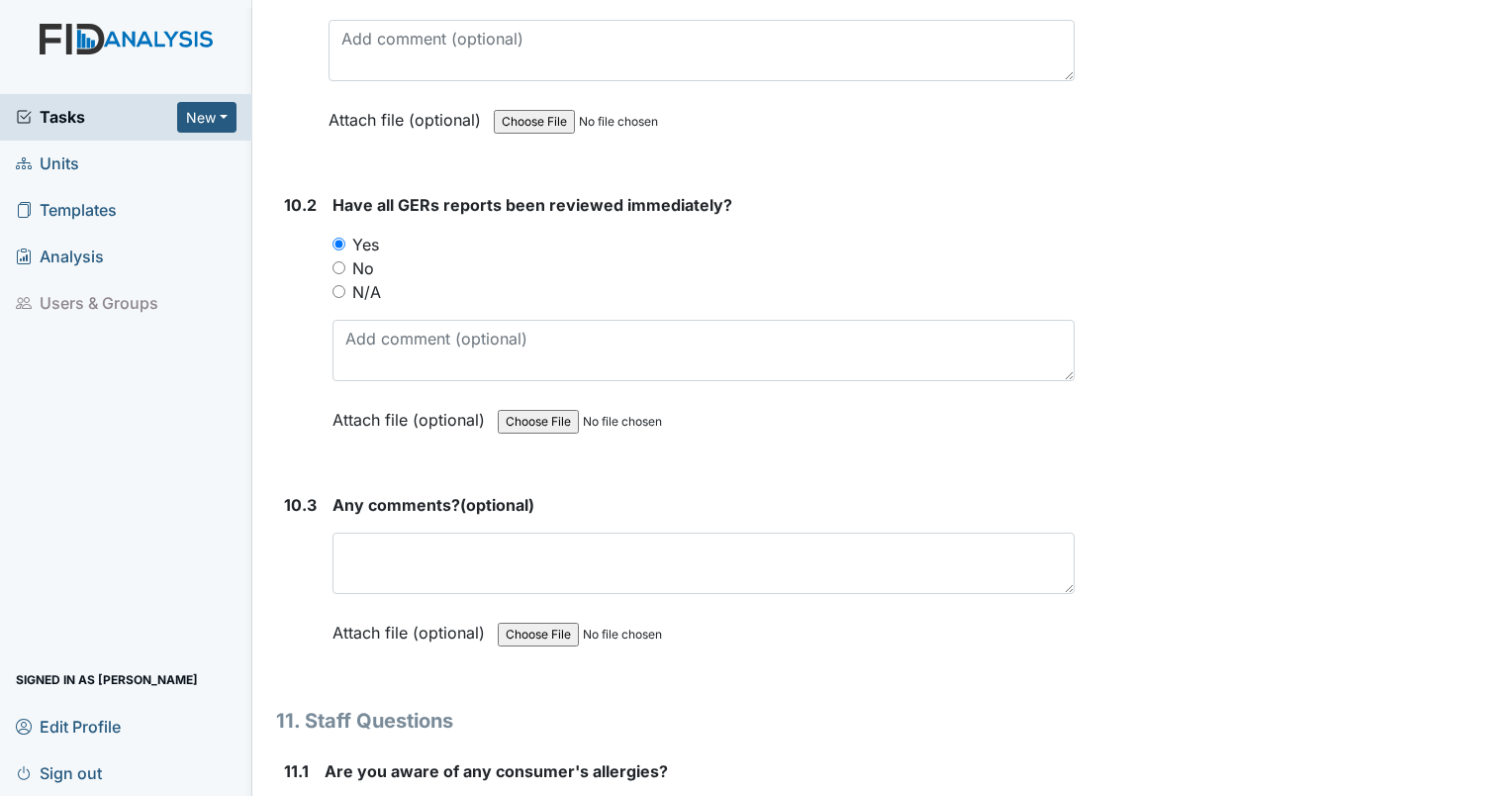scroll, scrollTop: 31181, scrollLeft: 0, axis: vertical 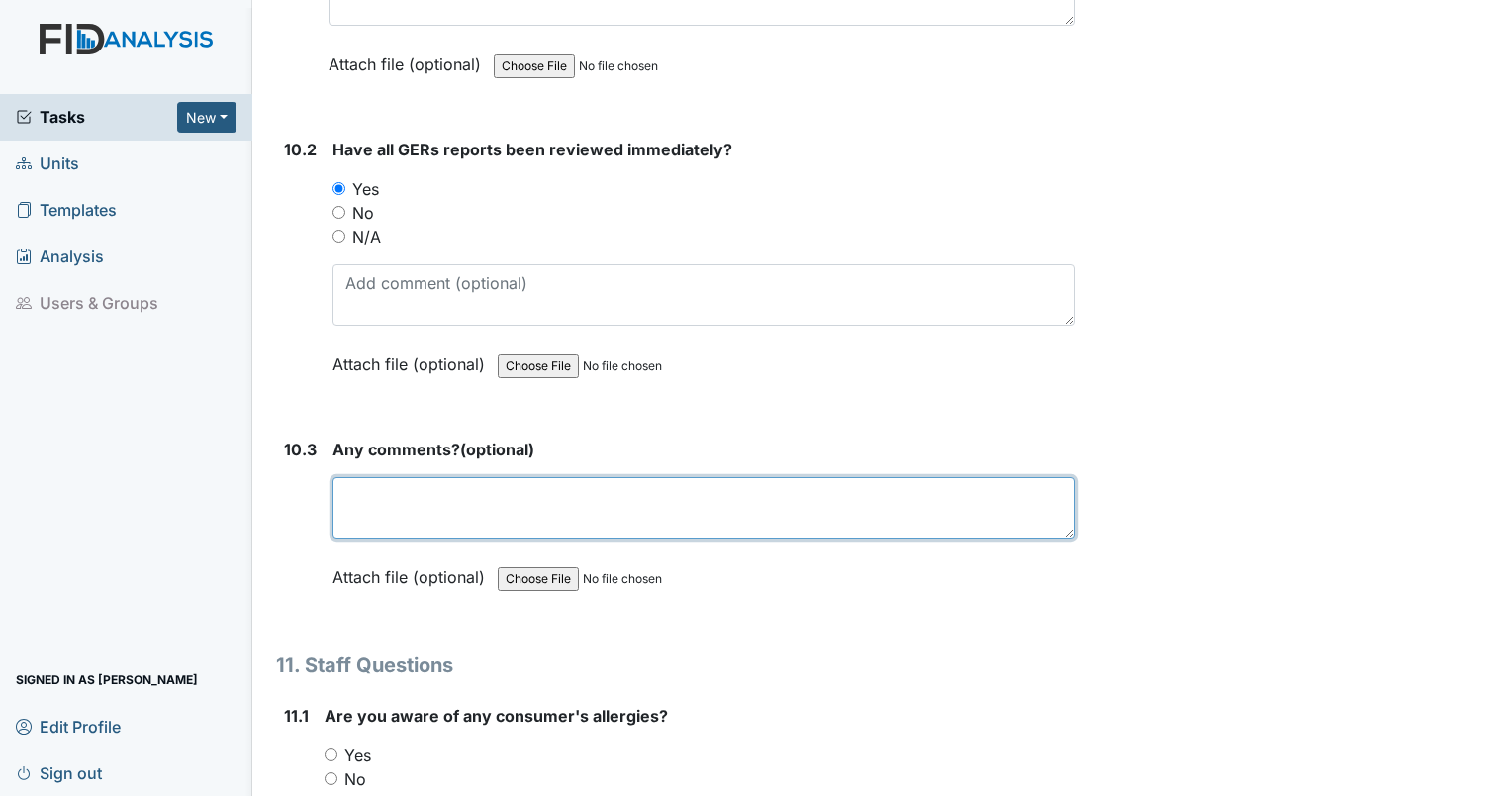 click at bounding box center [704, 508] 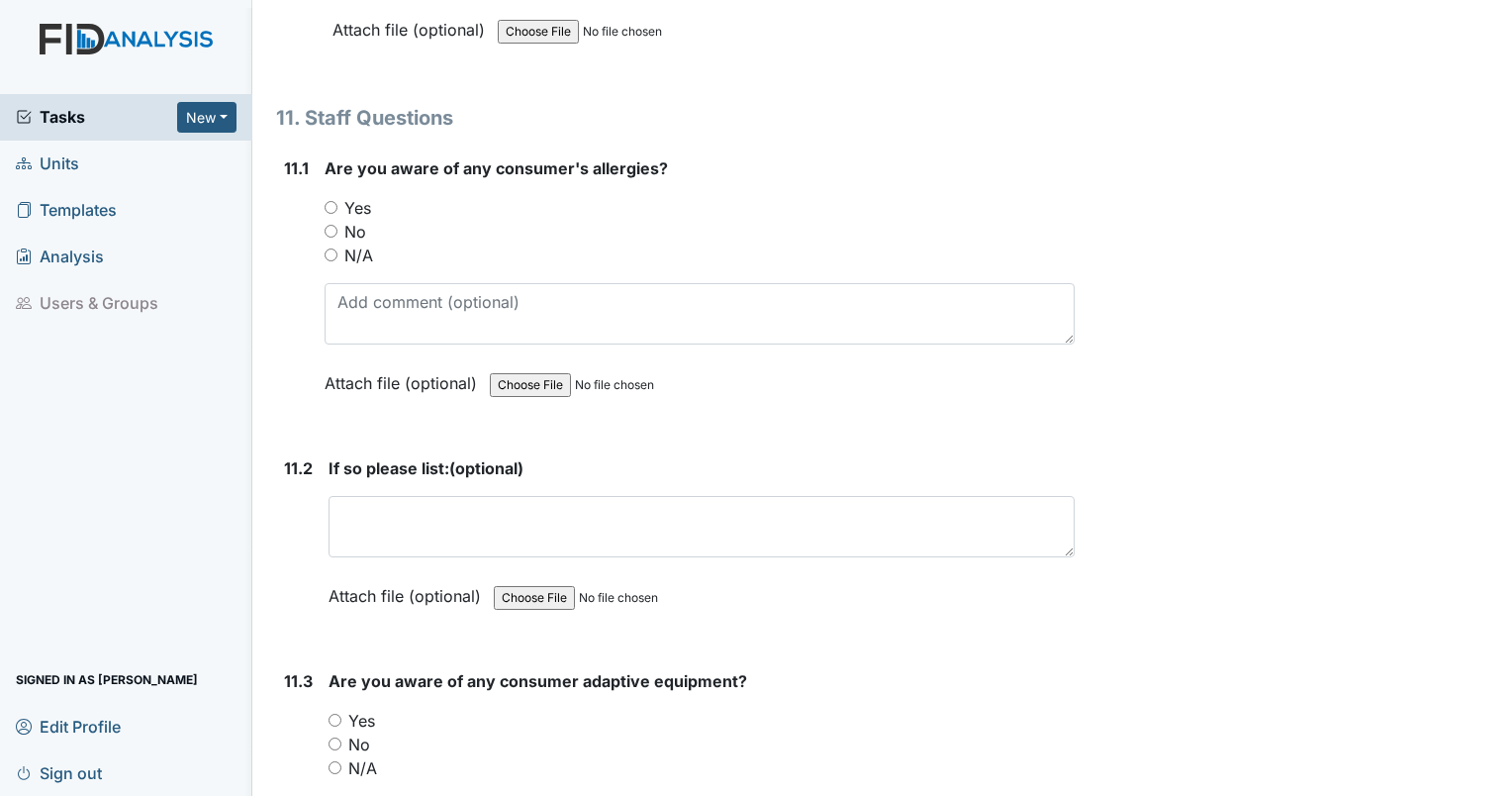 scroll, scrollTop: 31676, scrollLeft: 0, axis: vertical 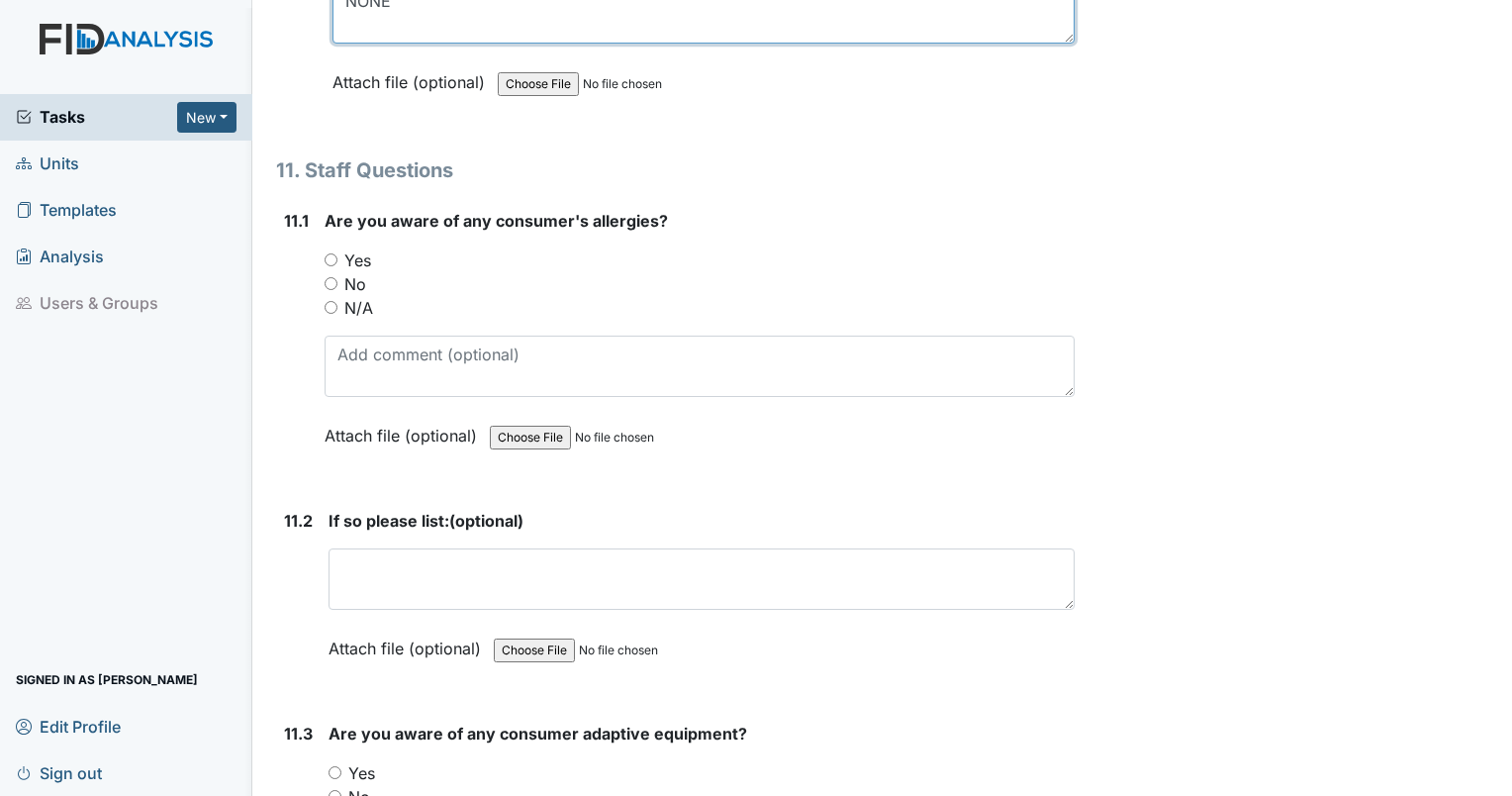 type on "NONE" 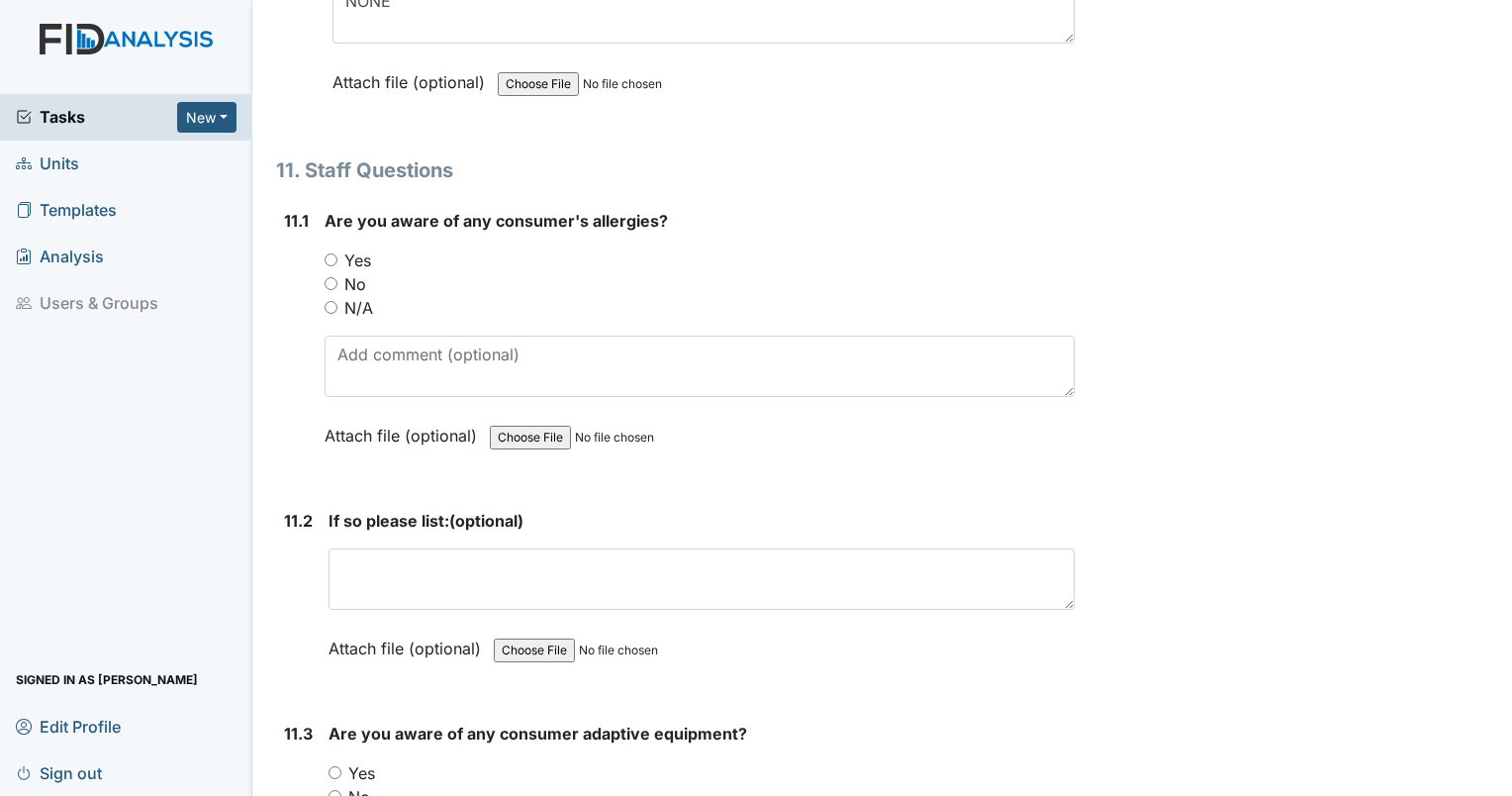 click on "Yes" at bounding box center (331, 259) 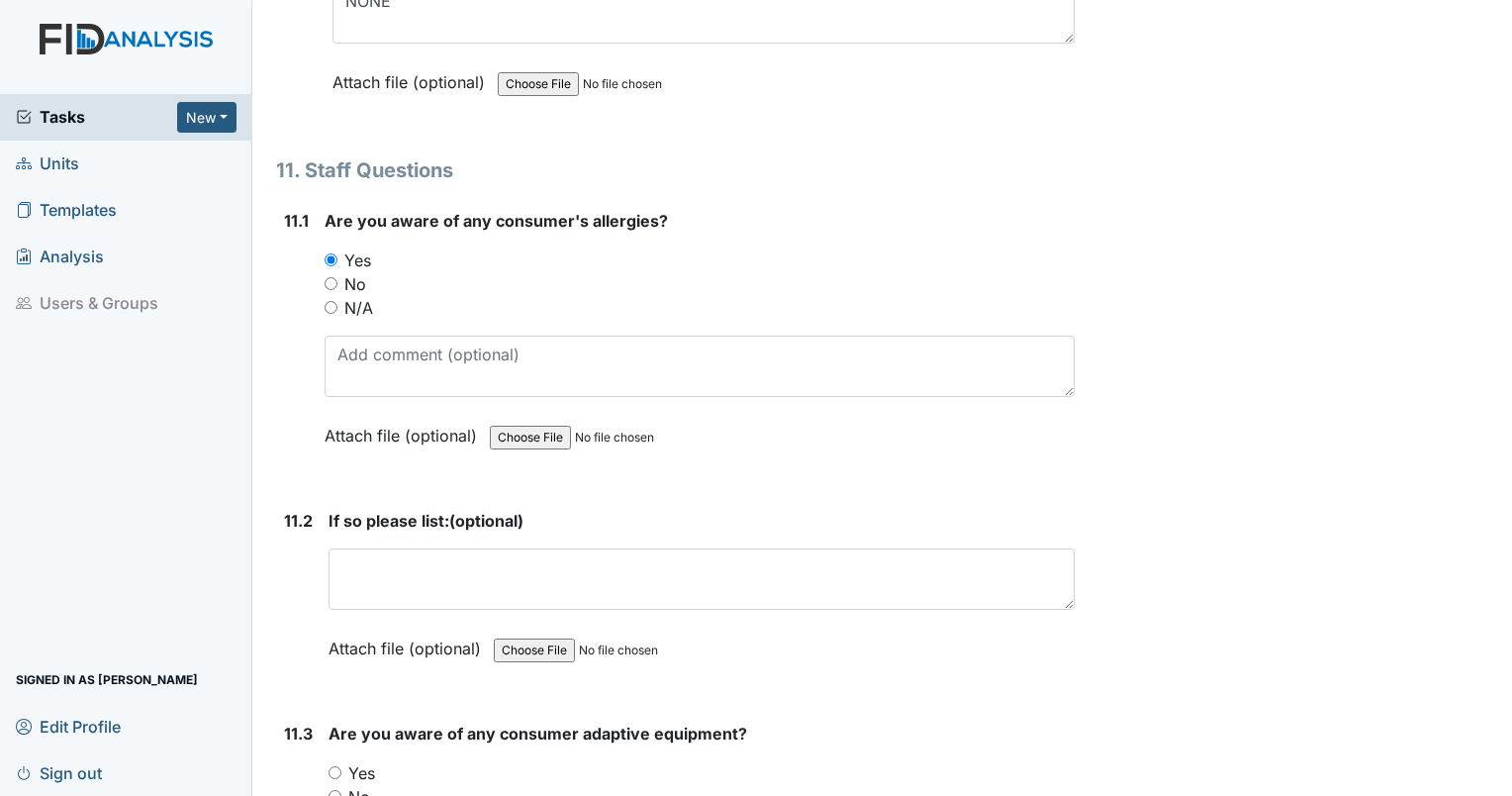 click on "Attach file (optional)" at bounding box center [409, 643] 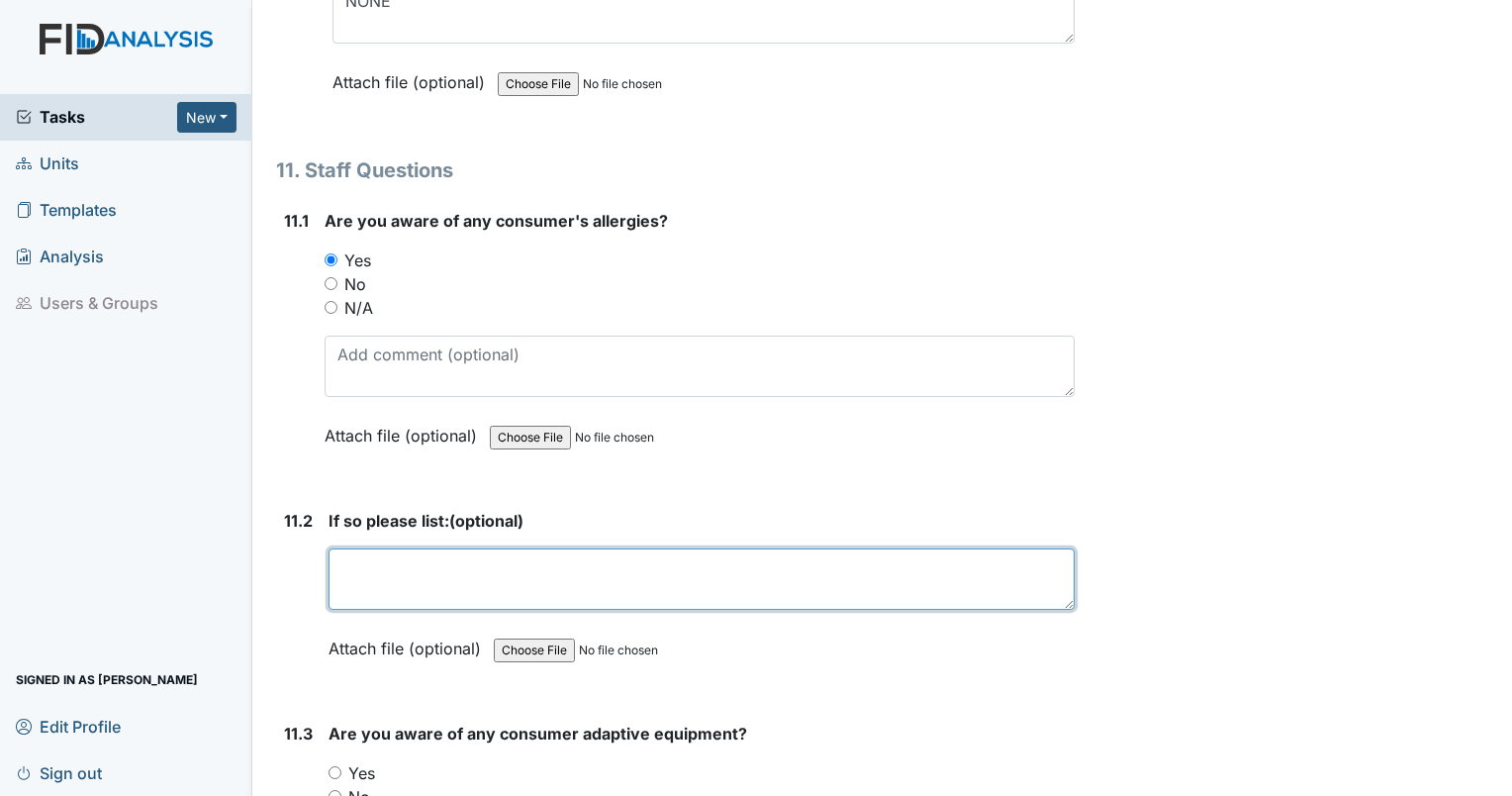 click at bounding box center [702, 579] 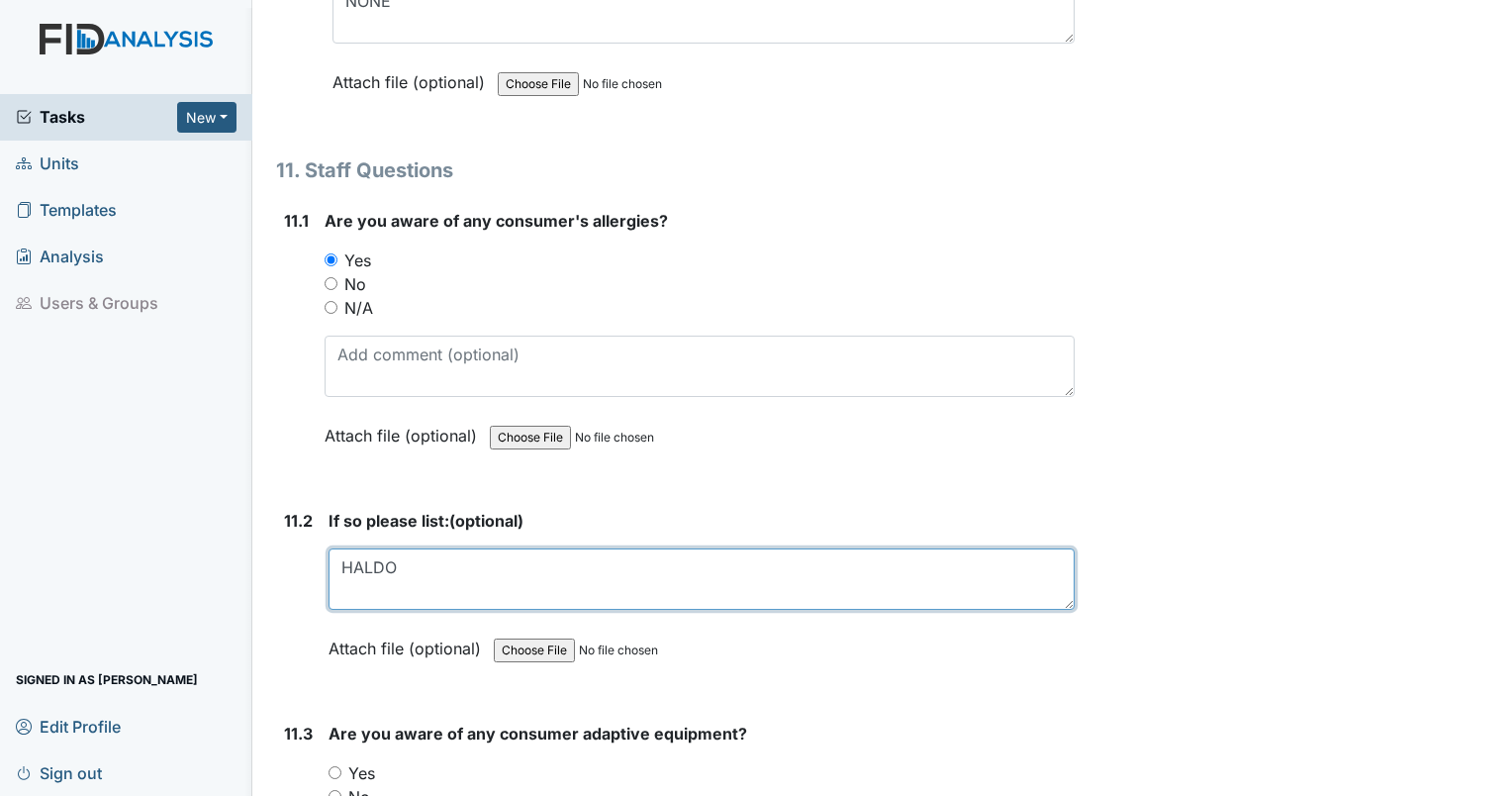 type on "HALDO" 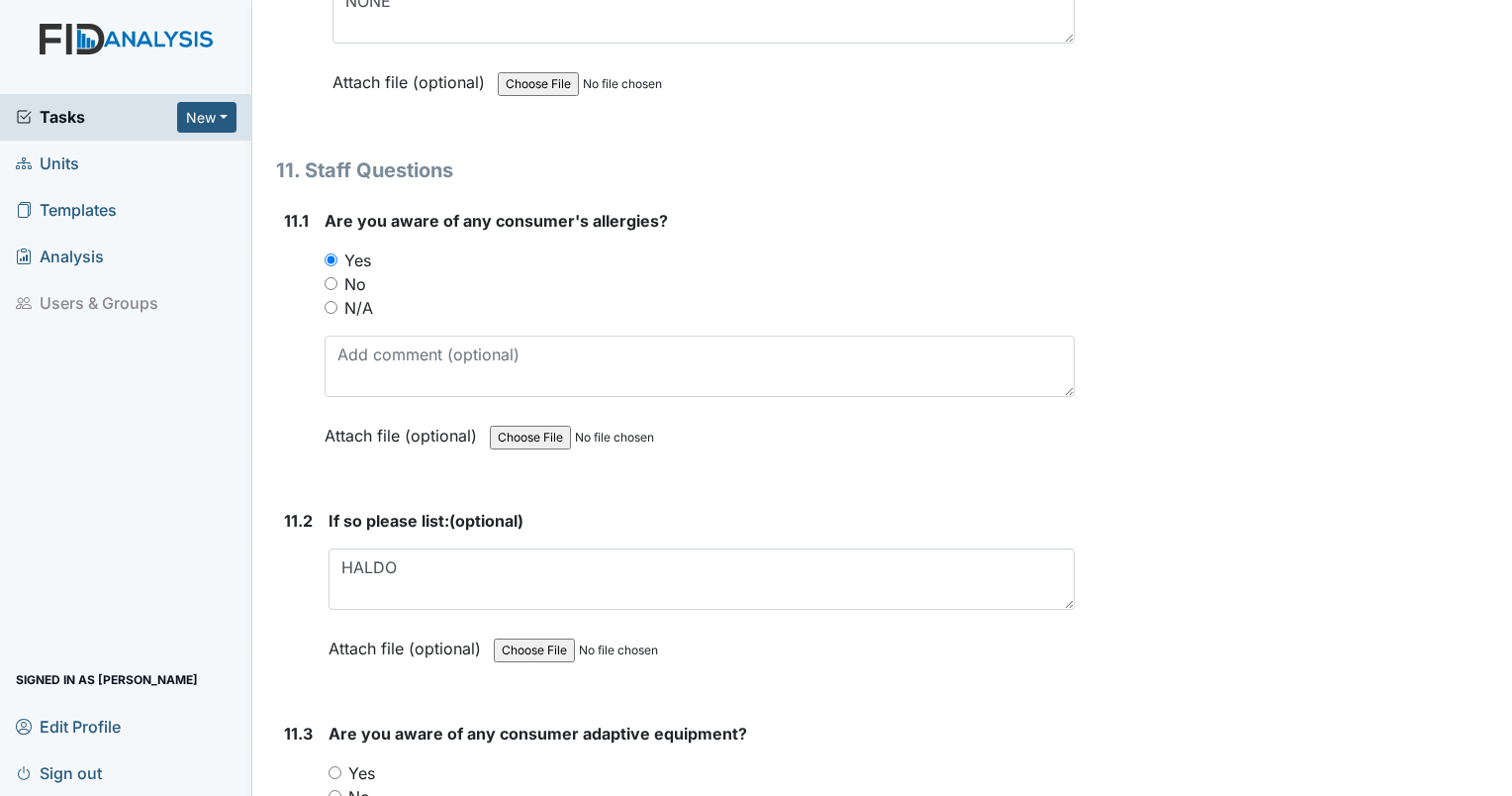 click on "Archive Task
×
Are you sure you want to archive this task? It will appear as incomplete on reports.
Archive
Delete Task
×
Are you sure you want to delete this task?
[GEOGRAPHIC_DATA]
Save
[PERSON_NAME] assigned on [DATE]." at bounding box center [1296, -13798] 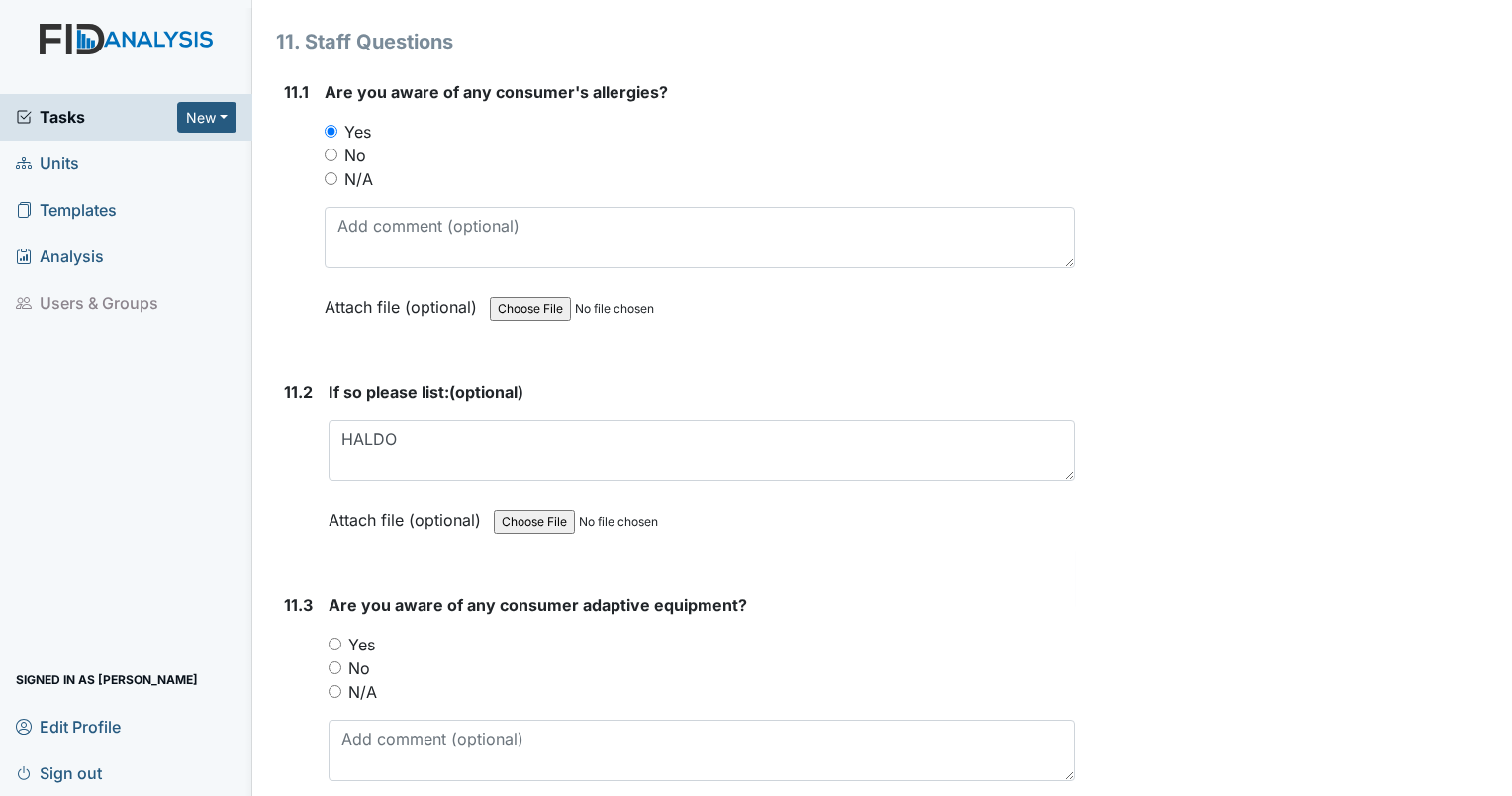 scroll, scrollTop: 31973, scrollLeft: 0, axis: vertical 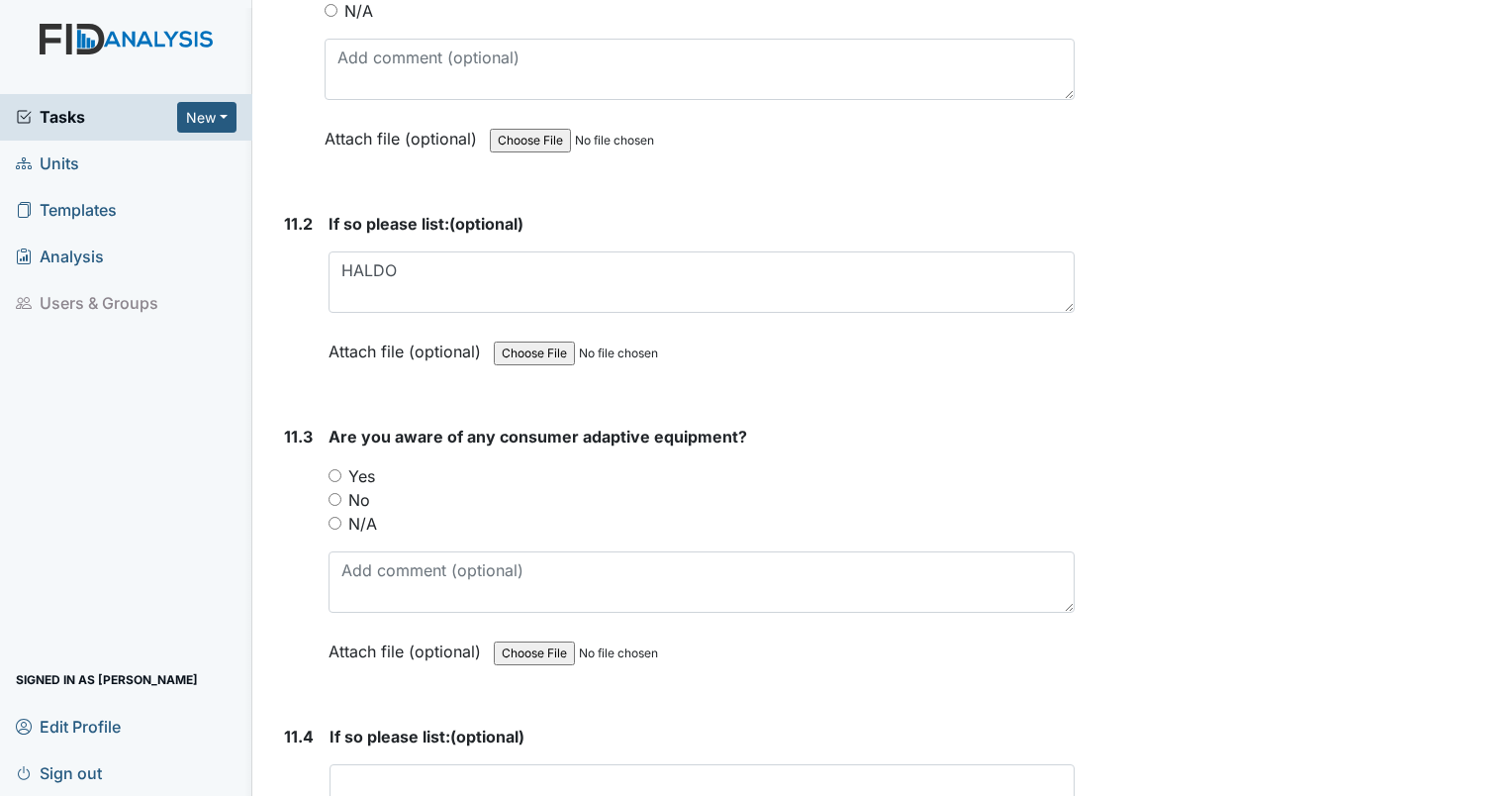 click on "Yes" at bounding box center [334, 475] 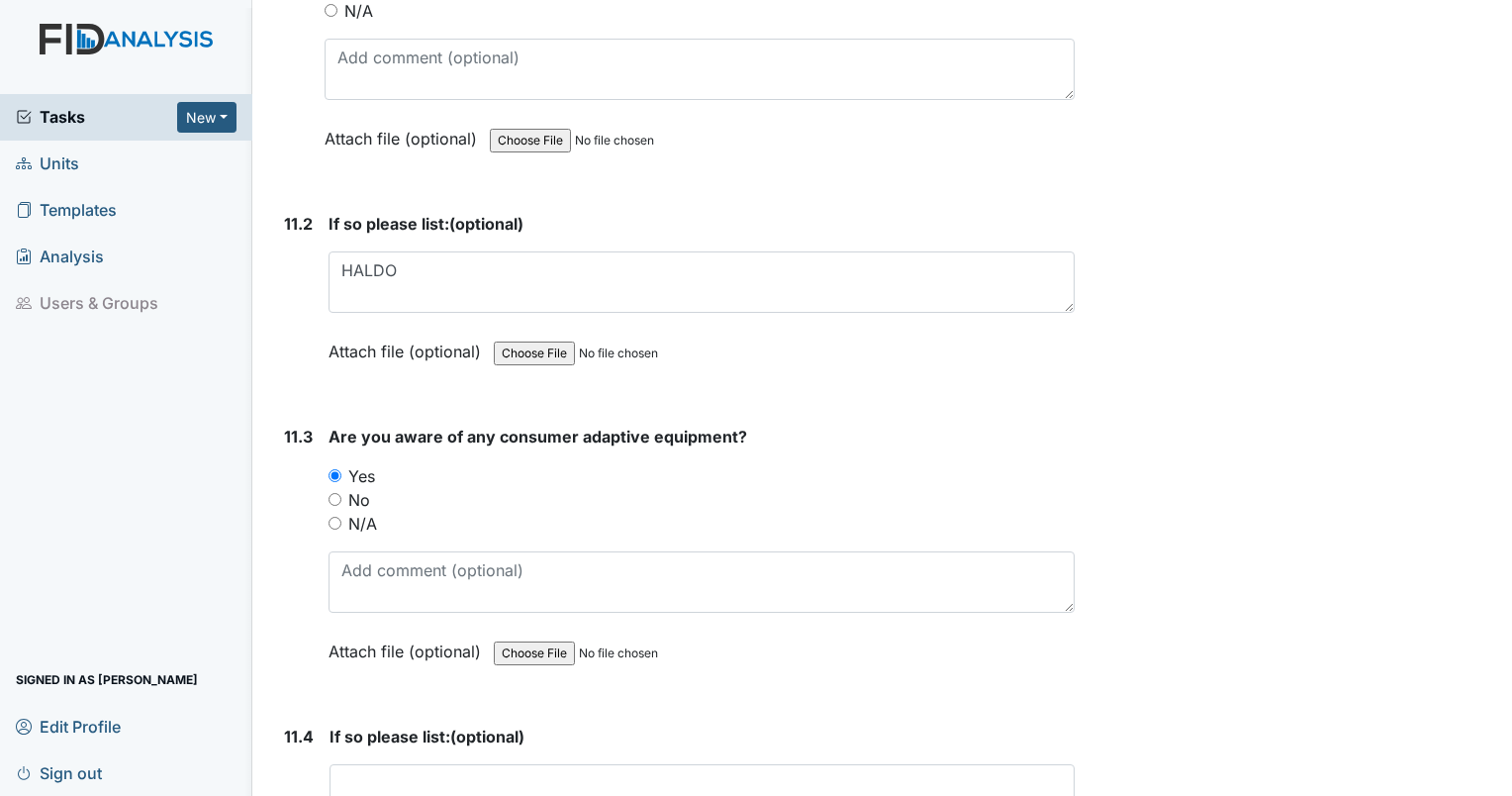 click on "Archive Task
×
Are you sure you want to archive this task? It will appear as incomplete on reports.
Archive
Delete Task
×
Are you sure you want to delete this task?
[GEOGRAPHIC_DATA]
Save
[PERSON_NAME] assigned on [DATE]." at bounding box center (1296, -14095) 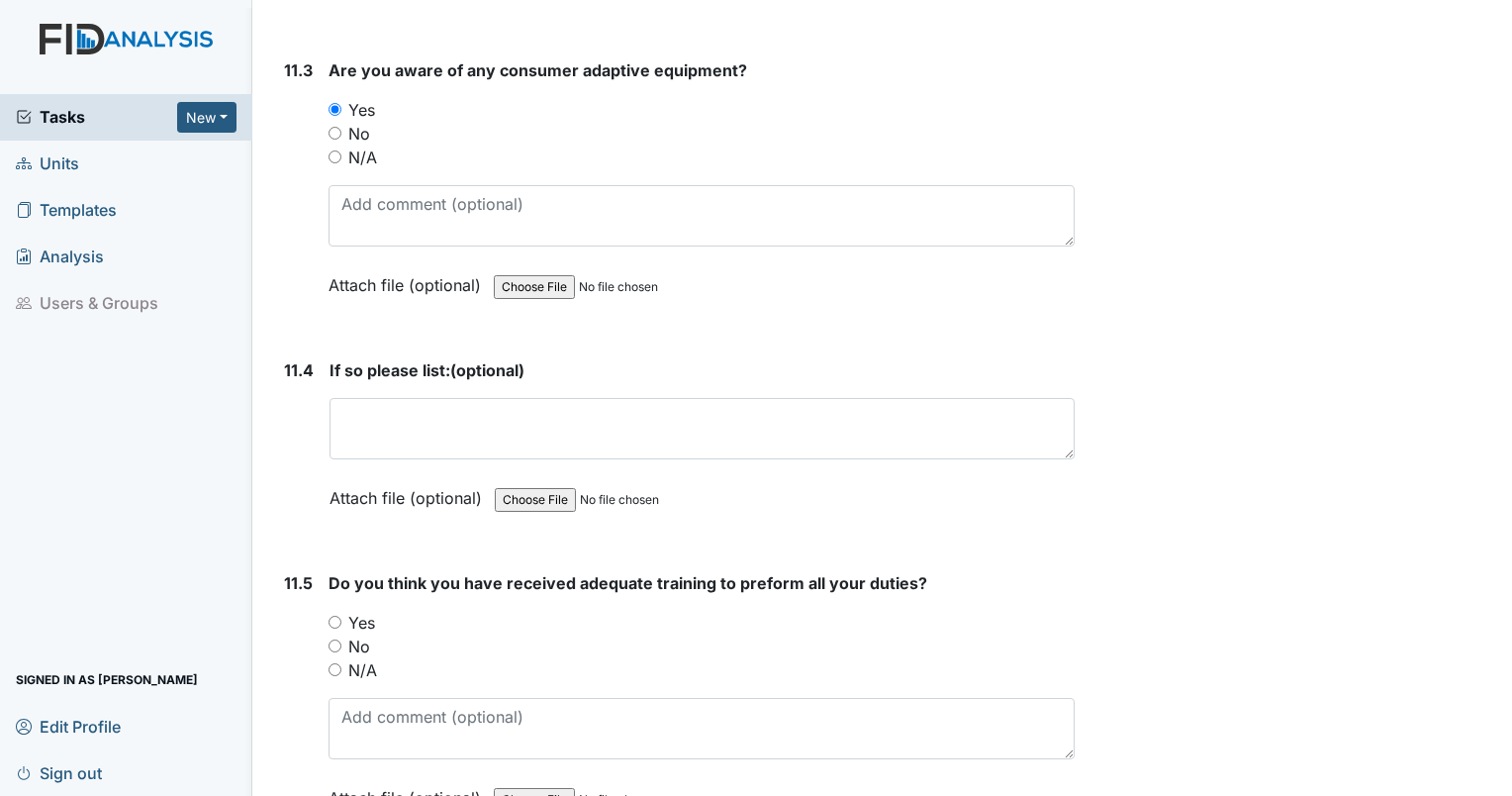 scroll, scrollTop: 32369, scrollLeft: 0, axis: vertical 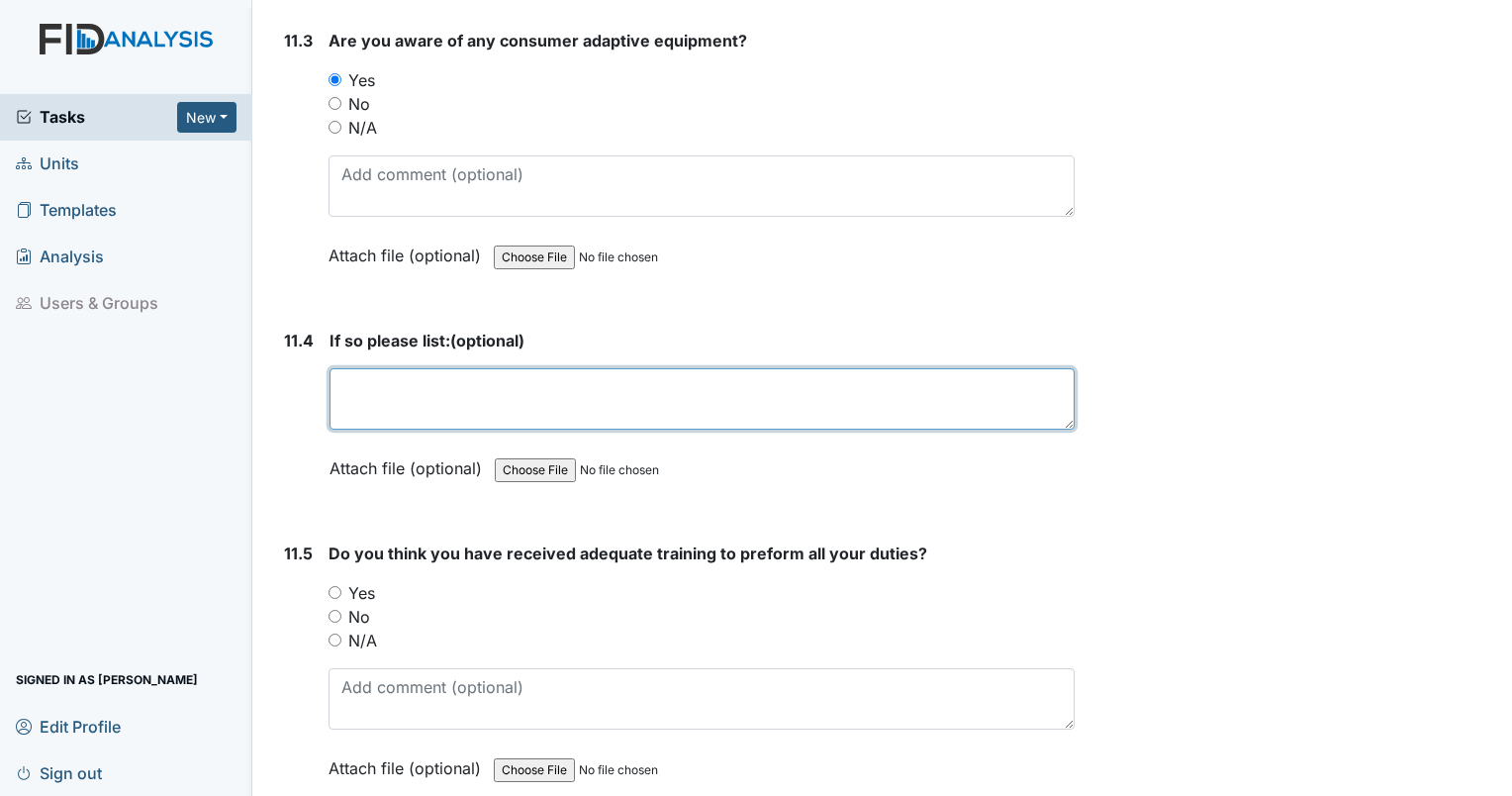 click at bounding box center [702, 399] 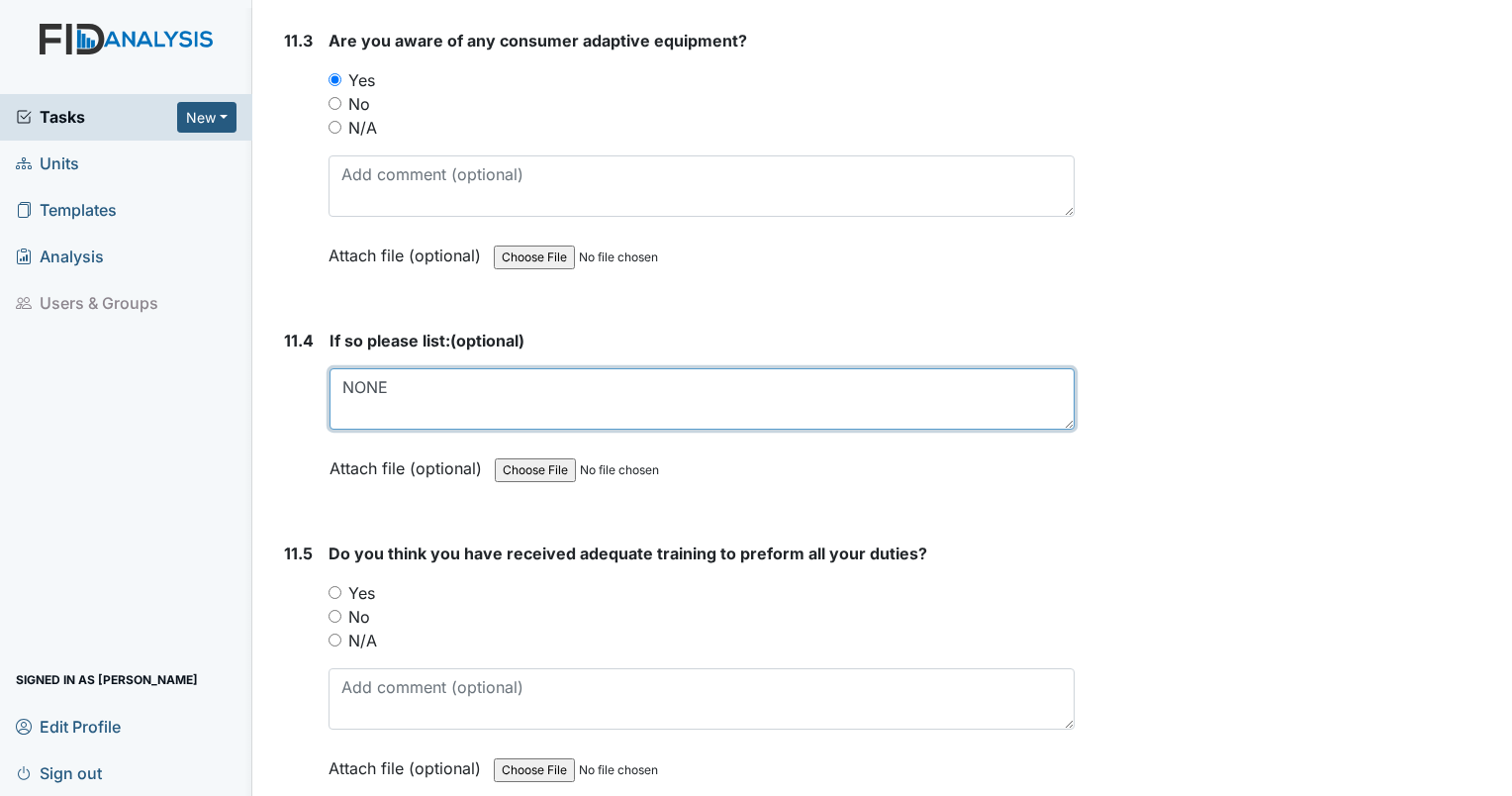 type on "NONE" 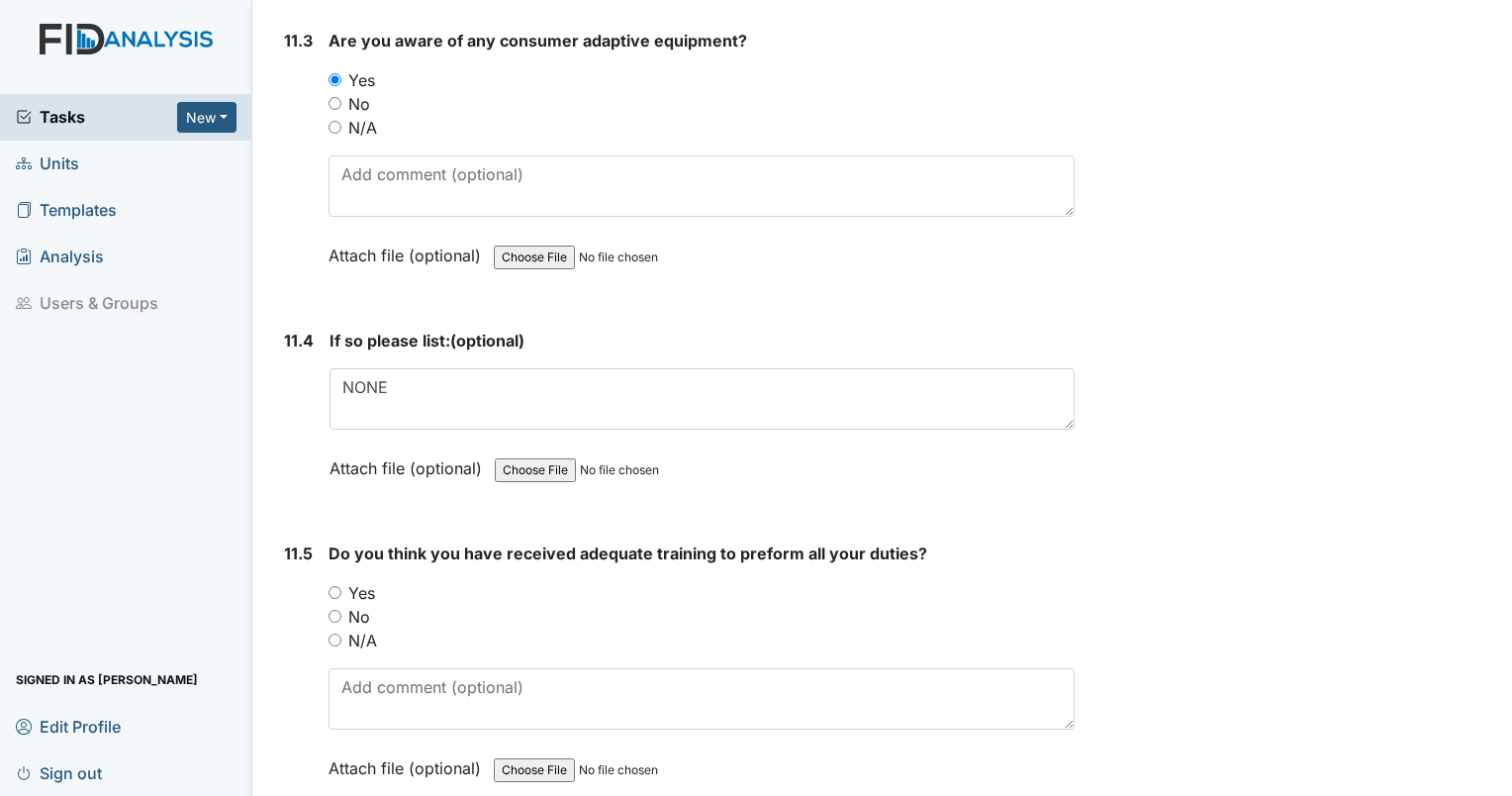 click on "Archive Task
×
Are you sure you want to archive this task? It will appear as incomplete on reports.
Archive
Delete Task
×
Are you sure you want to delete this task?
[GEOGRAPHIC_DATA]
Save
[PERSON_NAME] assigned on [DATE]." at bounding box center [1296, -14491] 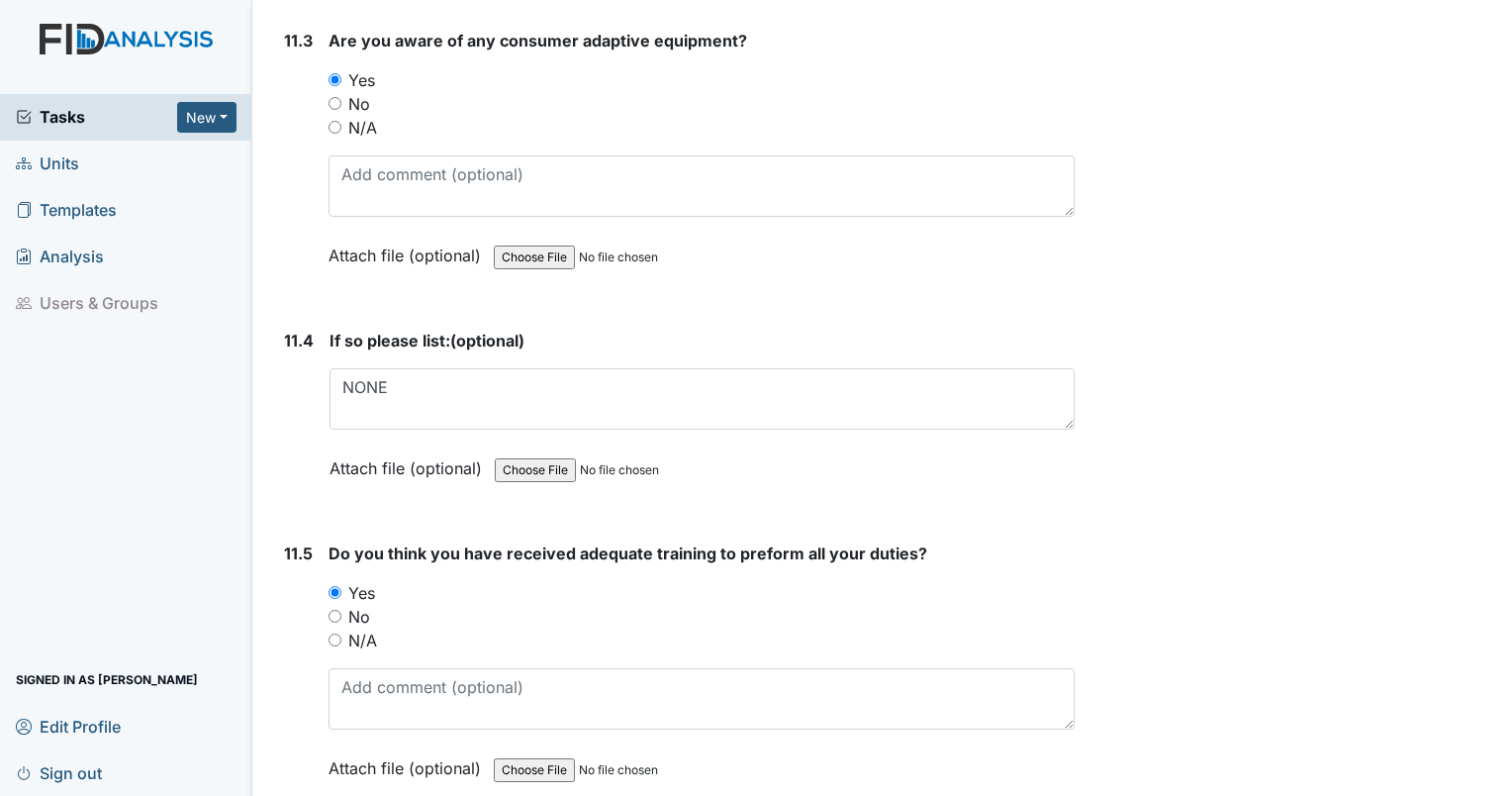 scroll, scrollTop: 32666, scrollLeft: 0, axis: vertical 